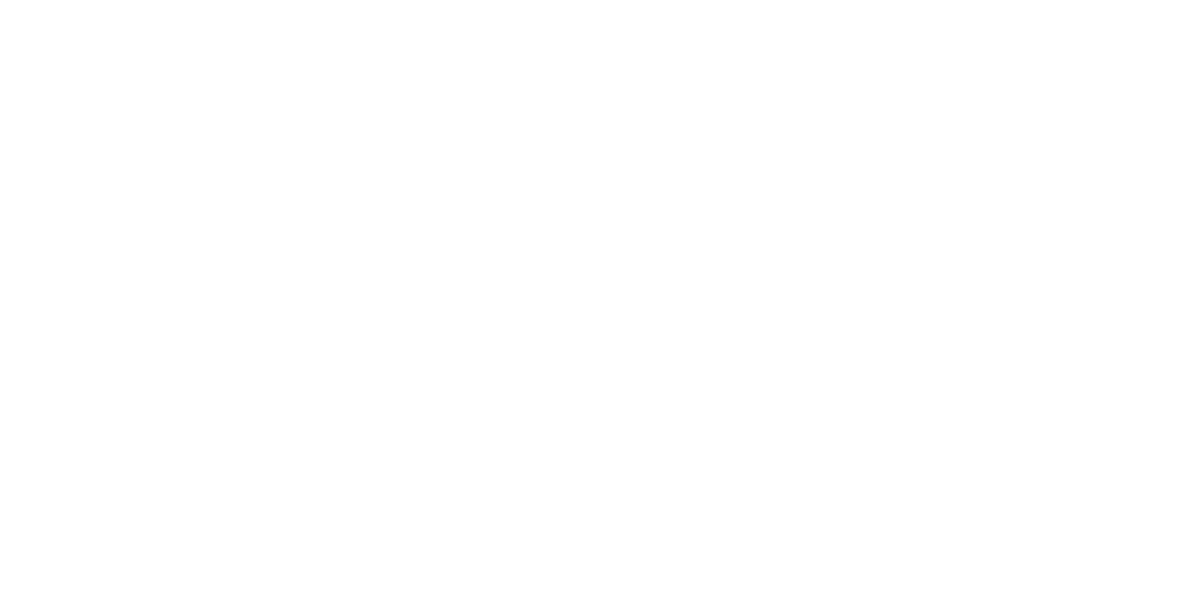 scroll, scrollTop: 0, scrollLeft: 0, axis: both 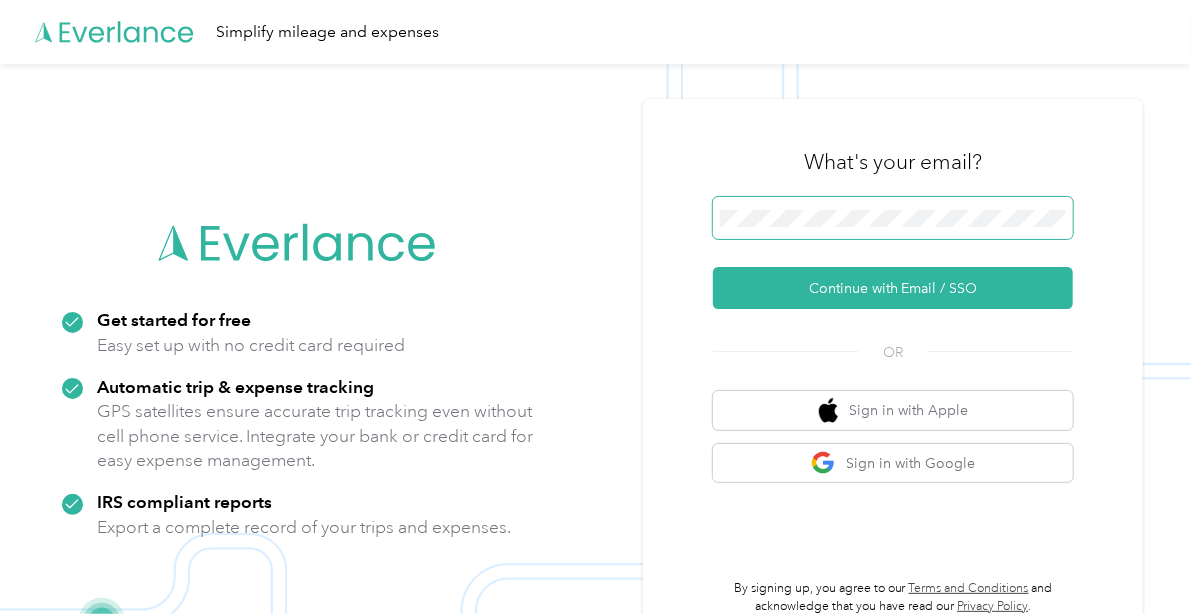 click at bounding box center (893, 218) 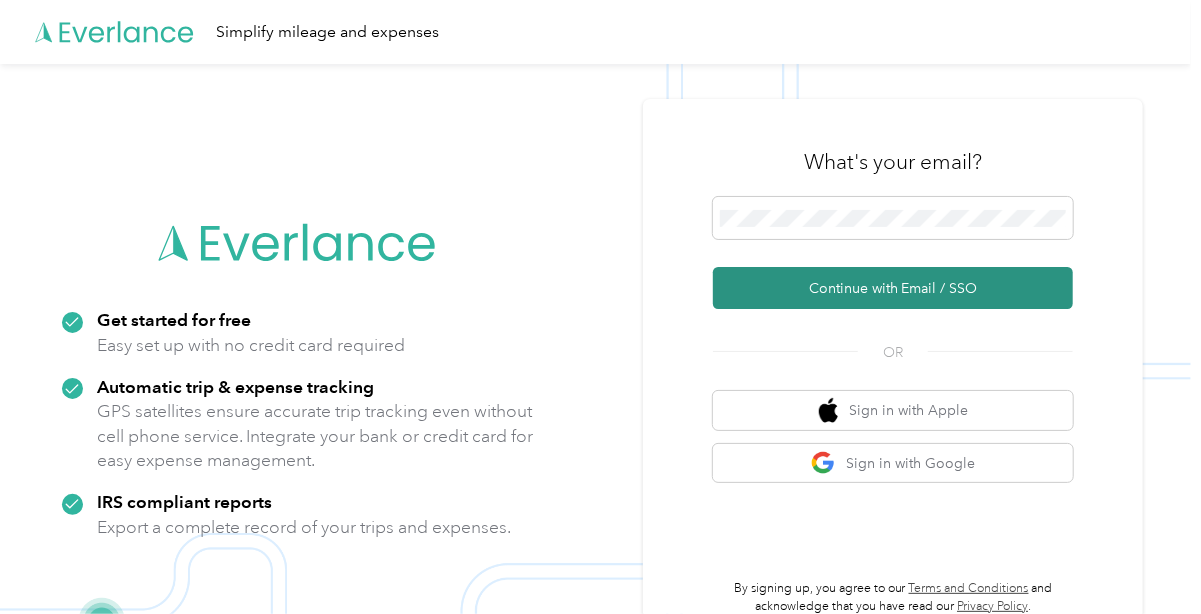 click on "Continue with Email / SSO" at bounding box center [893, 288] 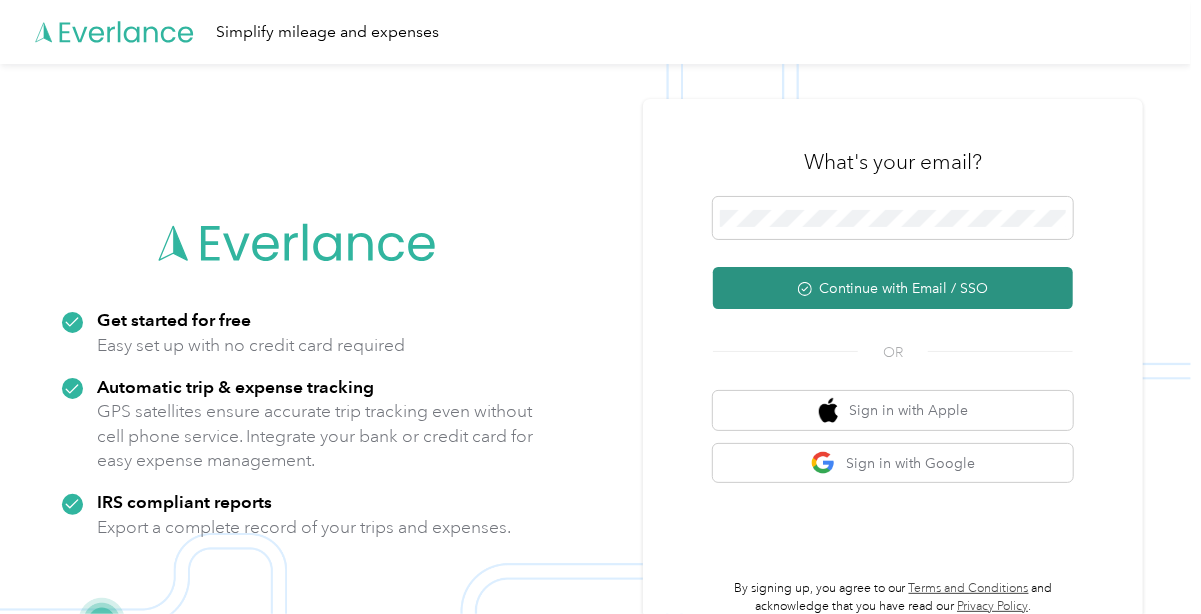 click on "Continue with Email / SSO" at bounding box center [893, 288] 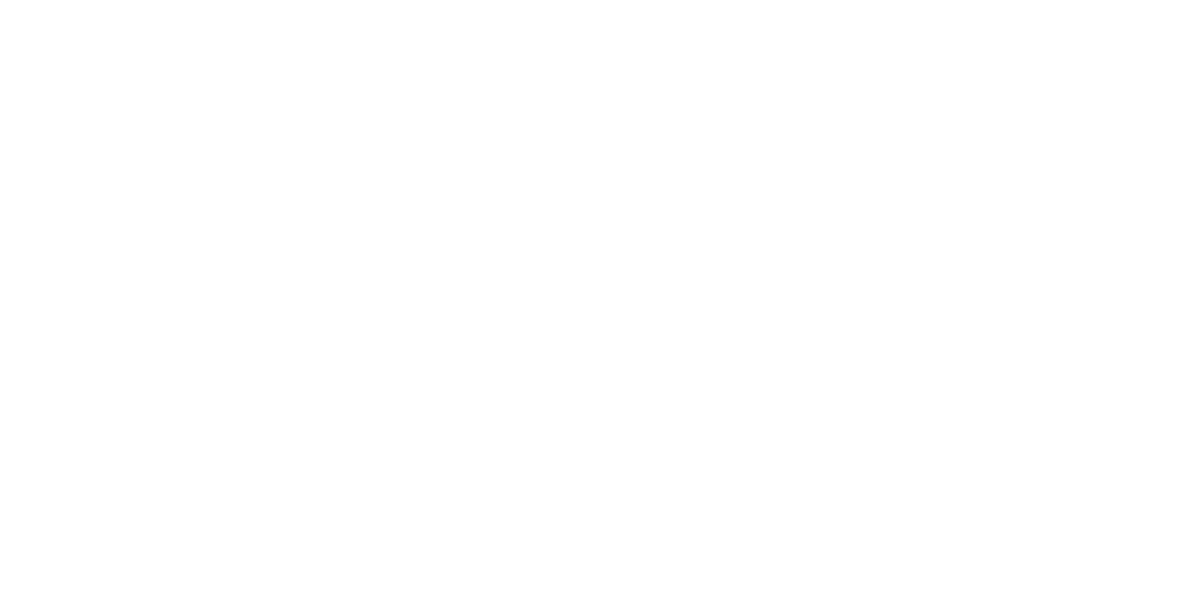 scroll, scrollTop: 0, scrollLeft: 0, axis: both 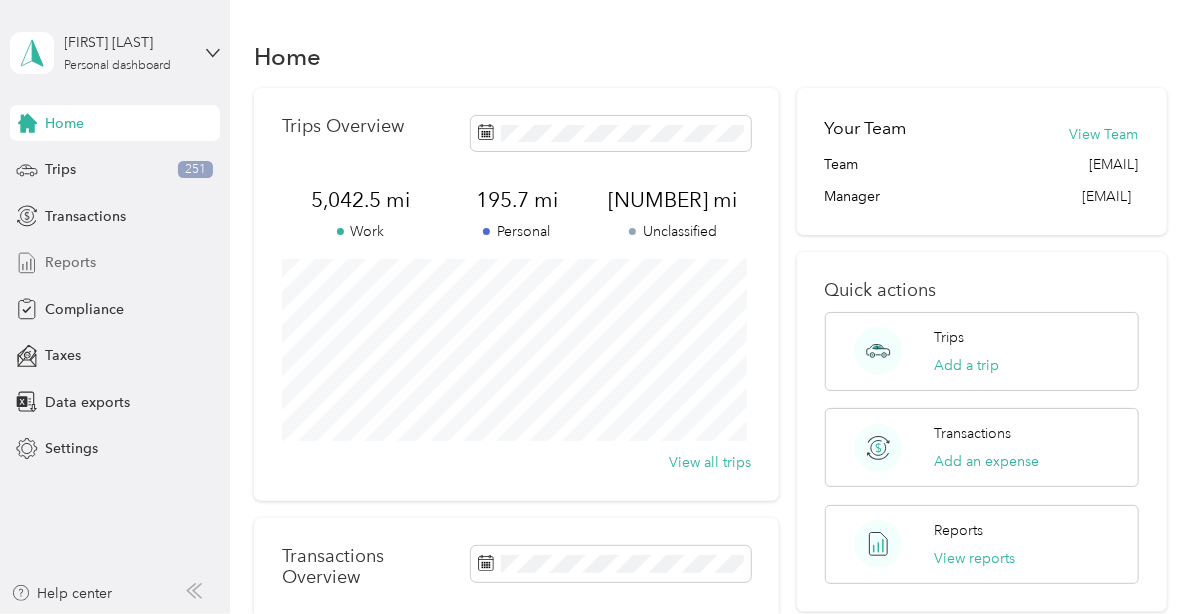 click on "Reports" at bounding box center [70, 262] 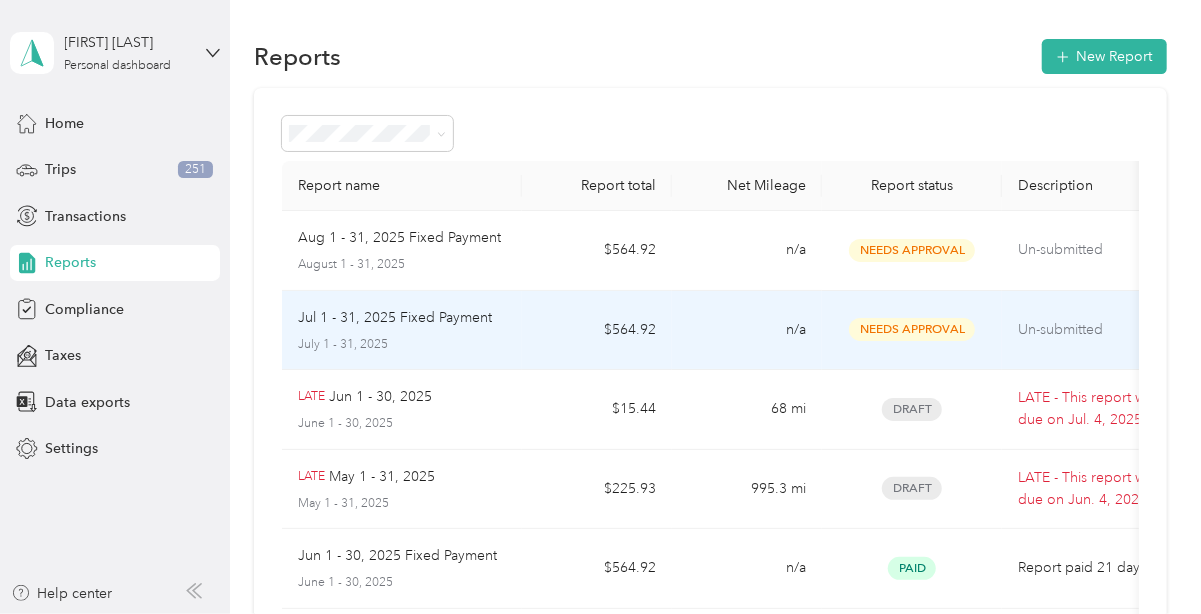 click on "July 1 - 31, 2025" at bounding box center [402, 345] 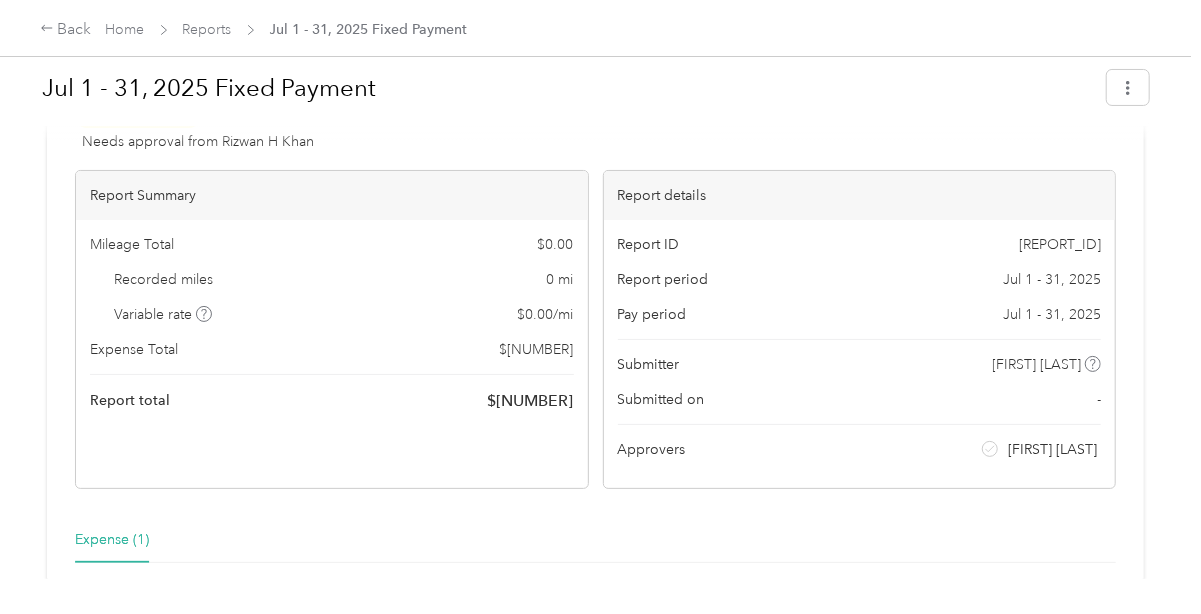 scroll, scrollTop: 60, scrollLeft: 0, axis: vertical 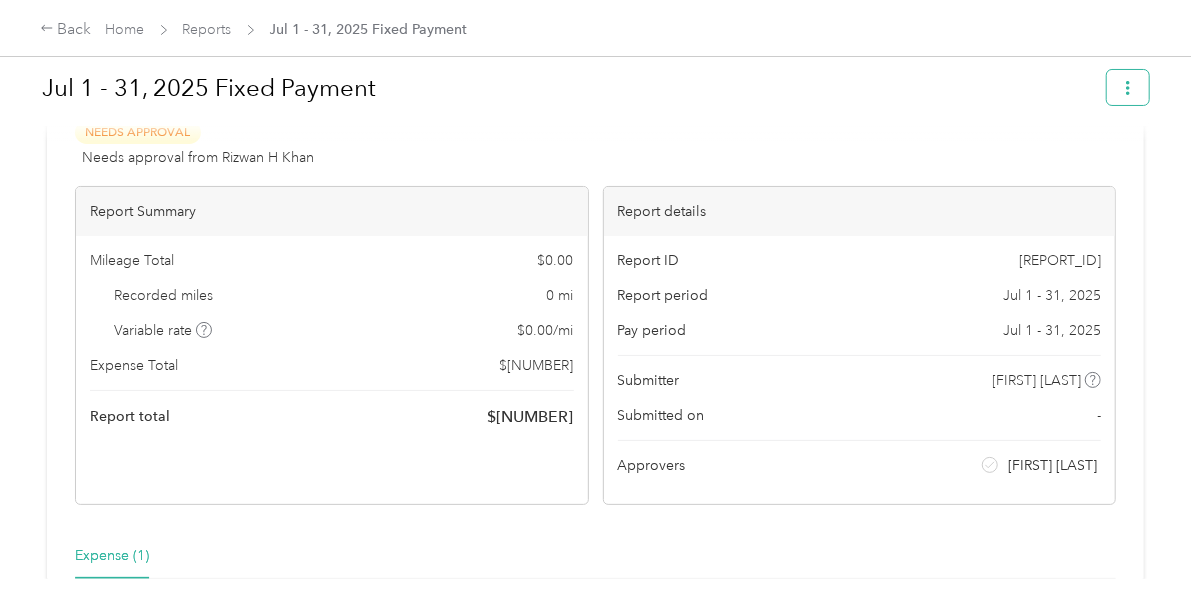 click 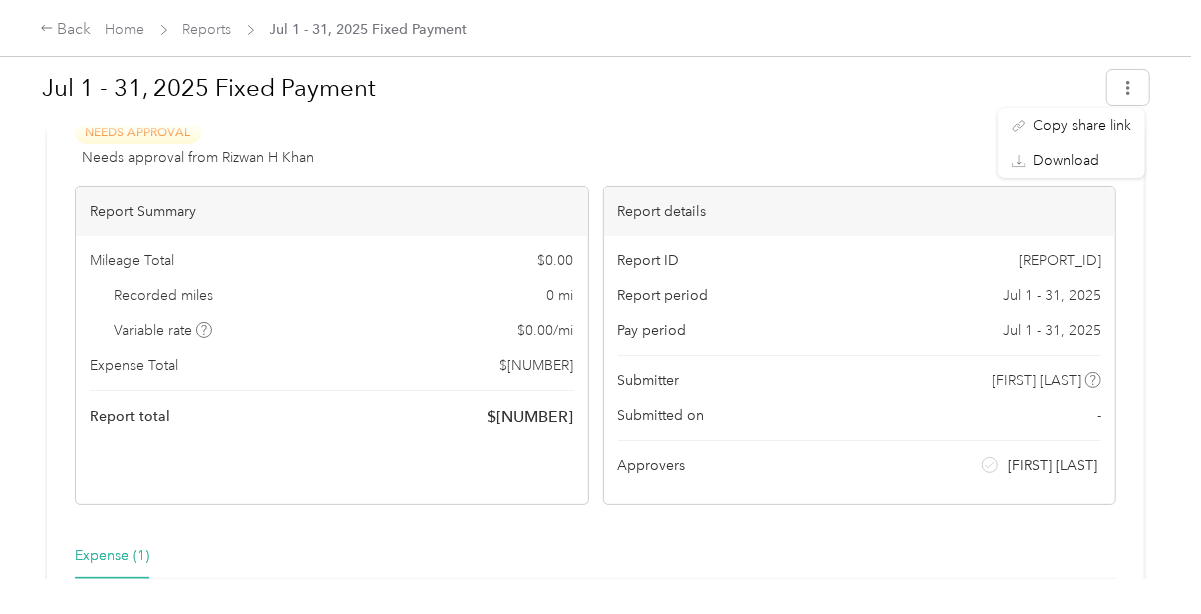 click on "Needs Approval Needs approval from [FIRST] [LAST] View  activity & comments" at bounding box center [595, 145] 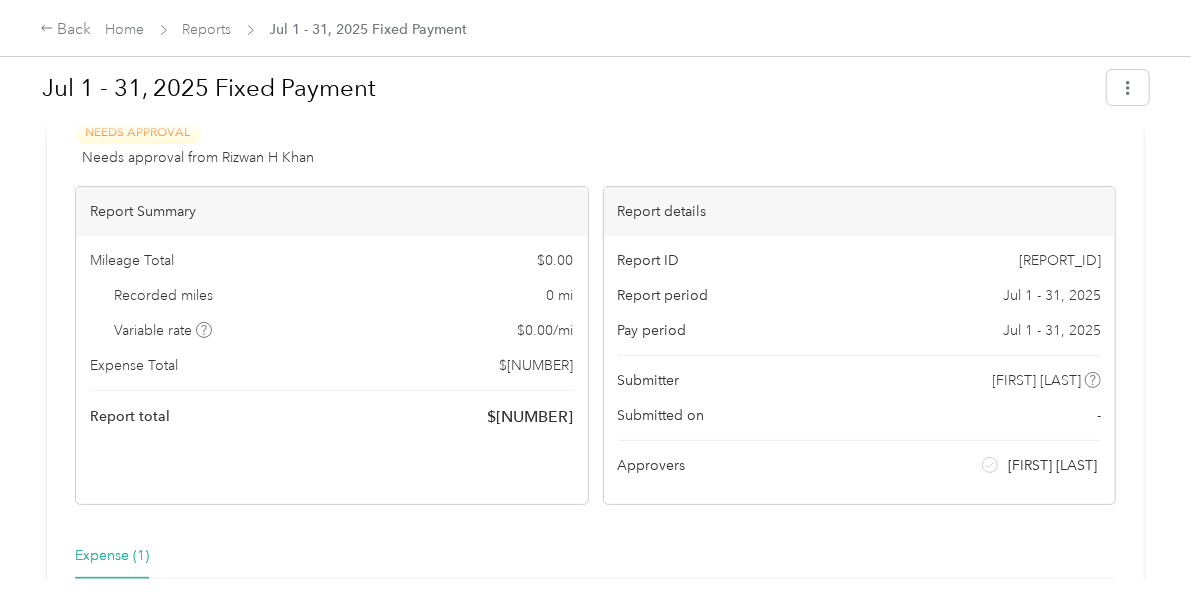 click on "Expense (1)" at bounding box center (112, 556) 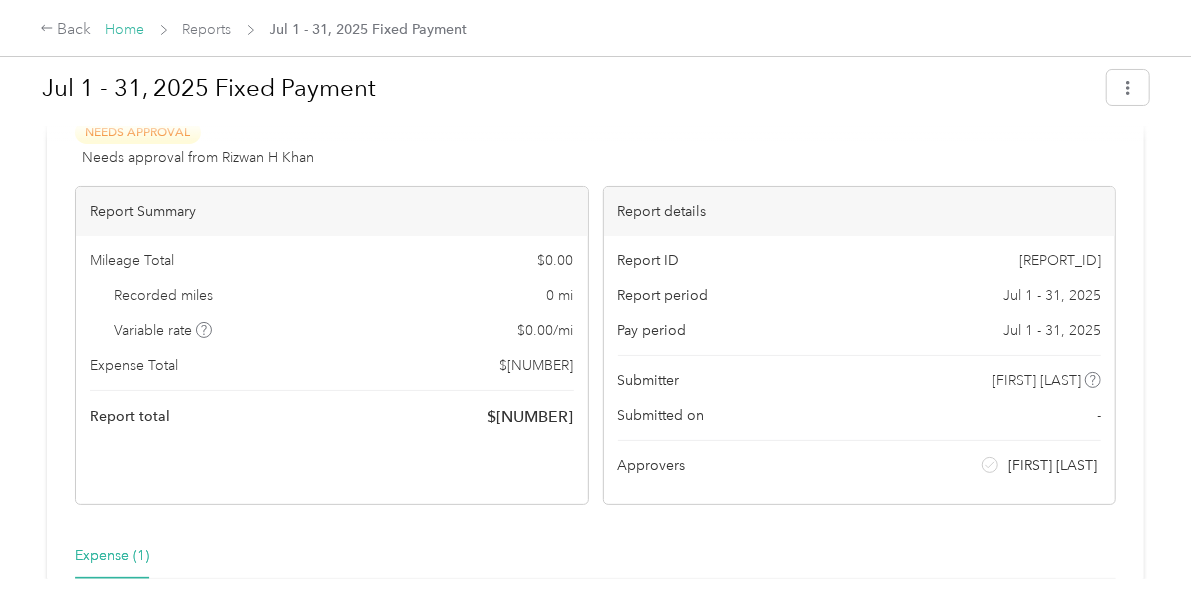 click on "Home" at bounding box center (125, 29) 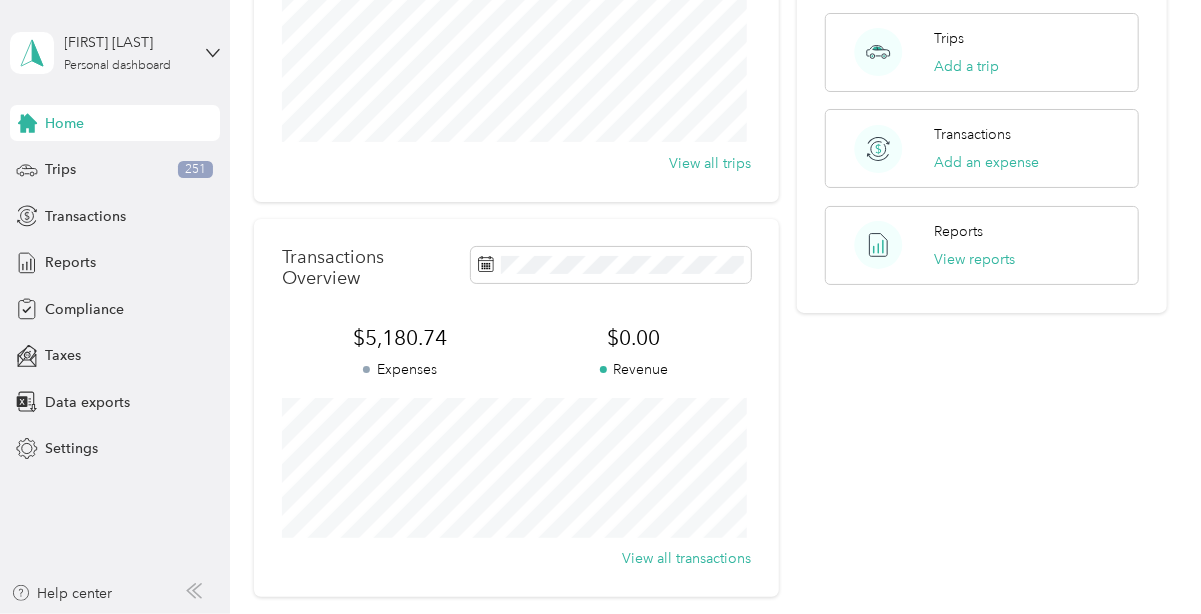 scroll, scrollTop: 302, scrollLeft: 0, axis: vertical 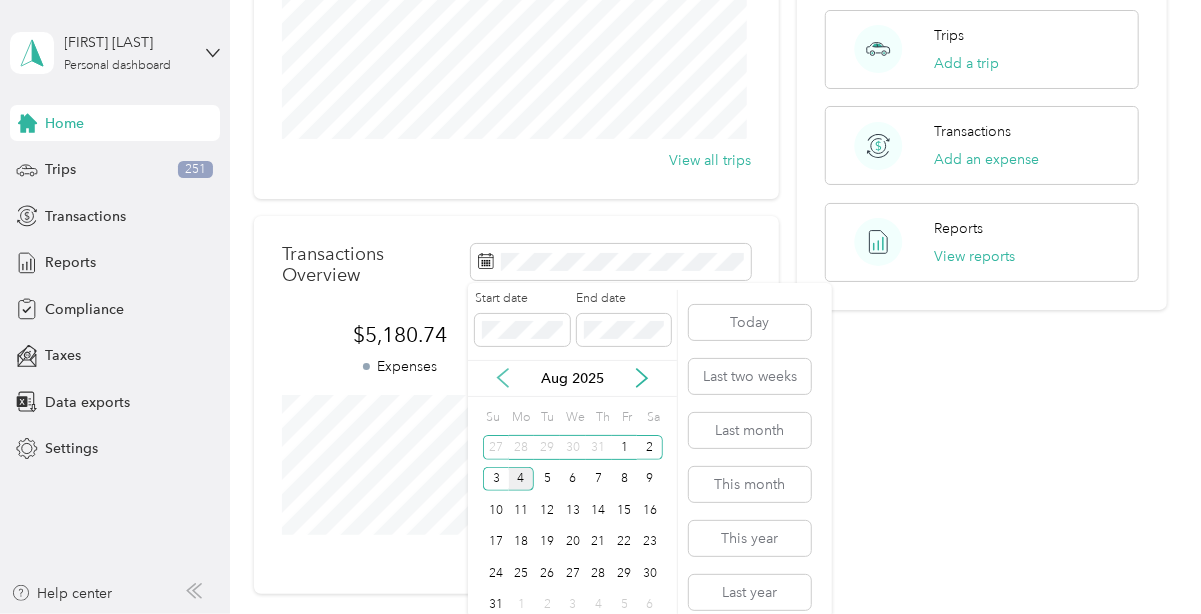 click 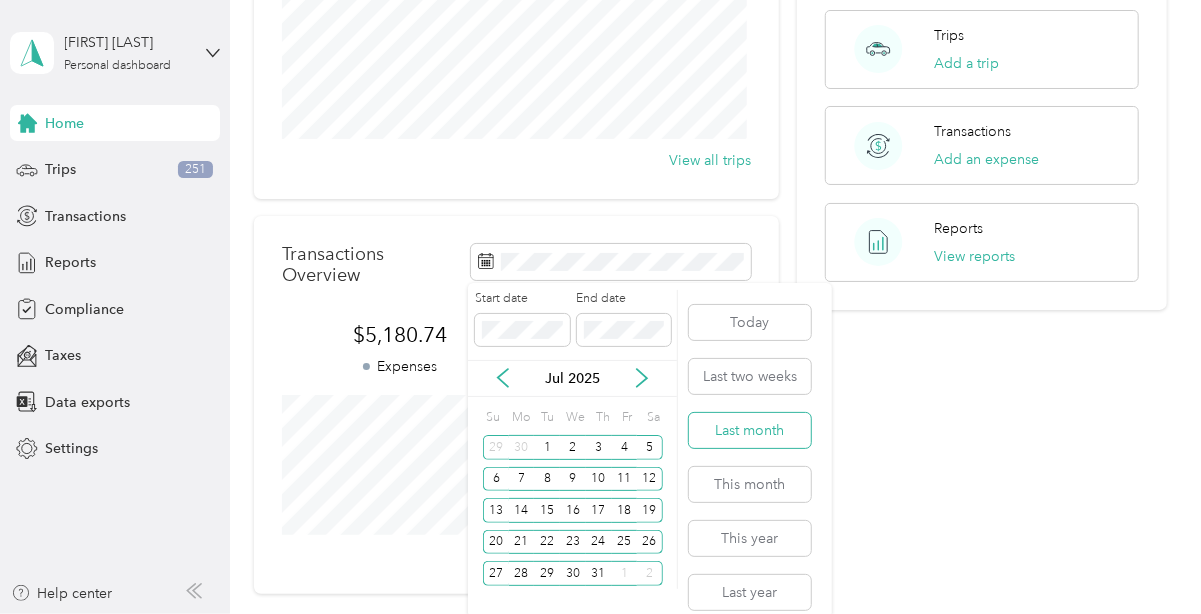 click on "Last month" at bounding box center [750, 430] 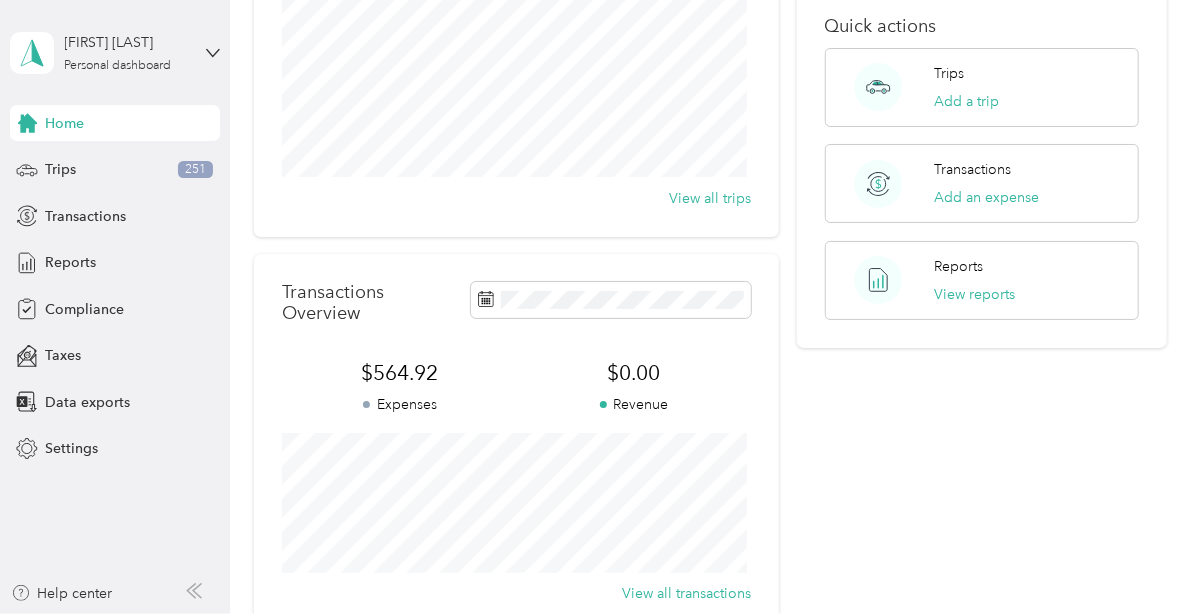 scroll, scrollTop: 272, scrollLeft: 0, axis: vertical 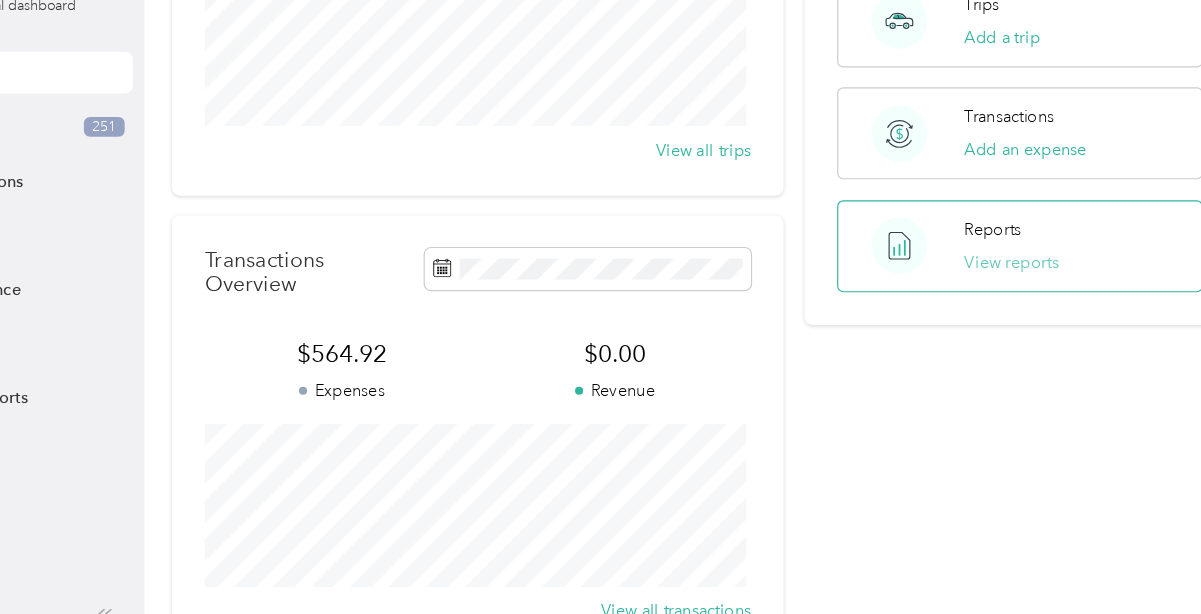 click on "View reports" at bounding box center [974, 286] 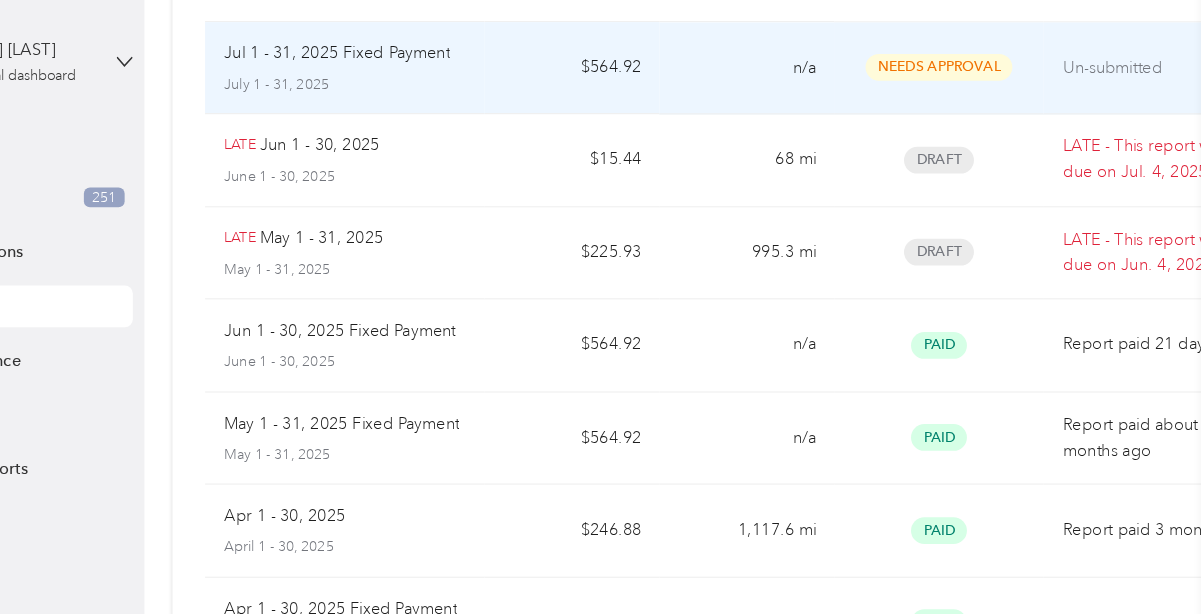click on "$564.92" at bounding box center [597, 59] 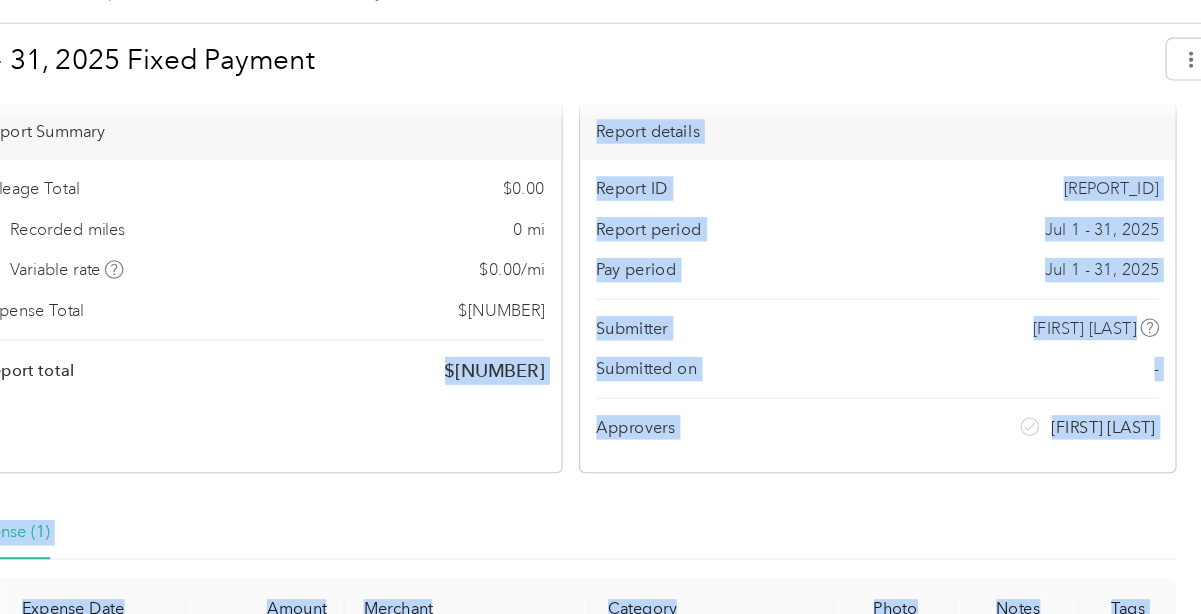 drag, startPoint x: 394, startPoint y: 530, endPoint x: 303, endPoint y: 567, distance: 98.23441 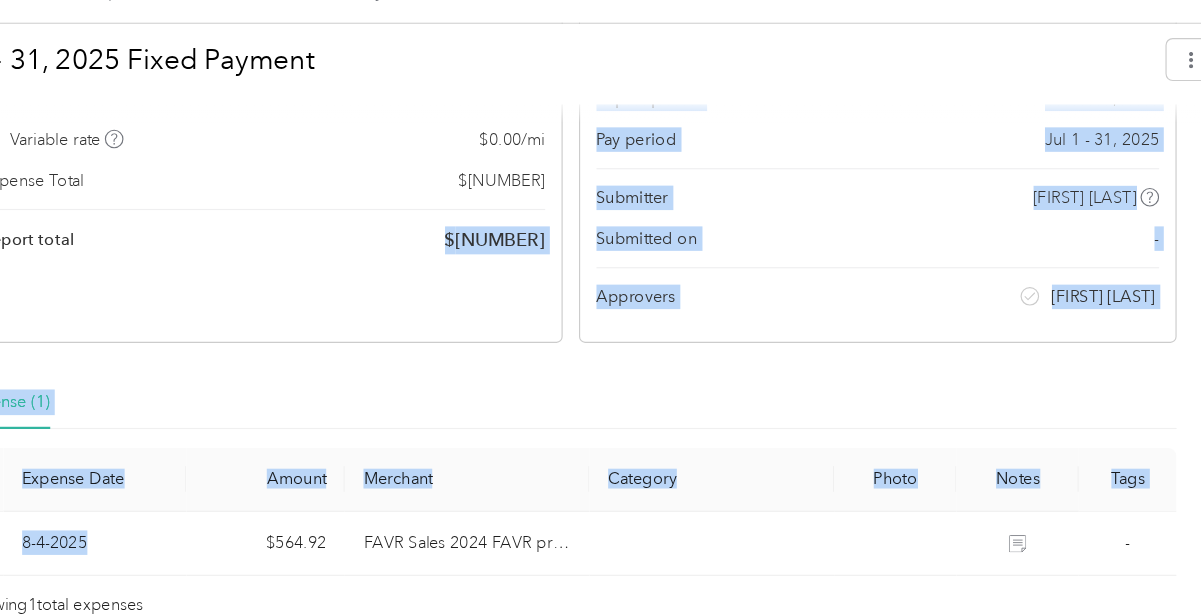 drag, startPoint x: 303, startPoint y: 567, endPoint x: 700, endPoint y: 326, distance: 464.42438 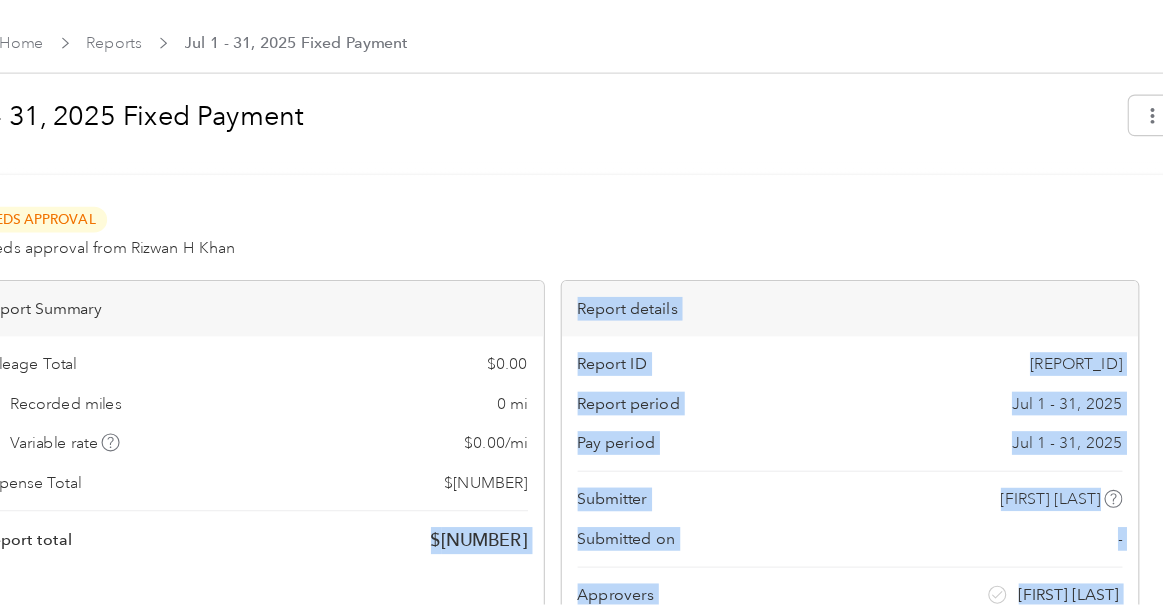 scroll, scrollTop: 0, scrollLeft: 0, axis: both 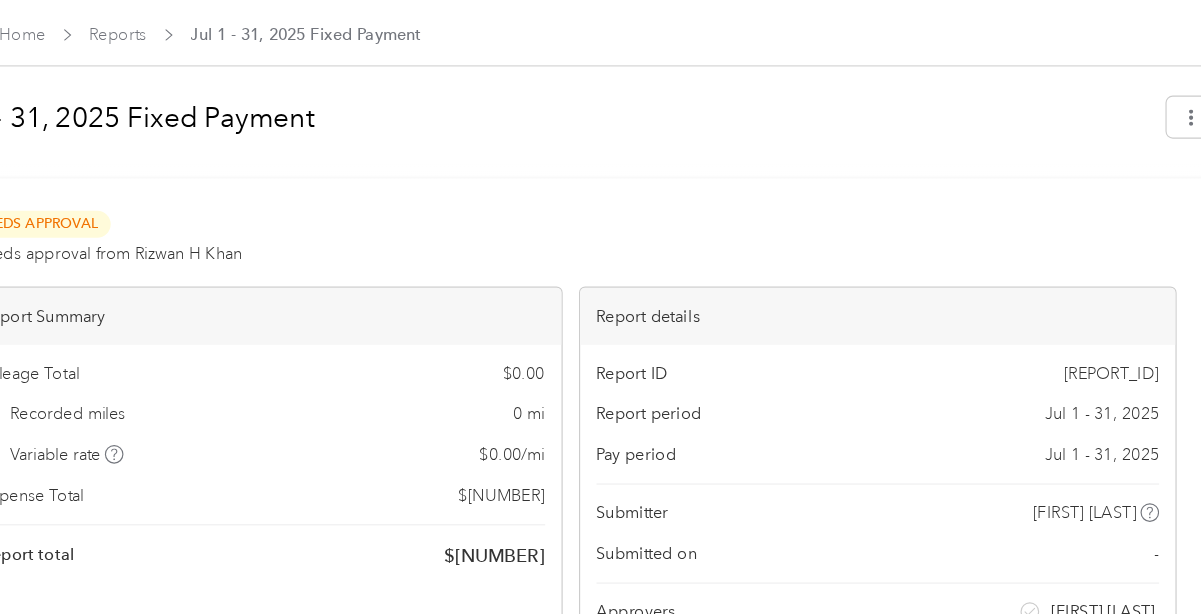 click on "Needs Approval Needs approval from [FIRST] [LAST] View  activity & comments" at bounding box center (595, 205) 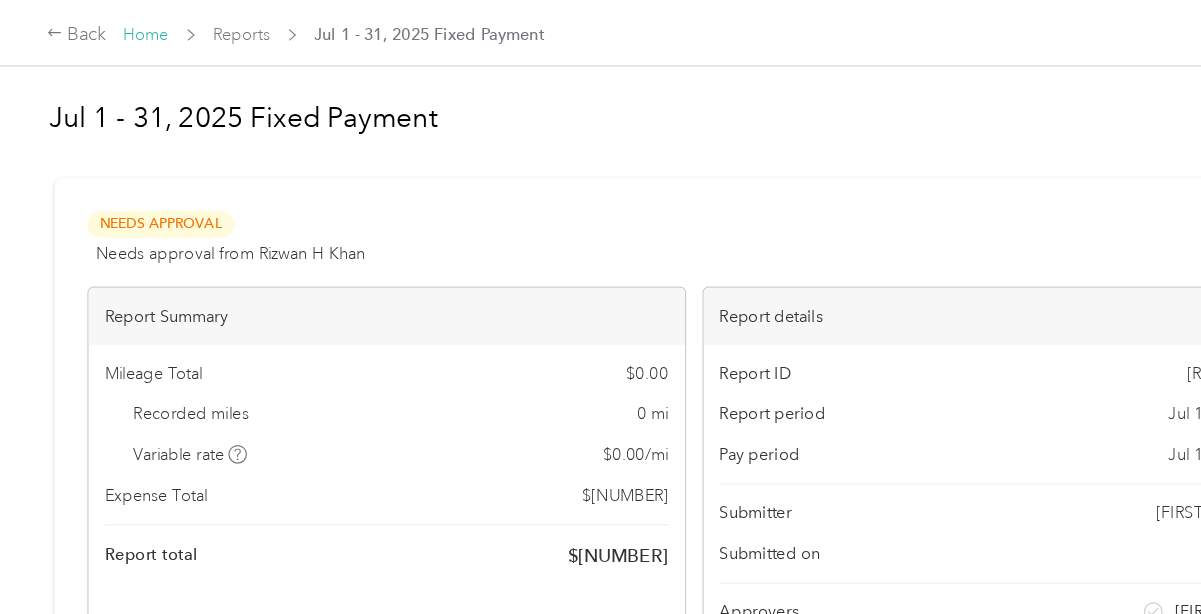 click on "Home" at bounding box center (125, 29) 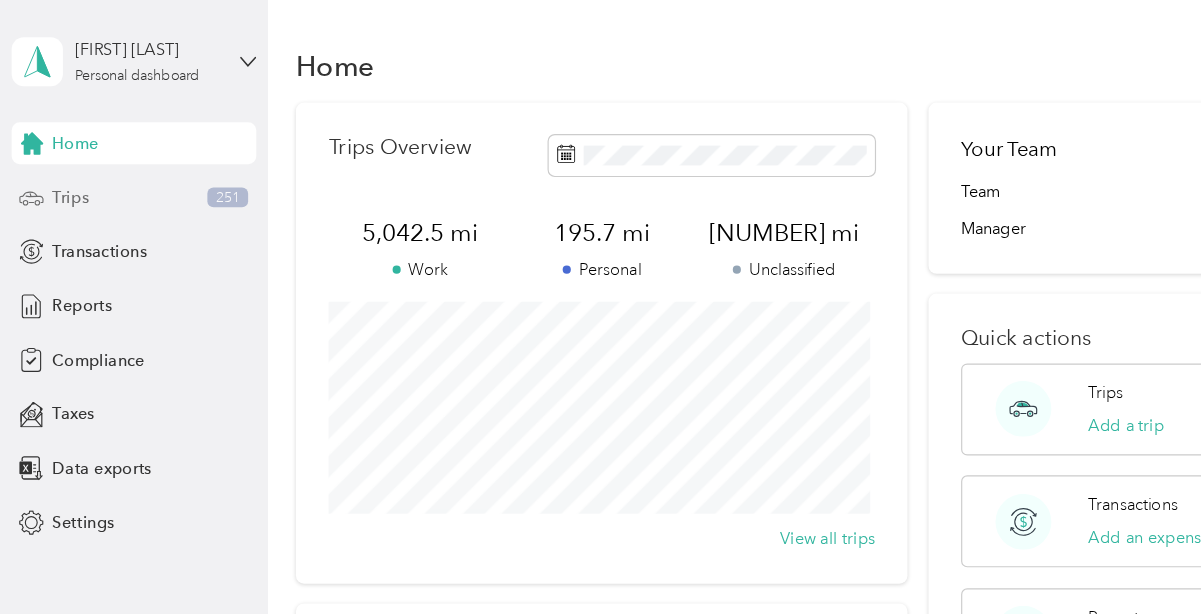 click on "Trips" at bounding box center [60, 169] 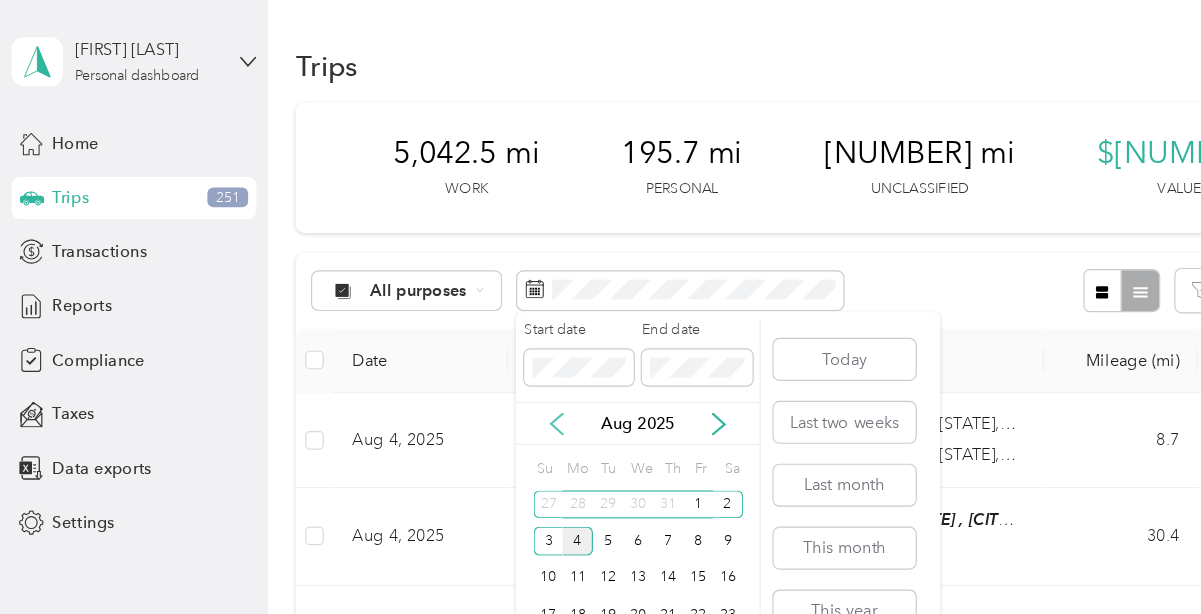 click 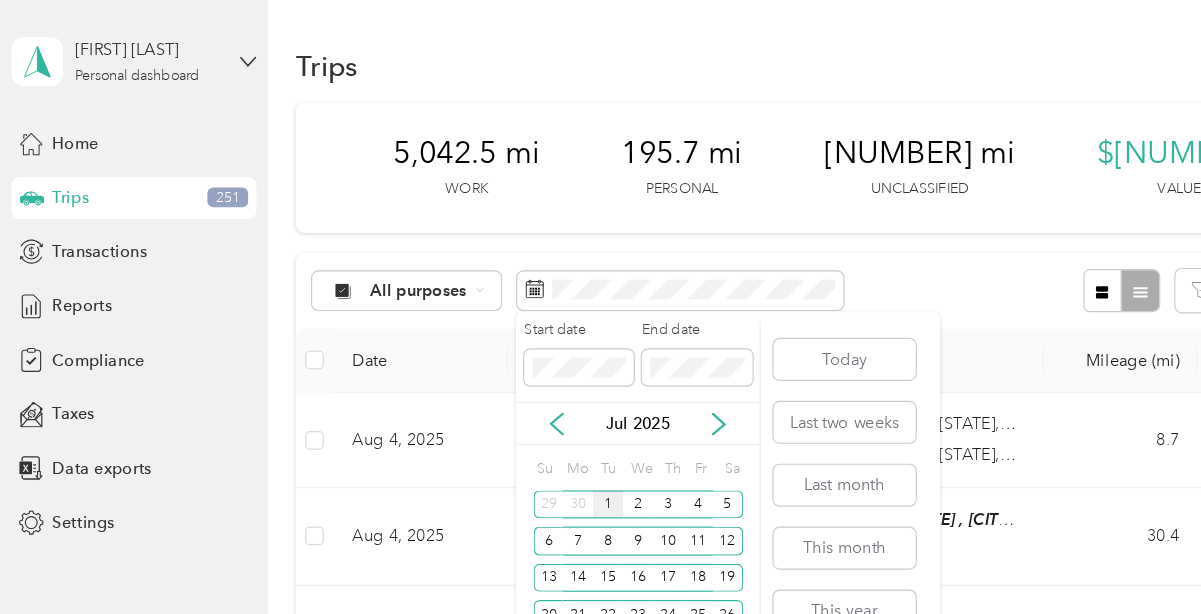 click on "1" at bounding box center (522, 433) 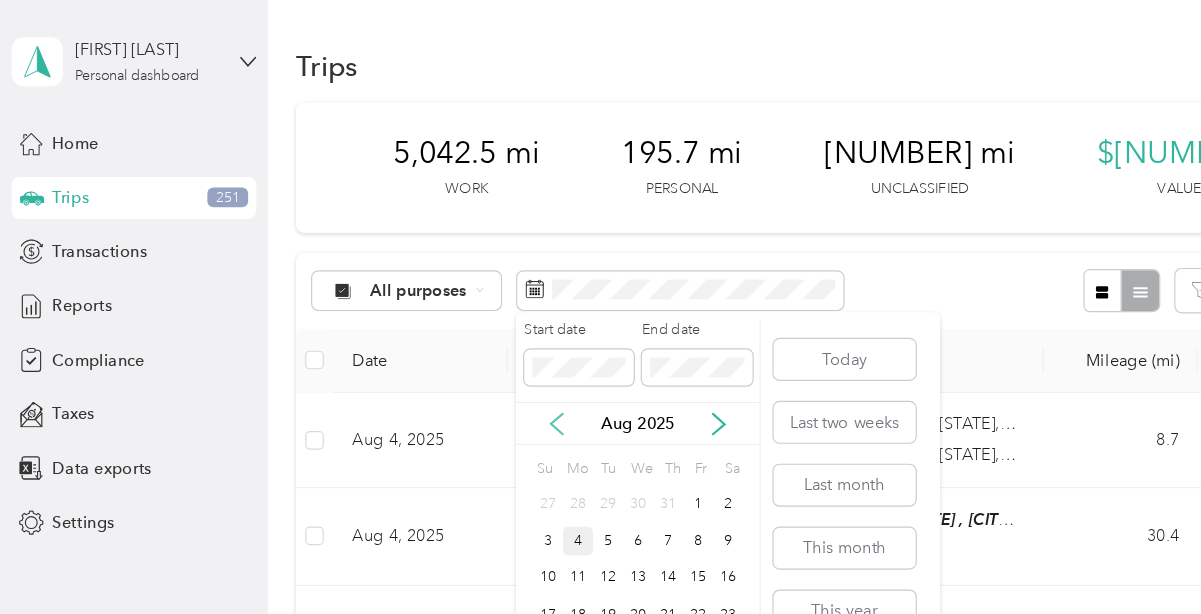 click 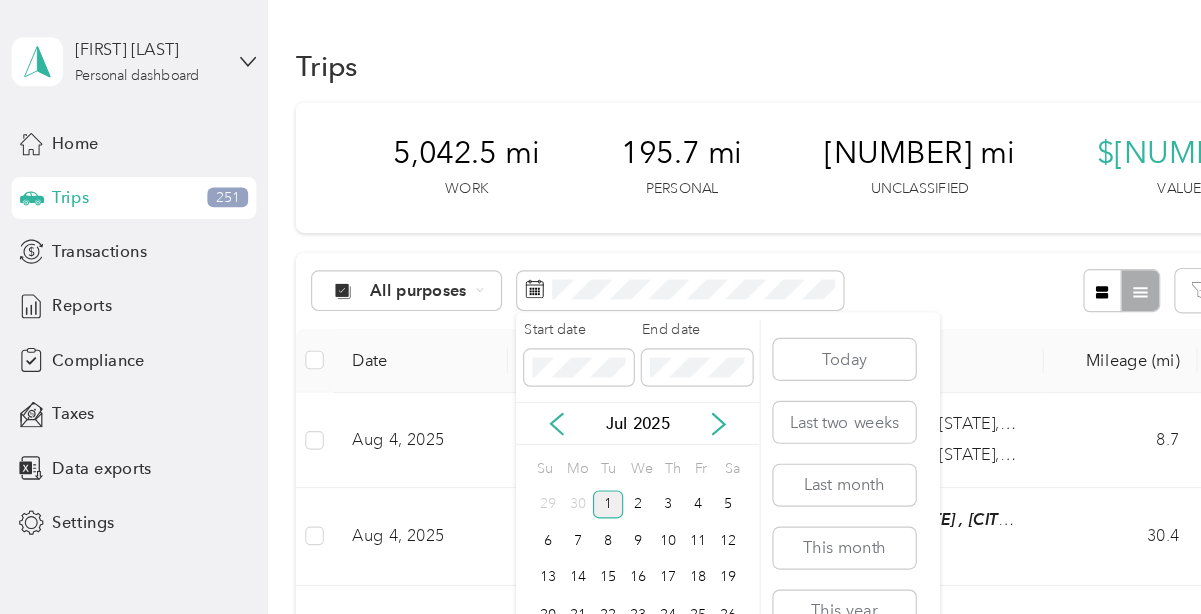 click on "1" at bounding box center (522, 433) 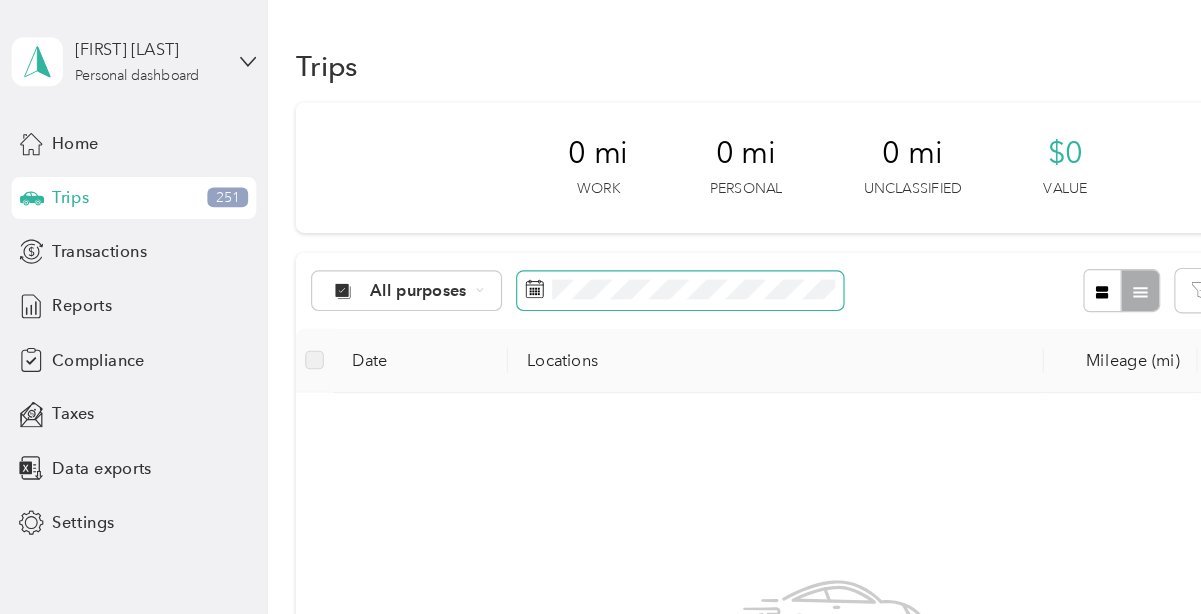 click at bounding box center [584, 250] 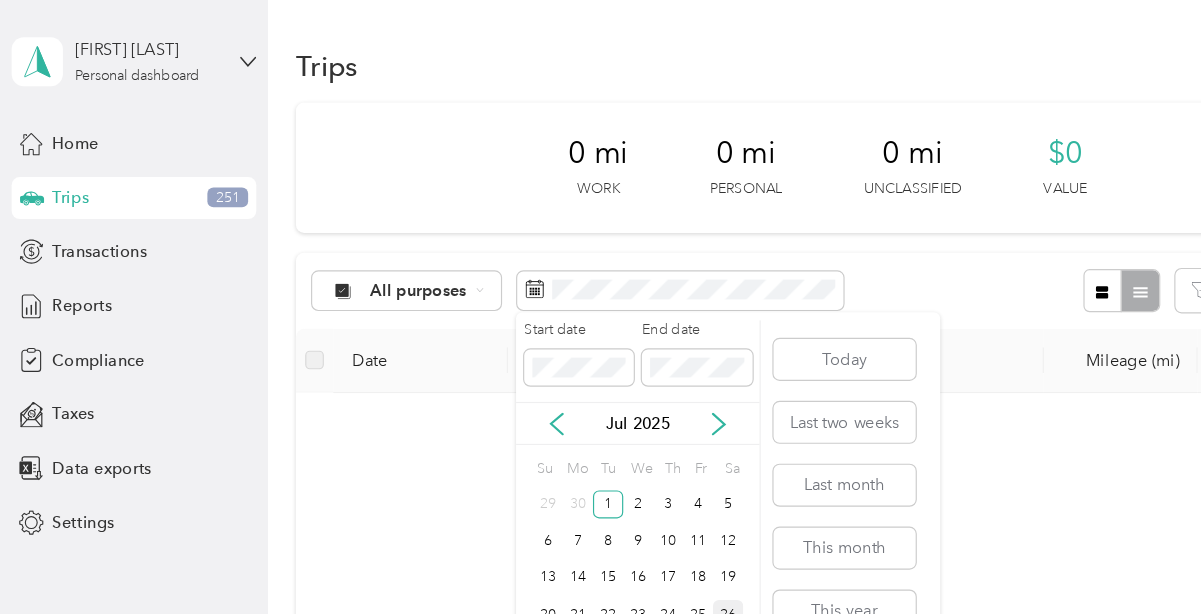 click on "26" at bounding box center [625, 527] 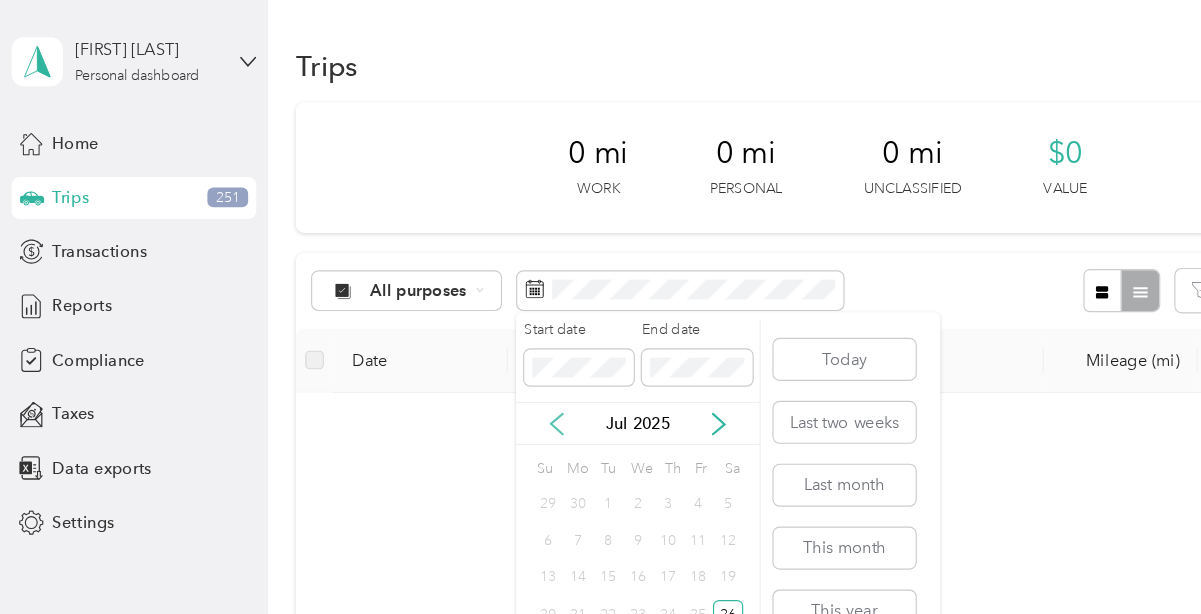 click 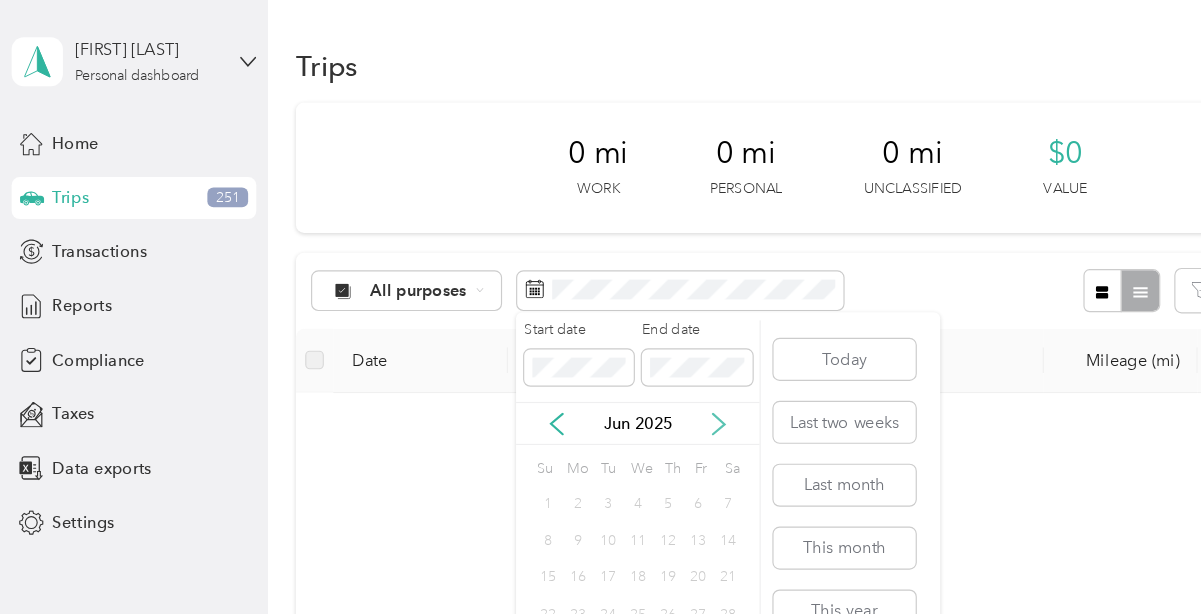 click 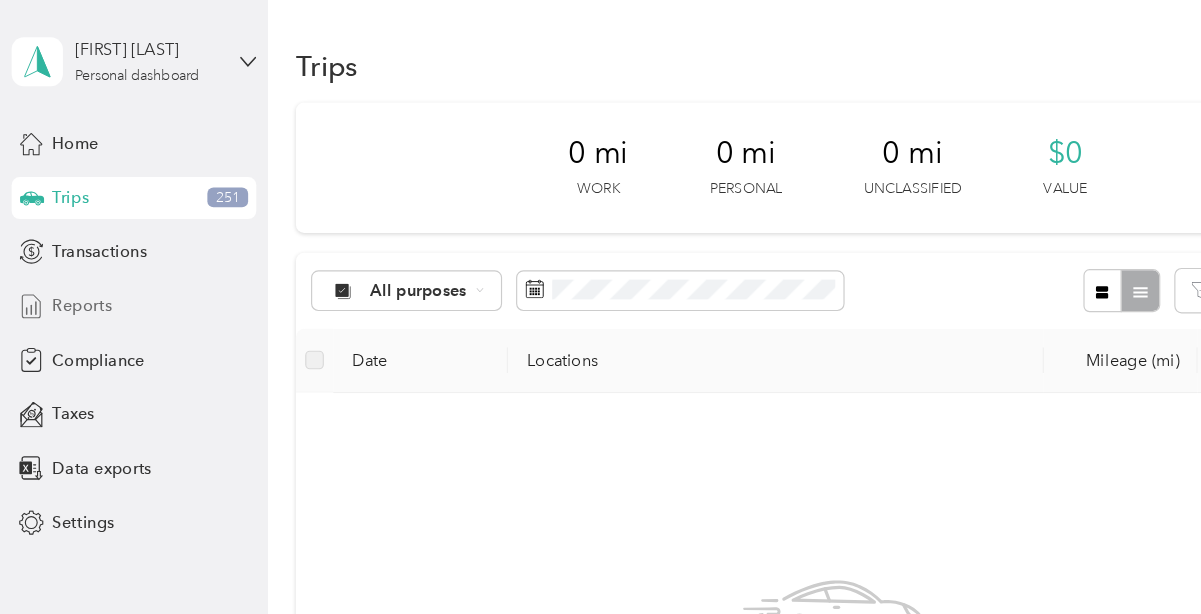 click on "Reports" at bounding box center (70, 262) 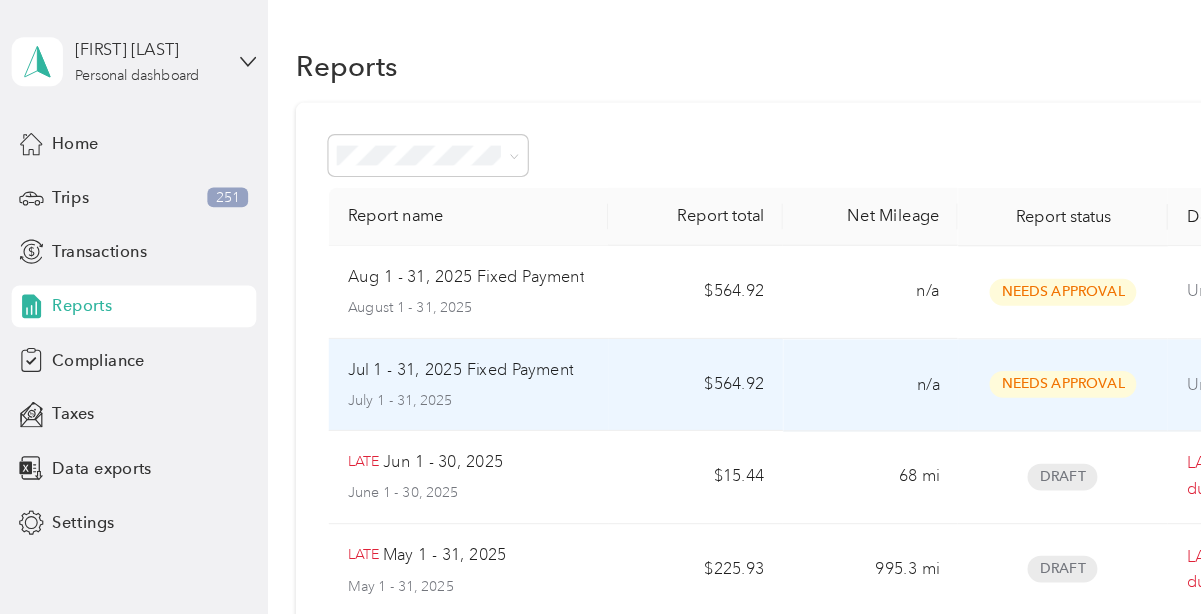 click on "Jul 1 - 31, 2025 Fixed Payment July 1 - 31, 2025" at bounding box center [402, 330] 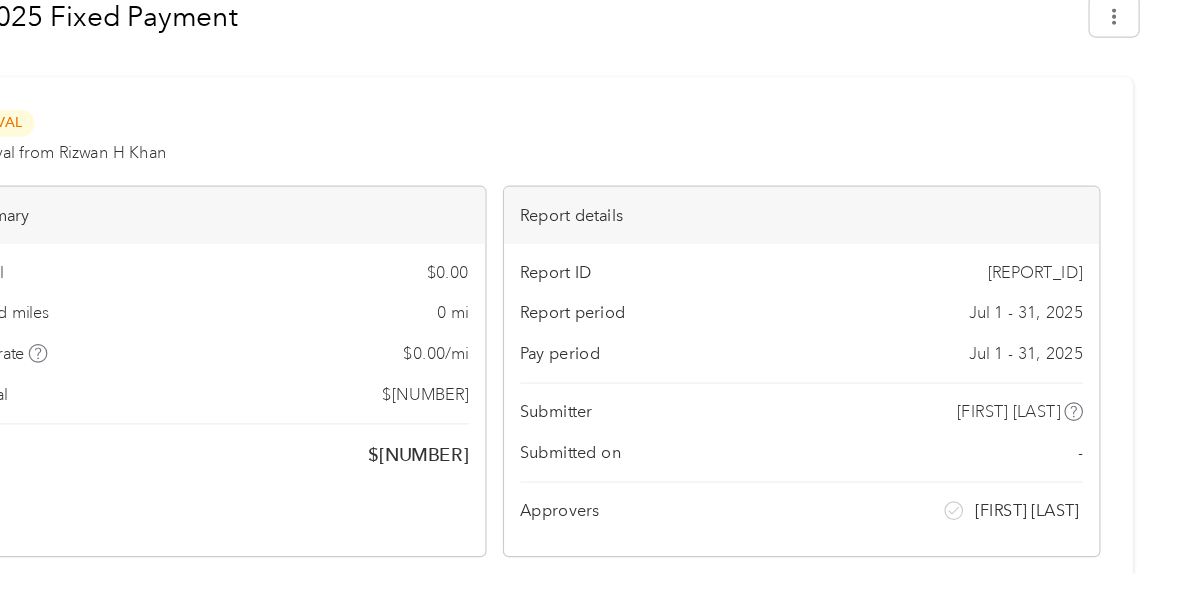 click on "Report details" at bounding box center [860, 271] 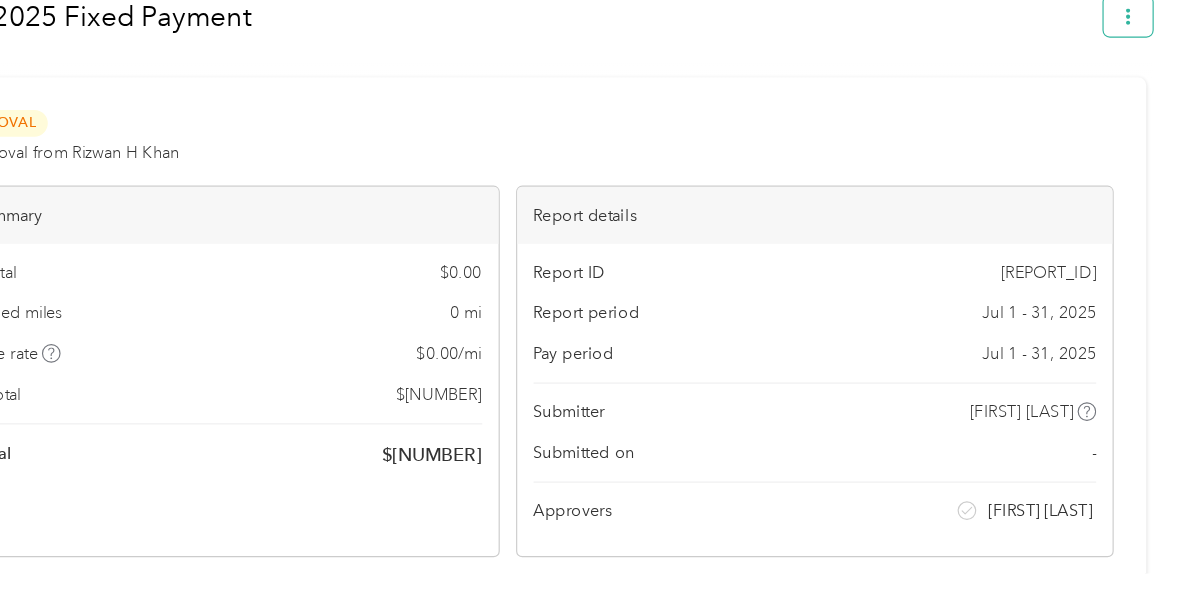 click at bounding box center [1128, 100] 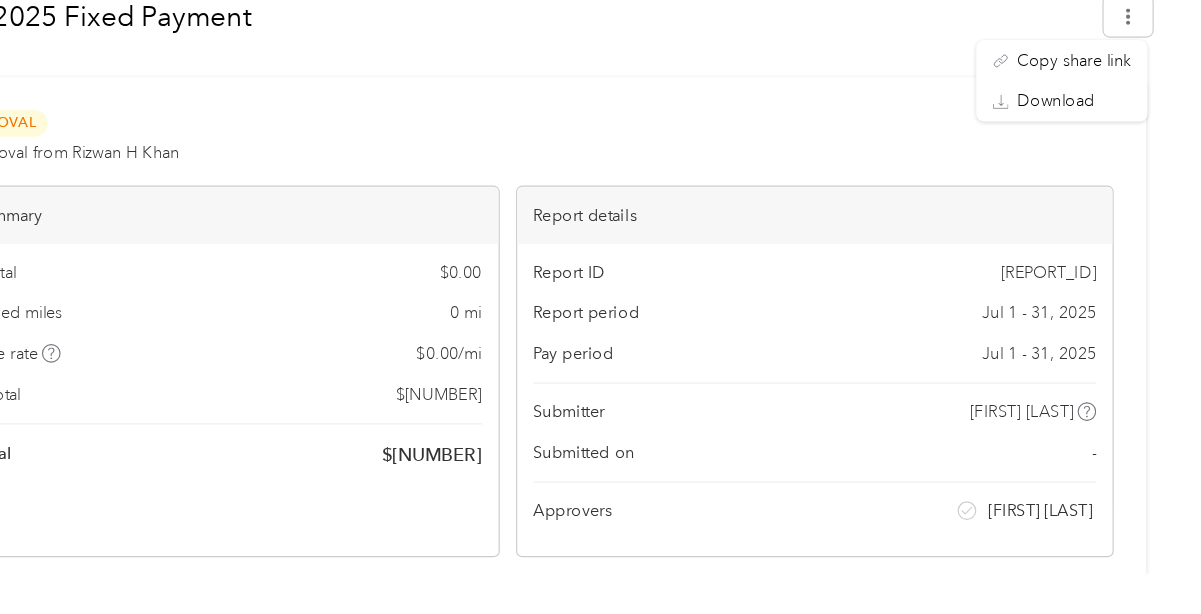 click on "Needs Approval Needs approval from [NAME] [NAME] View  activity & comments Report Summary Mileage Total $ 0.00 Recorded miles 0   mi Variable rate   $ 0.00 / mi Expense Total $ 564.92 Report total $ 564.92 Report details Report ID [ID] Report period [DATE] - [DATE], [YEAR] Pay period [DATE] - [DATE], [YEAR] Submitter [NAME] [NAME] Submitted on - Approvers [NAME] [NAME] Expense (1) Expense Date Amount Merchant Category Photo Notes Tags                 [DATE]-[DATE]-[YEAR] $564.92 FAVR Sales 2024 FAVR program - Showing  1  total expenses" at bounding box center (595, 491) 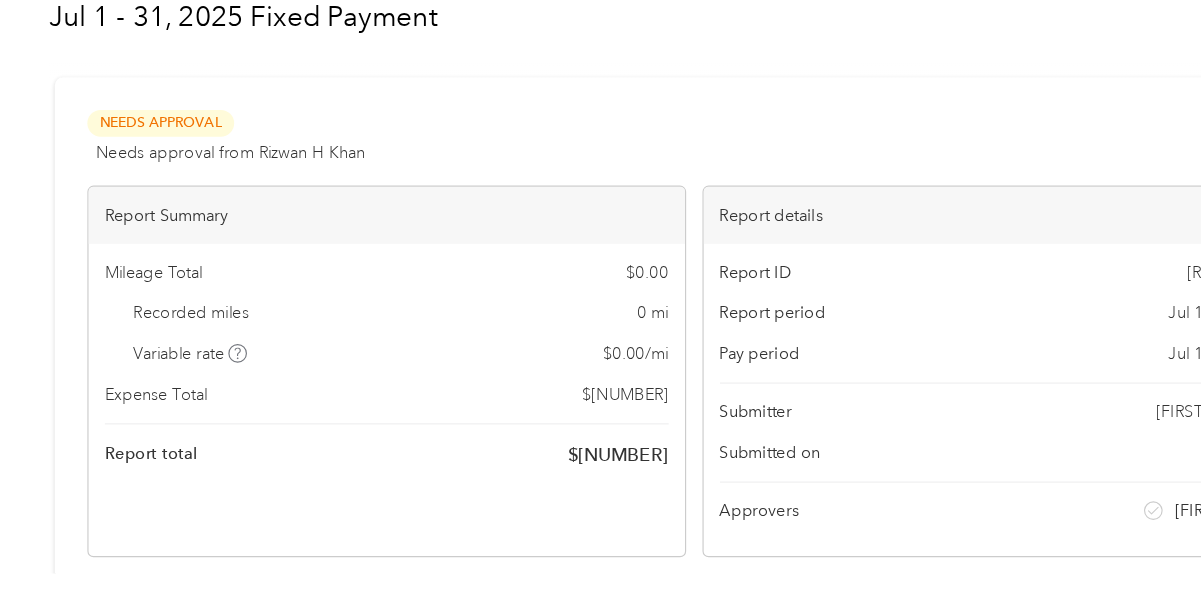 click on "Mileage Total $[NUMBER] Recorded miles [NUMBER]   mi Variable rate   $[NUMBER] / mi Expense Total $[NUMBER] Report total $[NUMBER]" at bounding box center (332, 399) 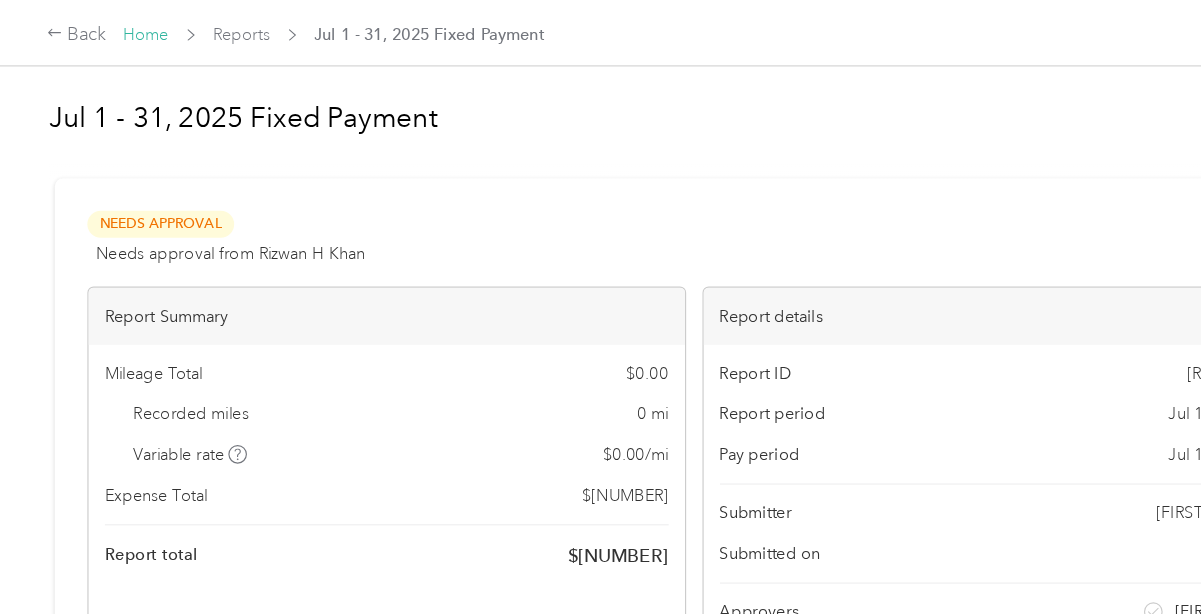 click on "Home" at bounding box center [125, 29] 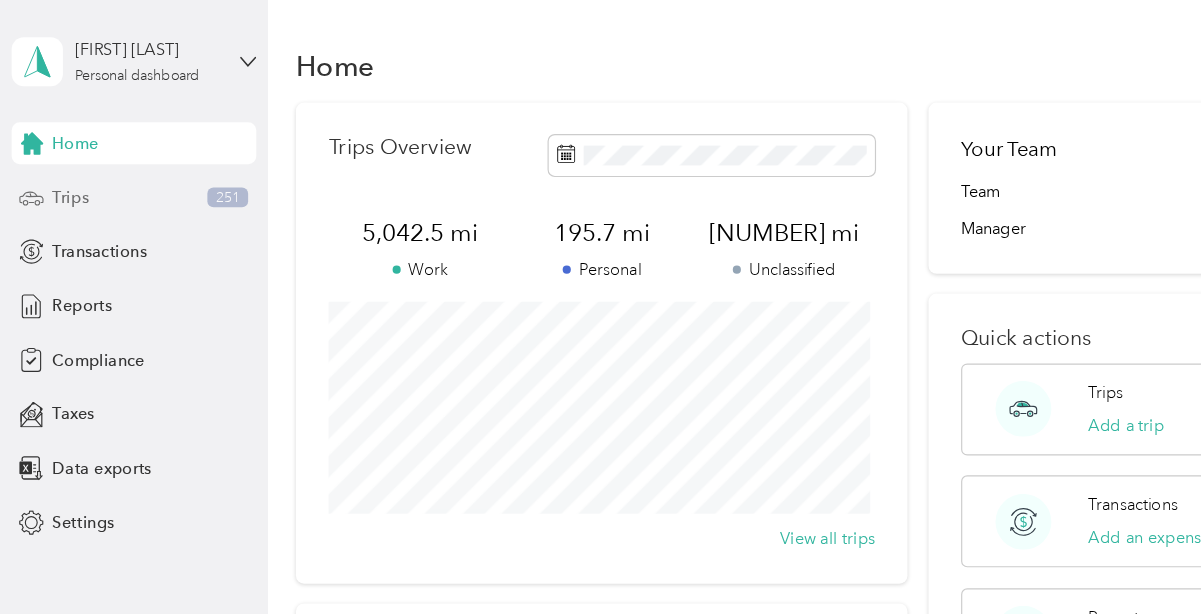 click on "Trips 251" at bounding box center [115, 170] 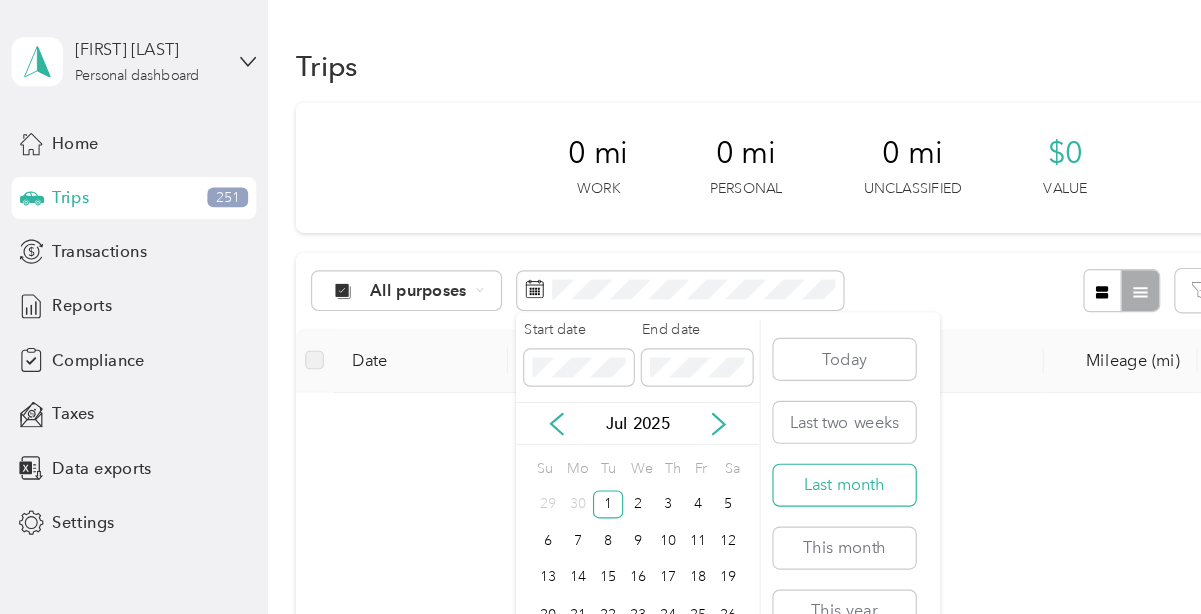 click on "Last month" at bounding box center (725, 416) 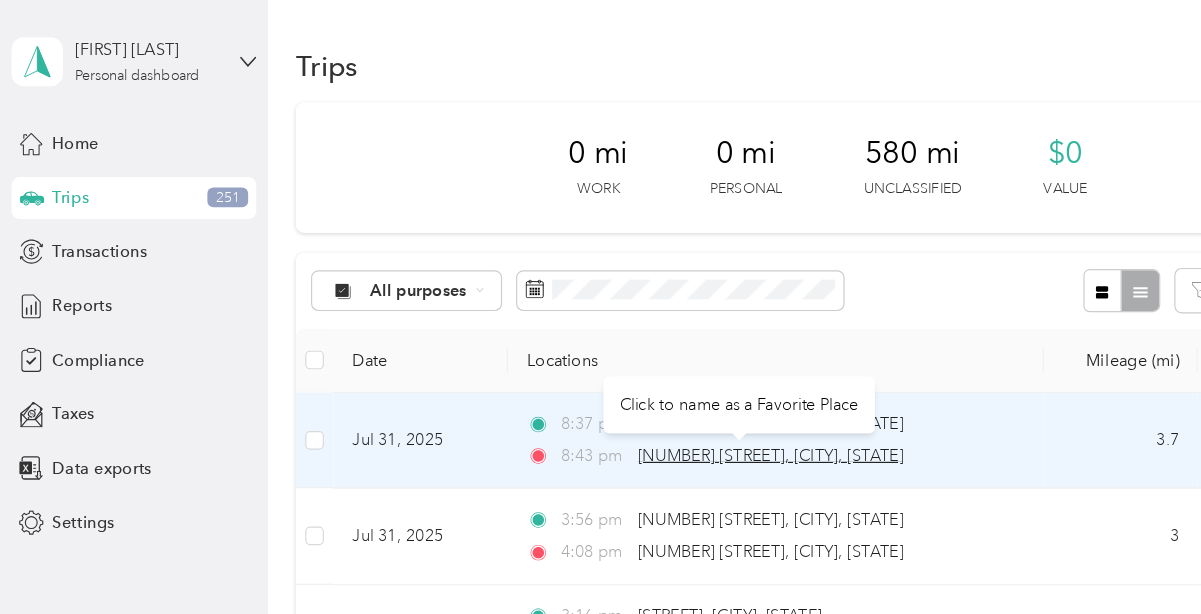 click on "[NUMBER] [STREET], [CITY], [STATE]" at bounding box center [661, 390] 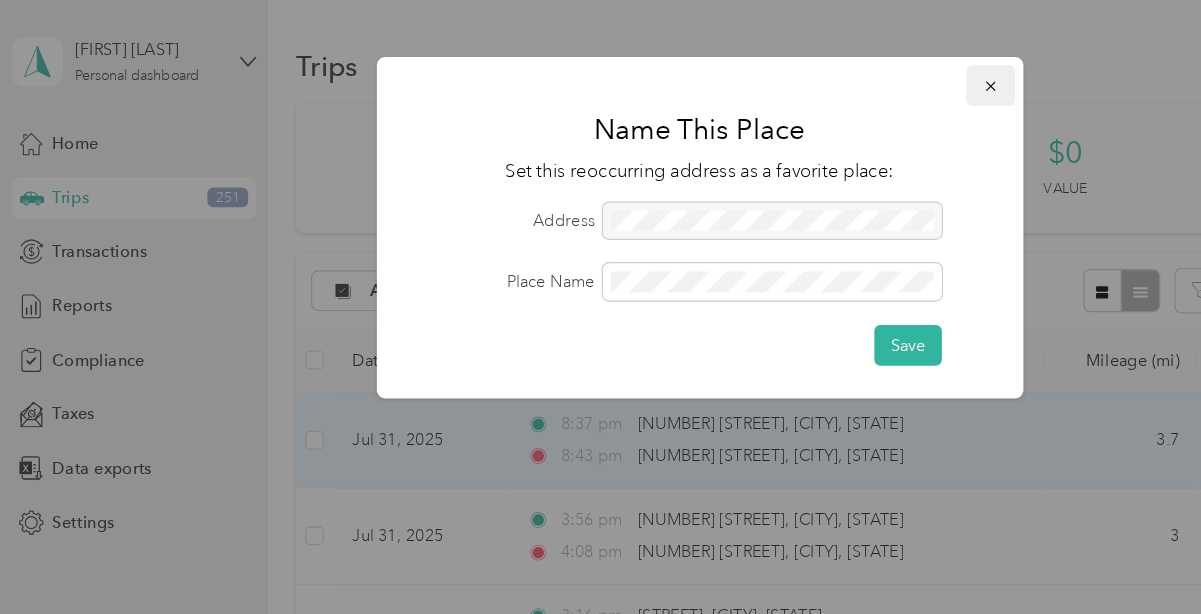 click 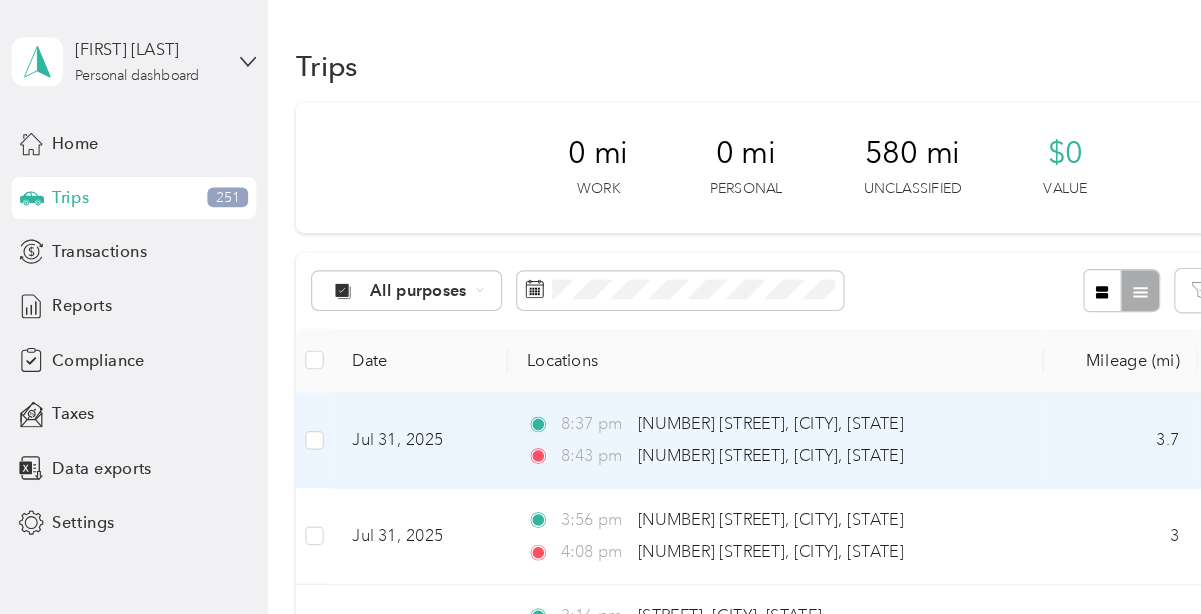 click on "[TIME] [NUMBER] [STREET], [CITY] [TIME] [NUMBER] [STREET], [CITY], [STATE]" at bounding box center [662, 377] 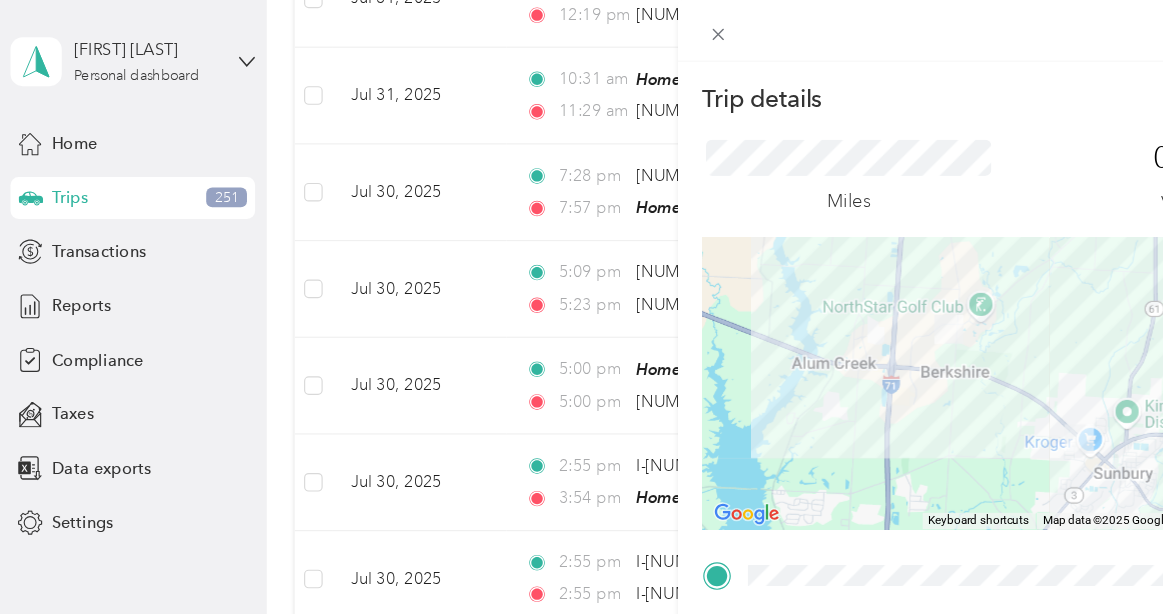 scroll, scrollTop: 1040, scrollLeft: 0, axis: vertical 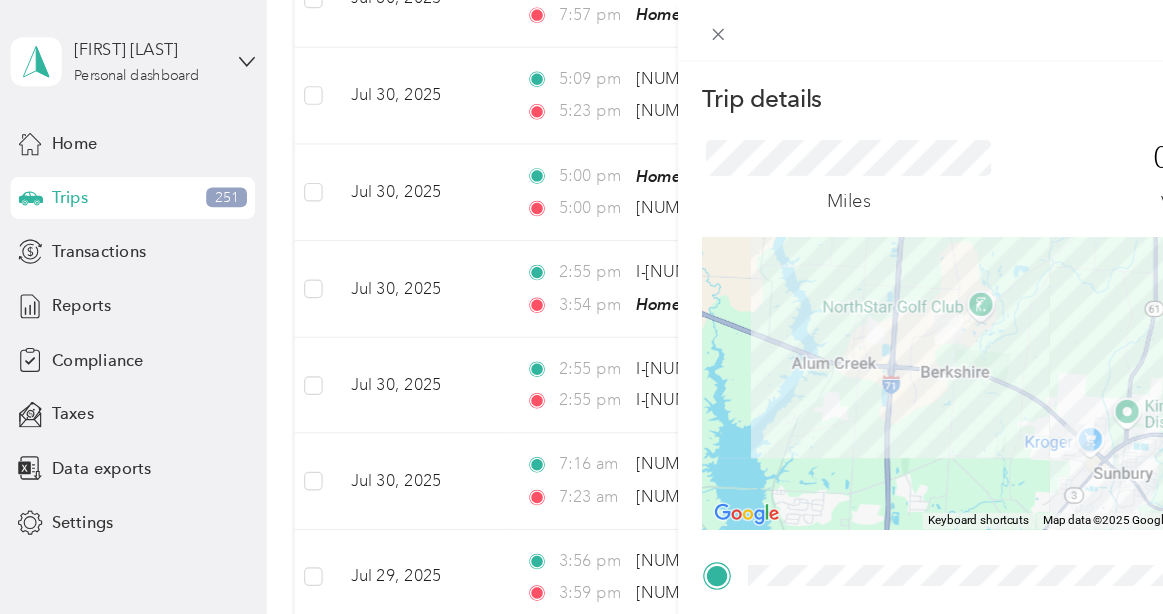 click on "Trip details Save This trip cannot be edited because it is either under review, approved, or paid. Contact your Team Manager to edit it. Miles [NUMBER] Value  ← Move left → Move right ↑ Move up ↓ Move down + Zoom in - Zoom out Home Jump left by 75% End Jump right by 75% Page Up Jump up by 75% Page Down Jump down by 75% Keyboard shortcuts Map Data Map data ©[YEAR] Google Map data ©[YEAR] Google [NUMBER] km  Click to toggle between metric and imperial units Terms Report a map error TO Add photo" at bounding box center (581, 307) 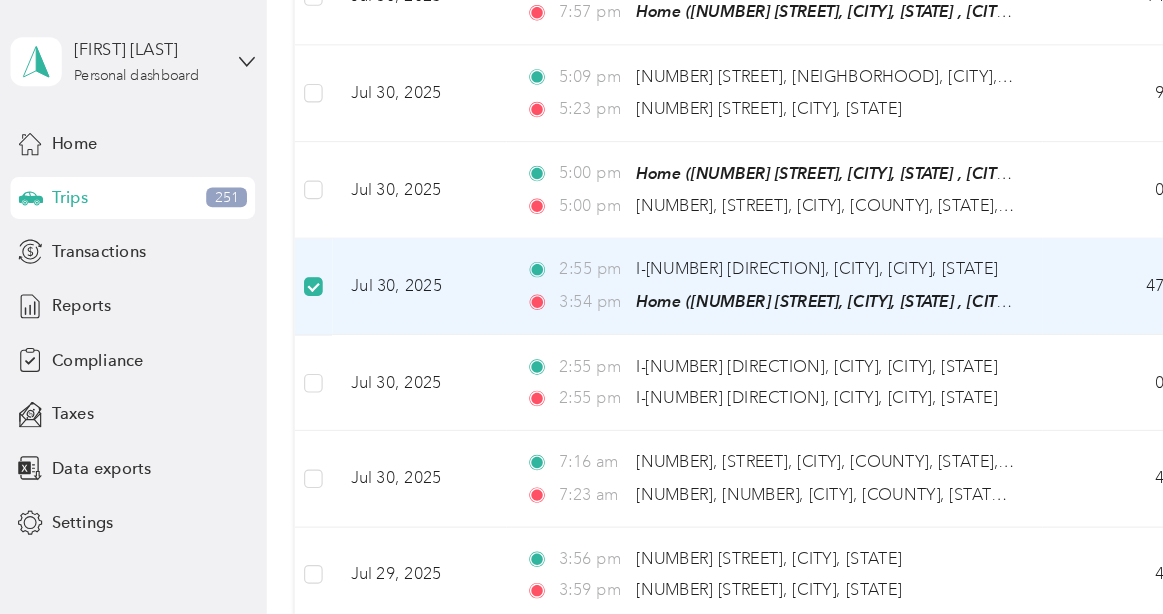 scroll, scrollTop: 1038, scrollLeft: 0, axis: vertical 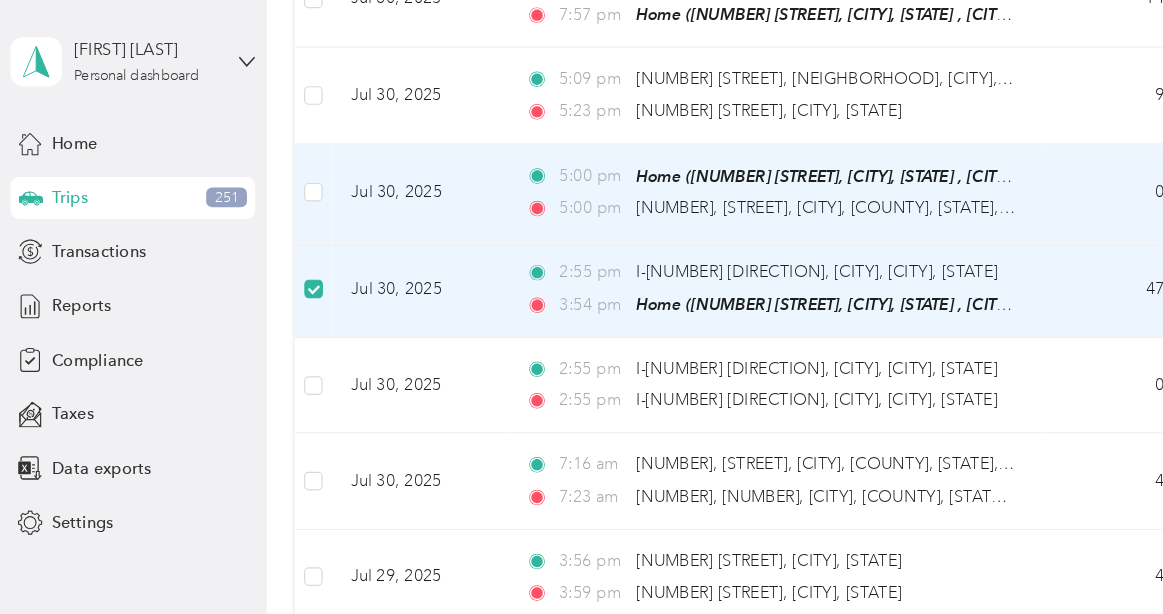 click at bounding box center (269, 165) 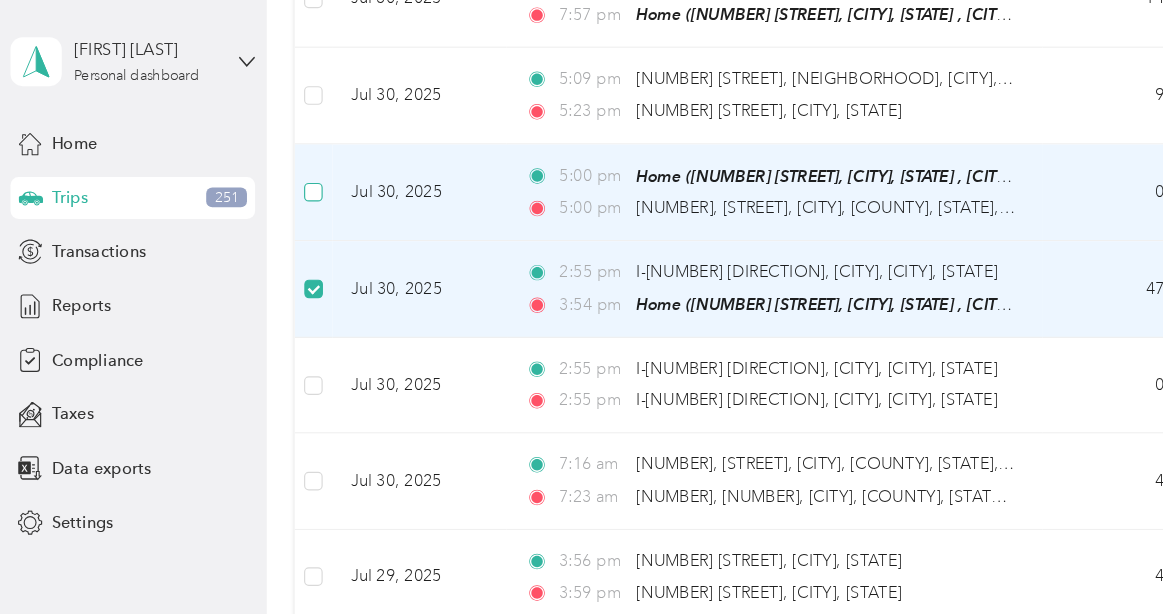 click at bounding box center [269, 165] 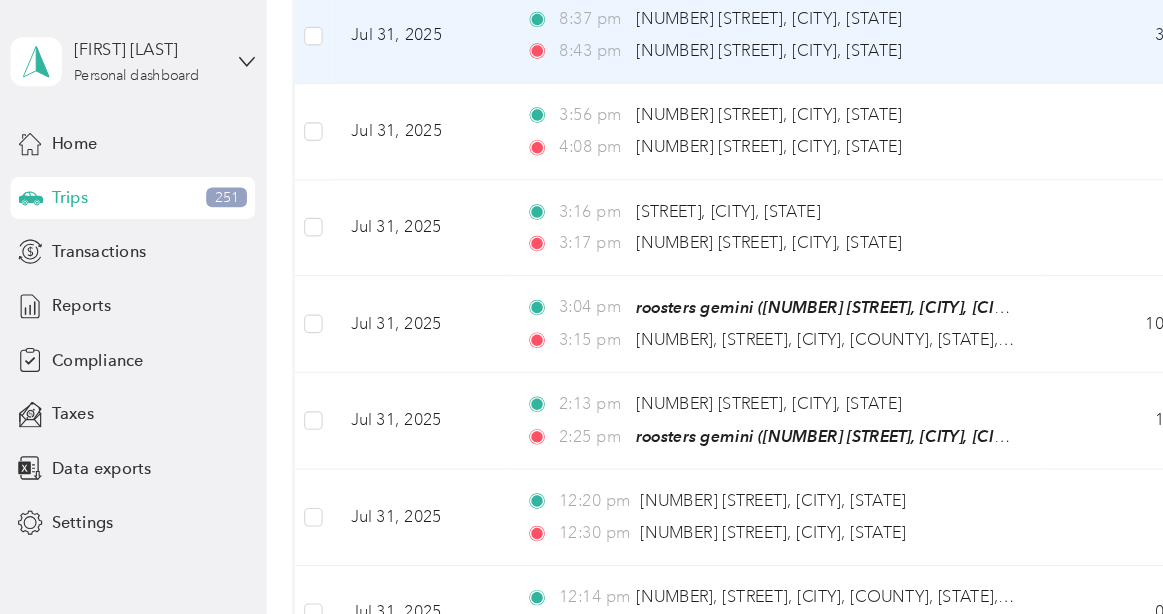 scroll, scrollTop: 198, scrollLeft: 0, axis: vertical 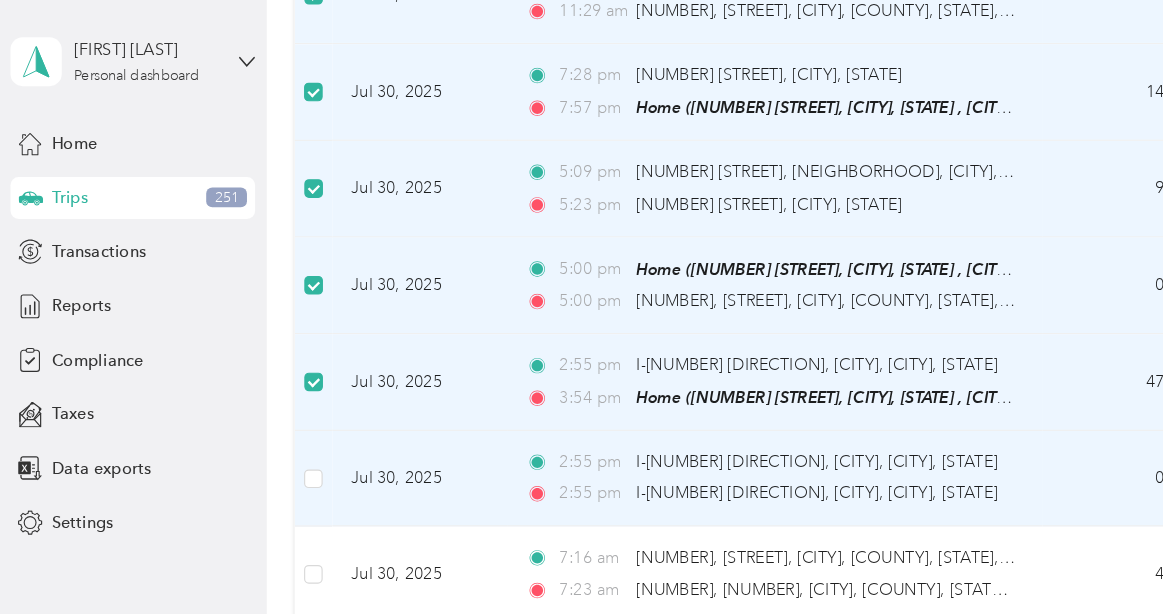 click at bounding box center (269, 411) 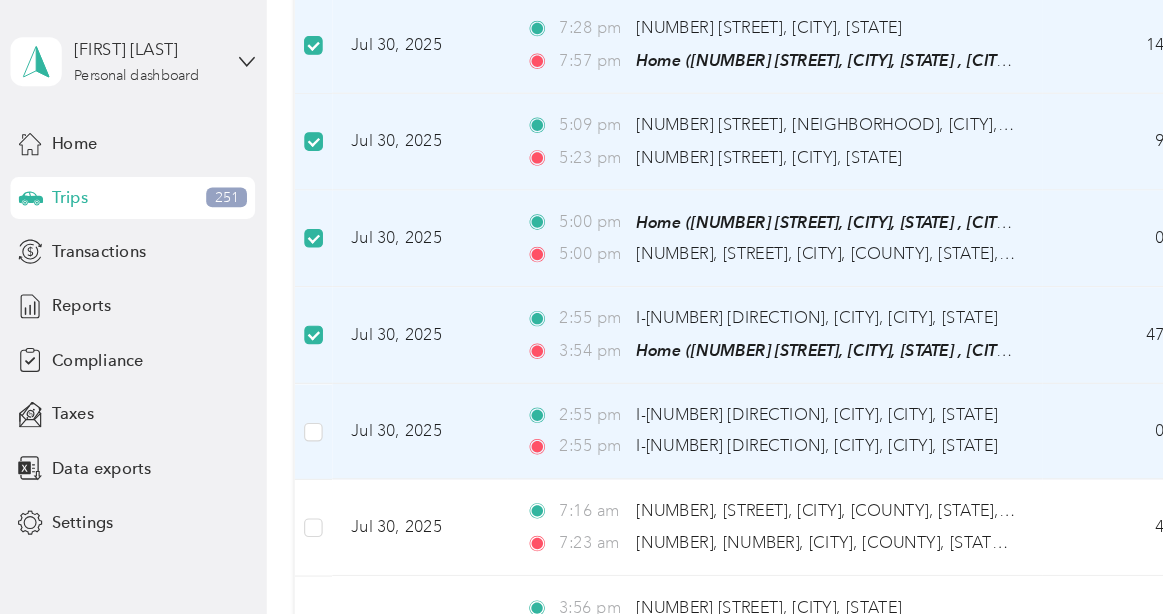 click at bounding box center (269, 371) 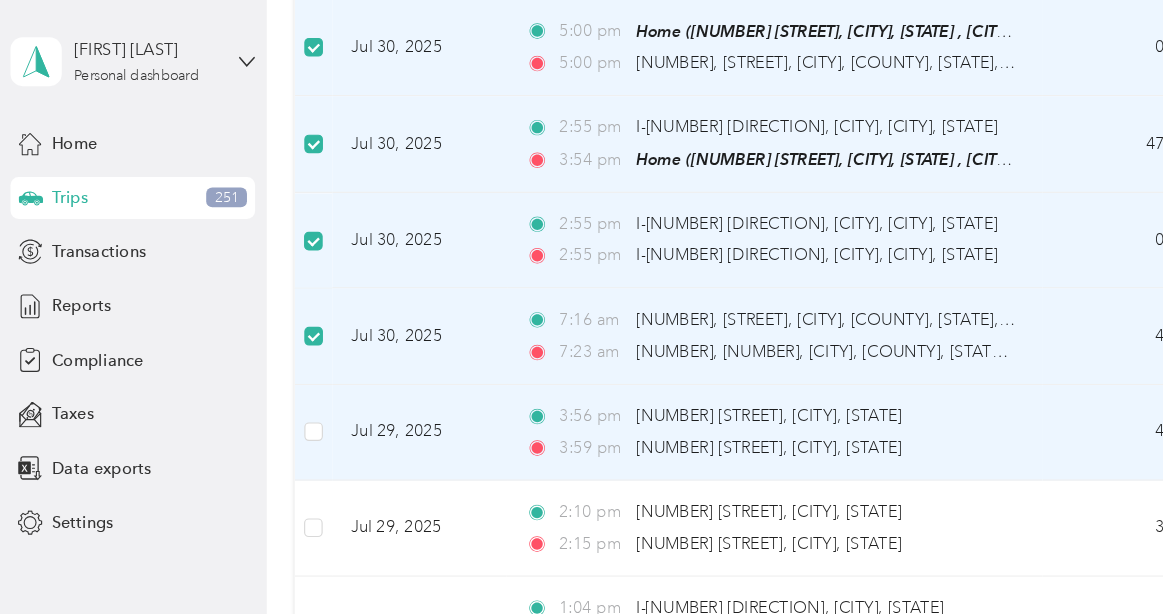 scroll, scrollTop: 1158, scrollLeft: 0, axis: vertical 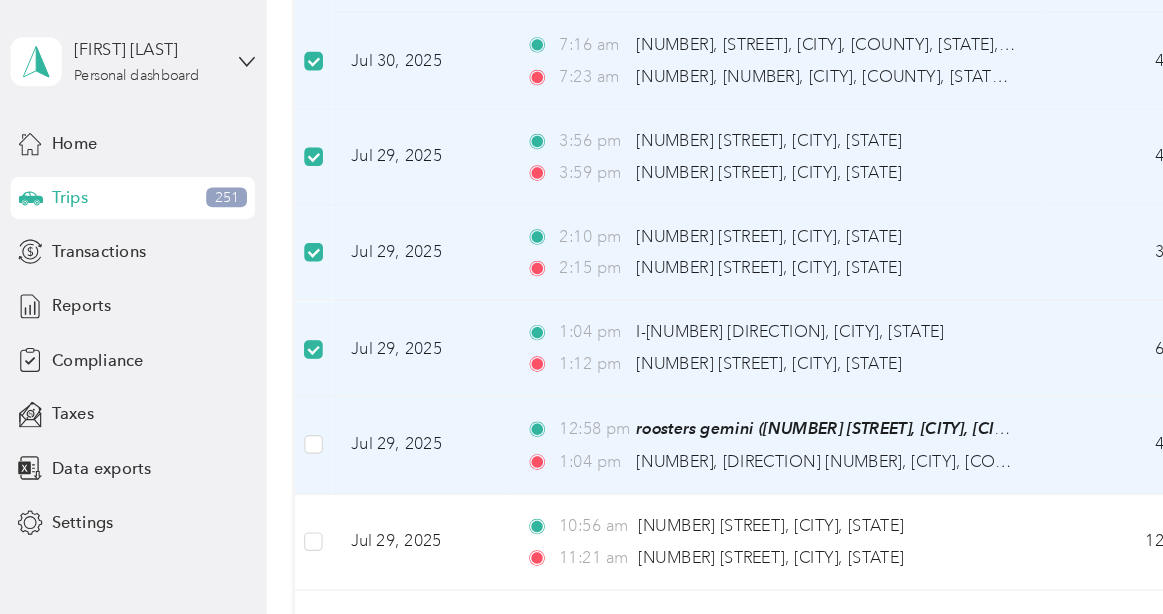 click at bounding box center [269, 382] 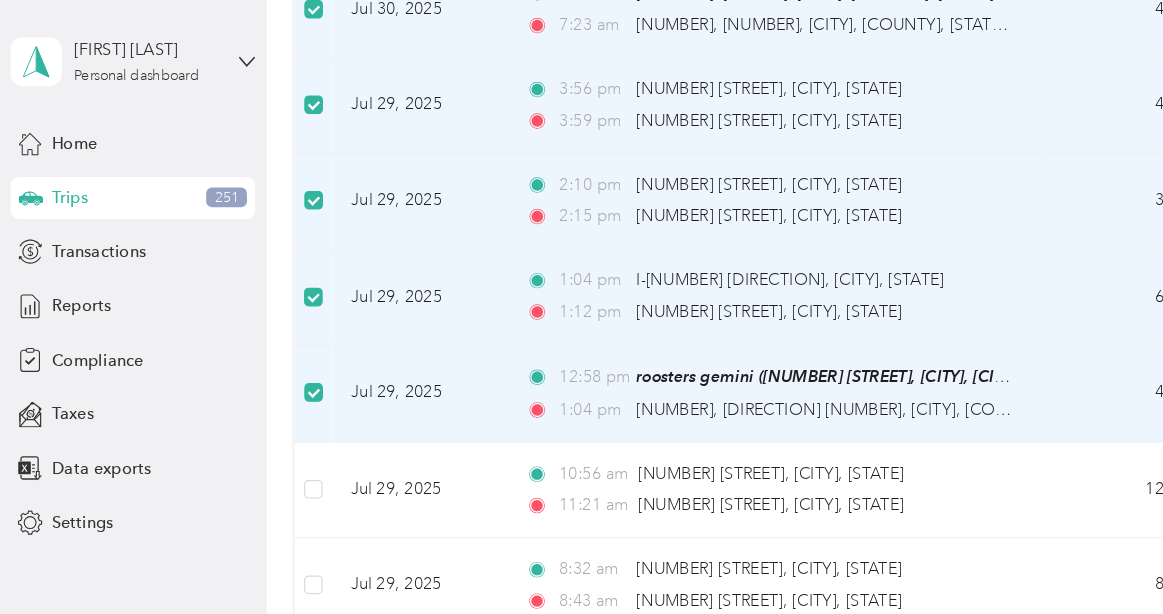 scroll, scrollTop: 1478, scrollLeft: 0, axis: vertical 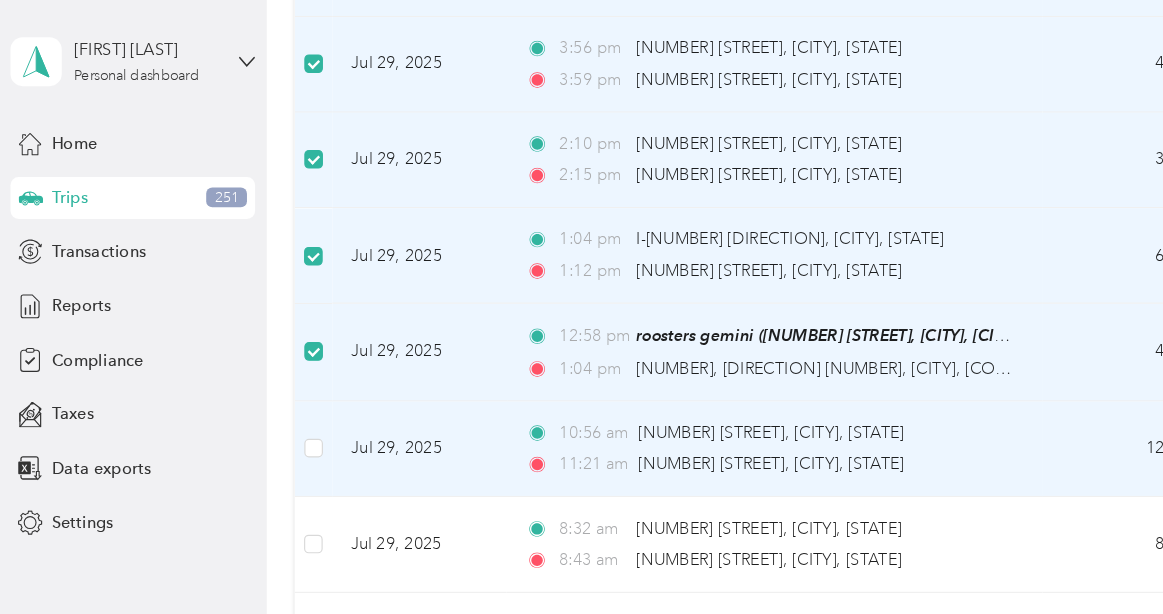 click at bounding box center [269, 385] 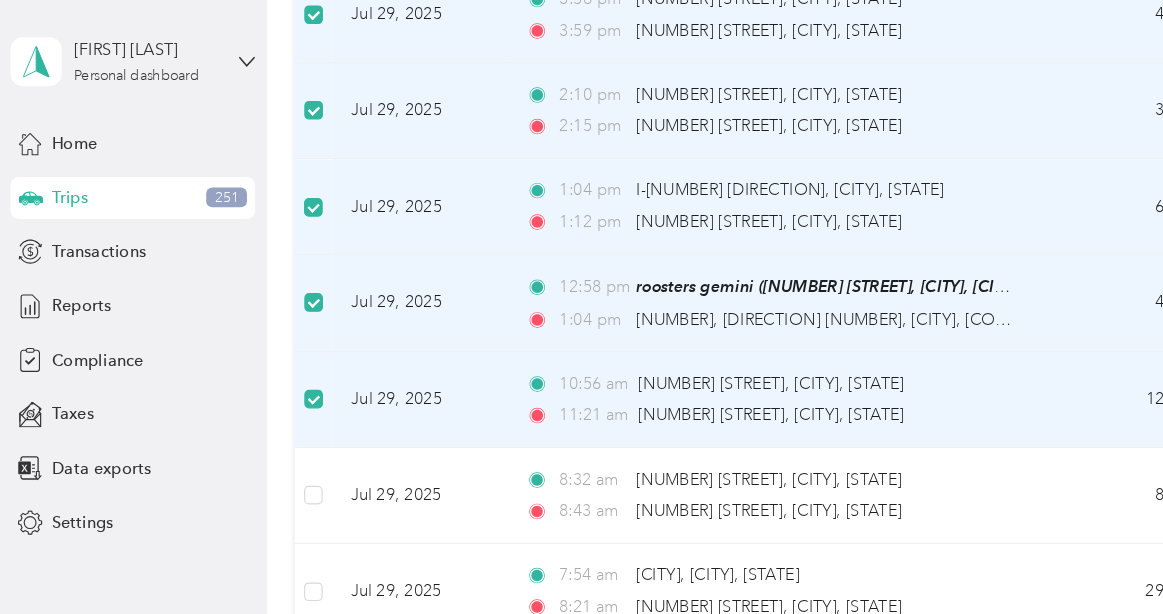 scroll, scrollTop: 1558, scrollLeft: 0, axis: vertical 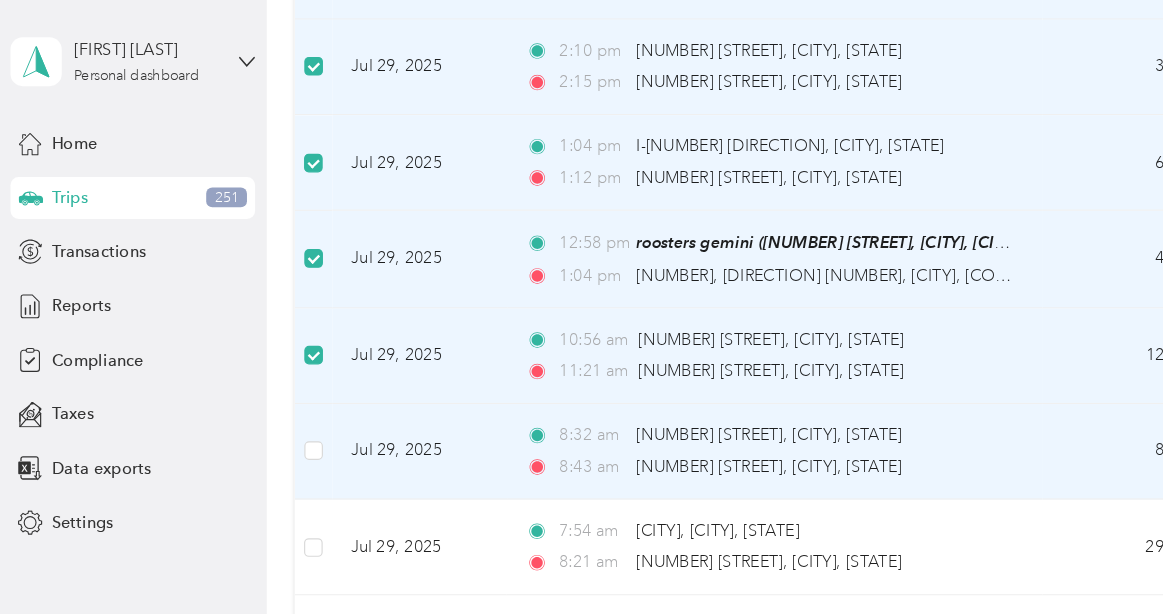 click at bounding box center (269, 388) 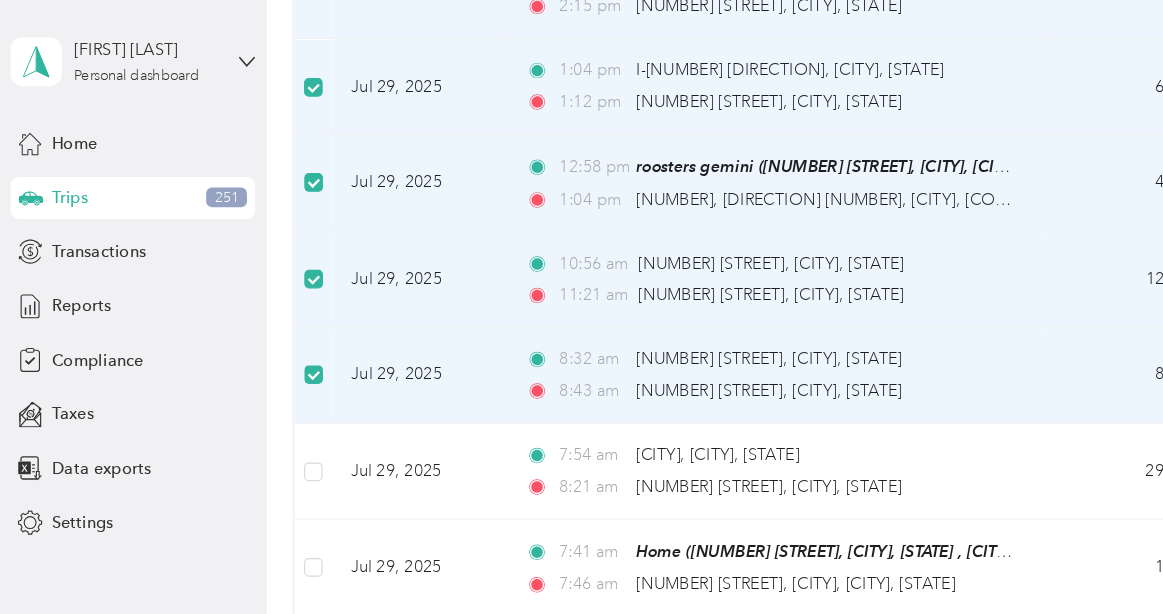 scroll, scrollTop: 1638, scrollLeft: 0, axis: vertical 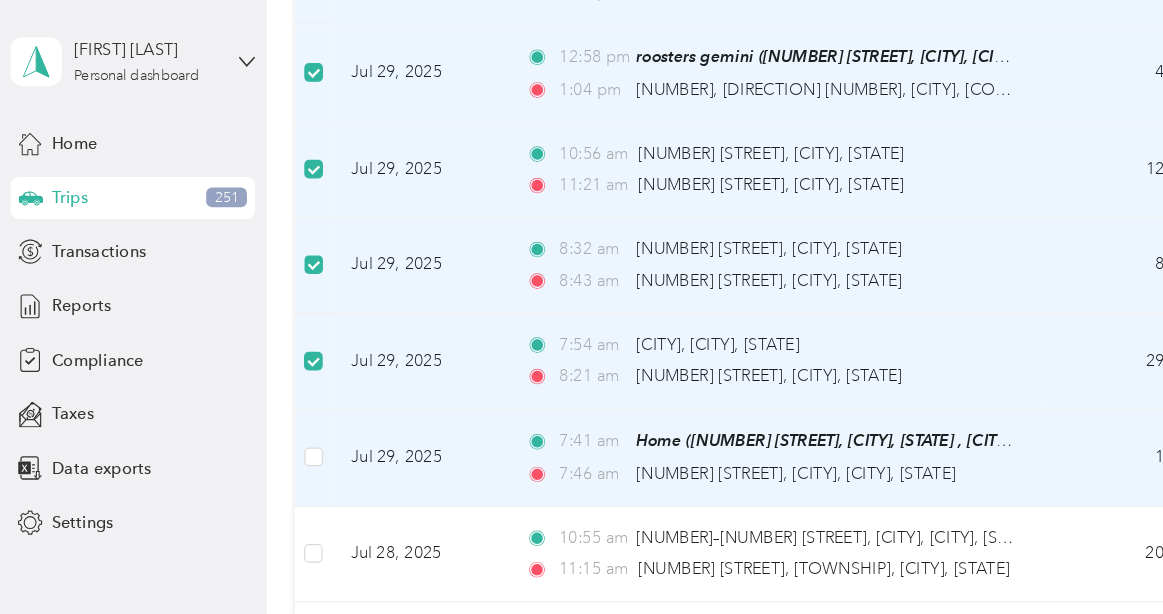 click at bounding box center (269, 392) 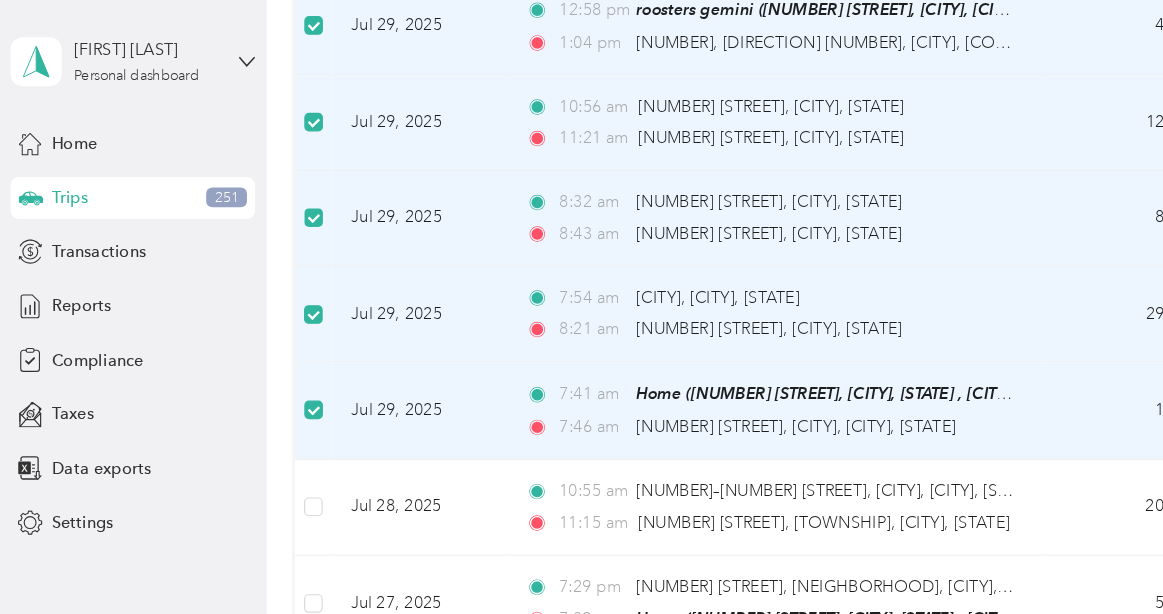 scroll, scrollTop: 1798, scrollLeft: 0, axis: vertical 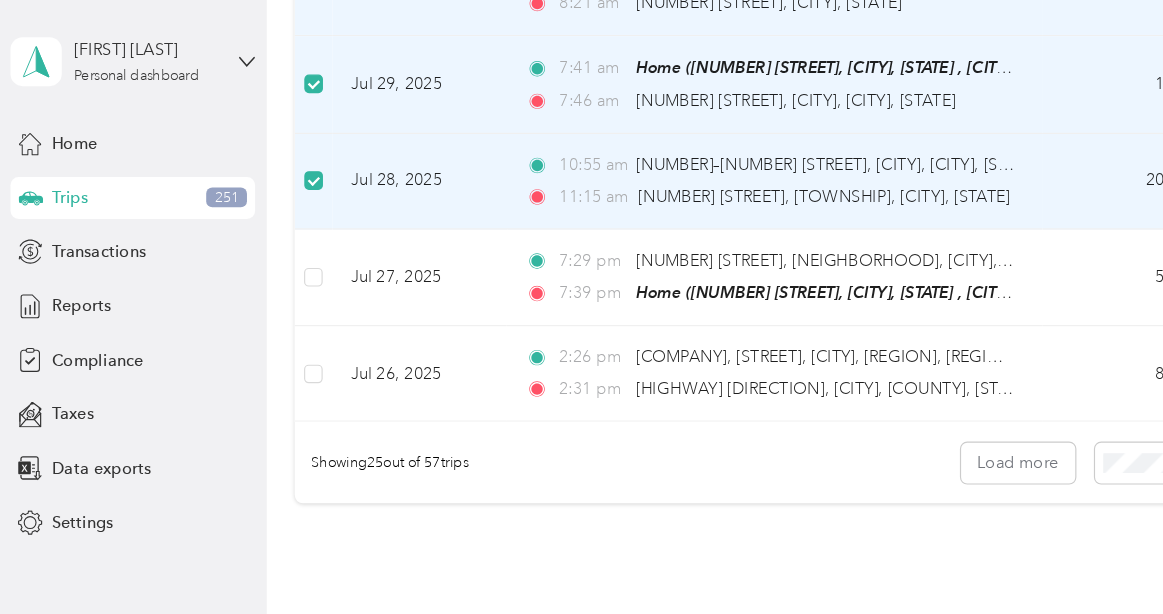 drag, startPoint x: 530, startPoint y: 146, endPoint x: 372, endPoint y: 137, distance: 158.25612 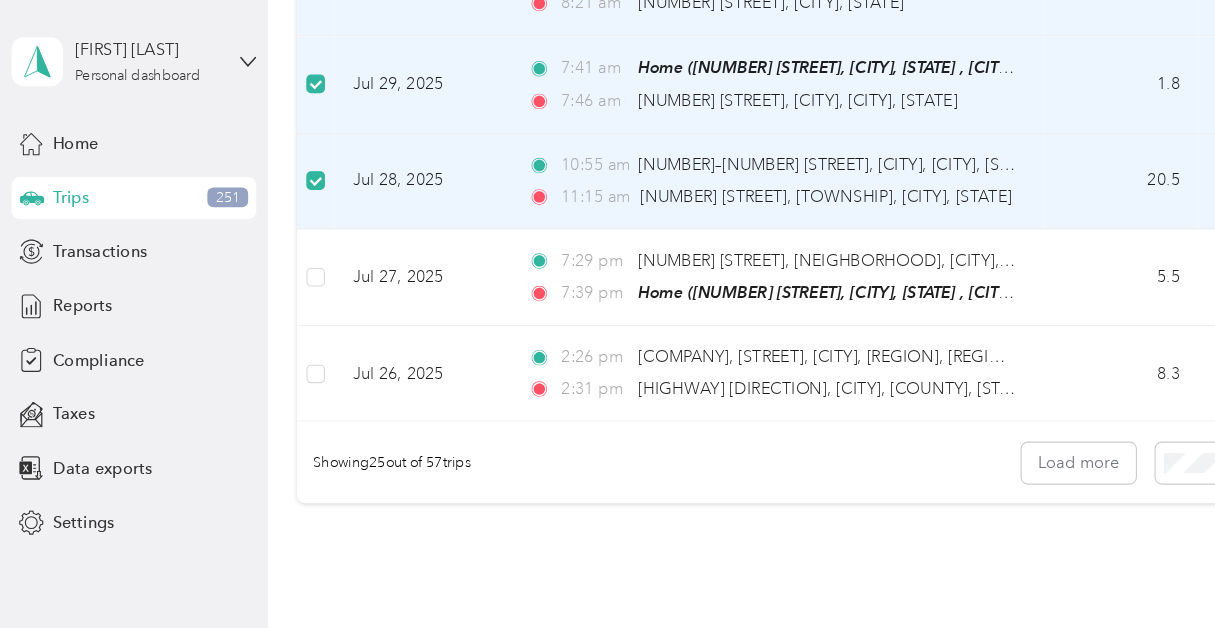 drag, startPoint x: 998, startPoint y: 0, endPoint x: 487, endPoint y: 403, distance: 650.7918 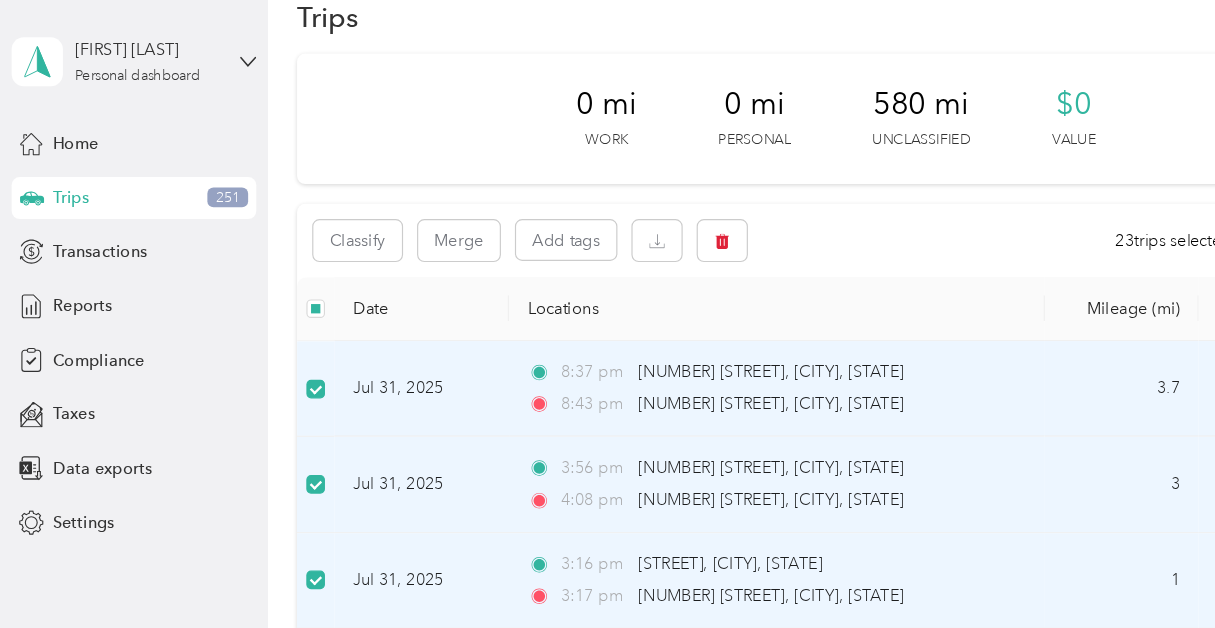 scroll, scrollTop: 38, scrollLeft: 0, axis: vertical 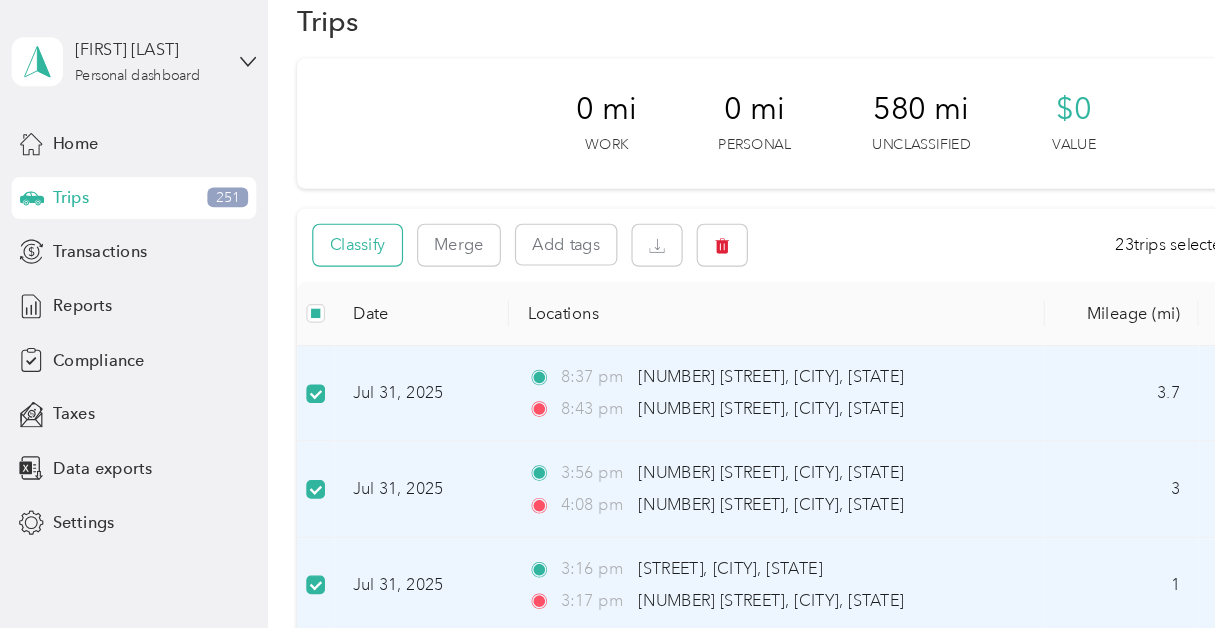 click on "Classify" at bounding box center (307, 210) 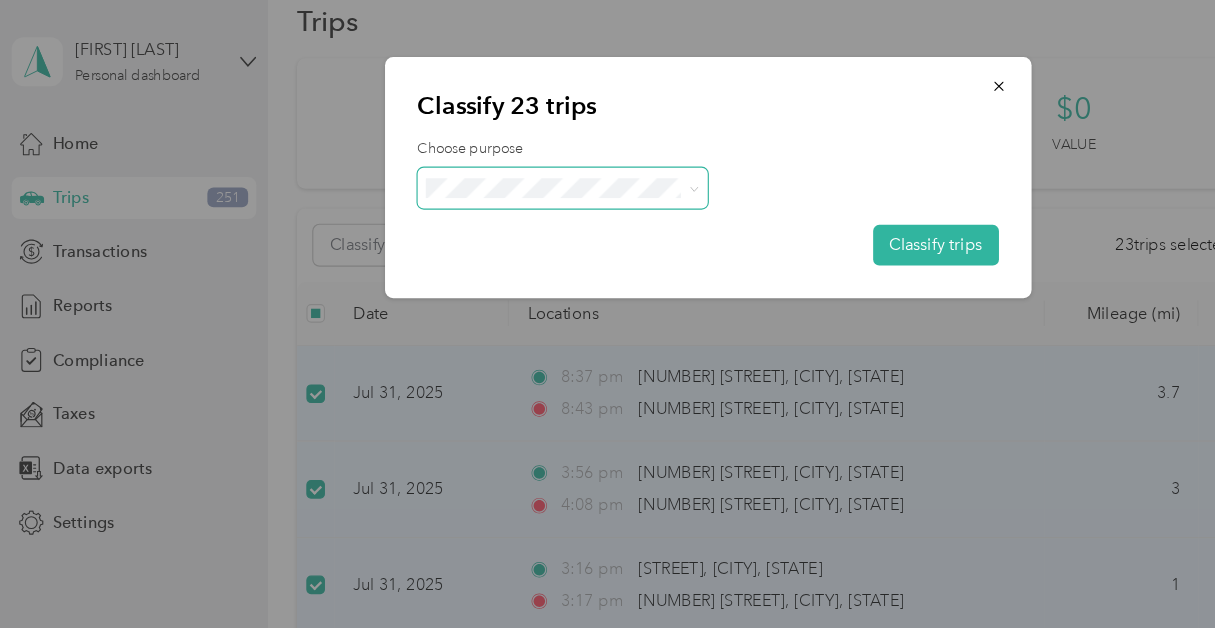 click at bounding box center [596, 161] 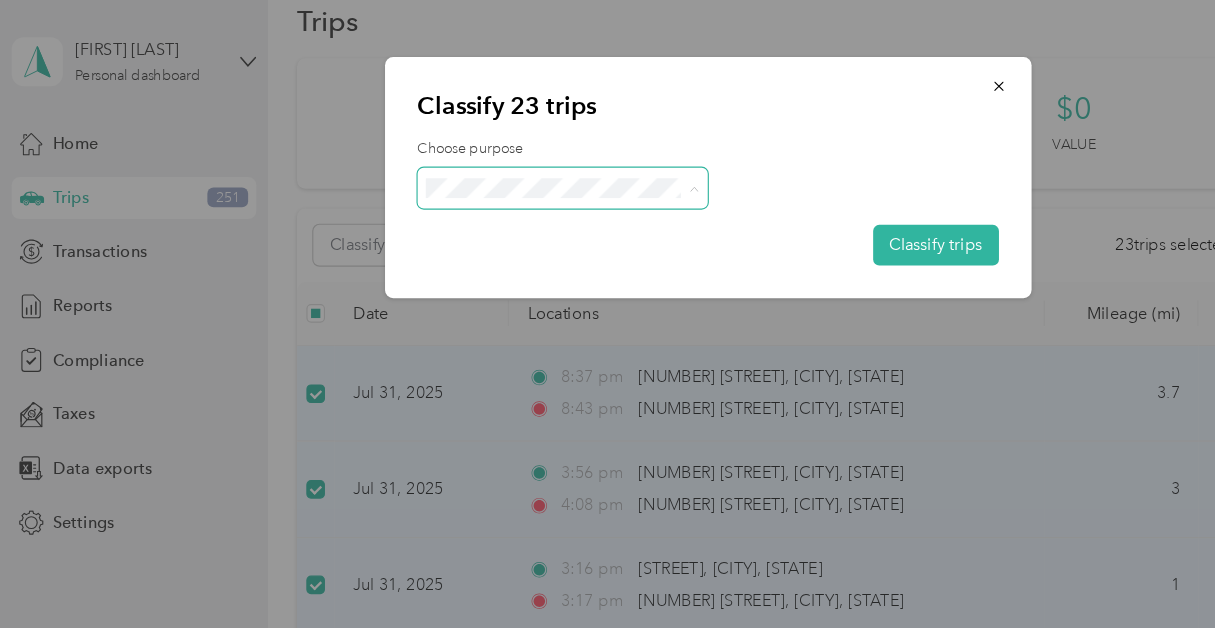 click on "Phoenix Contact" at bounding box center [483, 198] 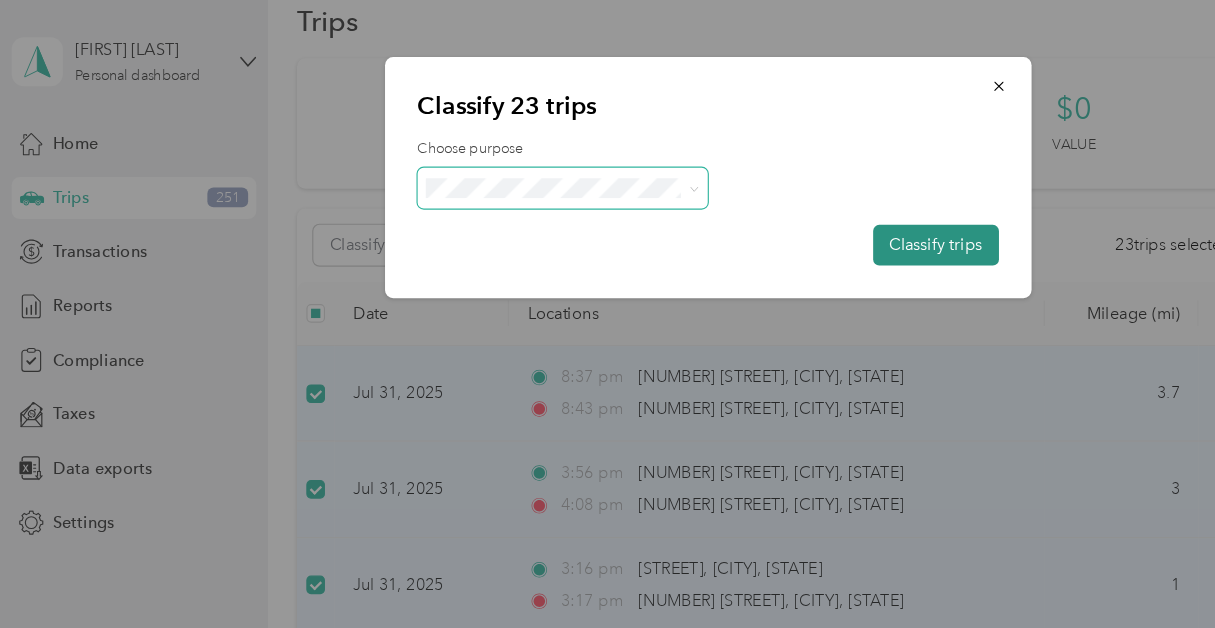 click on "Classify trips" at bounding box center (803, 210) 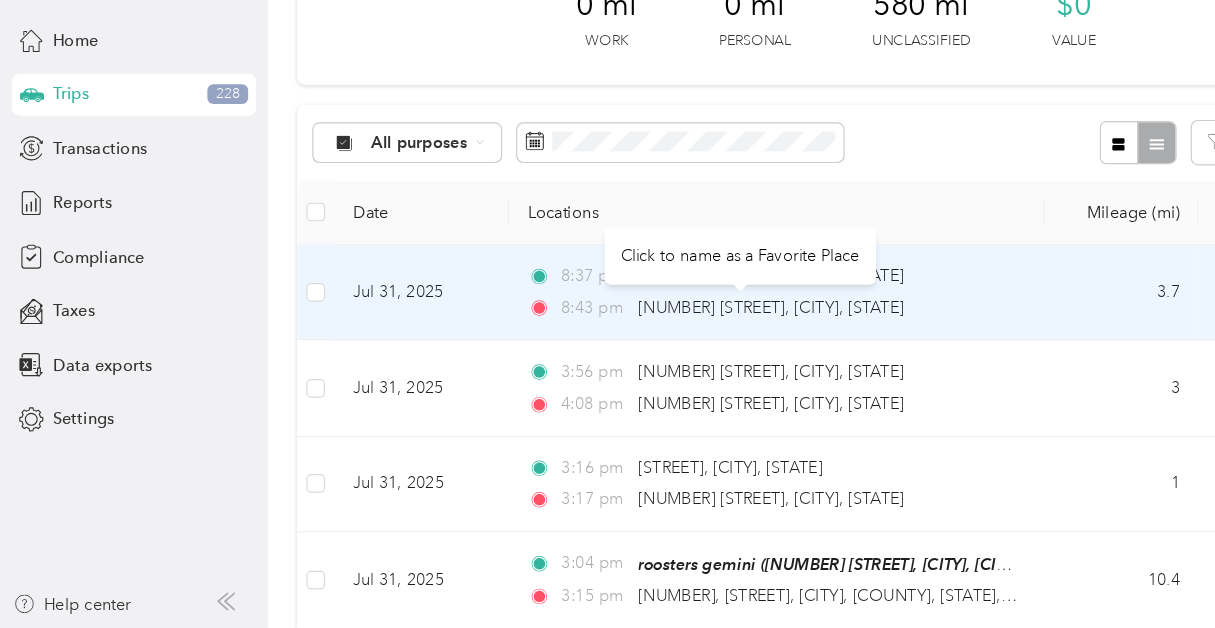 click on "Click to name as a Favorite Place" at bounding box center (635, 308) 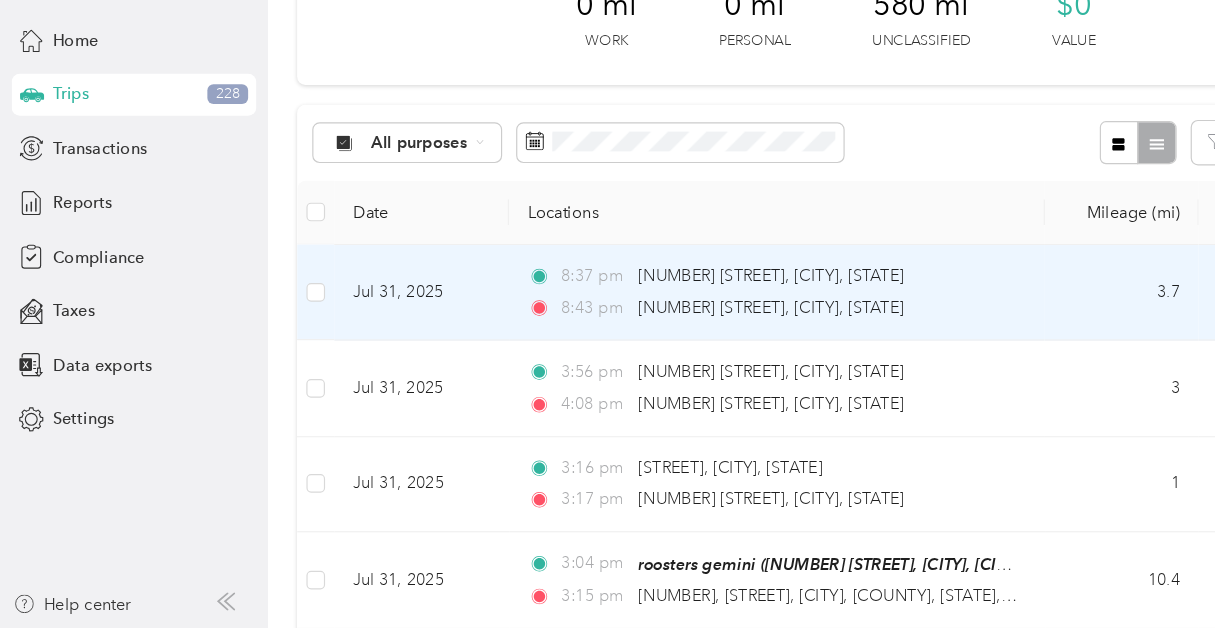 click on "[TIME] [NUMBER] [STREET], [CITY], [STATE]" at bounding box center [663, 353] 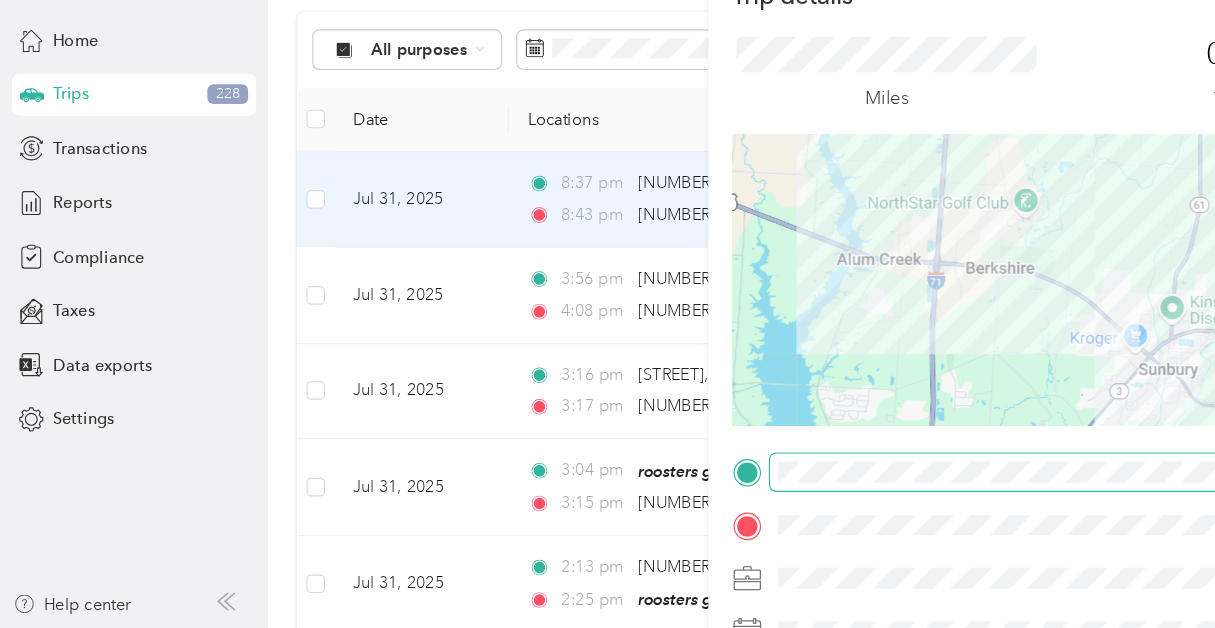scroll, scrollTop: 78, scrollLeft: 0, axis: vertical 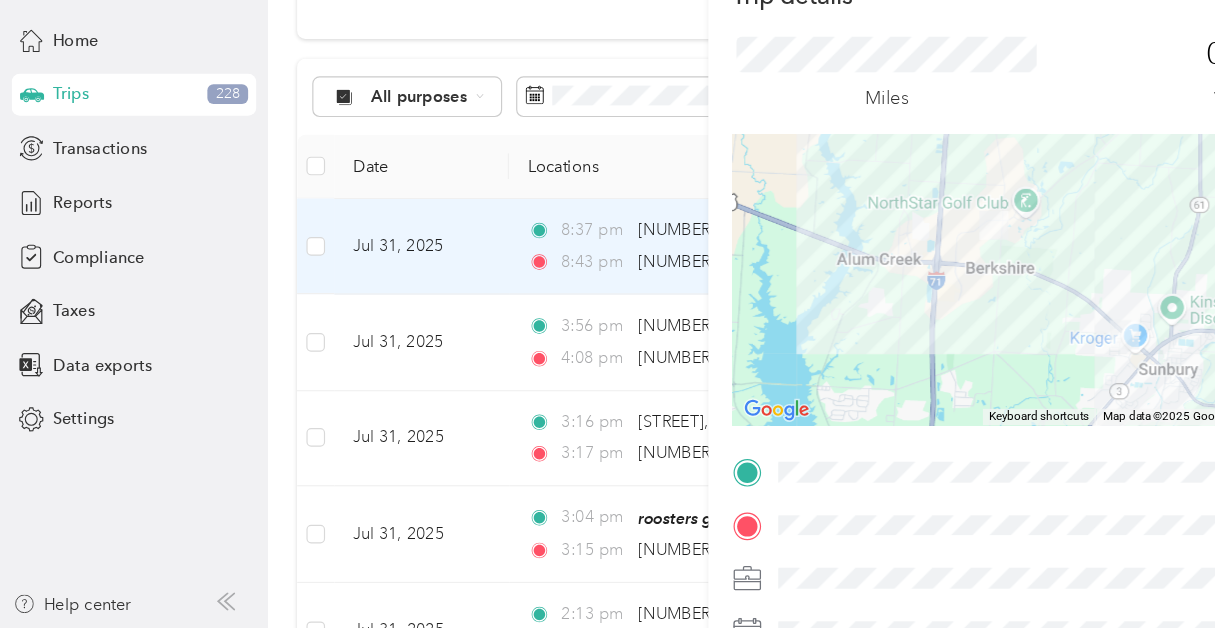 click on "Trip details Save This trip cannot be edited because it is either under review, approved, or paid. Contact your Team Manager to edit it. Miles [NUMBER] Value  ← Move left → Move right ↑ Move up ↓ Move down + Zoom in - Zoom out Home Jump left by 75% End Jump right by 75% Page Up Jump up by 75% Page Down Jump down by 75% Keyboard shortcuts Map Data Map data ©[YEAR] Google Map data ©[YEAR] Google [NUMBER] km  Click to toggle between metric and imperial units Terms Report a map error TO Add photo" at bounding box center [607, 314] 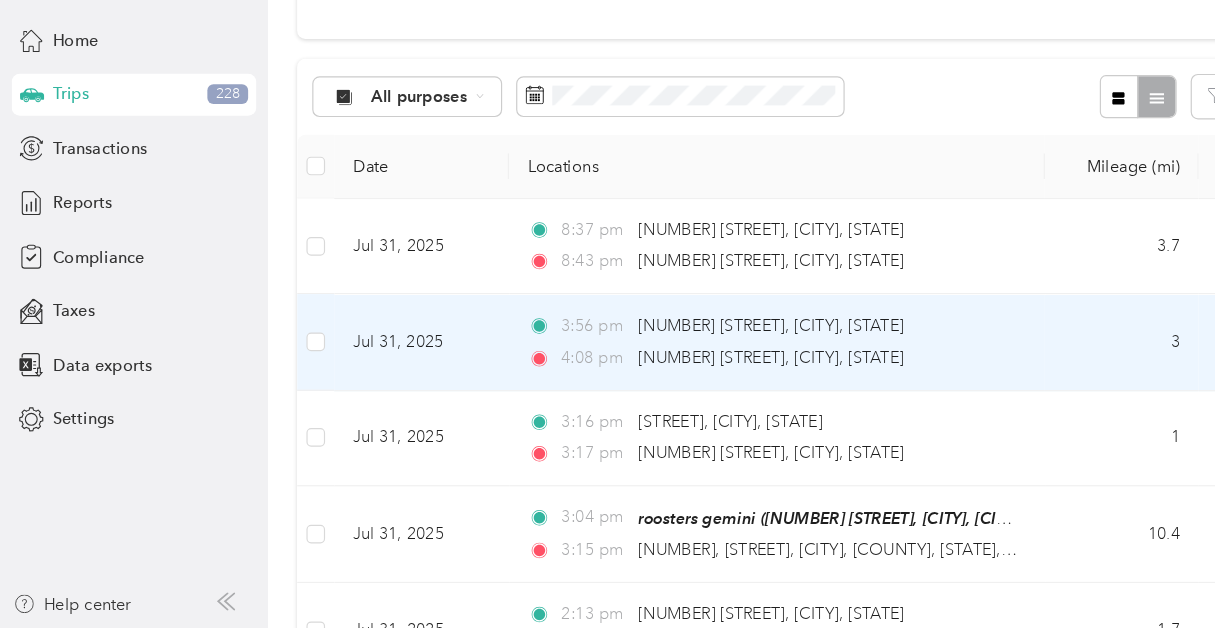 click on "3:56 pm" at bounding box center (510, 368) 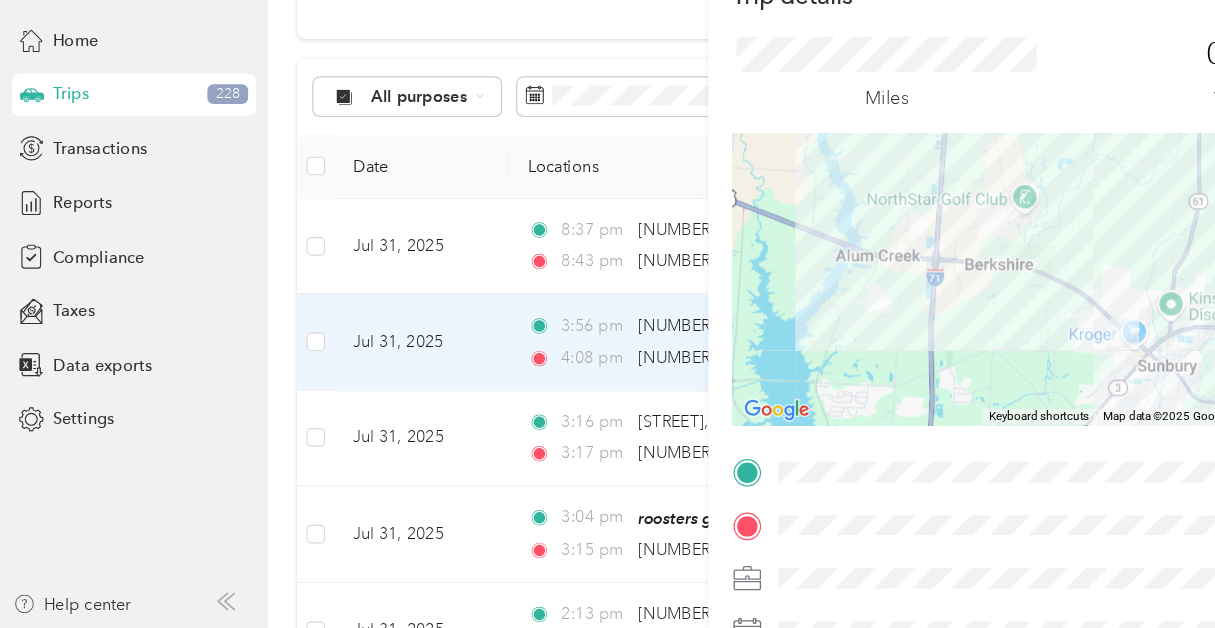 click on "Trip details Save This trip cannot be edited because it is either under review, approved, or paid. Contact your Team Manager to edit it. Miles 0.68 Value  ← Move left → Move right ↑ Move up ↓ Move down + Zoom in - Zoom out Home Jump left by 75% End Jump right by 75% Page Up Jump up by 75% Page Down Jump down by 75% Keyboard shortcuts Map Data Map data ©2025 Google Map data ©2025 Google 2 km  Click to toggle between metric and imperial units Terms Report a map error TO Add photo" at bounding box center [607, 314] 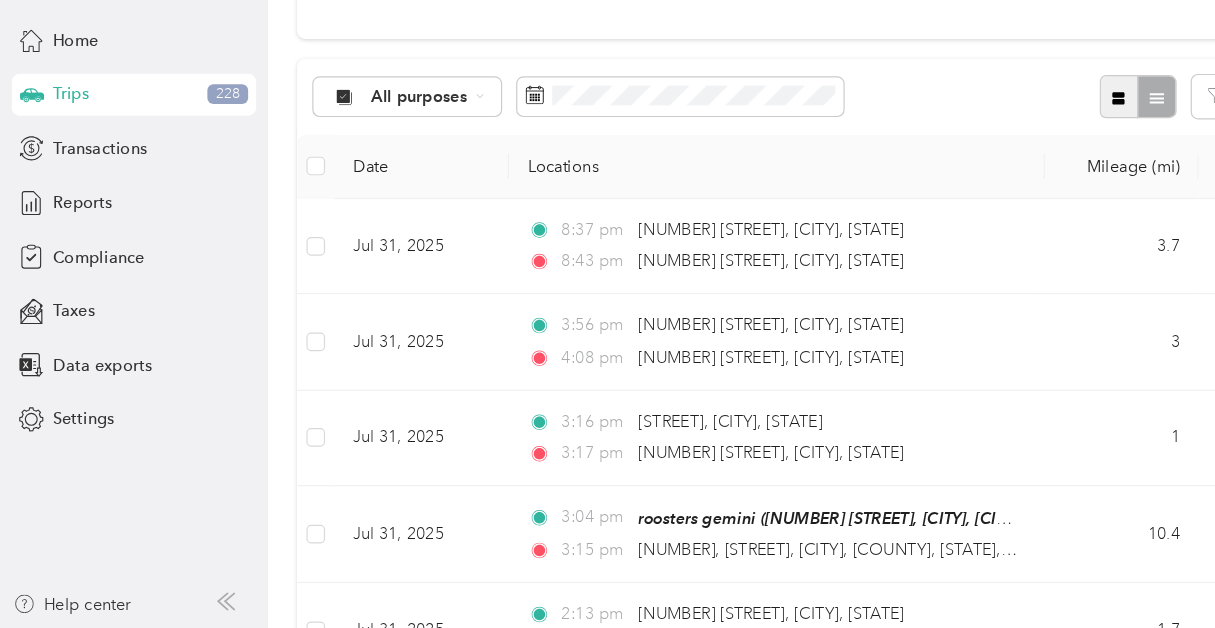 click 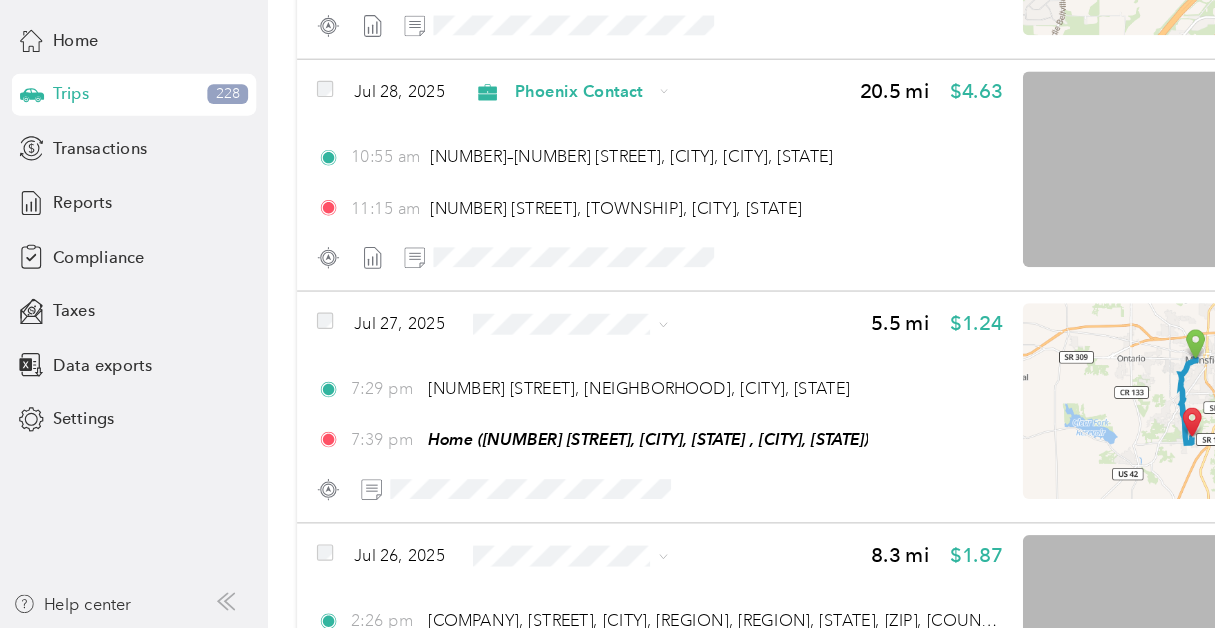 scroll, scrollTop: 4518, scrollLeft: 0, axis: vertical 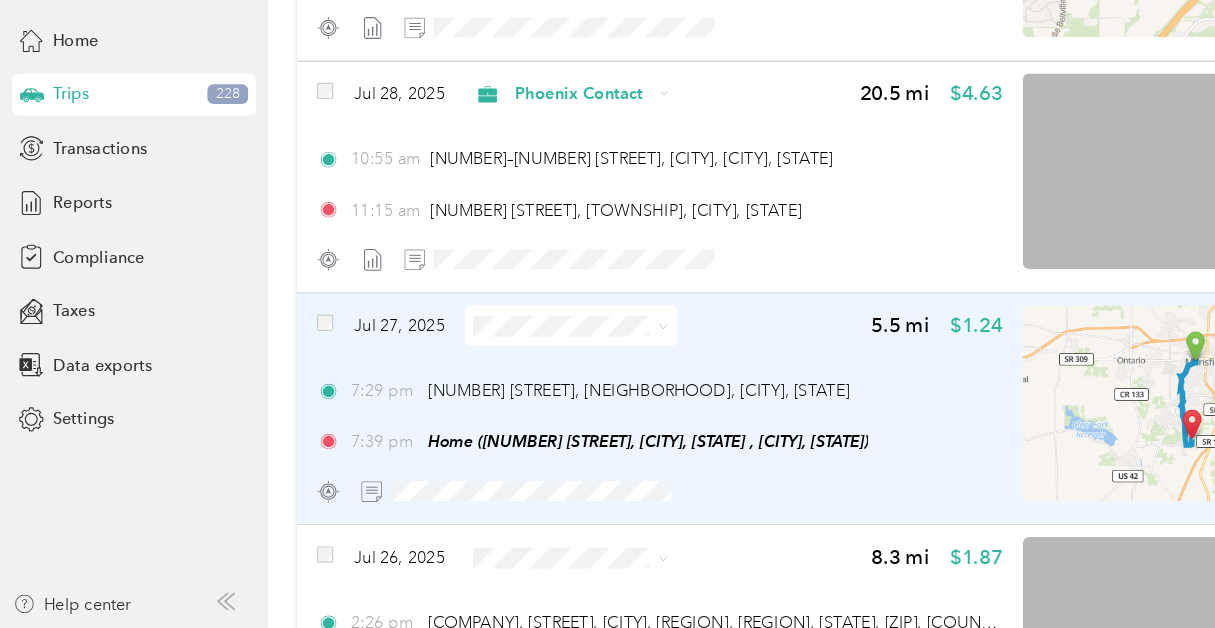 click at bounding box center [490, 368] 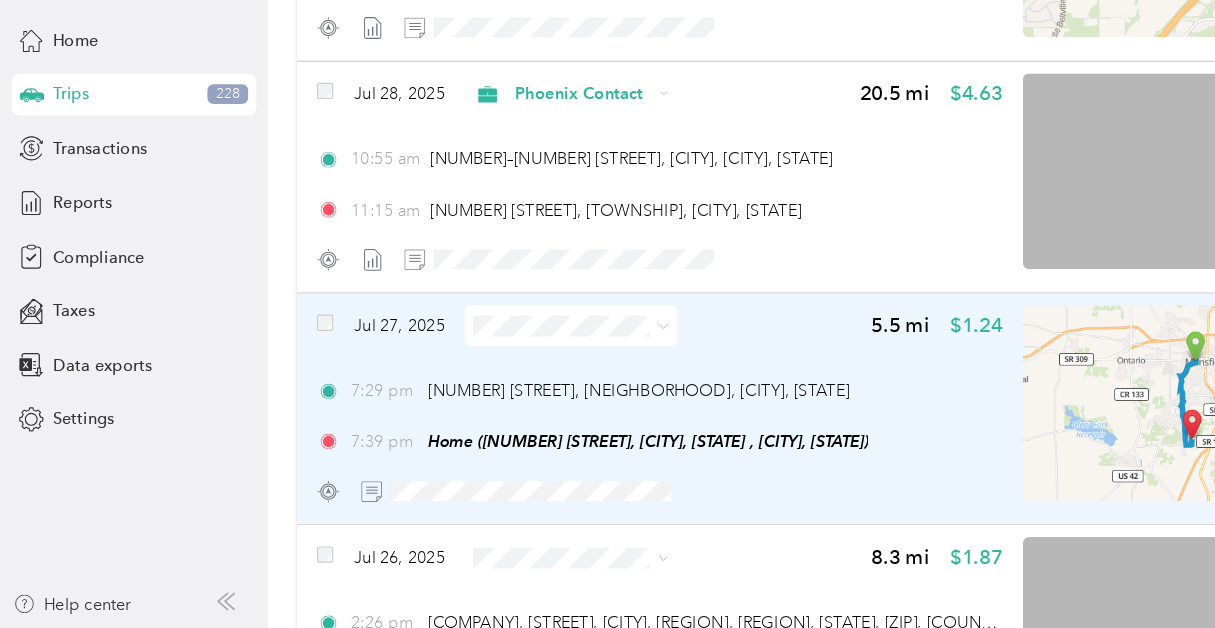 click 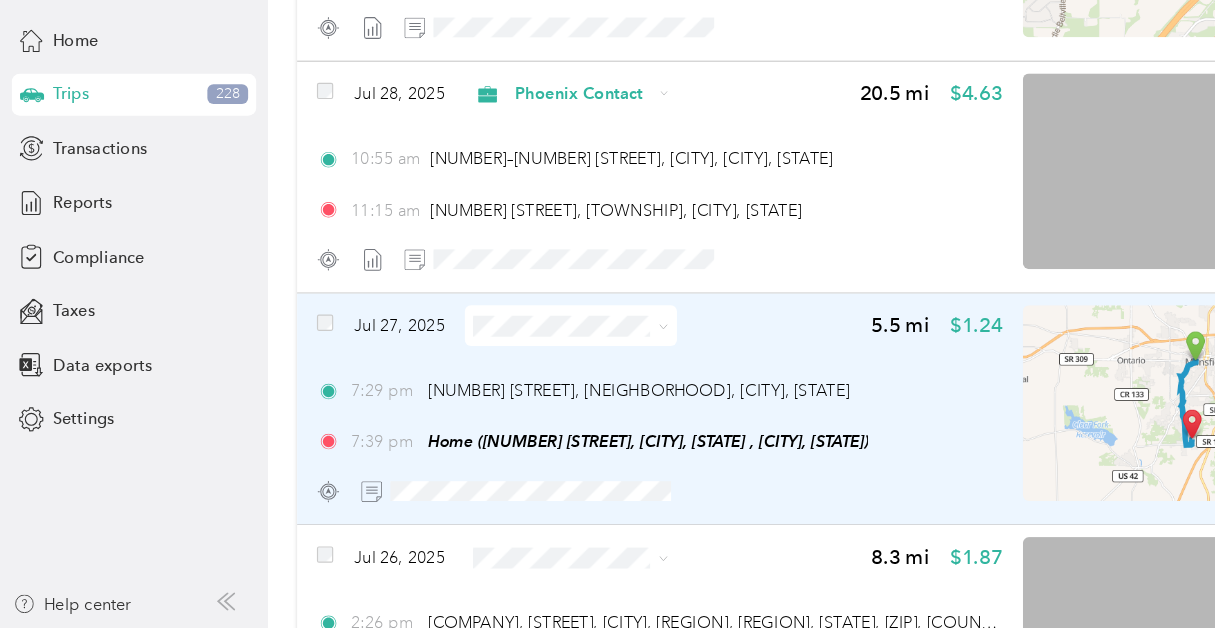 click on "Personal" at bounding box center (490, 435) 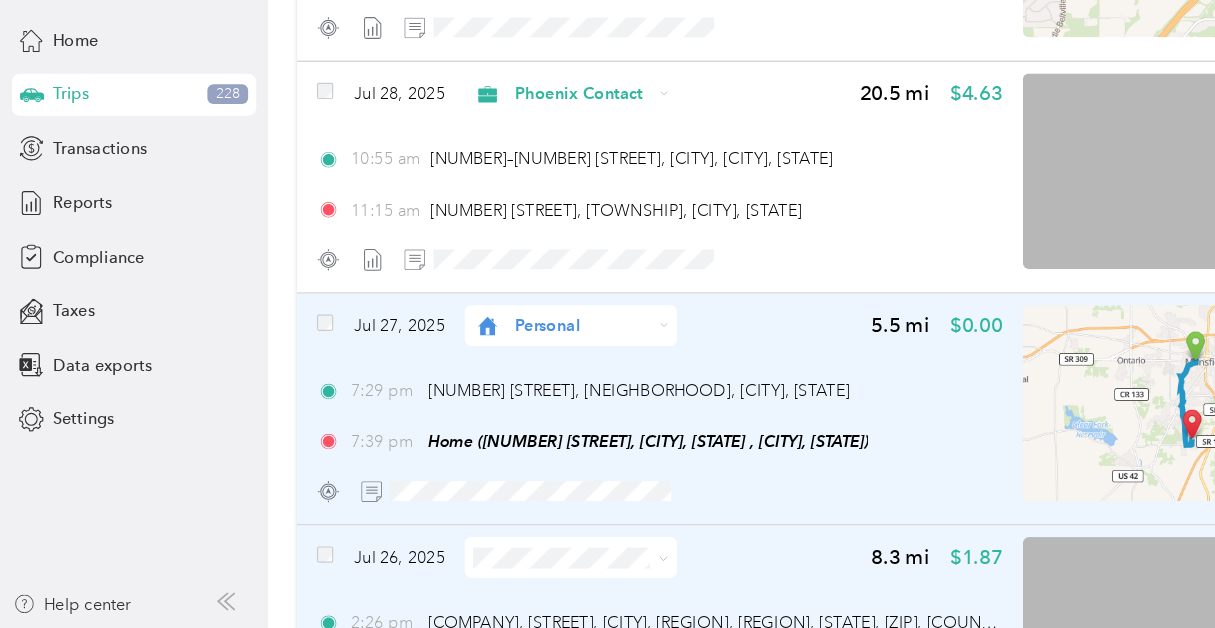 click at bounding box center [569, 567] 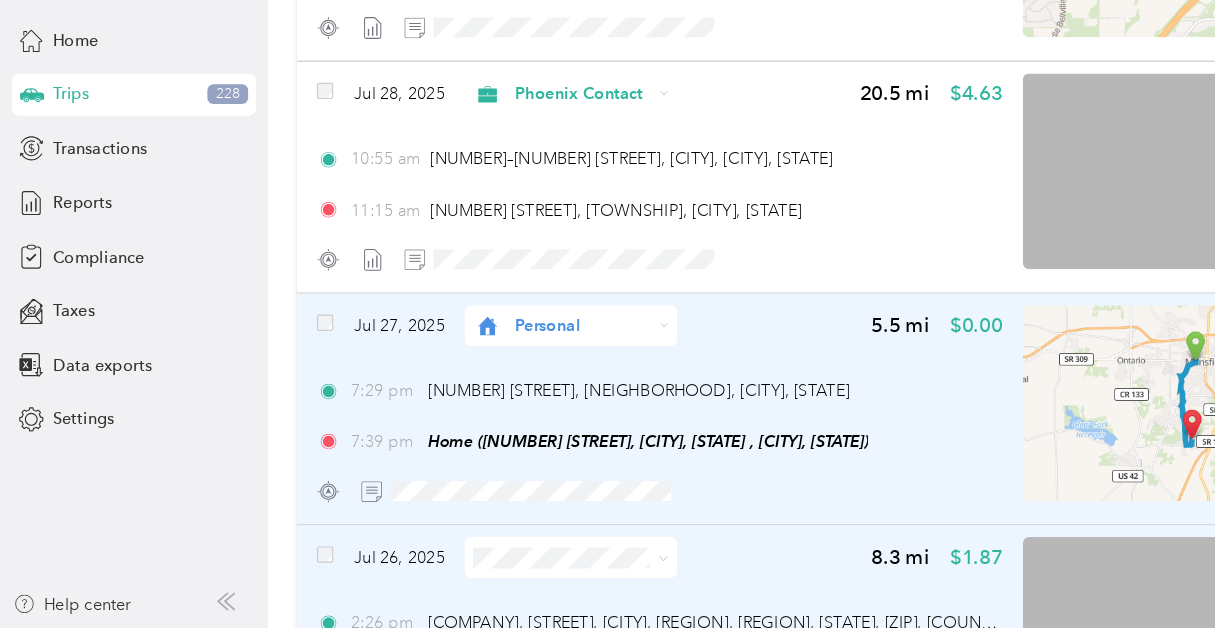 click on "Personal" at bounding box center (507, 528) 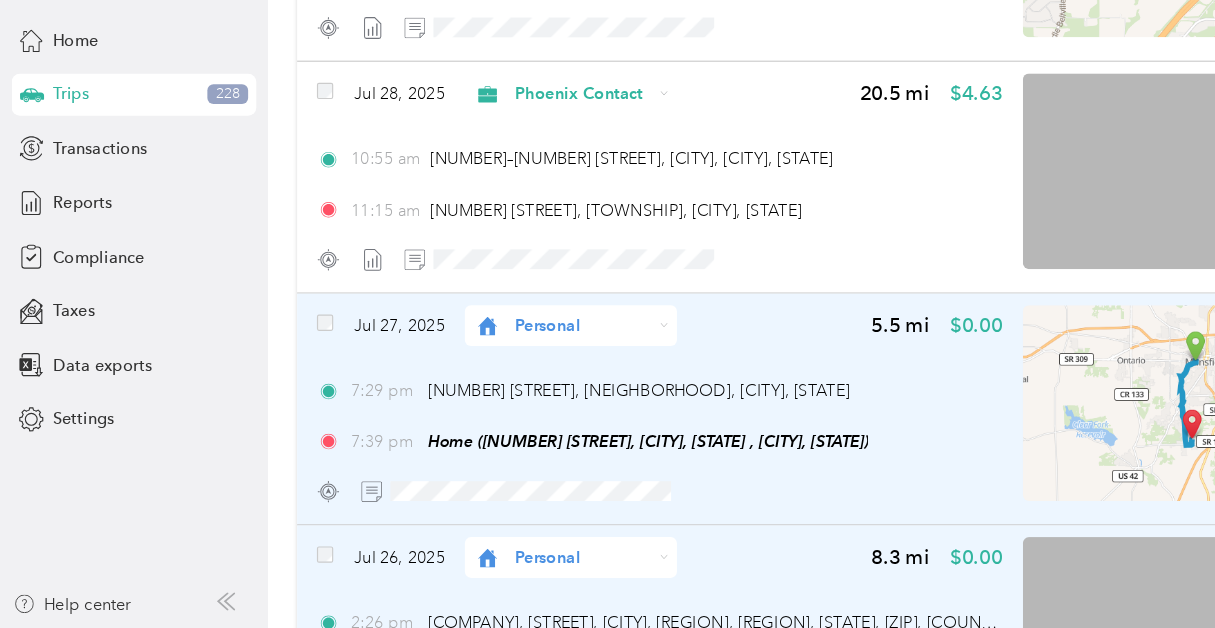 click on "[DATE] Personal [NUMBER]   mi $[PRICE]" at bounding box center (566, 567) 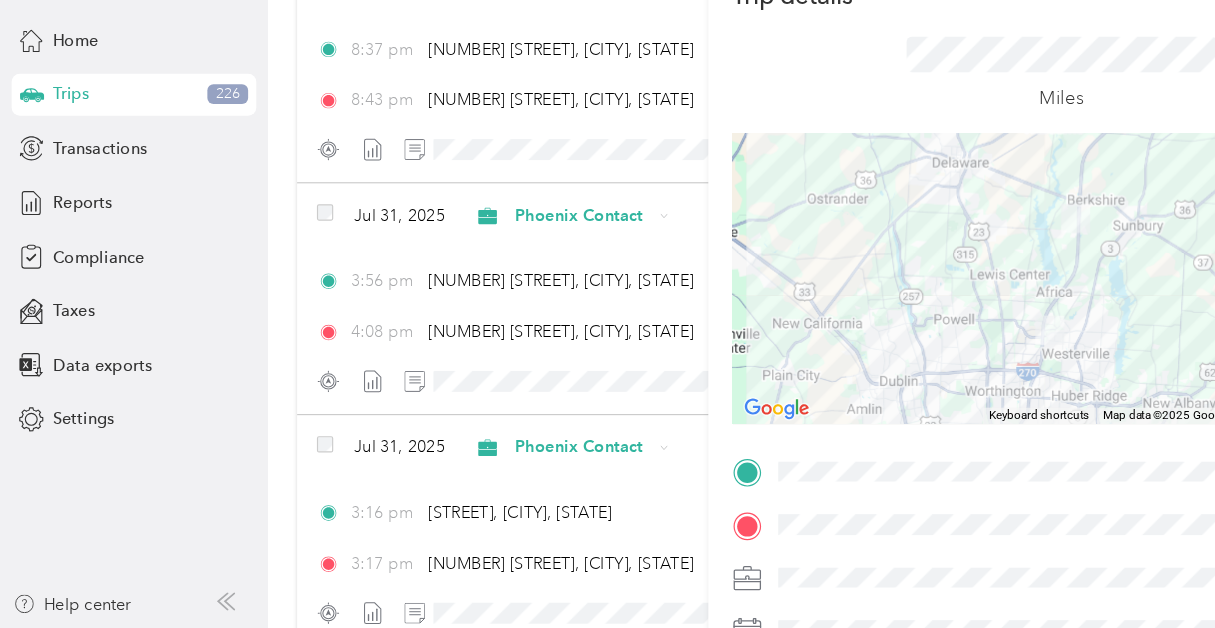 scroll, scrollTop: 0, scrollLeft: 0, axis: both 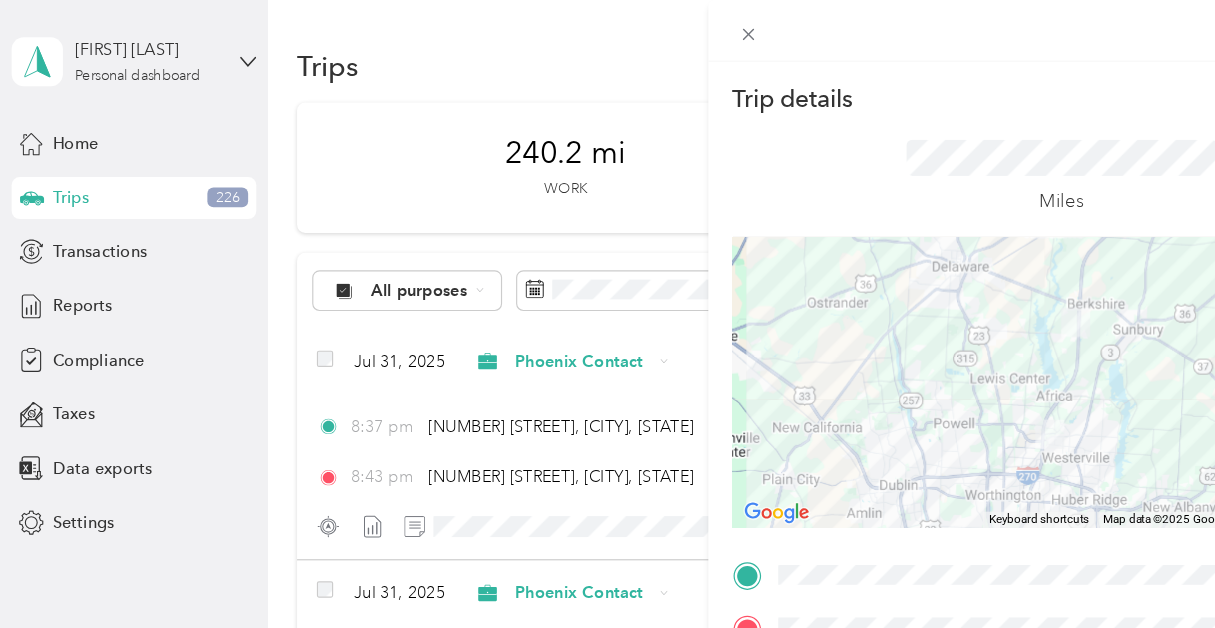 click on "Trip details Save This trip cannot be edited because it is either under review, approved, or paid. Contact your Team Manager to edit it. Miles ← Move left → Move right ↑ Move up ↓ Move down + Zoom in - Zoom out Home Jump left by 75% End Jump right by 75% Page Up Jump up by 75% Page Down Jump down by 75% Keyboard shortcuts Map Data Map data ©2025 Google Map data ©2025 Google 5 km  Click to toggle between metric and imperial units Terms Report a map error TO Add photo" at bounding box center [607, 314] 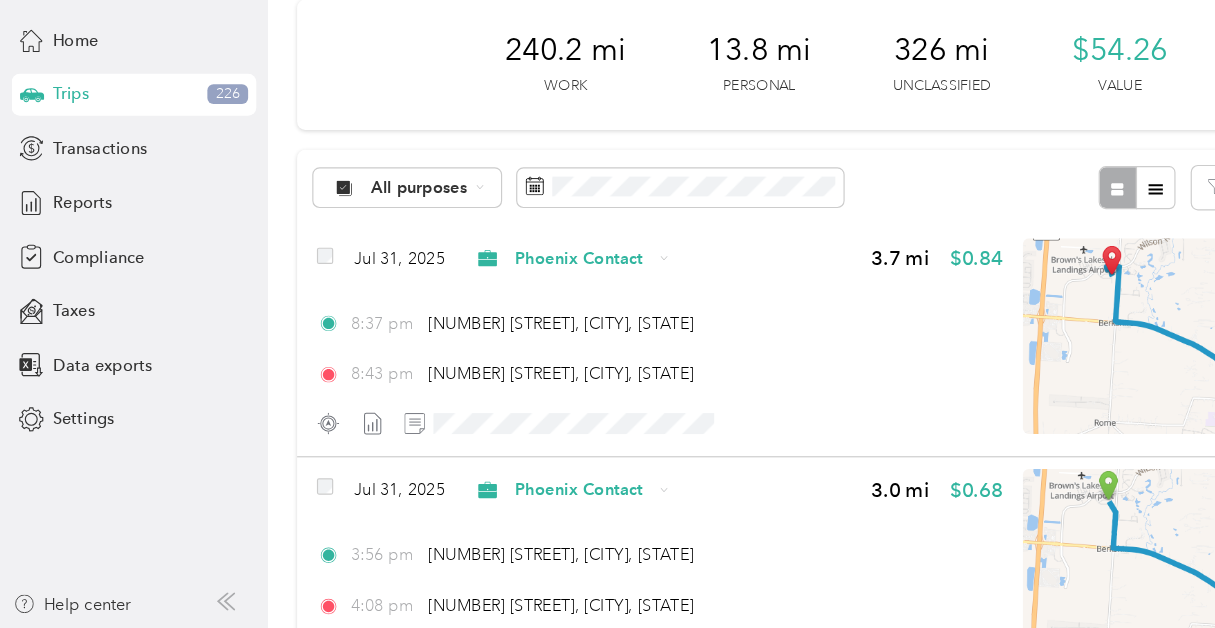 click on "[TIME] [NUMBER] [STREET], [CITY] [TIME] [NUMBER] [STREET], [CITY], [STATE]" at bounding box center [566, 388] 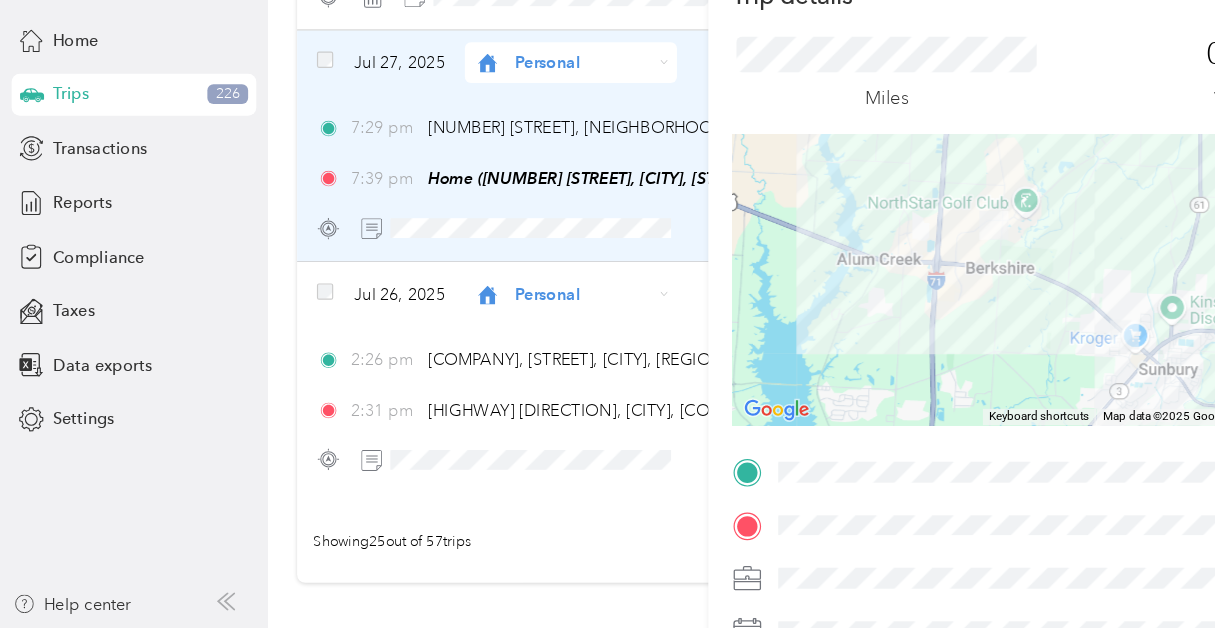 scroll, scrollTop: 4980, scrollLeft: 0, axis: vertical 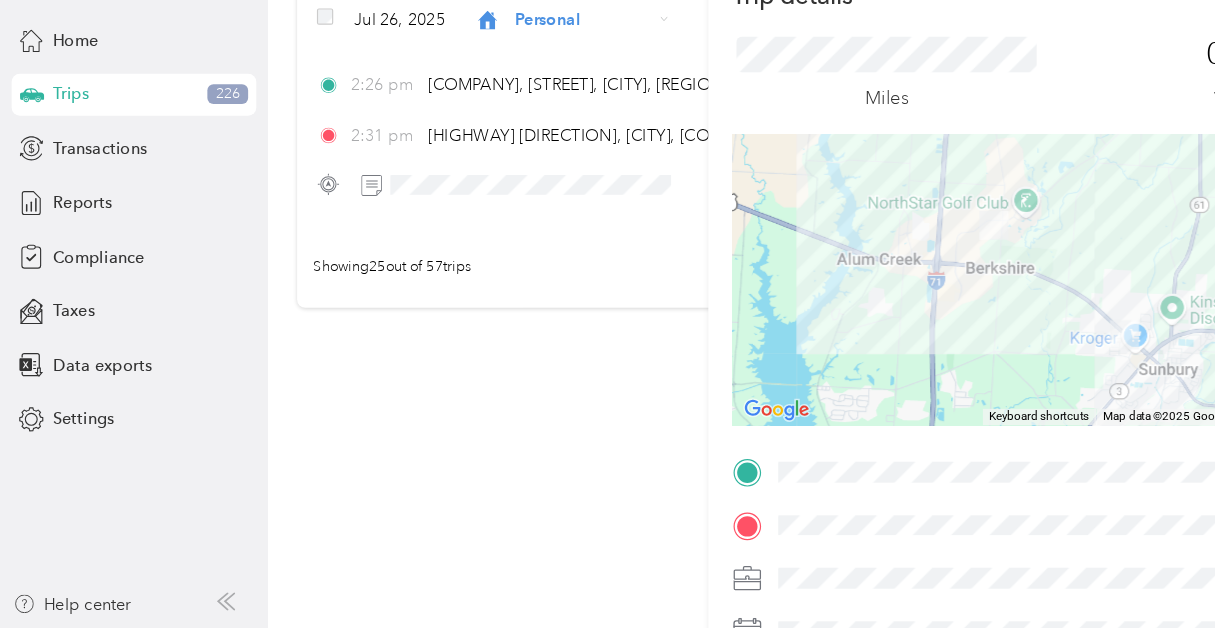 drag, startPoint x: 538, startPoint y: 399, endPoint x: 514, endPoint y: 385, distance: 27.784887 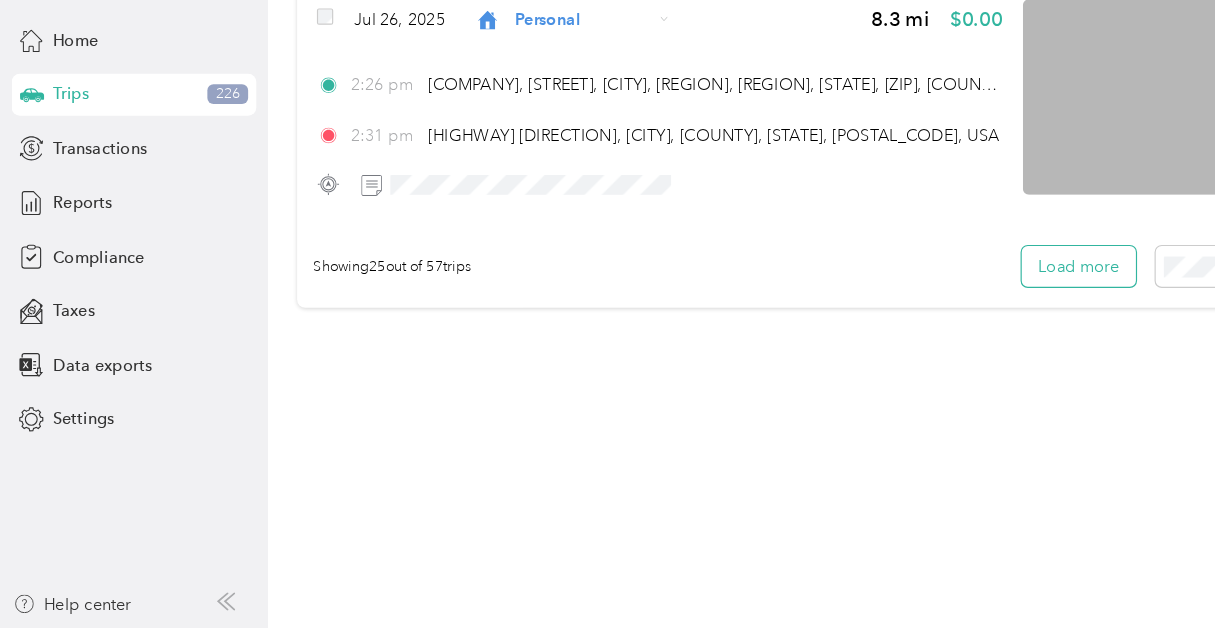 click on "Load more" at bounding box center (926, 317) 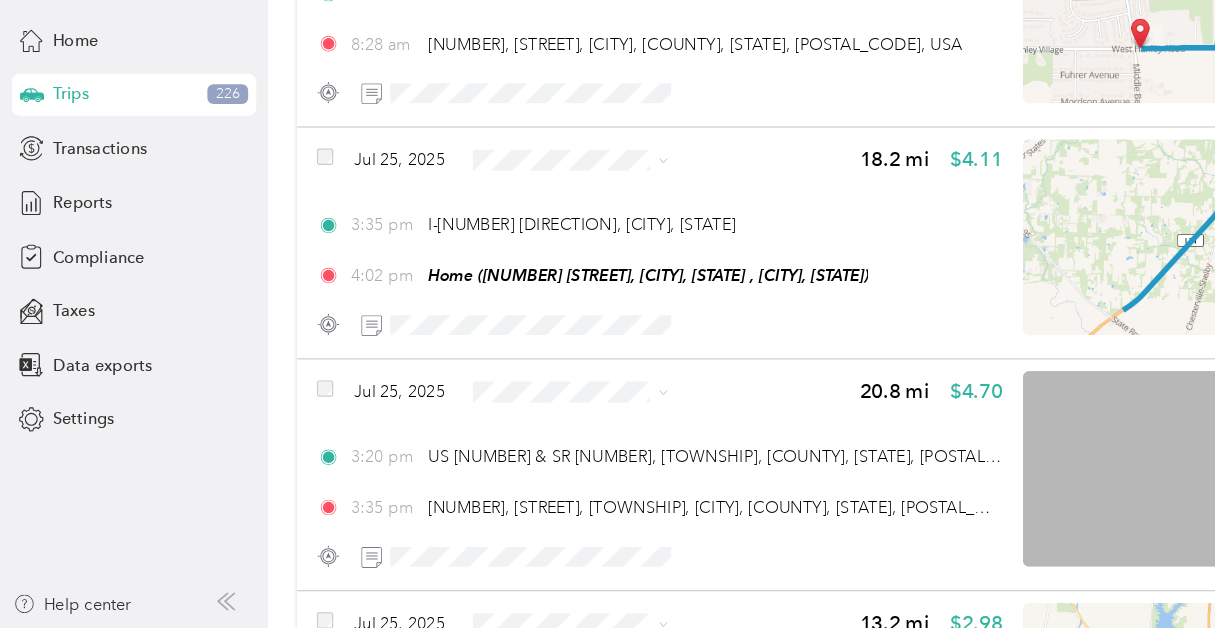 scroll, scrollTop: 5860, scrollLeft: 0, axis: vertical 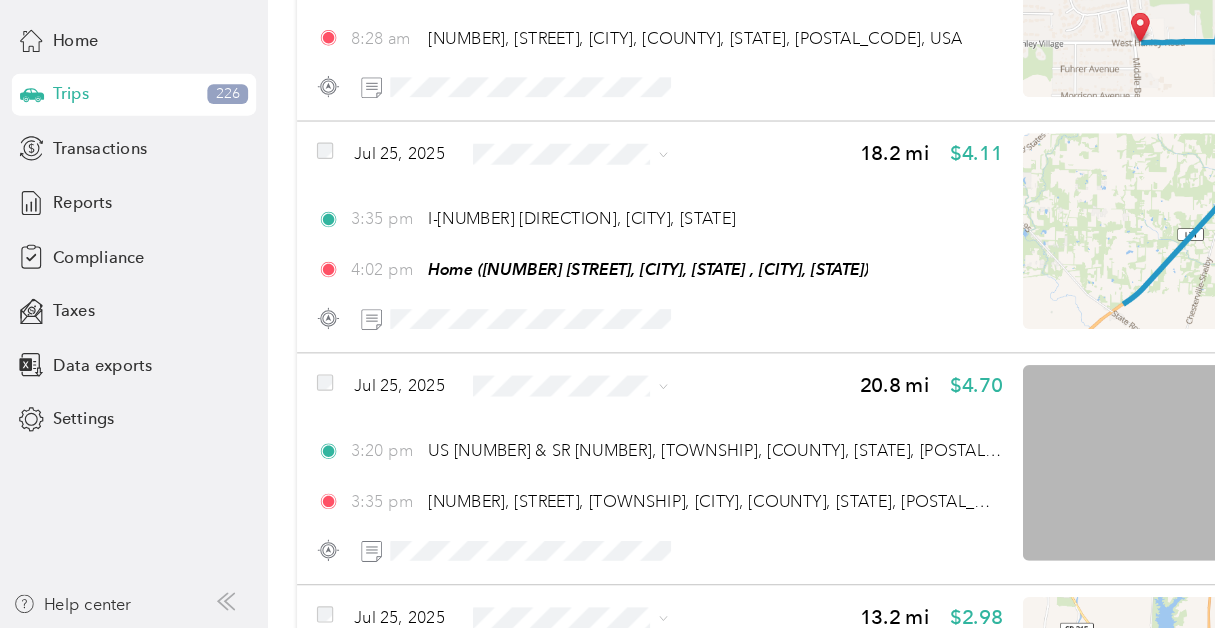 click on "Phoenix Contact" at bounding box center (507, 253) 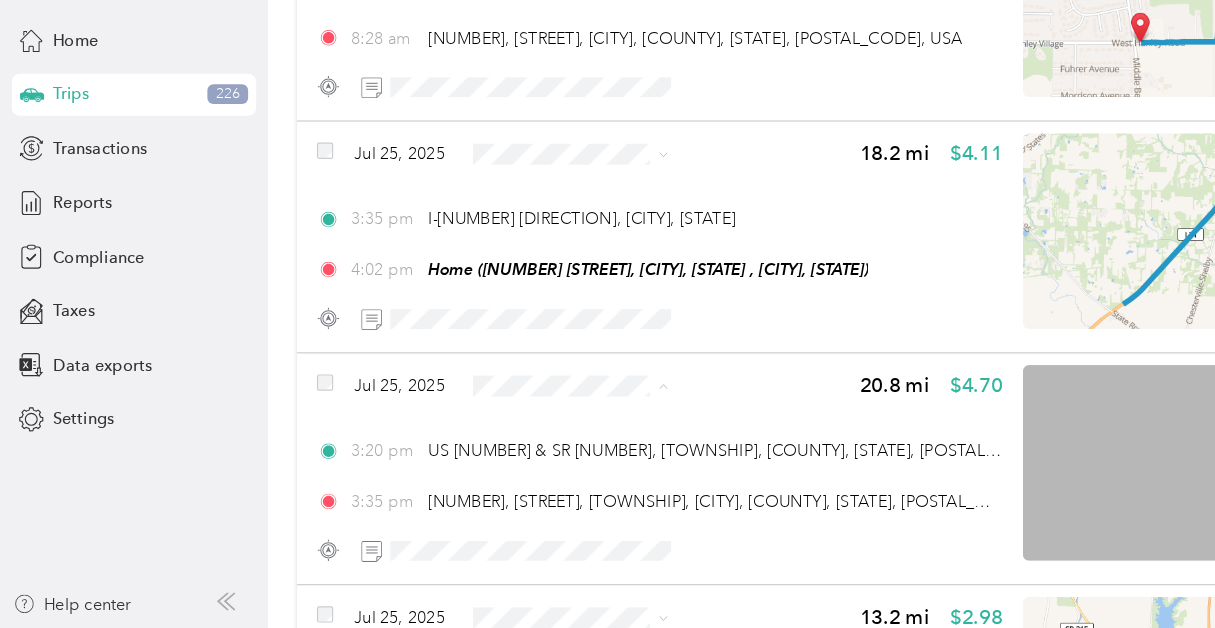 click on "Phoenix Contact" at bounding box center (507, 455) 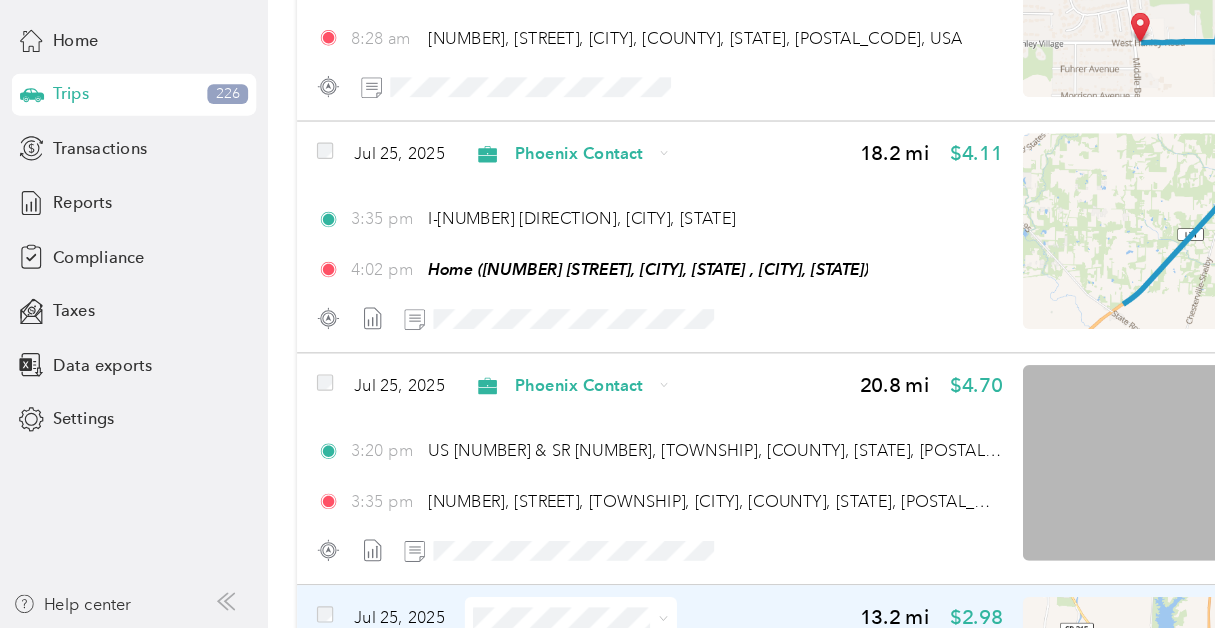 click on "[DATE] [TIME]   mi $[PRICE]" at bounding box center [566, 618] 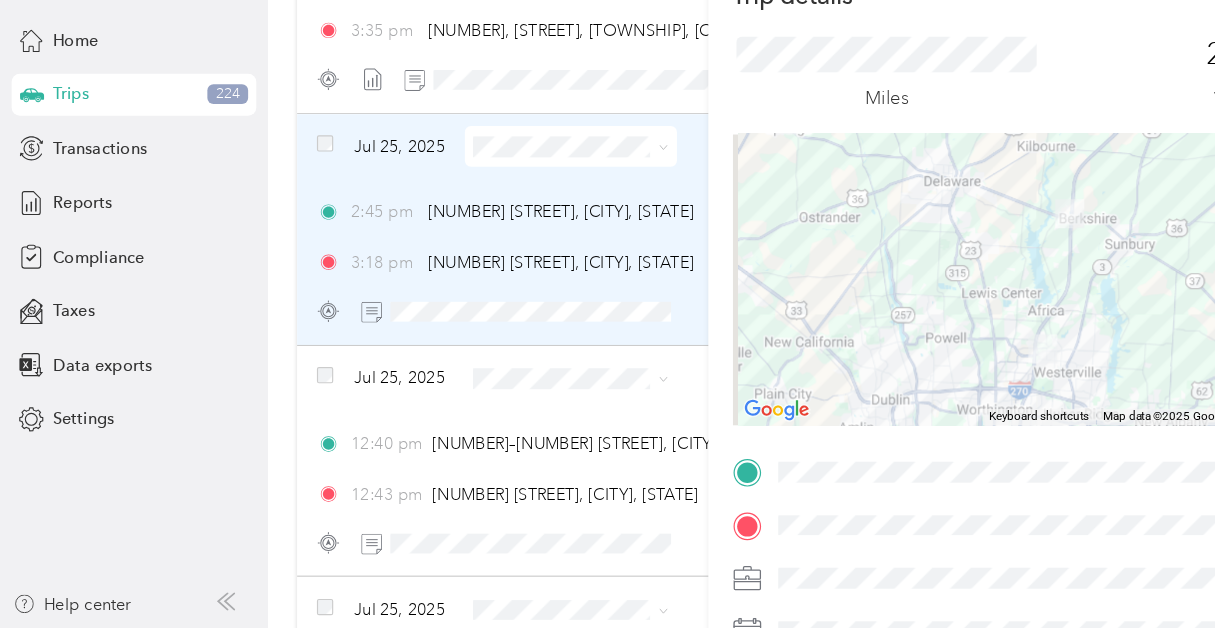 scroll, scrollTop: 6300, scrollLeft: 0, axis: vertical 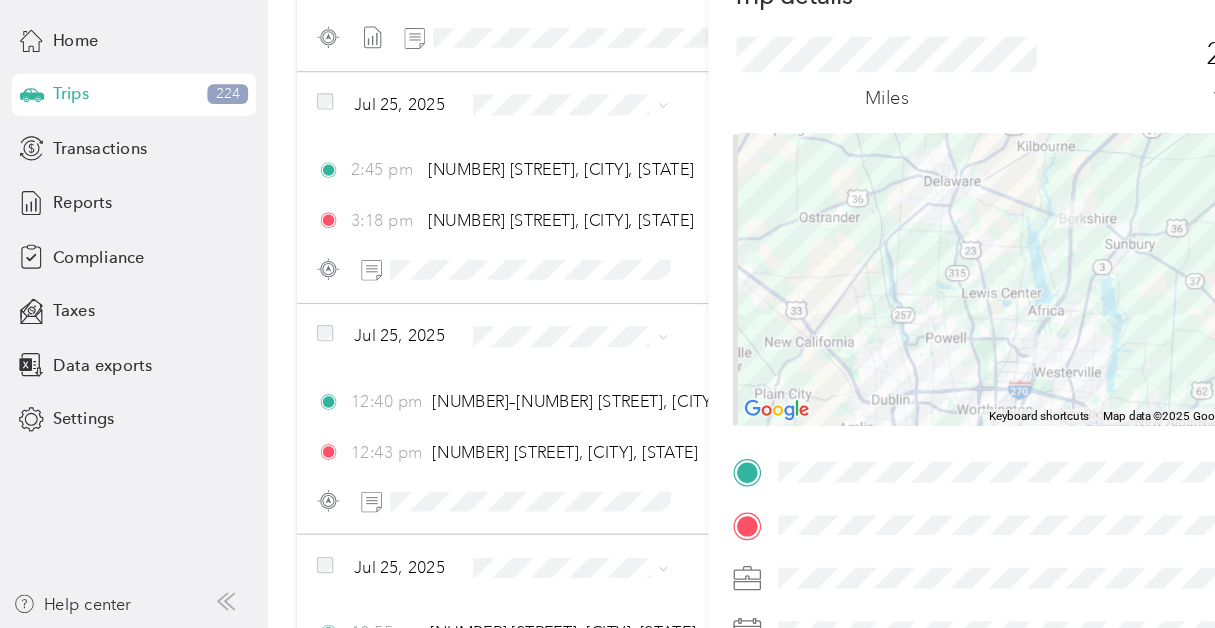 click on "Trip details Save This trip cannot be edited because it is either under review, approved, or paid. Contact your Team Manager to edit it. Miles [NUMBER] Value  ← Move left → Move right ↑ Move up ↓ Move down + Zoom in - Zoom out Home Jump left by 75% End Jump right by 75% Page Up Jump up by 75% Page Down Jump down by 75% Keyboard shortcuts Map Data Map data ©[YEAR] Google Map data ©[YEAR] Google [NUMBER] km  Click to toggle between metric and imperial units Terms Report a map error TO Add photo" at bounding box center [607, 314] 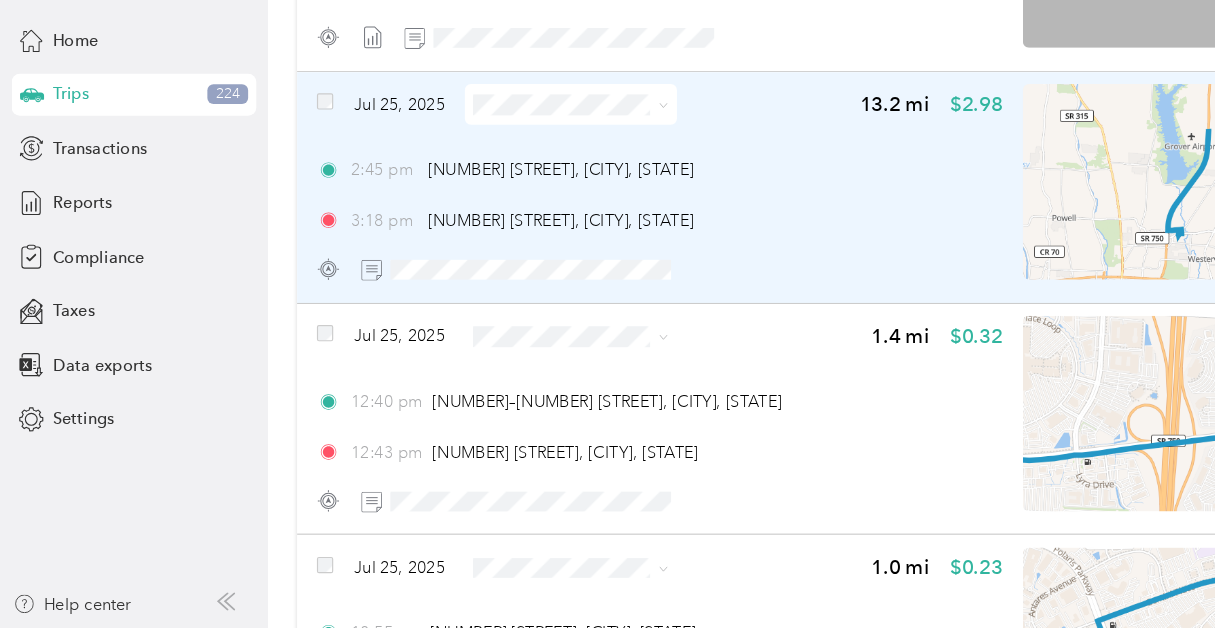 click 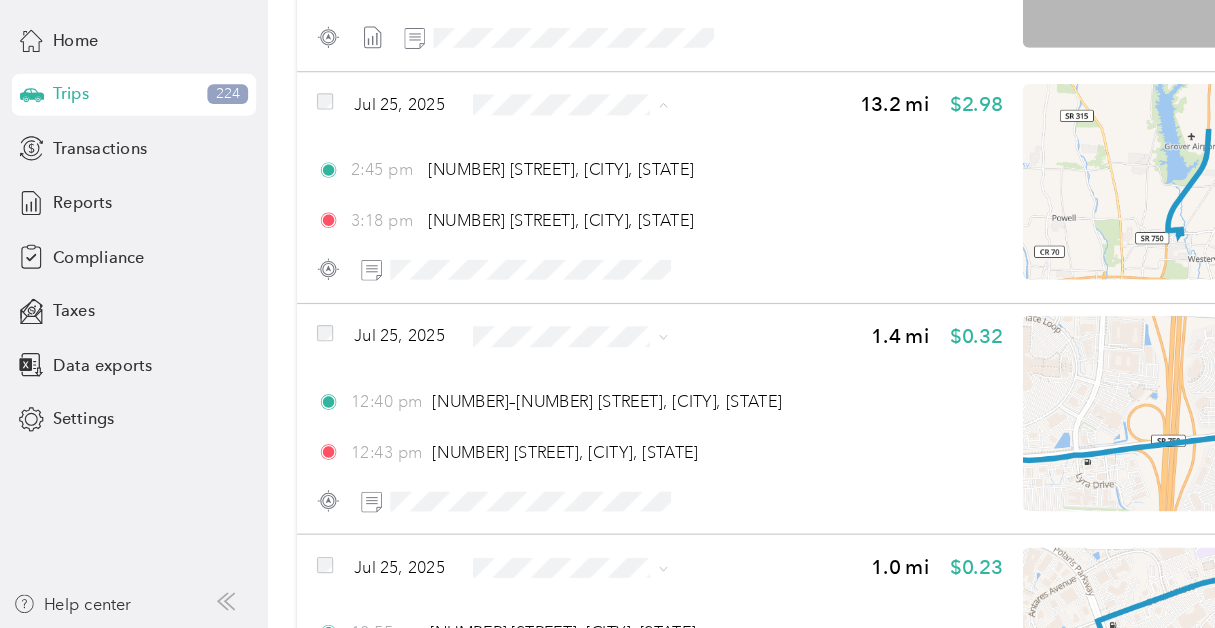 click on "Phoenix Contact" at bounding box center [507, 214] 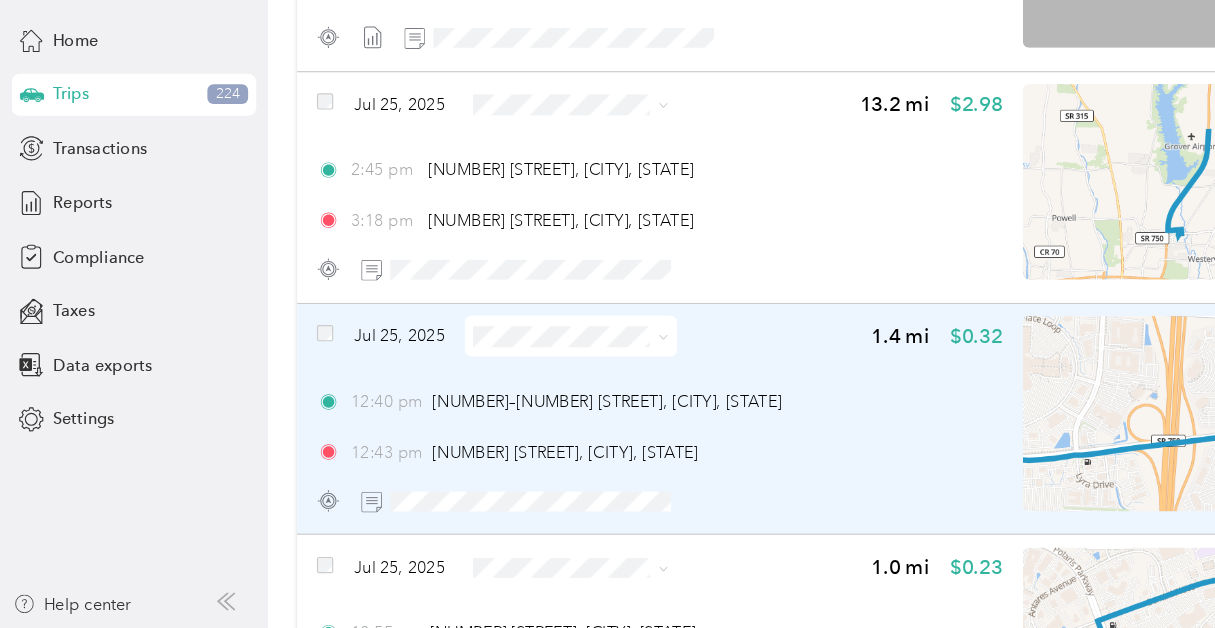 click 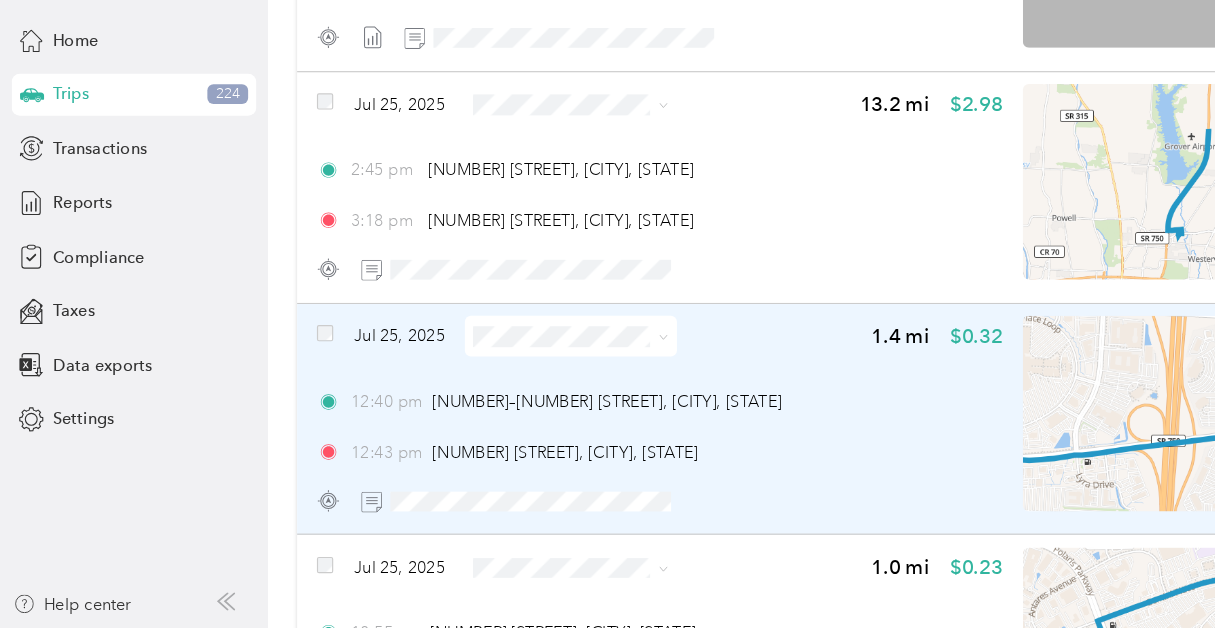 click on "Phoenix Contact" at bounding box center (490, 405) 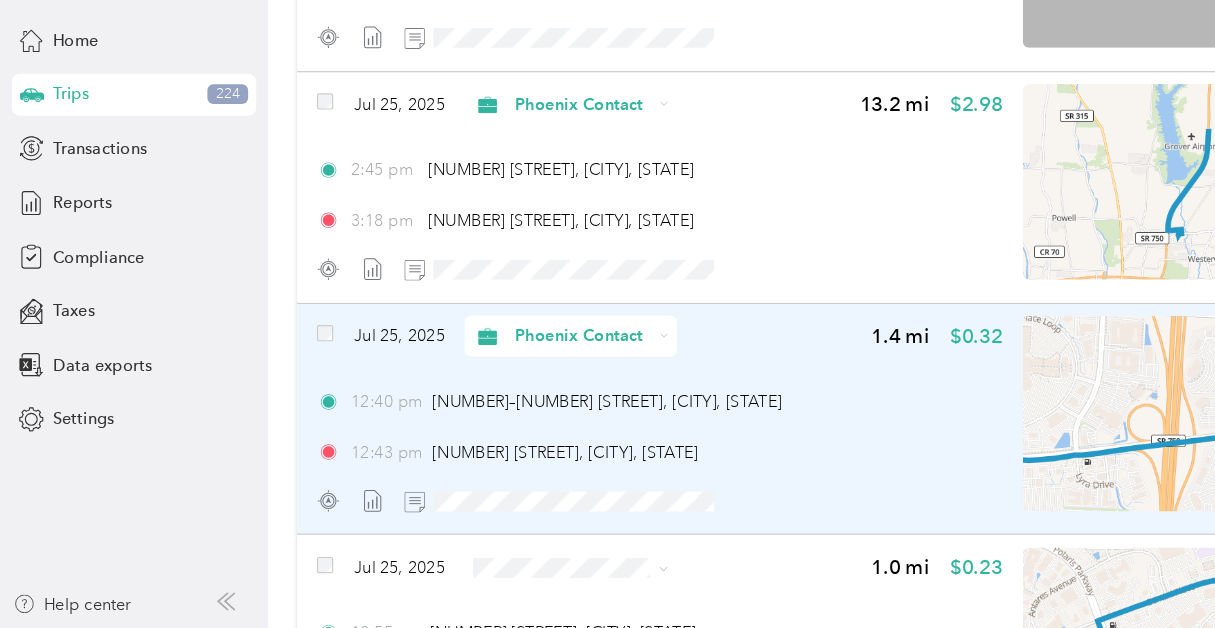 click on "Phoenix Contact" at bounding box center (490, 502) 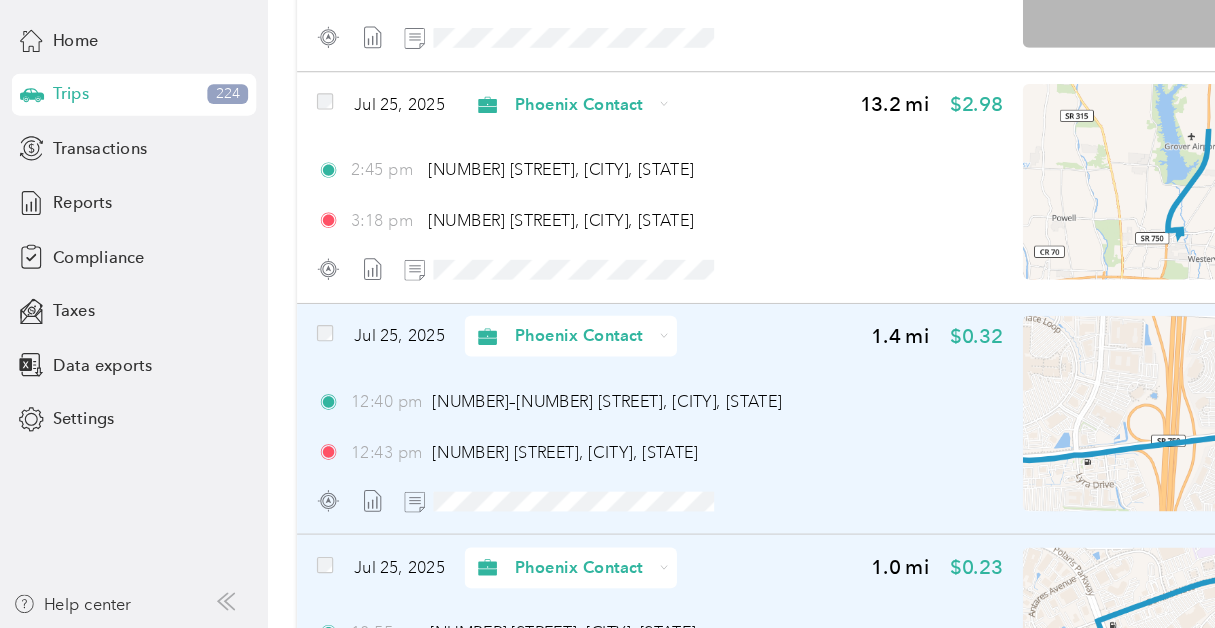 click on "[DATE] Phoenix Contact [NUMBER]   mi $[PRICE] [TIME] [NUMBER] [STREET], [CITY], [STATE] [TIME] [NUMBER] [STREET], [CITY], [STATE]" at bounding box center (566, 647) 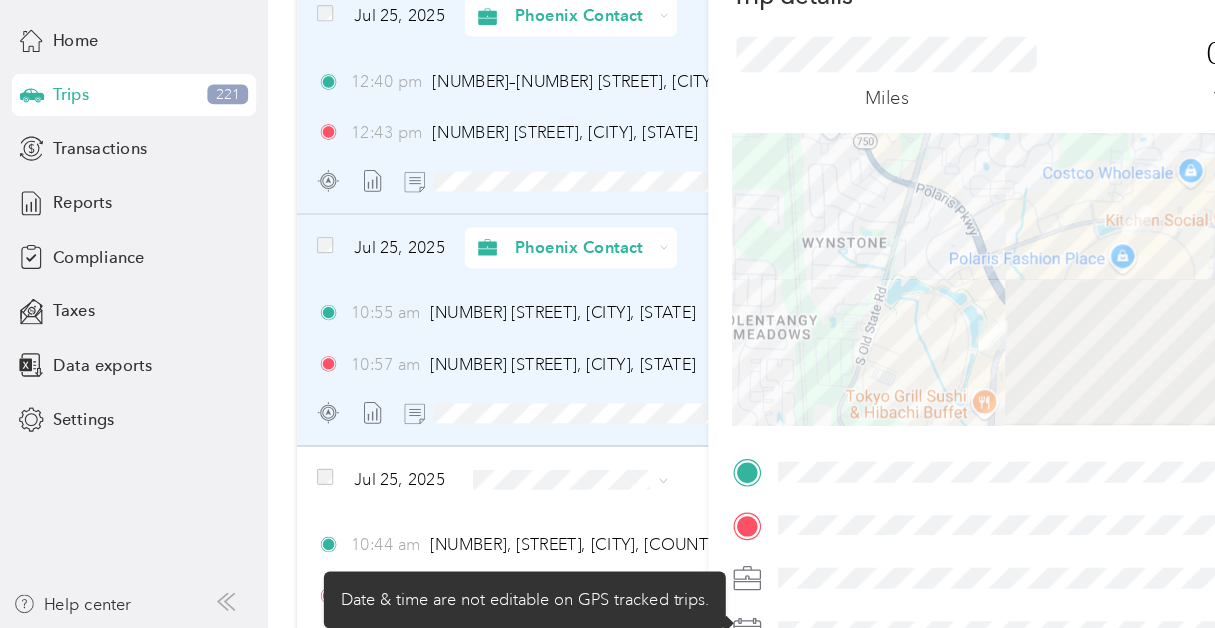 scroll, scrollTop: 6820, scrollLeft: 0, axis: vertical 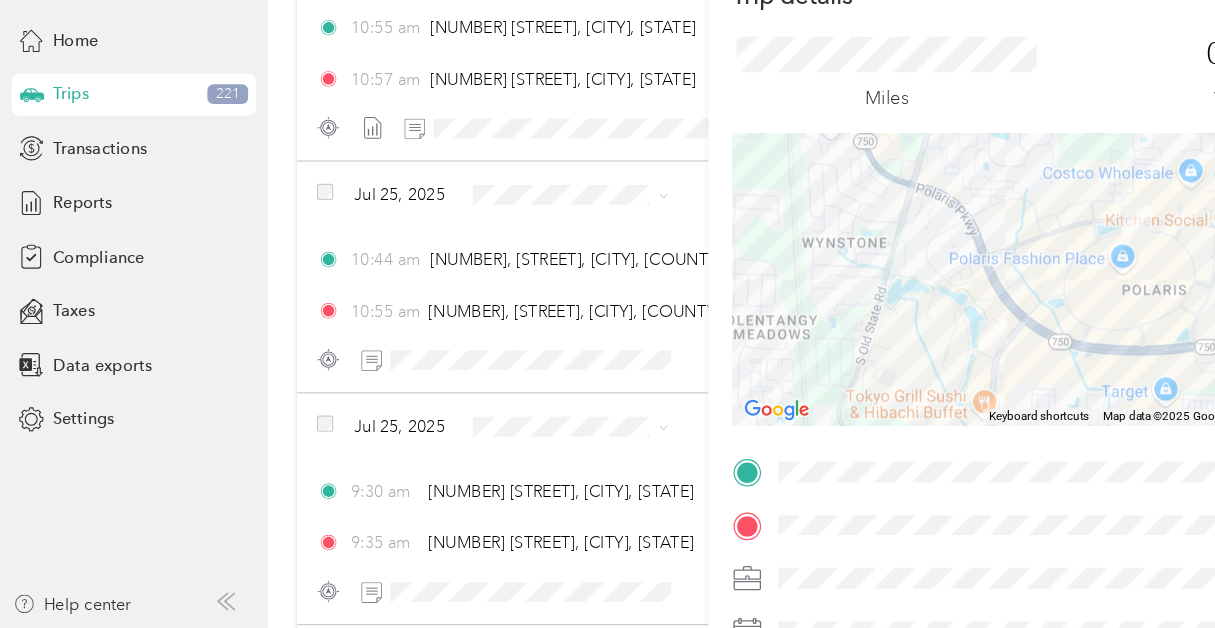 click on "Trip details Save This trip cannot be edited because it is either under review, approved, or paid. Contact your Team Manager to edit it. Miles 0.23 Value  ← Move left → Move right ↑ Move up ↓ Move down + Zoom in - Zoom out Home Jump left by 75% End Jump right by 75% Page Up Jump up by 75% Page Down Jump down by 75% Keyboard shortcuts Map Data Map data ©2025 Google Map data ©2025 Google 500 m  Click to toggle between metric and imperial units Terms Report a map error TO Add photo" at bounding box center (607, 314) 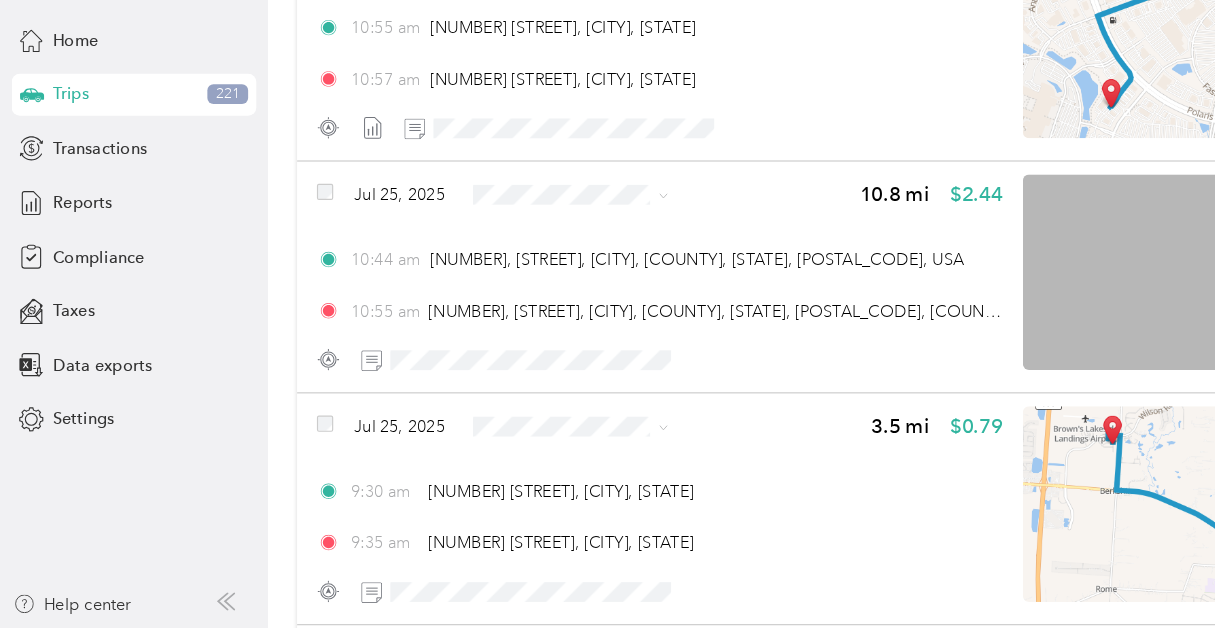 click 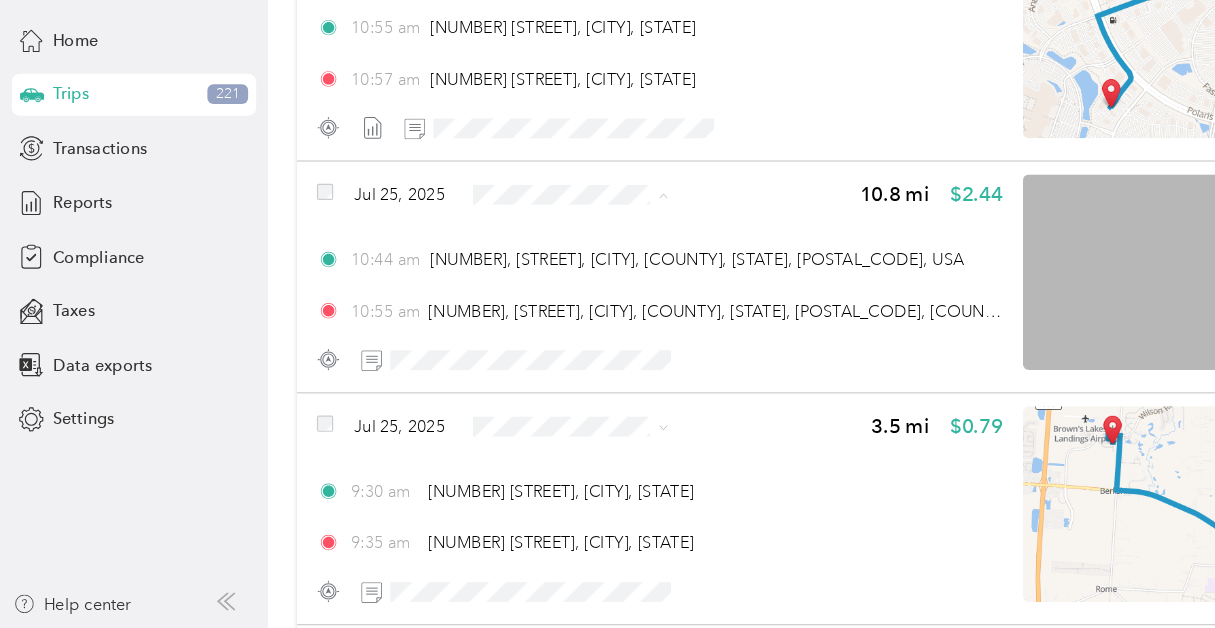 click on "Phoenix Contact" at bounding box center (507, 291) 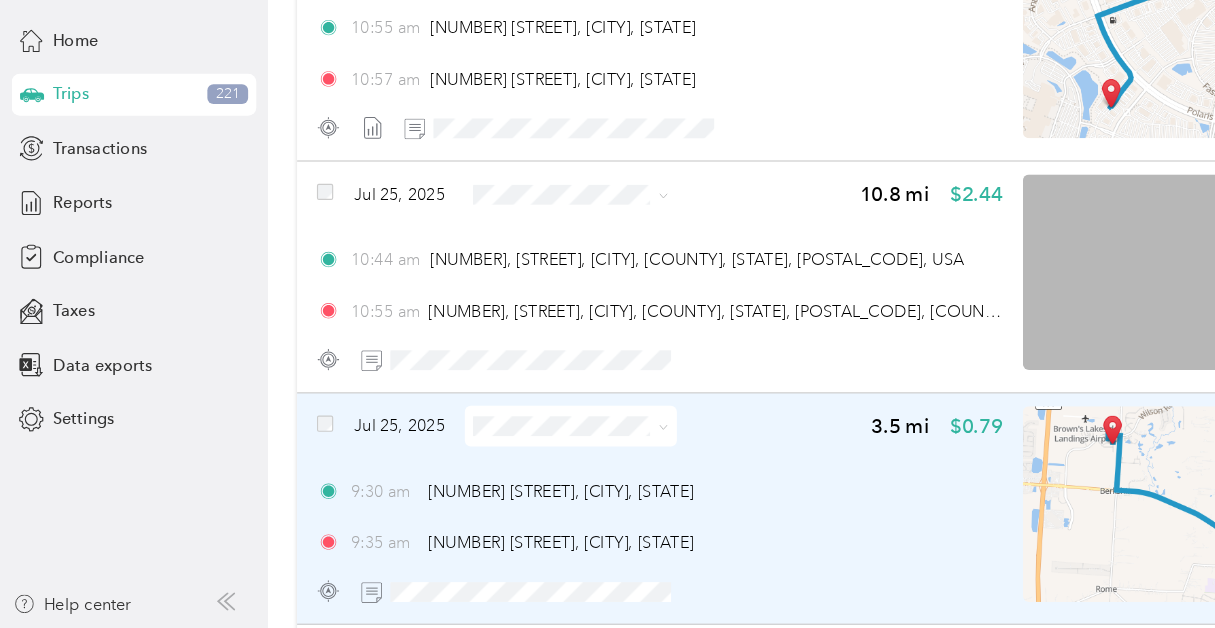 click at bounding box center [566, 454] 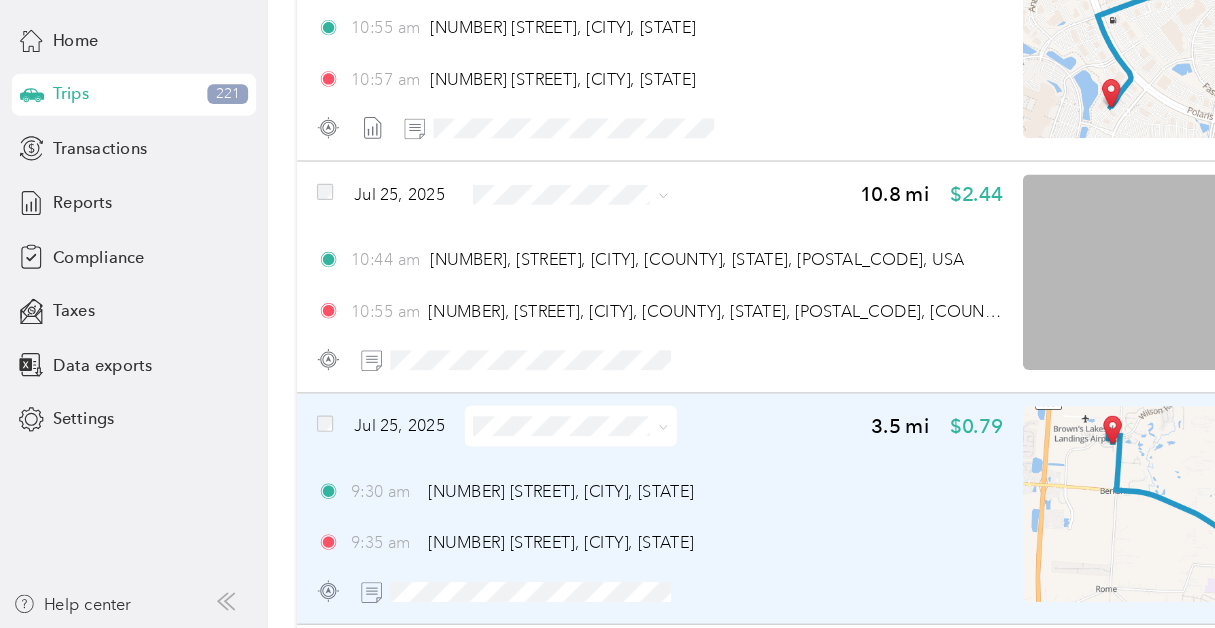 click on "Phoenix Contact" at bounding box center (507, 484) 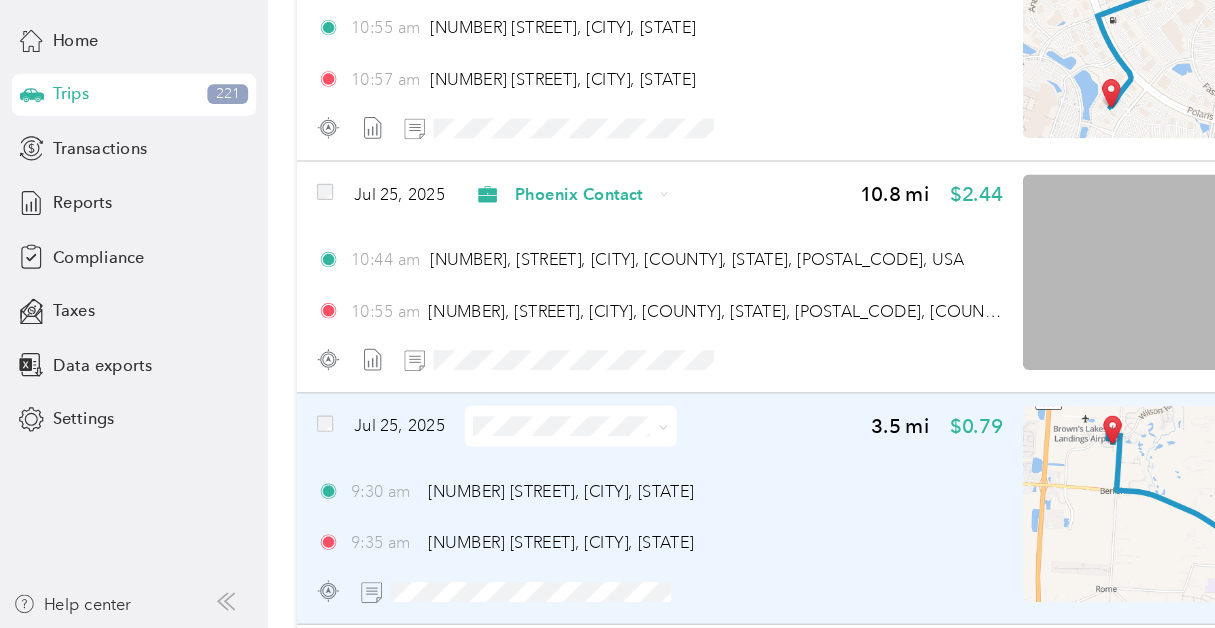 click on "[TIME] [NUMBER] [STREET], [CITY], [STATE]" at bounding box center (566, 554) 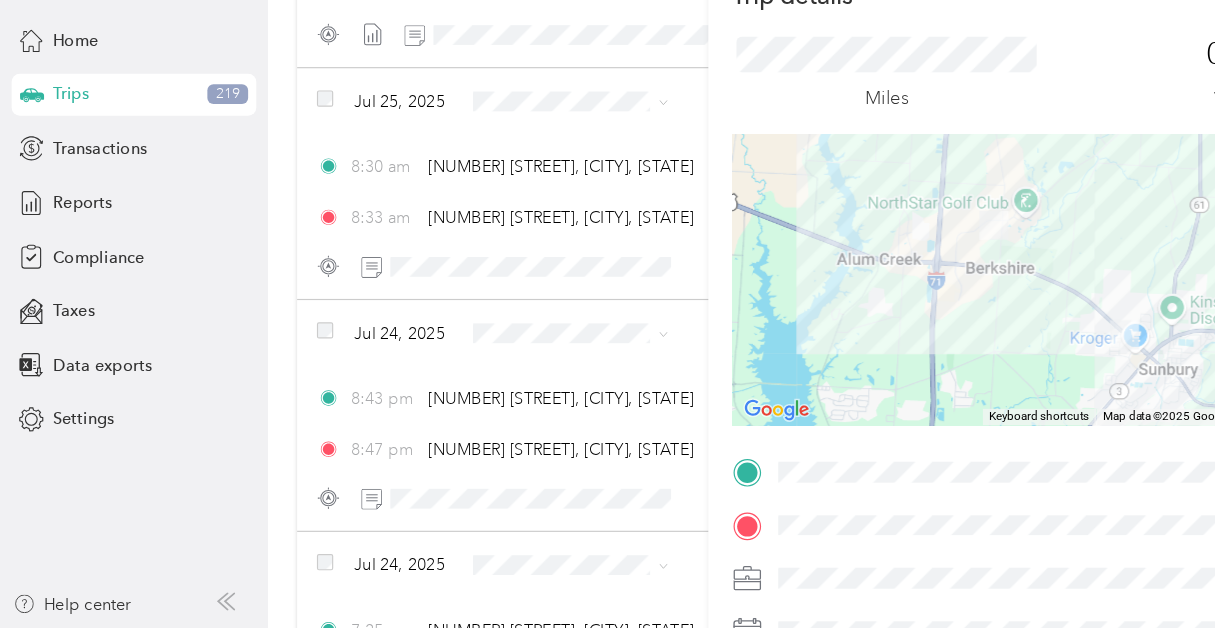 scroll, scrollTop: 7260, scrollLeft: 0, axis: vertical 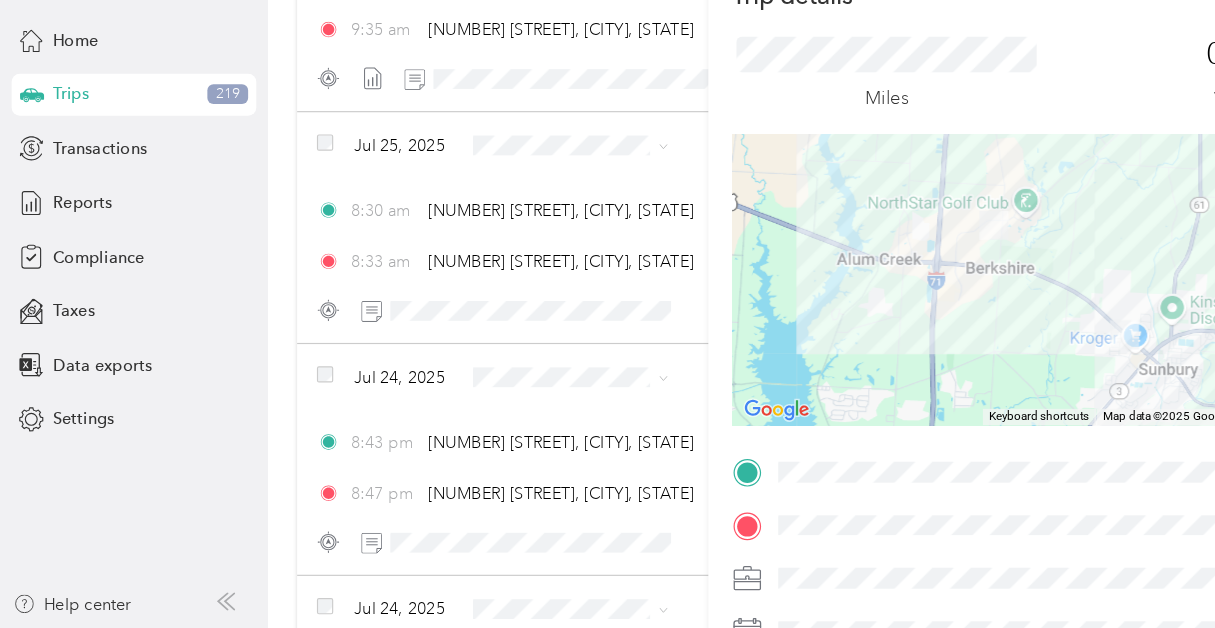 click on "Trip details Save This trip cannot be edited because it is either under review, approved, or paid. Contact your Team Manager to edit it. Miles [NUMBER] Value  ← Move left → Move right ↑ Move up ↓ Move down + Zoom in - Zoom out Home Jump left by 75% End Jump right by 75% Page Up Jump up by 75% Page Down Jump down by 75% Keyboard shortcuts Map Data Map data ©[YEAR] Google Map data ©[YEAR] Google [NUMBER] km  Click to toggle between metric and imperial units Terms Report a map error TO Add photo" at bounding box center (607, 314) 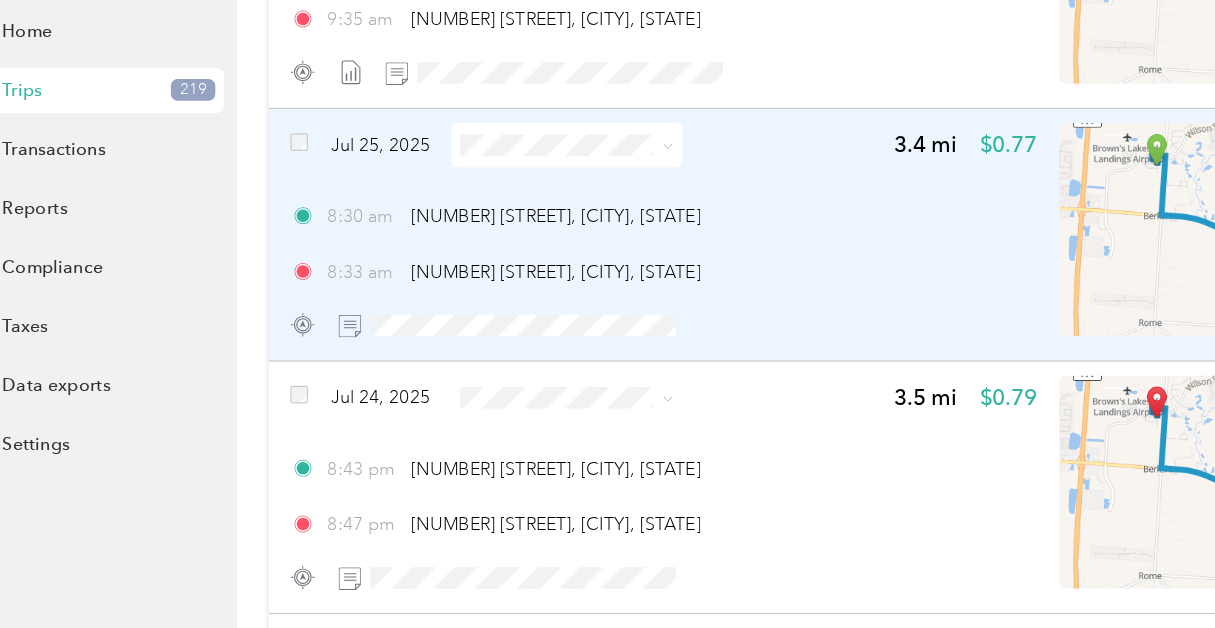 click at bounding box center [490, 213] 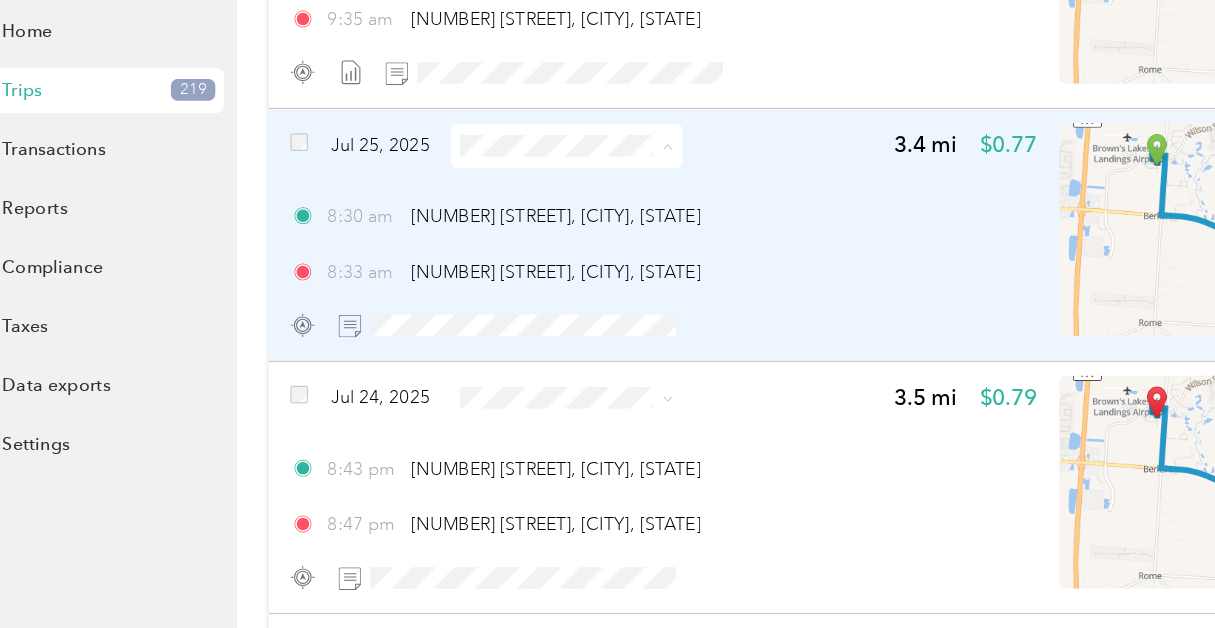 click on "Phoenix Contact" at bounding box center [507, 249] 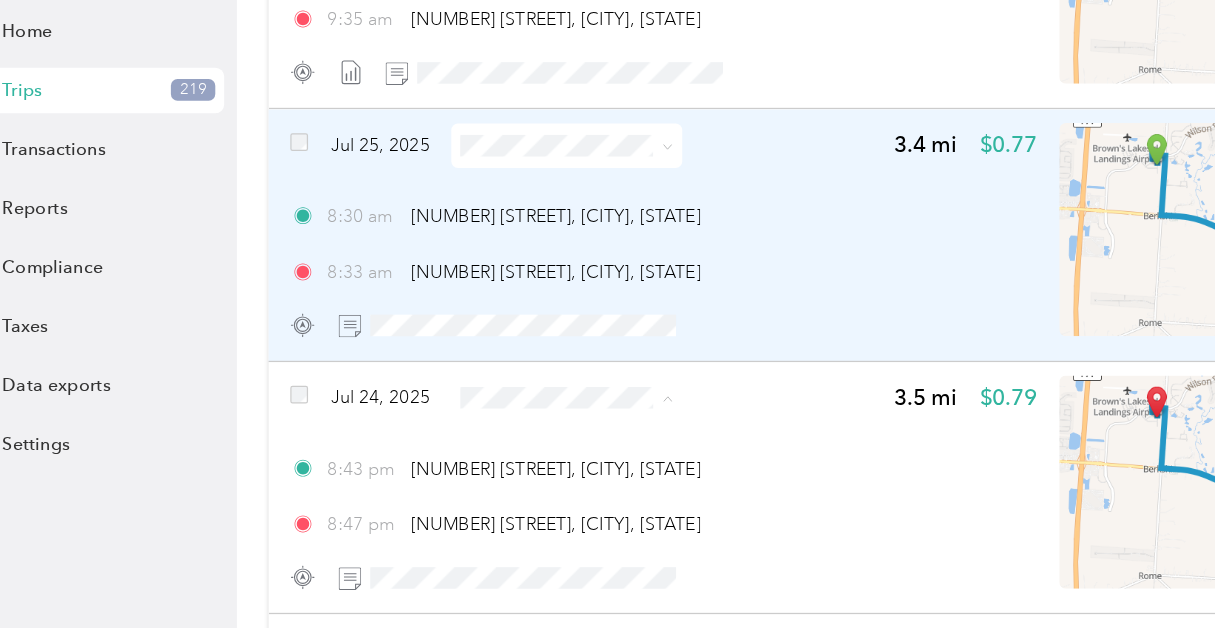 click on "Phoenix Contact" at bounding box center (490, 448) 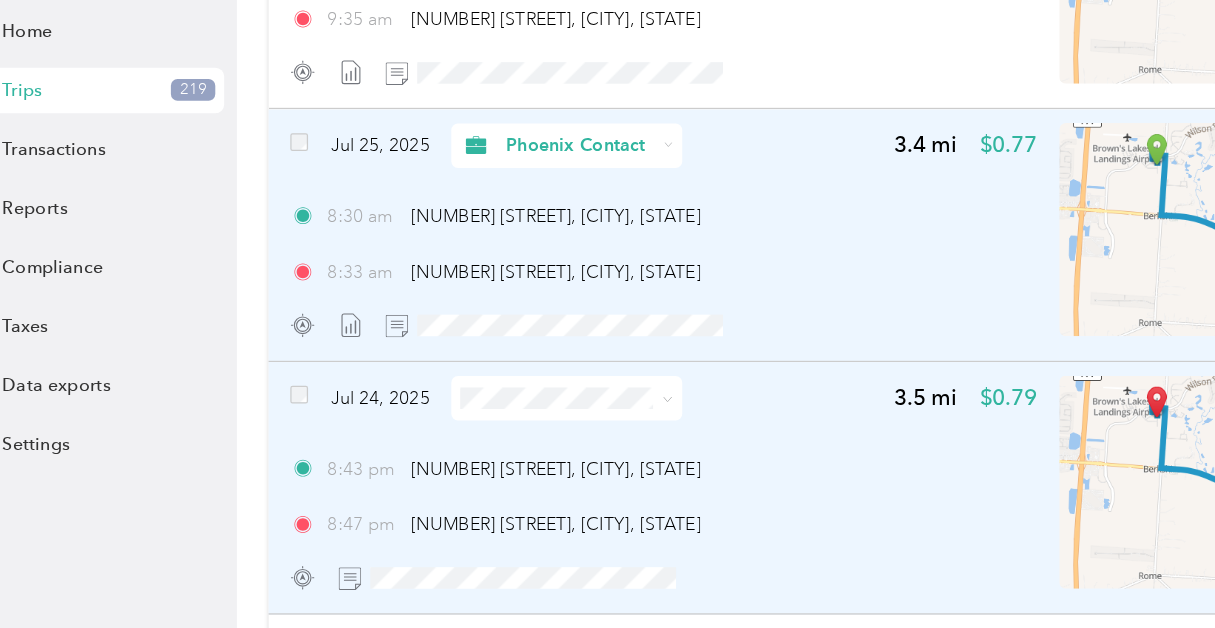 click at bounding box center (566, 554) 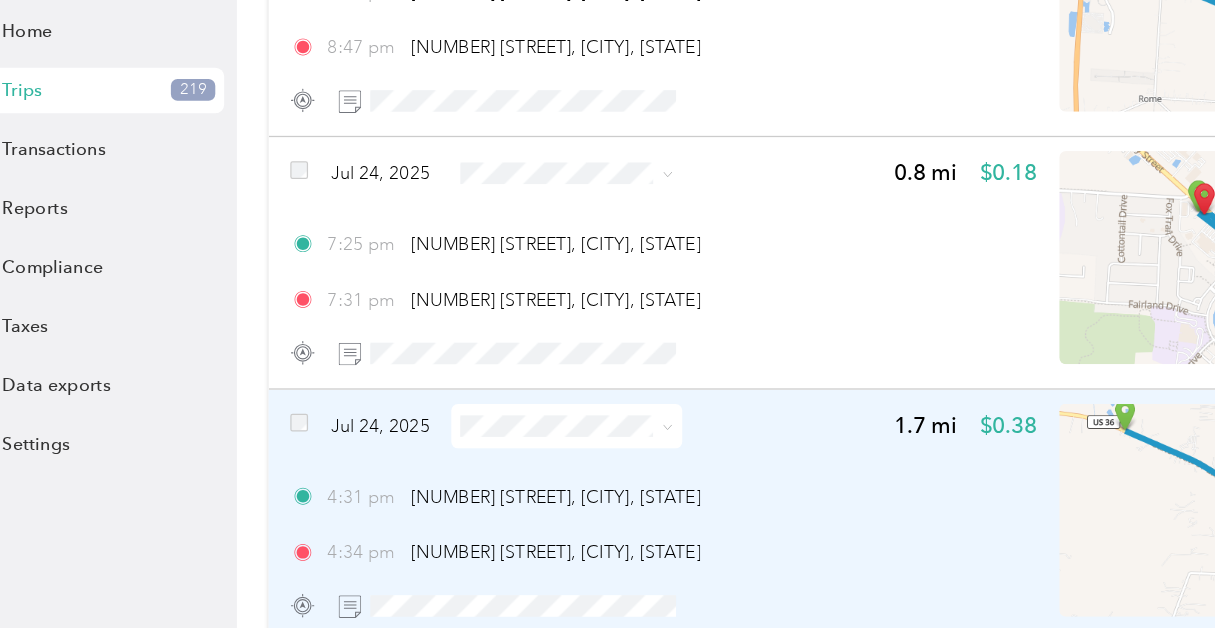 scroll, scrollTop: 7660, scrollLeft: 0, axis: vertical 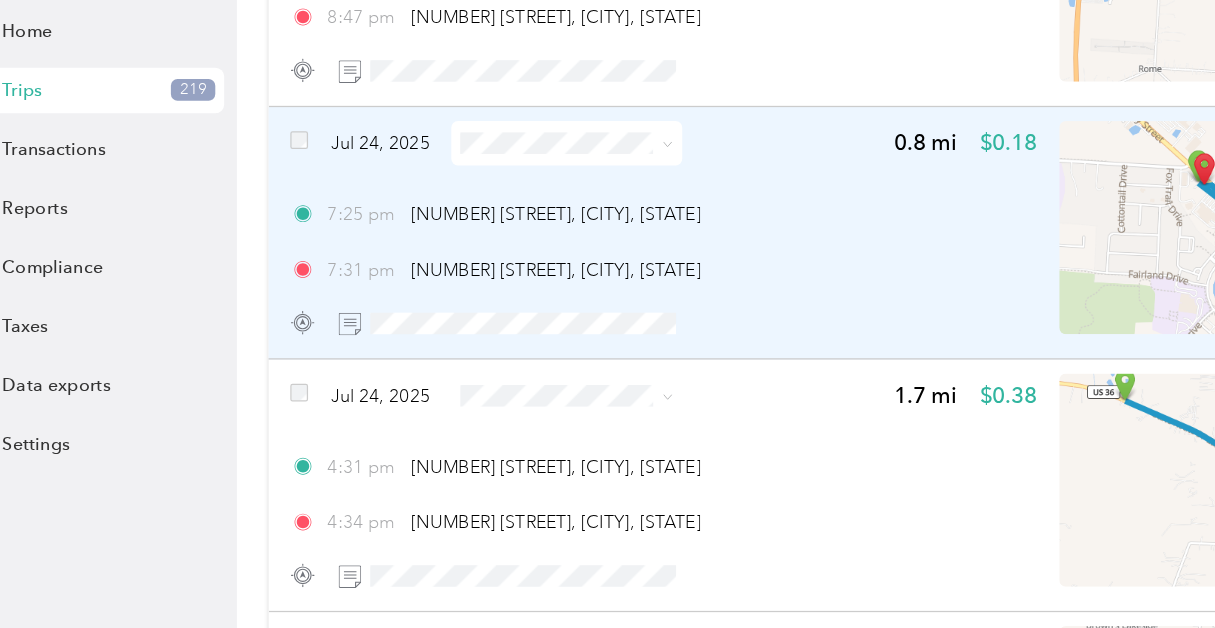 click 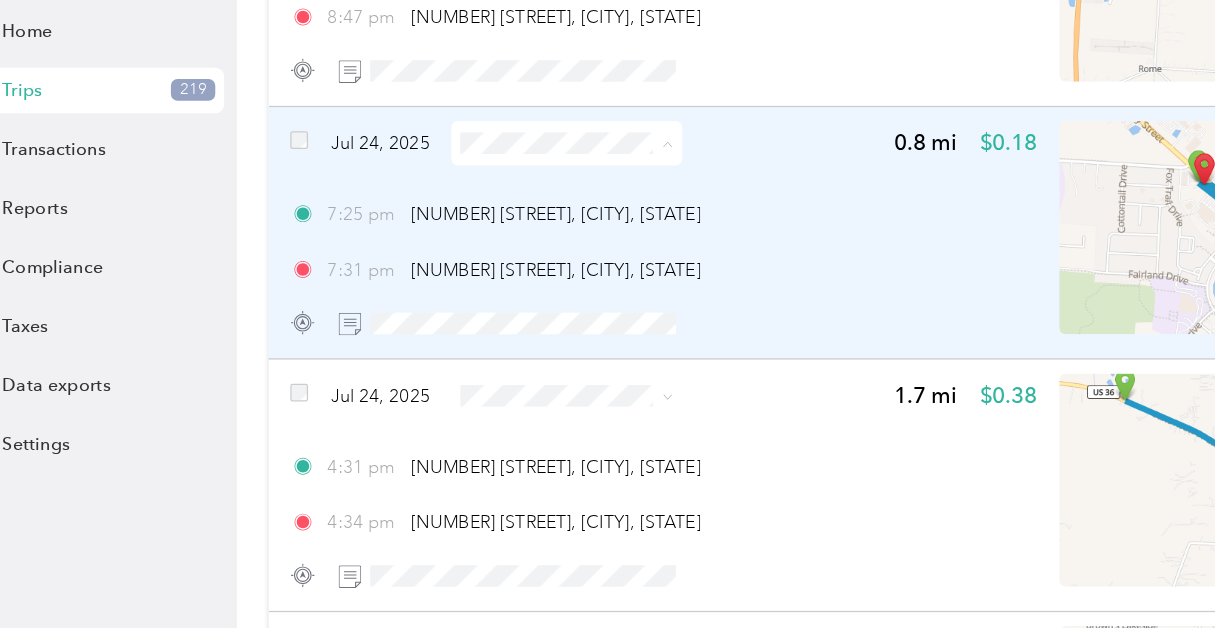click on "Phoenix Contact" at bounding box center (507, 247) 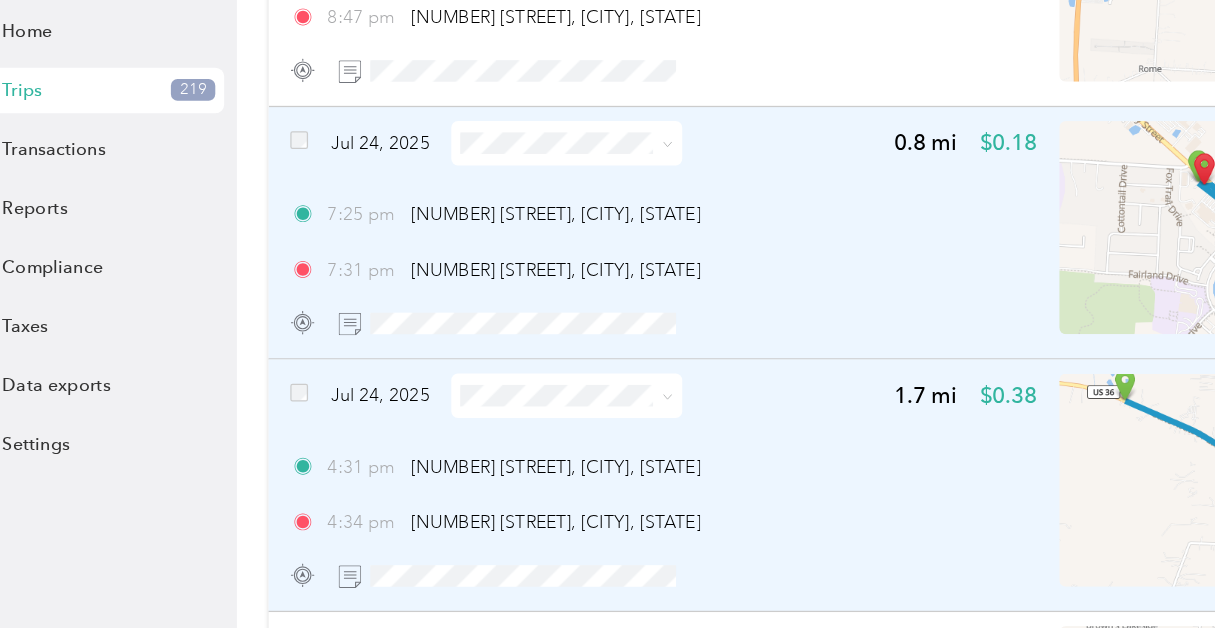 click 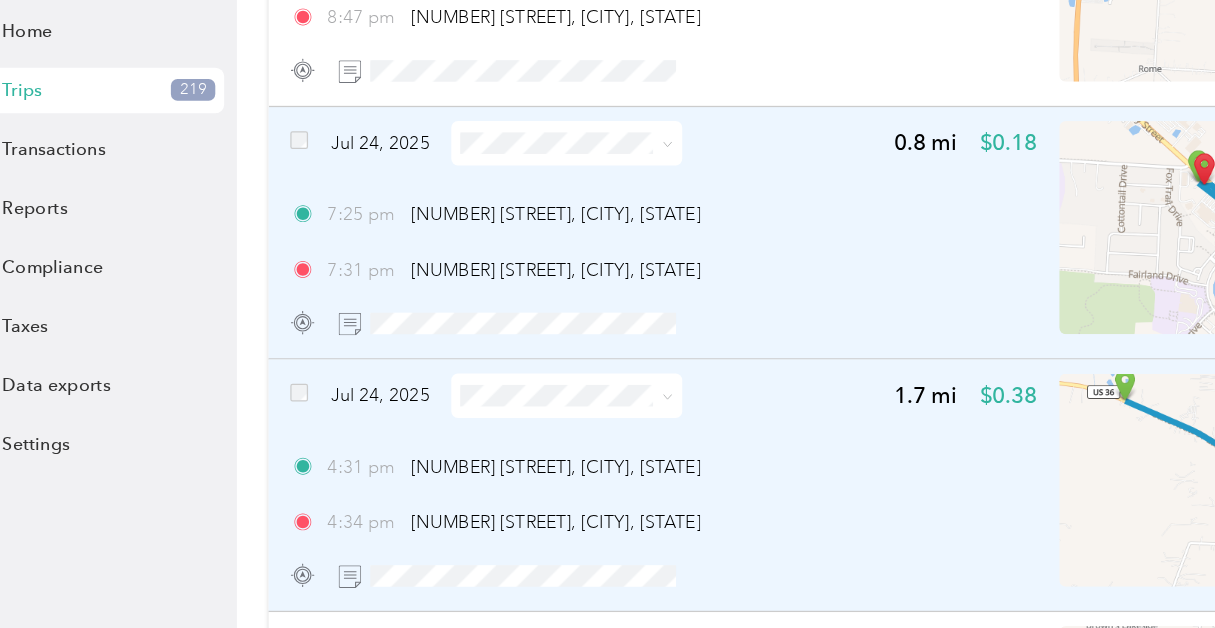 click on "Phoenix Contact" at bounding box center [507, 444] 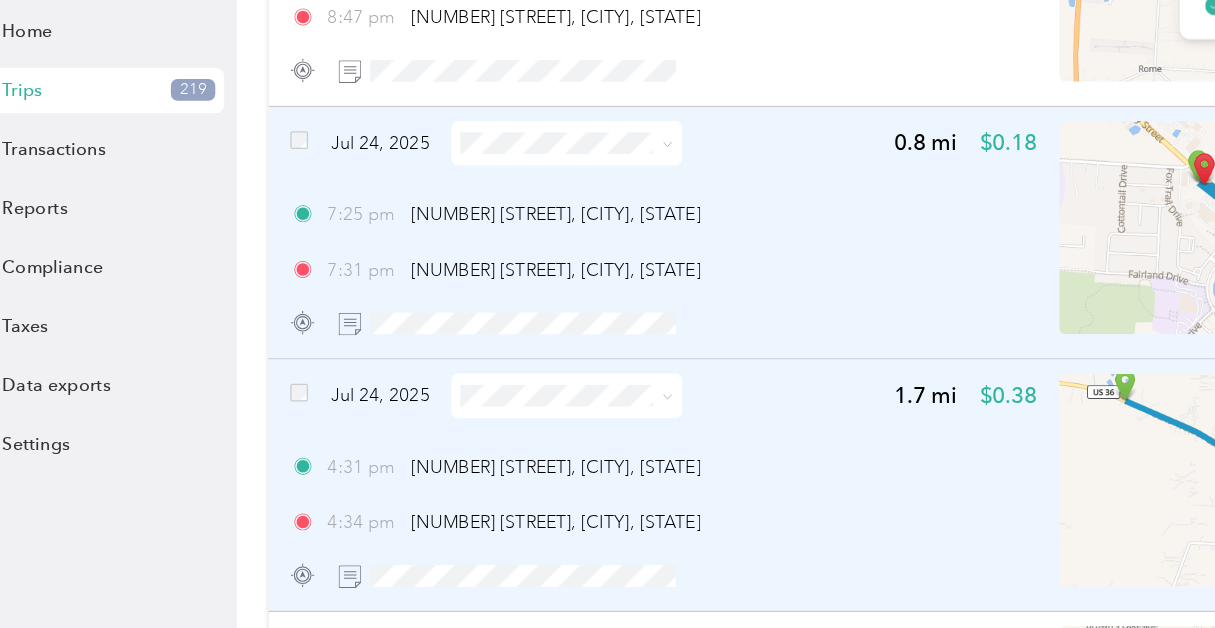 click on "[TIME] [NUMBER] [STREET], [CITY], [STATE]" at bounding box center [566, 510] 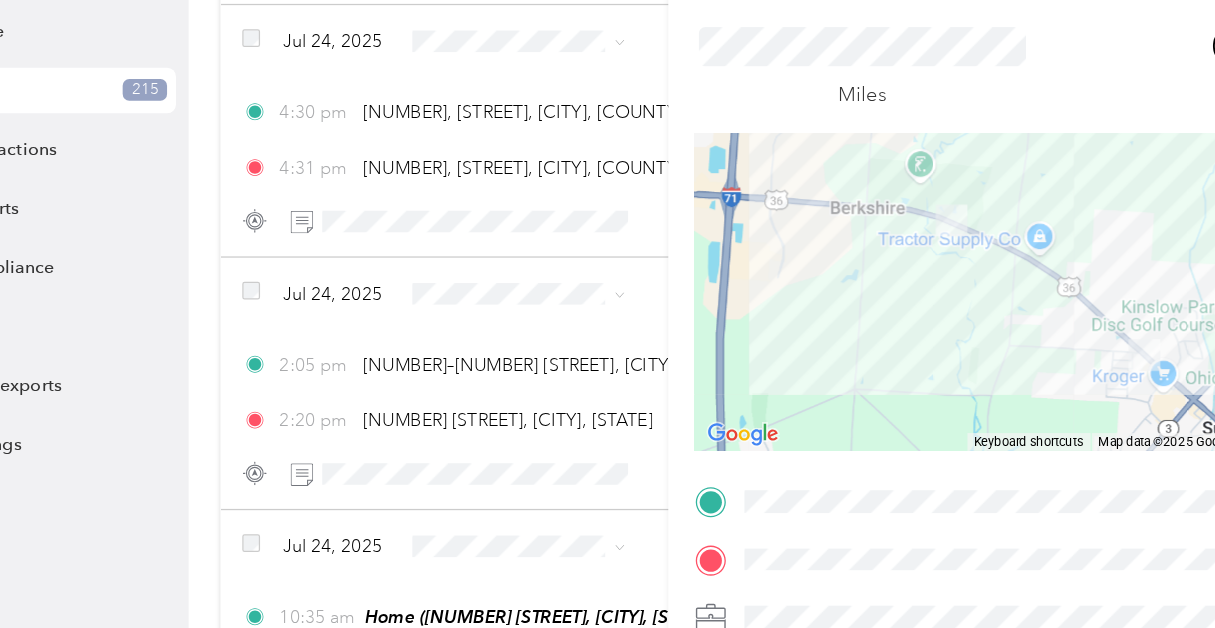 scroll, scrollTop: 8140, scrollLeft: 0, axis: vertical 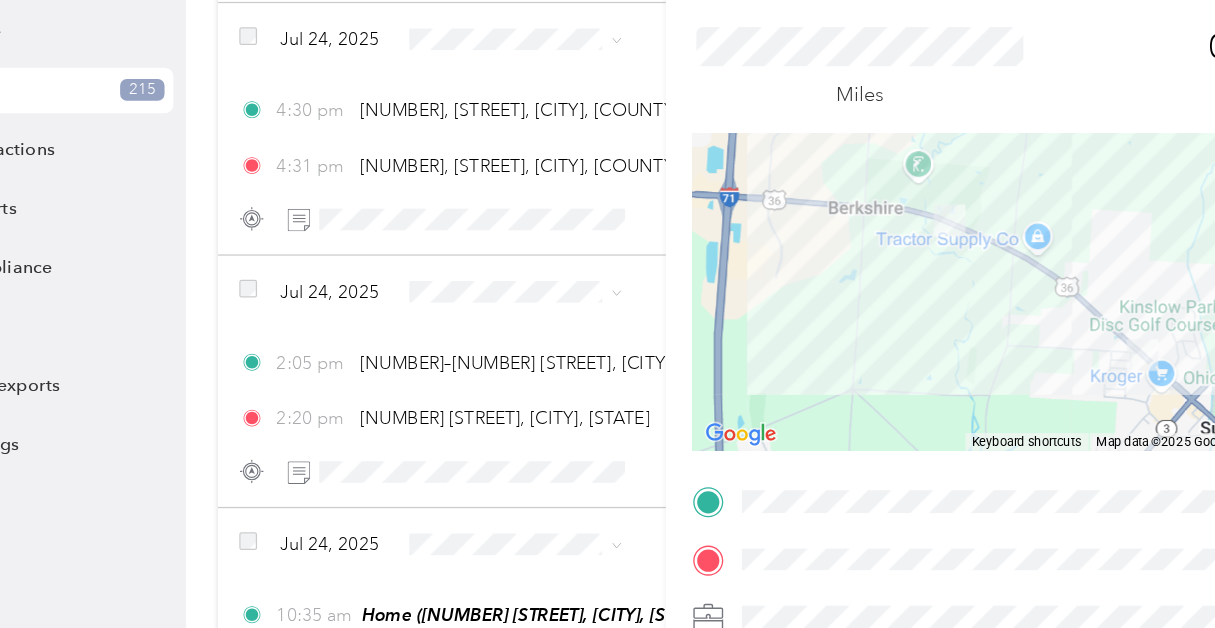 click on "Trip details Save This trip cannot be edited because it is either under review, approved, or paid. Contact your Team Manager to edit it. Miles 0.38 Value  ← Move left → Move right ↑ Move up ↓ Move down + Zoom in - Zoom out Home Jump left by 75% End Jump right by 75% Page Up Jump up by 75% Page Down Jump down by 75% Keyboard shortcuts Map Data Map data ©2025 Google Map data ©2025 Google 1 km  Click to toggle between metric and imperial units Terms Report a map error TO Add photo" at bounding box center (607, 314) 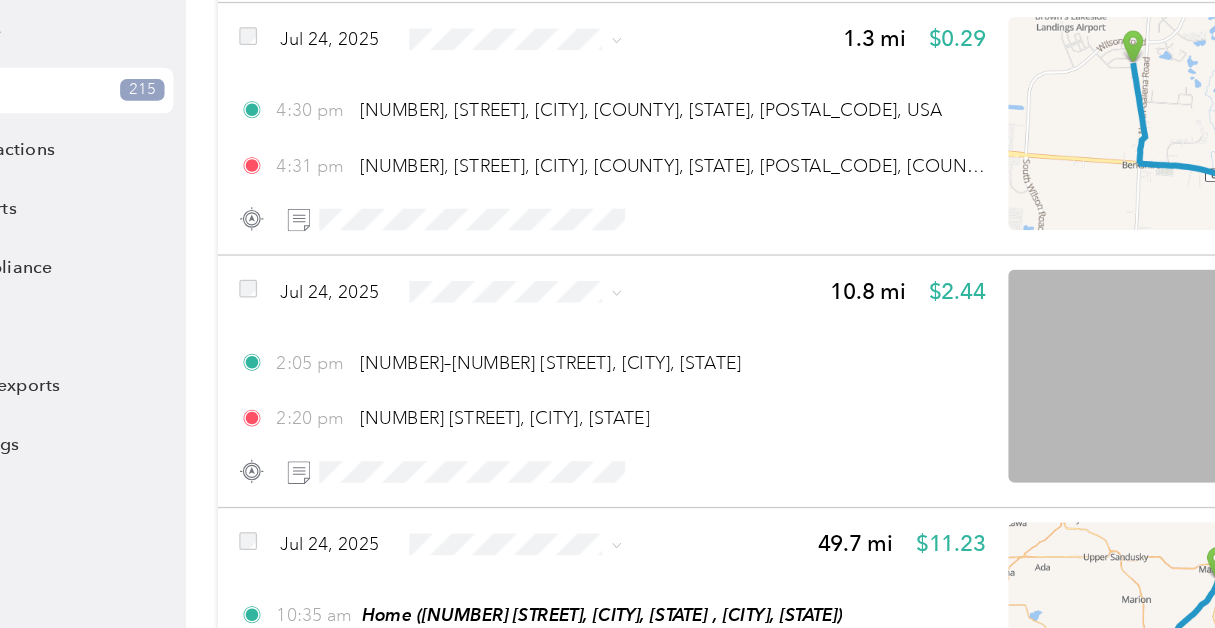 click 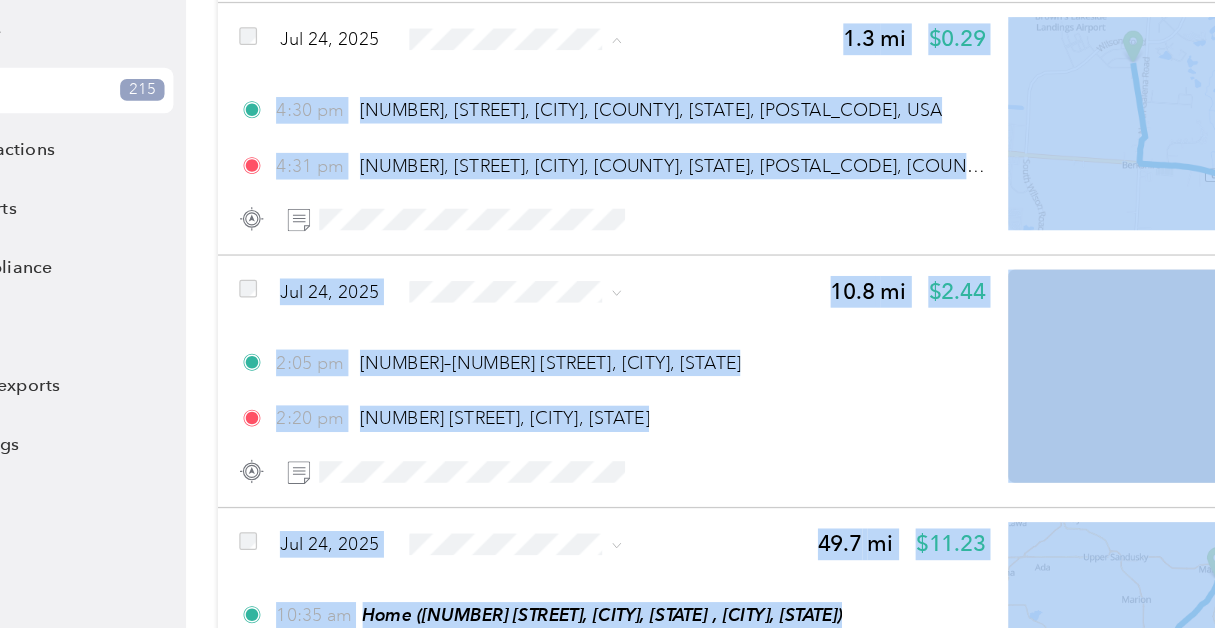 click on "Phoenix Contact" at bounding box center (507, 165) 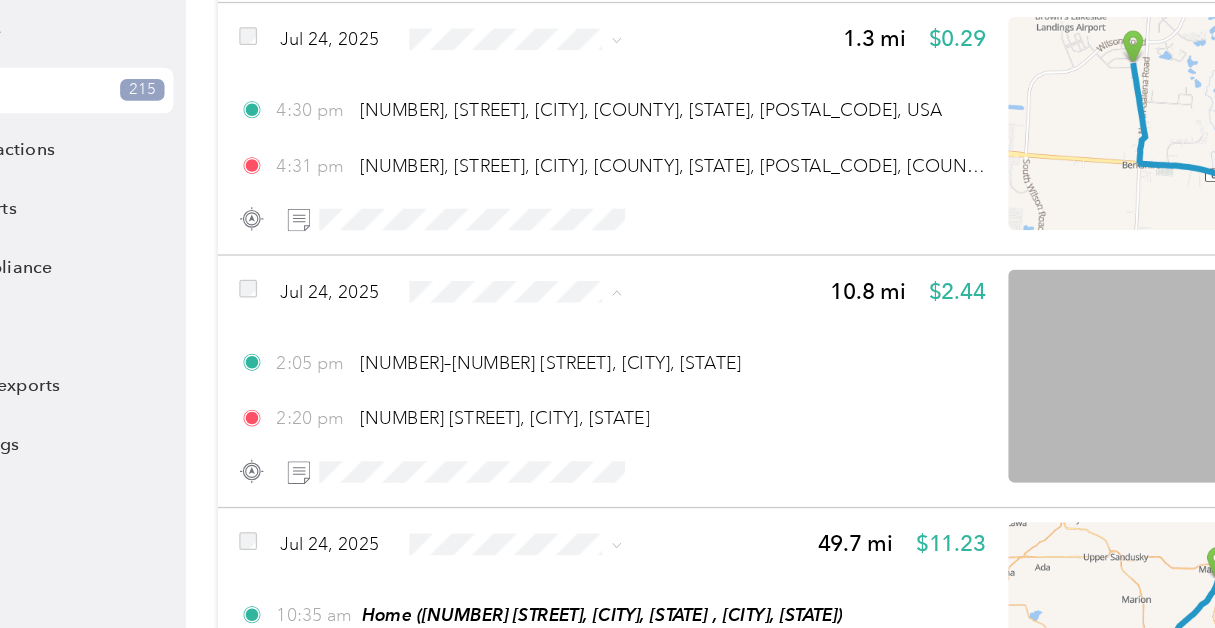 click on "Phoenix Contact" at bounding box center [507, 364] 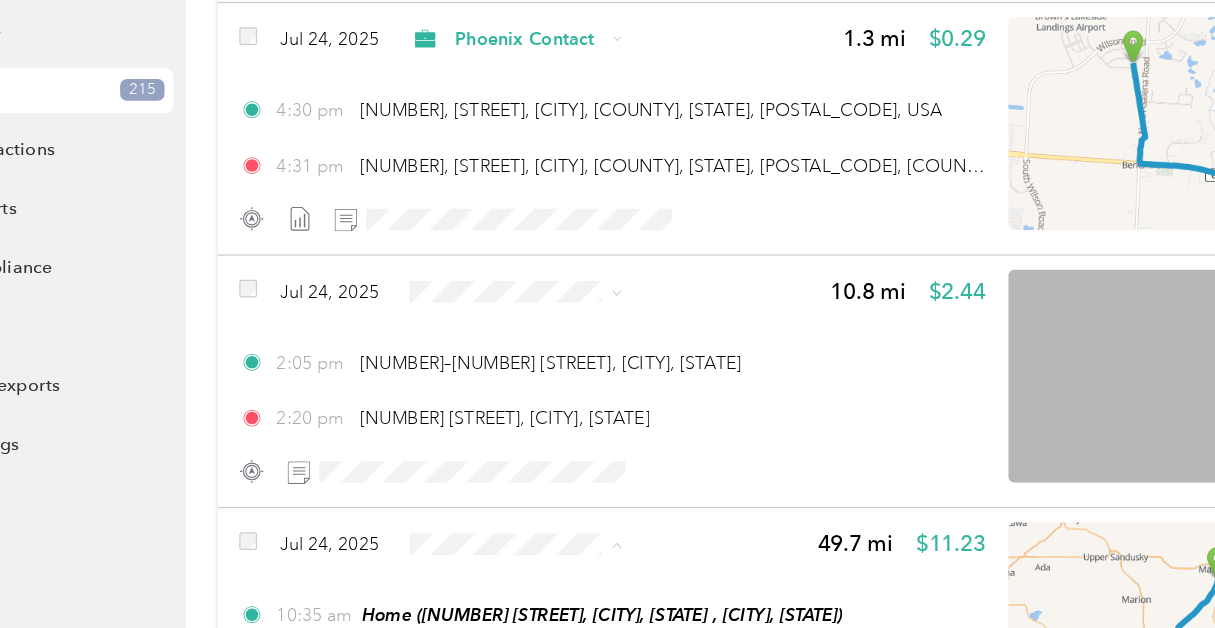 click on "Phoenix Contact" at bounding box center [490, 454] 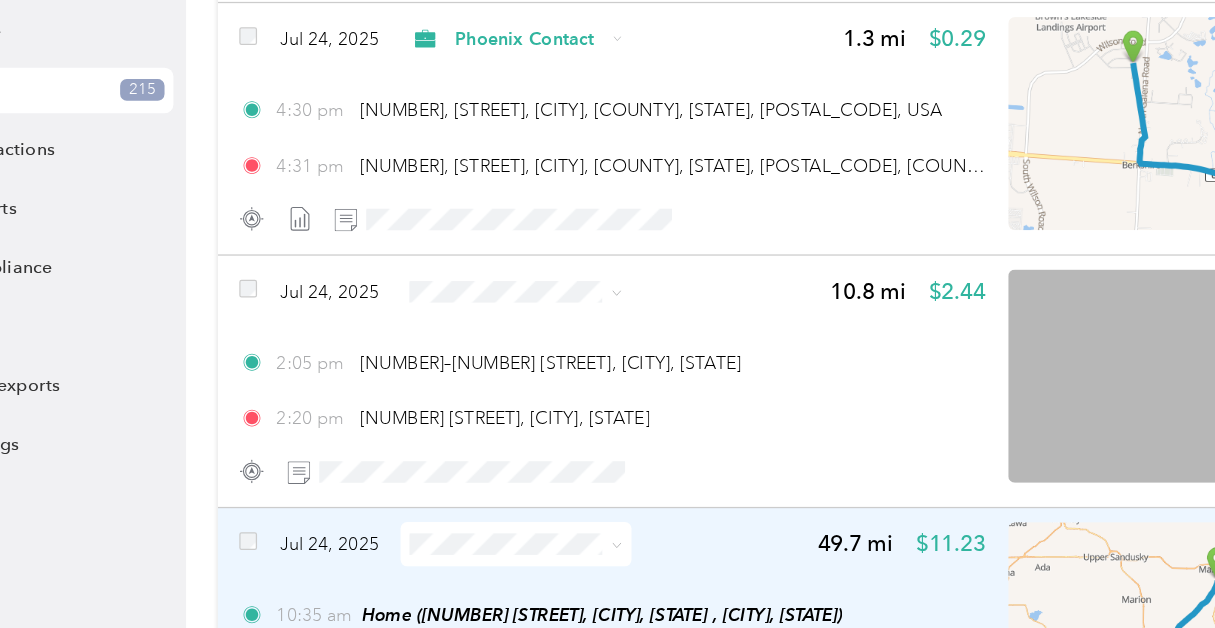click at bounding box center [566, 527] 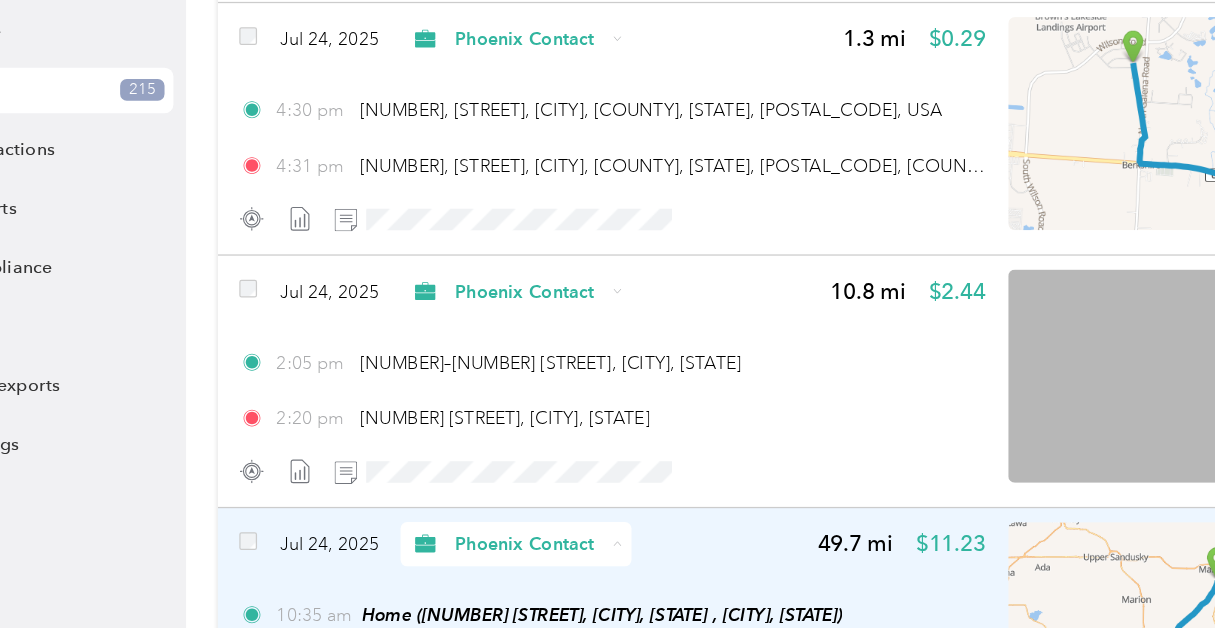 click on "[DATE] Phoenix Contact [NUMBER]   mi $[PRICE]" at bounding box center (566, 527) 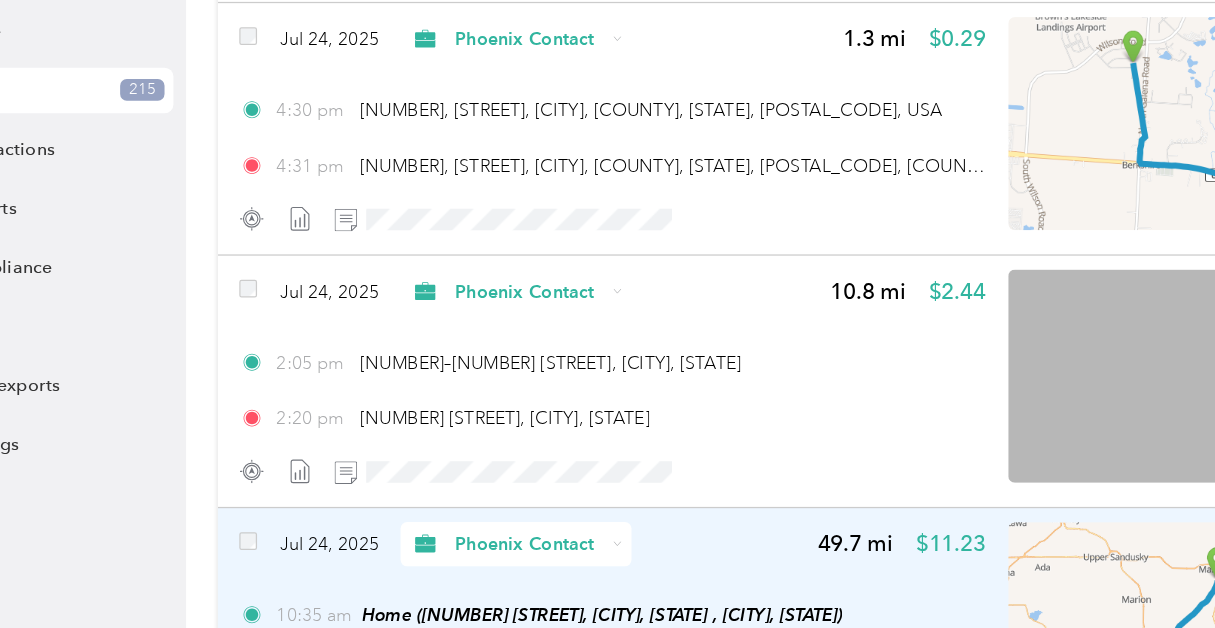 click on "Phoenix Contact Personal" at bounding box center (602, 628) 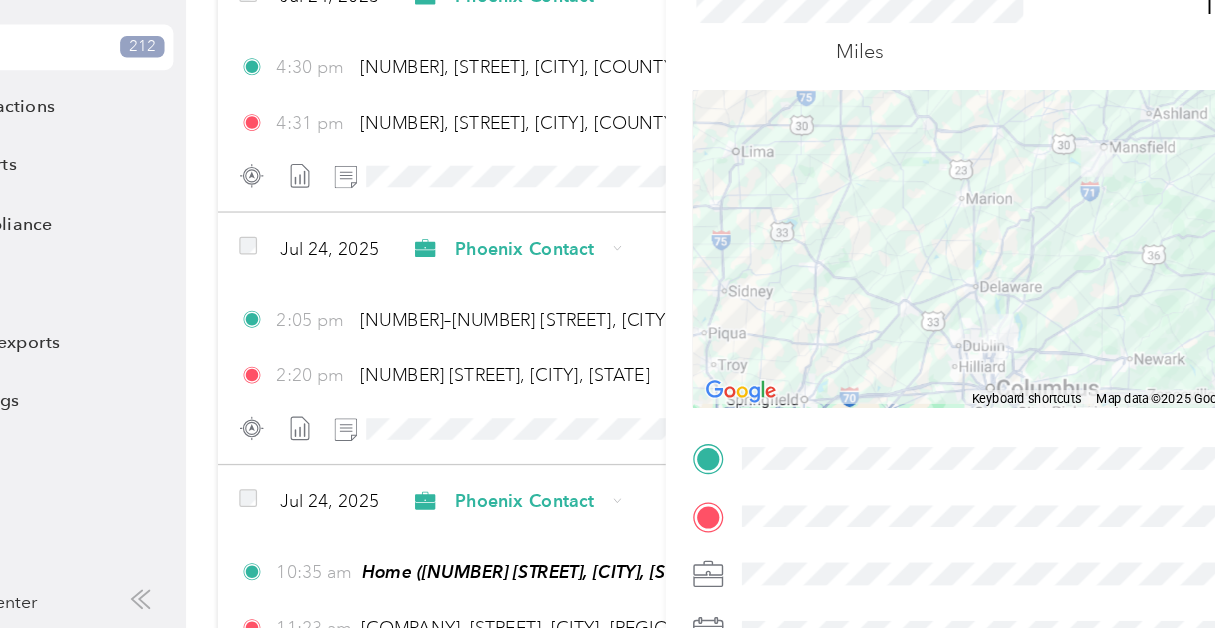 click on "Trip details Save This trip cannot be edited because it is either under review, approved, or paid. Contact your Team Manager to edit it. Miles [NUMBER] Value  ← Move left → Move right ↑ Move up ↓ Move down + Zoom in - Zoom out Home Jump left by 75% End Jump right by 75% Page Up Jump up by 75% Page Down Jump down by 75% Keyboard shortcuts Map Data Map data ©[YEAR] Google Map data ©[YEAR] Google [NUMBER] km  Click to toggle between metric and imperial units Terms Report a map error TO Add photo" at bounding box center (607, 314) 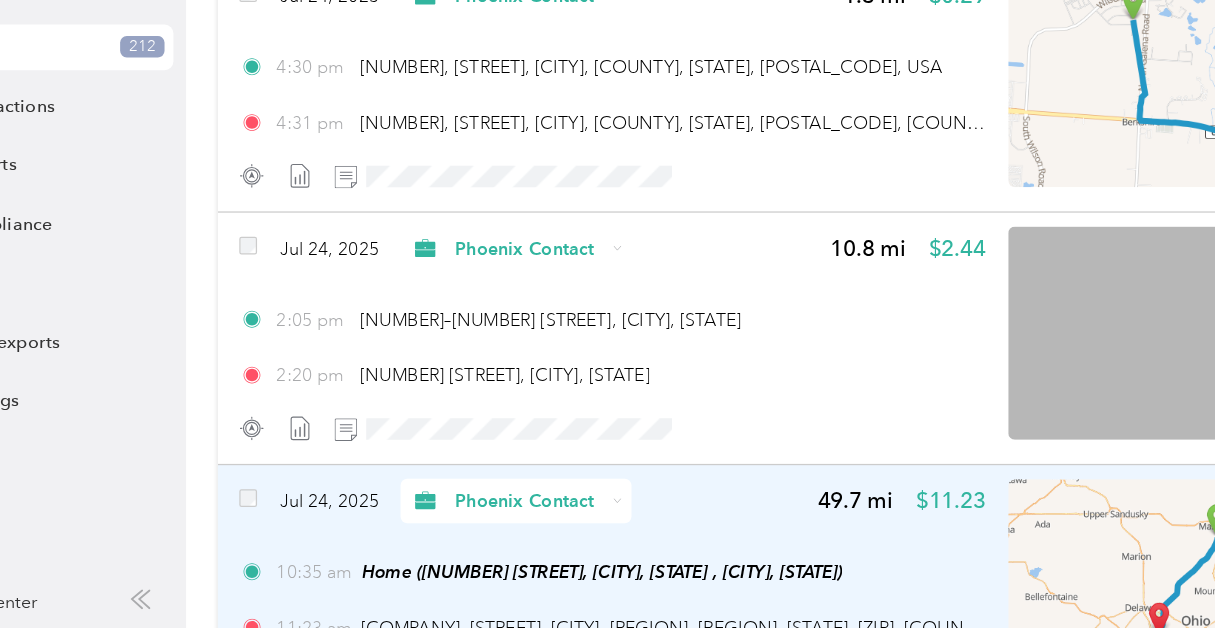 click on "[DATE] Phoenix Contact [NUMBER]   mi $[PRICE] [TIME] Home  ([NUMBER] [STREET], [CITY], [STATE] , [CITY], [STATE]) [TIME] [BUSINESS_NAME], [STREET], [CITY], [COUNTY], [STATE], [POSTAL_CODE], [COUNTRY]" at bounding box center [566, 598] 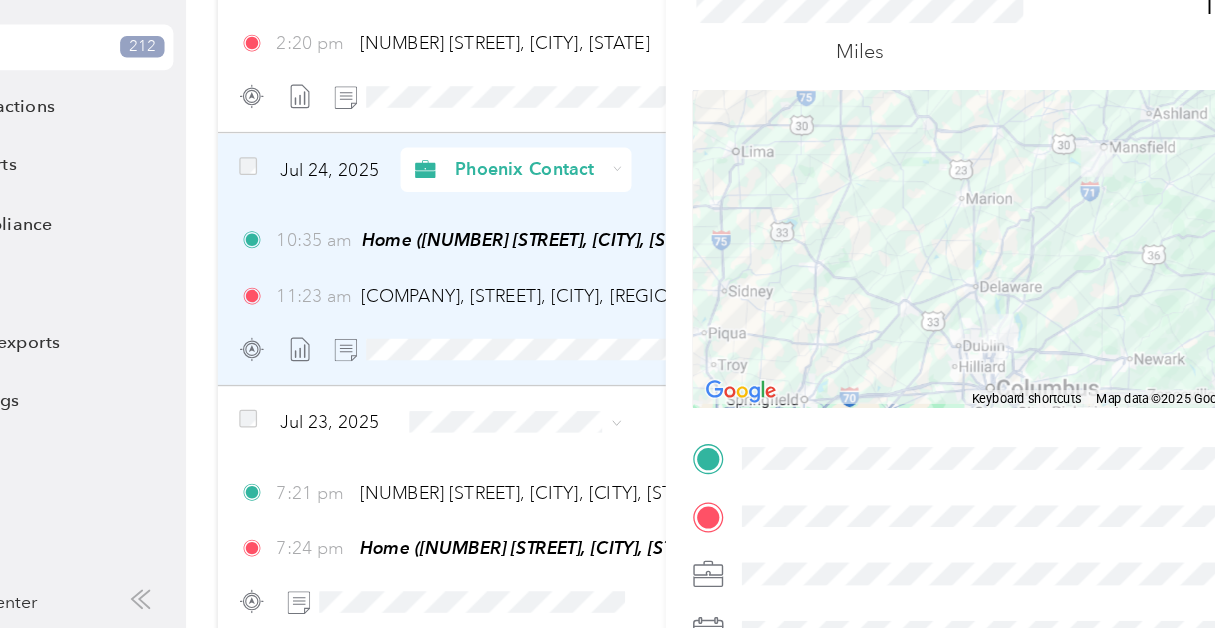 scroll, scrollTop: 8620, scrollLeft: 0, axis: vertical 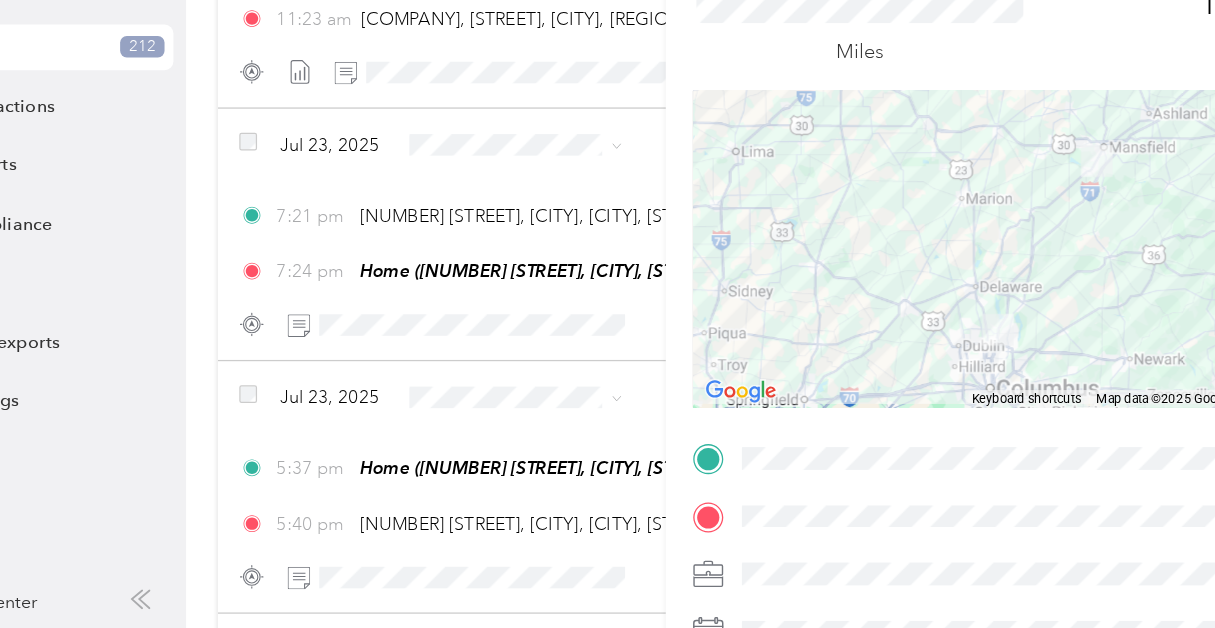 drag, startPoint x: 632, startPoint y: 547, endPoint x: 687, endPoint y: 459, distance: 103.773796 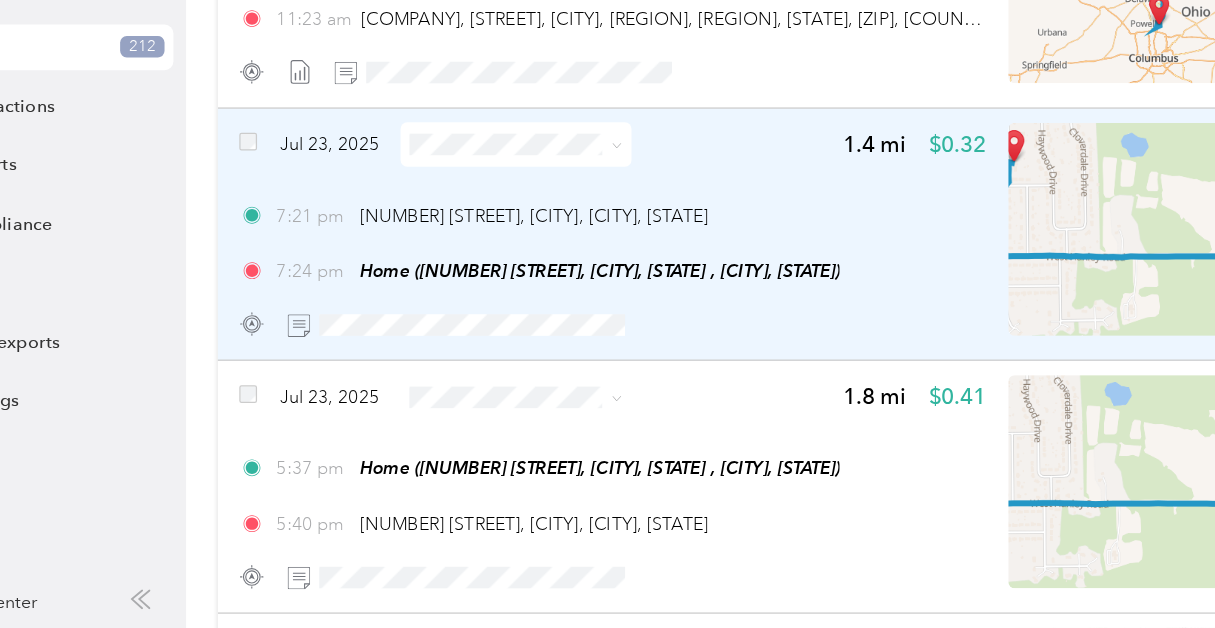 click 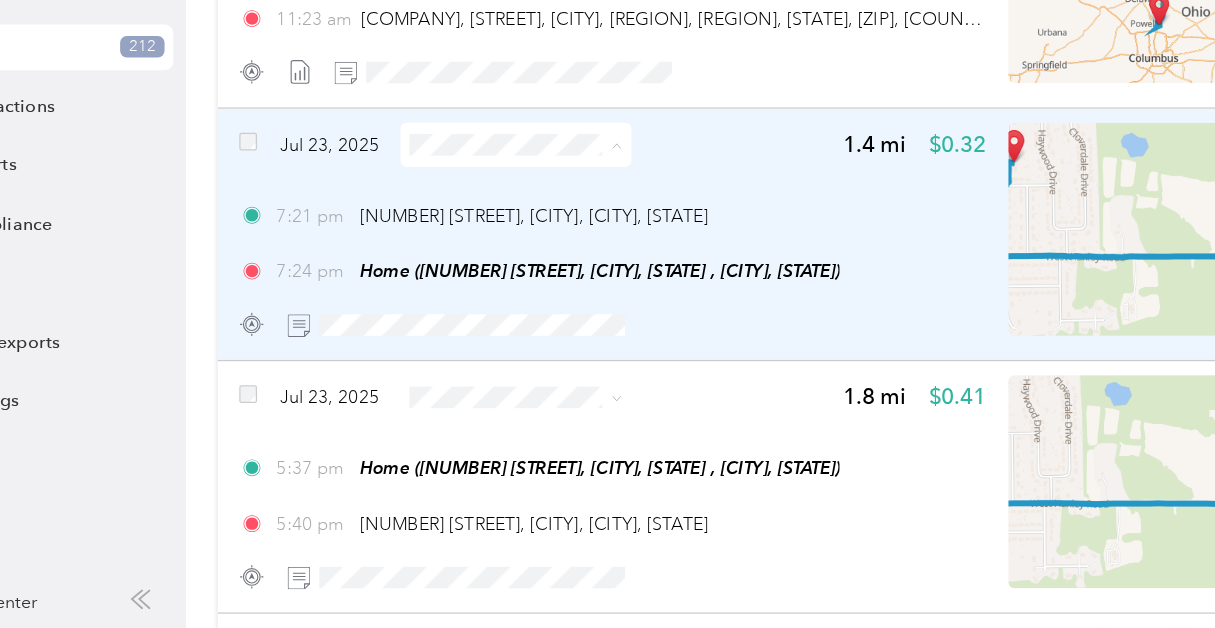 click on "Phoenix Contact" at bounding box center [490, 282] 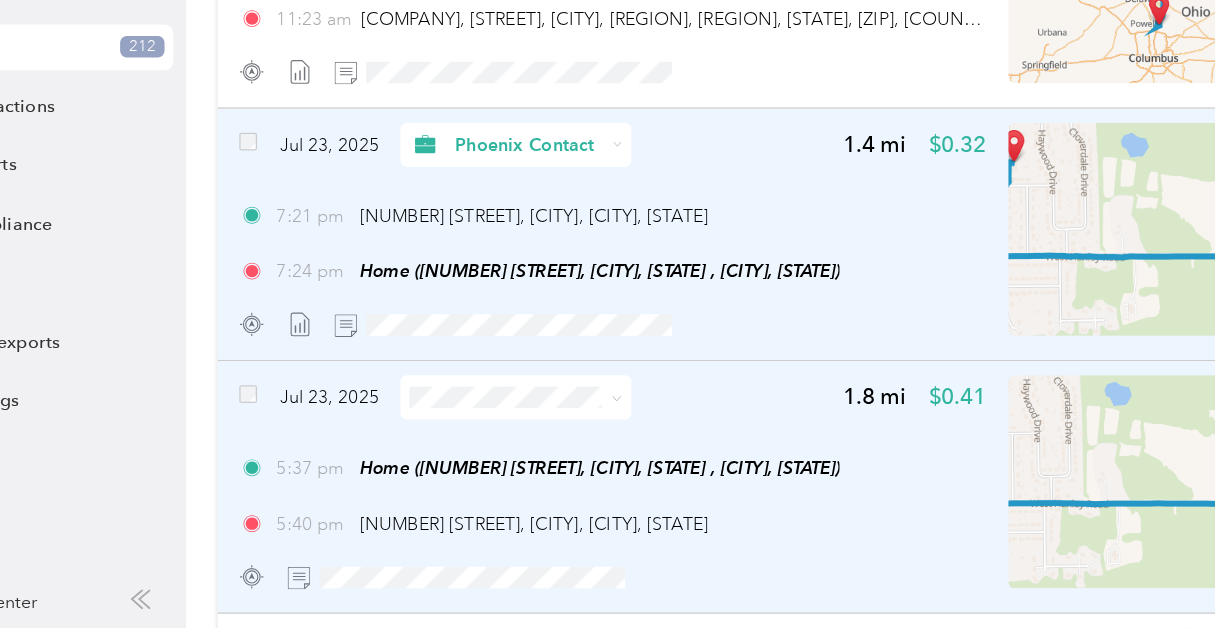 click at bounding box center (566, 445) 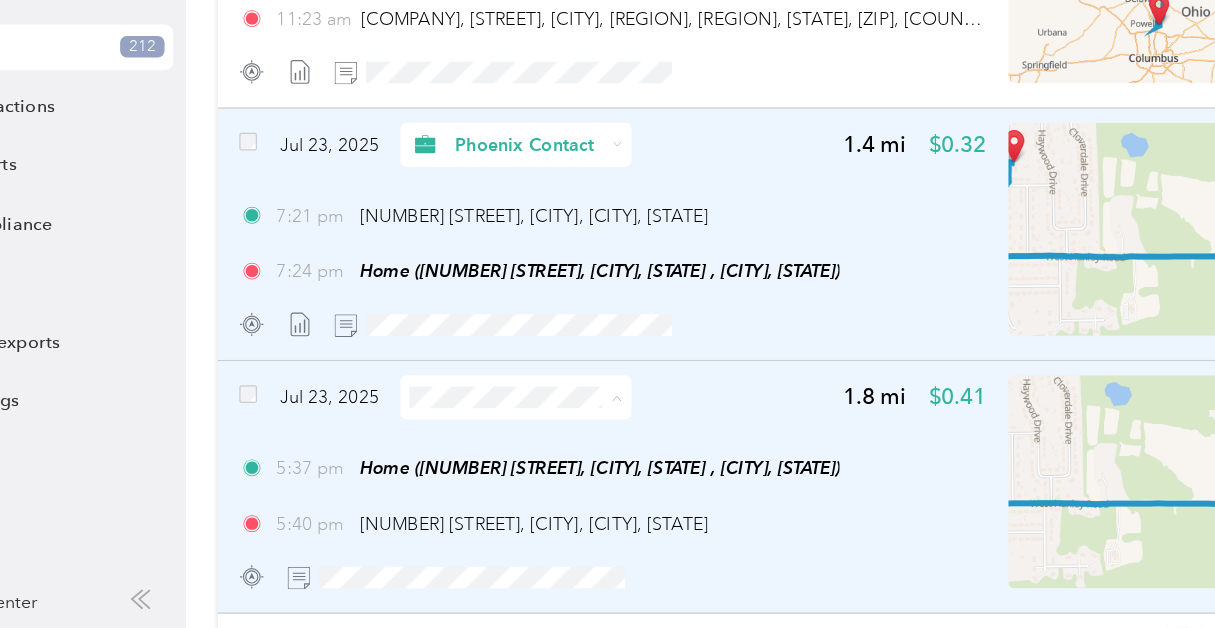 click on "Phoenix Contact" at bounding box center (507, 481) 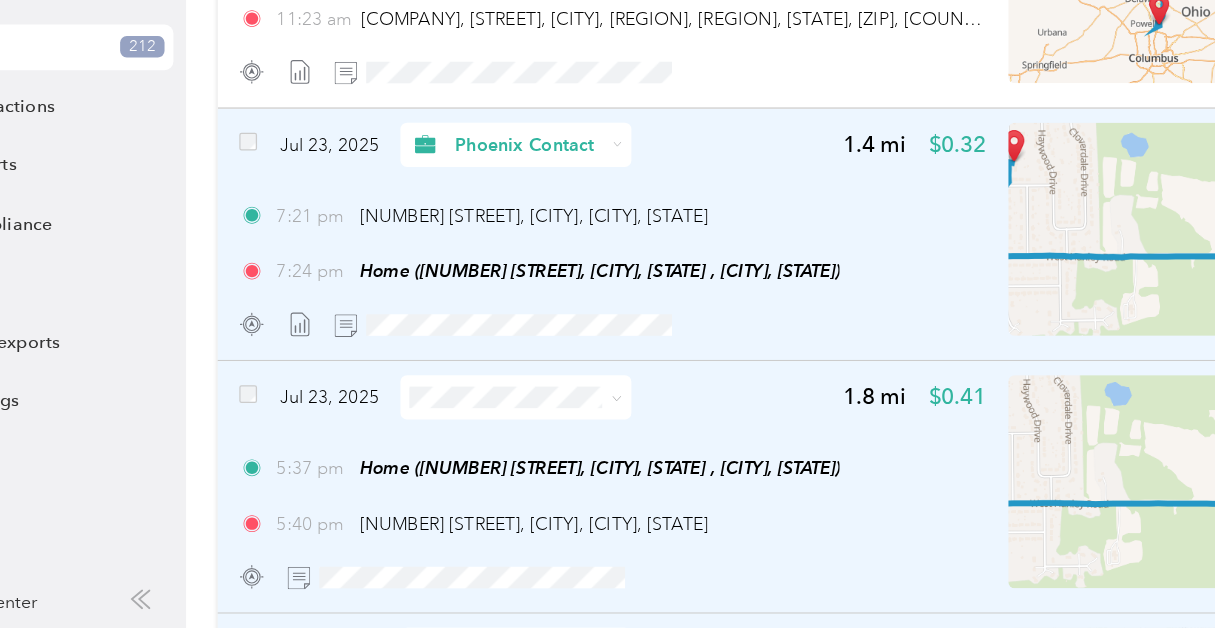 click on "[MONTH] [DAY], [YEAR] [NUMBER]   mi $[NUMBER] [TIME] [NUMBER] [STREET], [CITY], [CITY], [STATE] [TIME] Home  ([NUMBER] [STREET], [CITY], [STATE], [CITY], [STATE])" at bounding box center [718, 715] 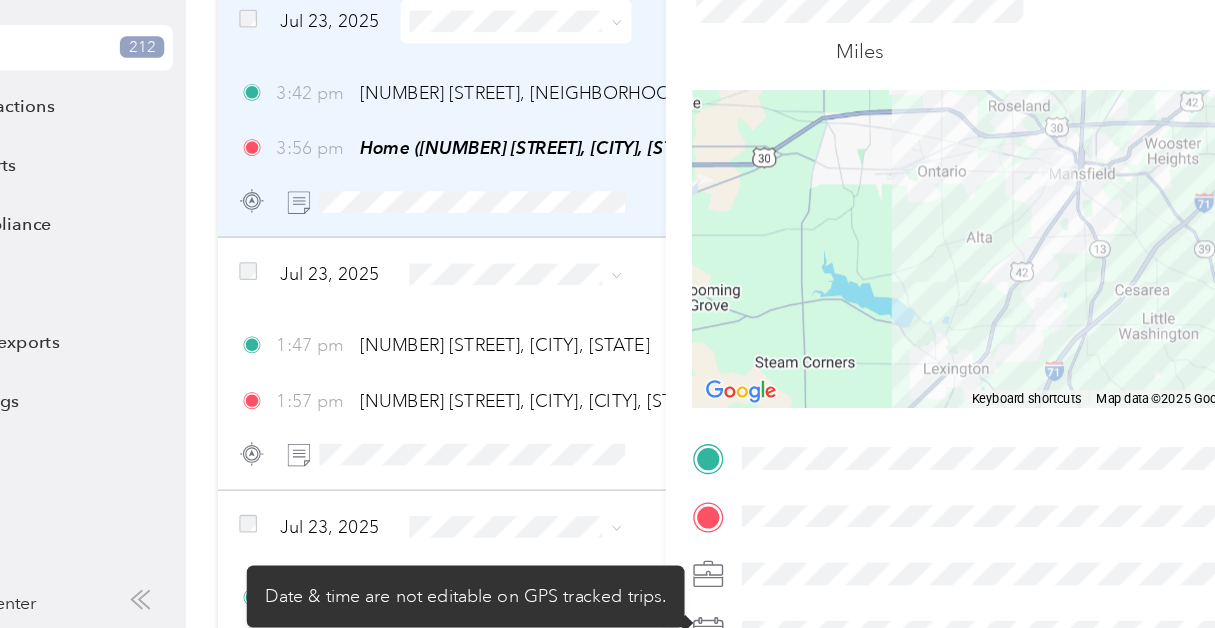 scroll, scrollTop: 9140, scrollLeft: 0, axis: vertical 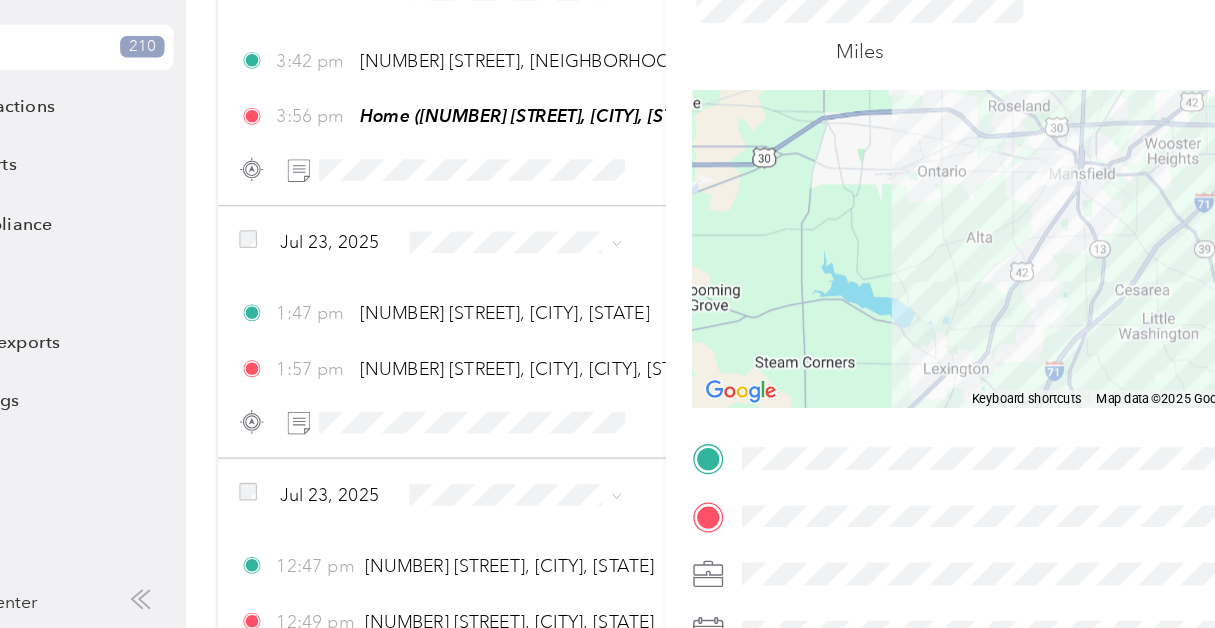 click on "Trip details Save This trip cannot be edited because it is either under review, approved, or paid. Contact your Team Manager to edit it. Miles 1.31 Value  ← Move left → Move right ↑ Move up ↓ Move down + Zoom in - Zoom out Home Jump left by 75% End Jump right by 75% Page Up Jump up by 75% Page Down Jump down by 75% Keyboard shortcuts Map Data Map data ©2025 Google Map data ©2025 Google 2 km  Click to toggle between metric and imperial units Terms Report a map error TO Add photo" at bounding box center (607, 314) 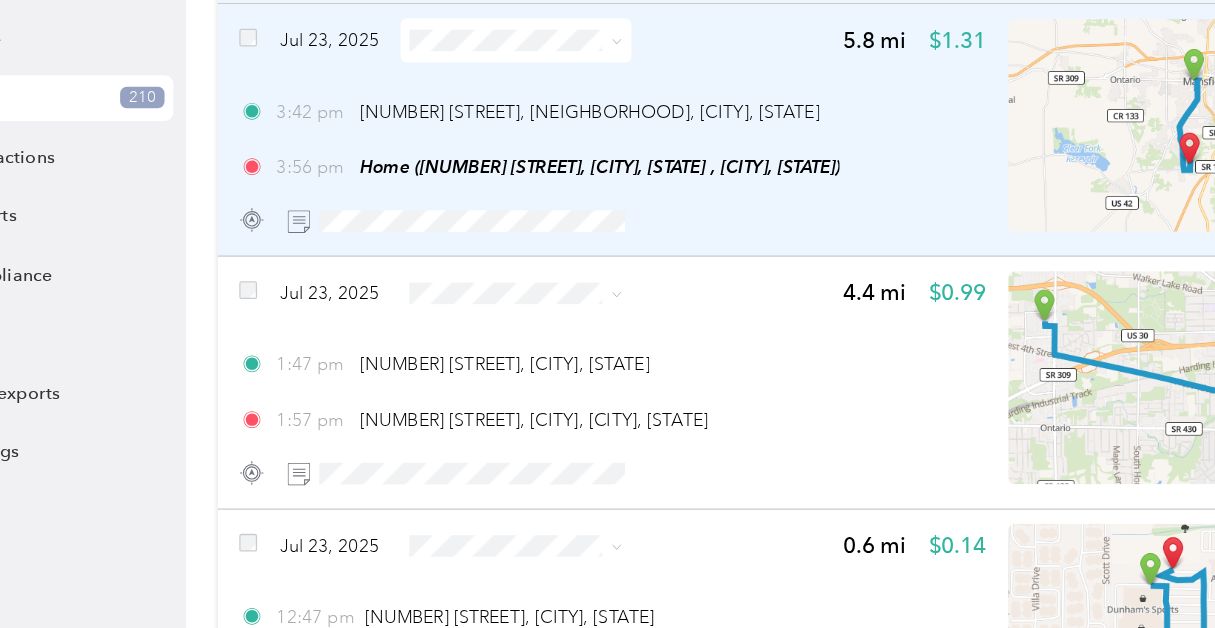 click at bounding box center (569, 124) 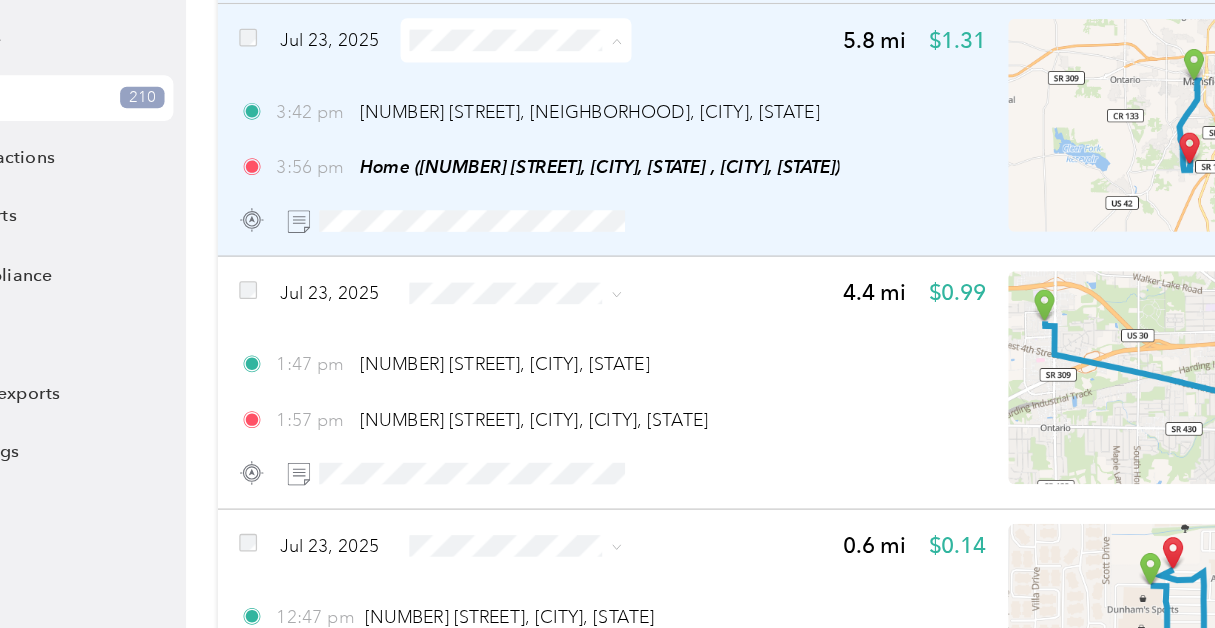 click on "Phoenix Contact" at bounding box center [507, 160] 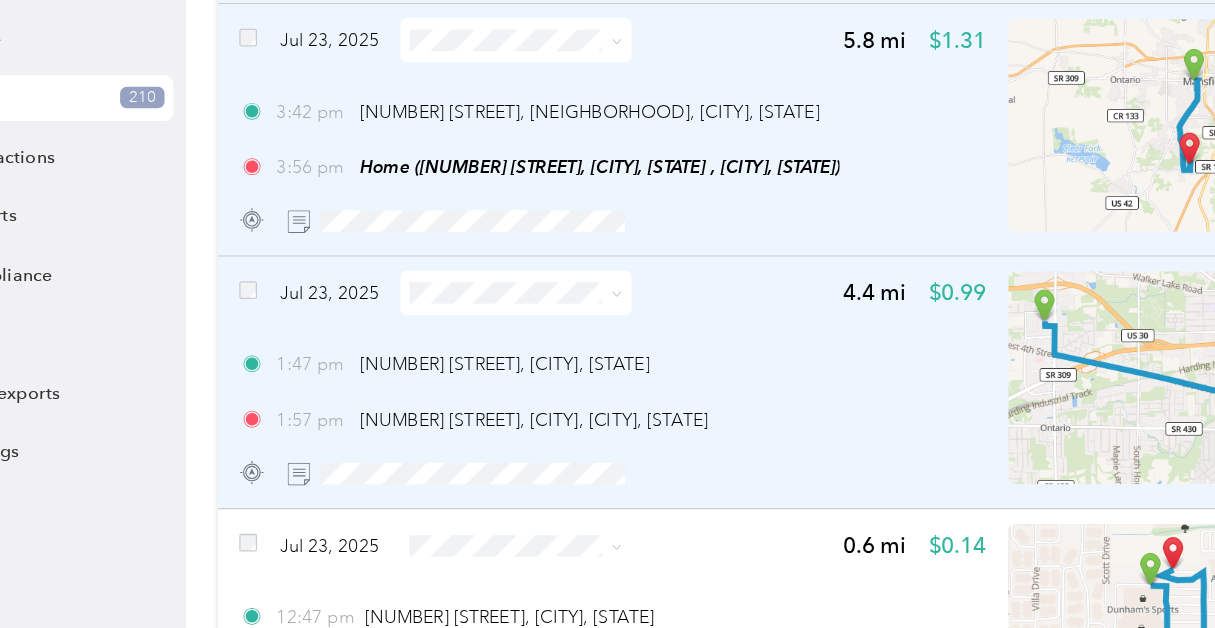 click at bounding box center [490, 323] 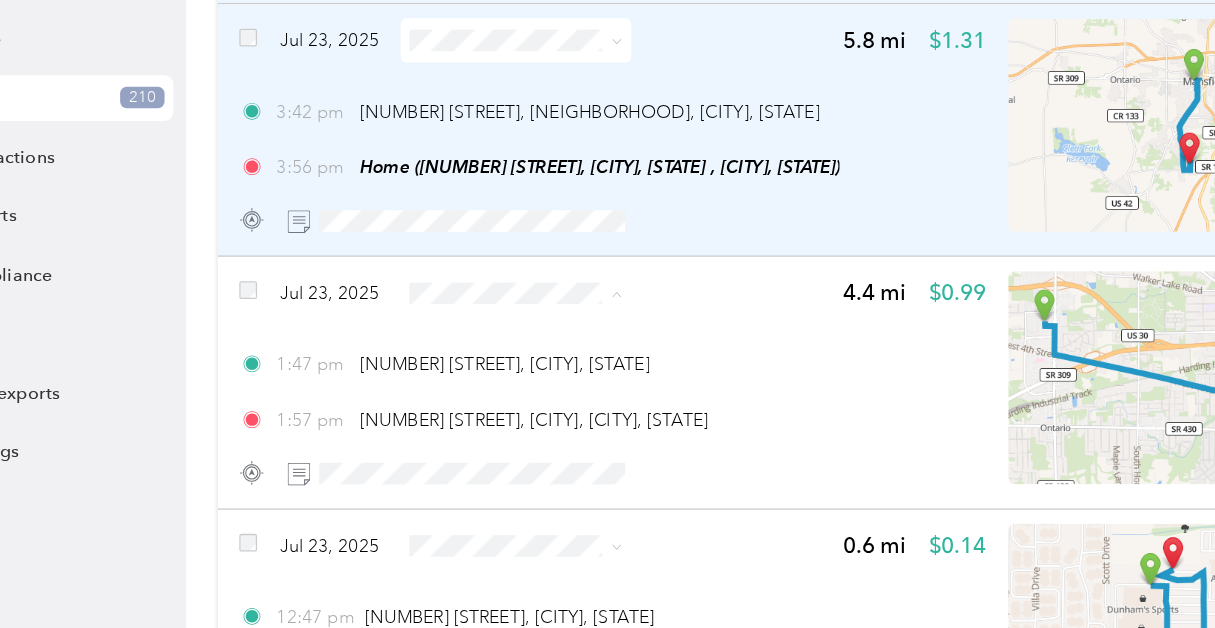 click on "Phoenix Contact" at bounding box center [490, 359] 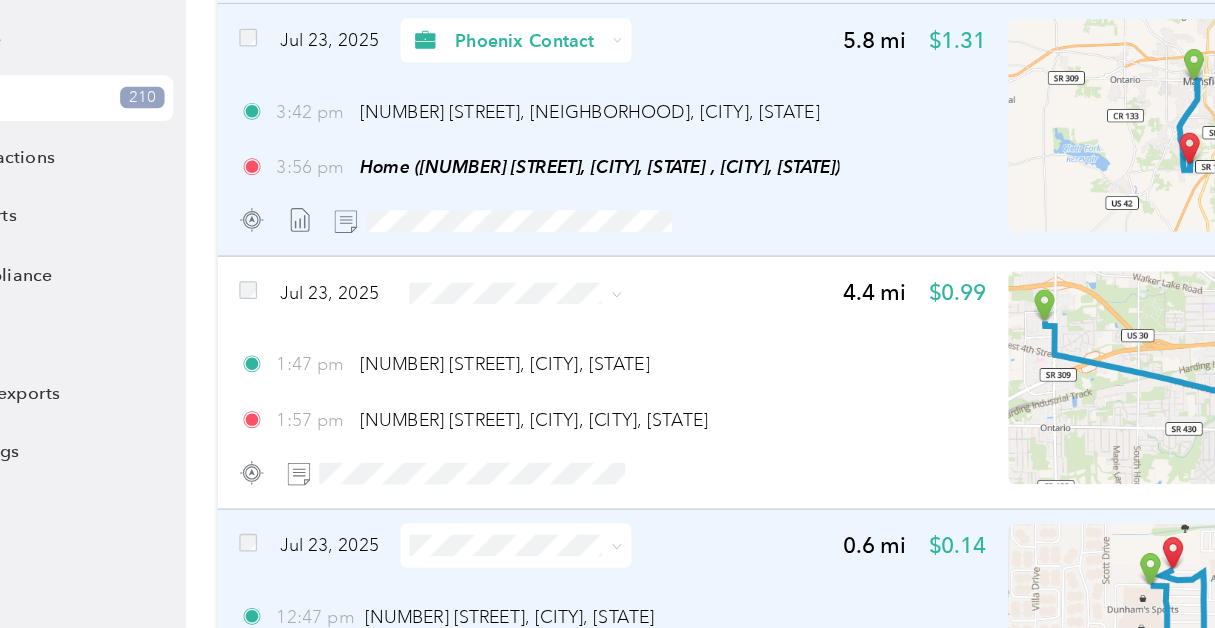 click at bounding box center (490, 522) 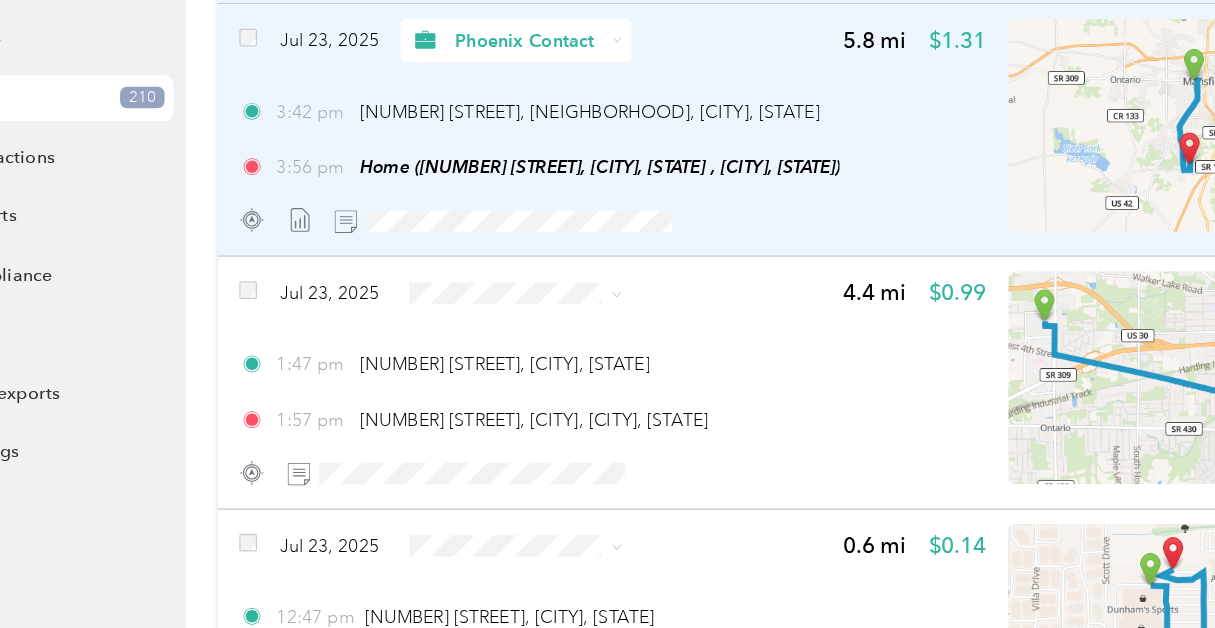 click on "Phoenix Contact" at bounding box center (490, 448) 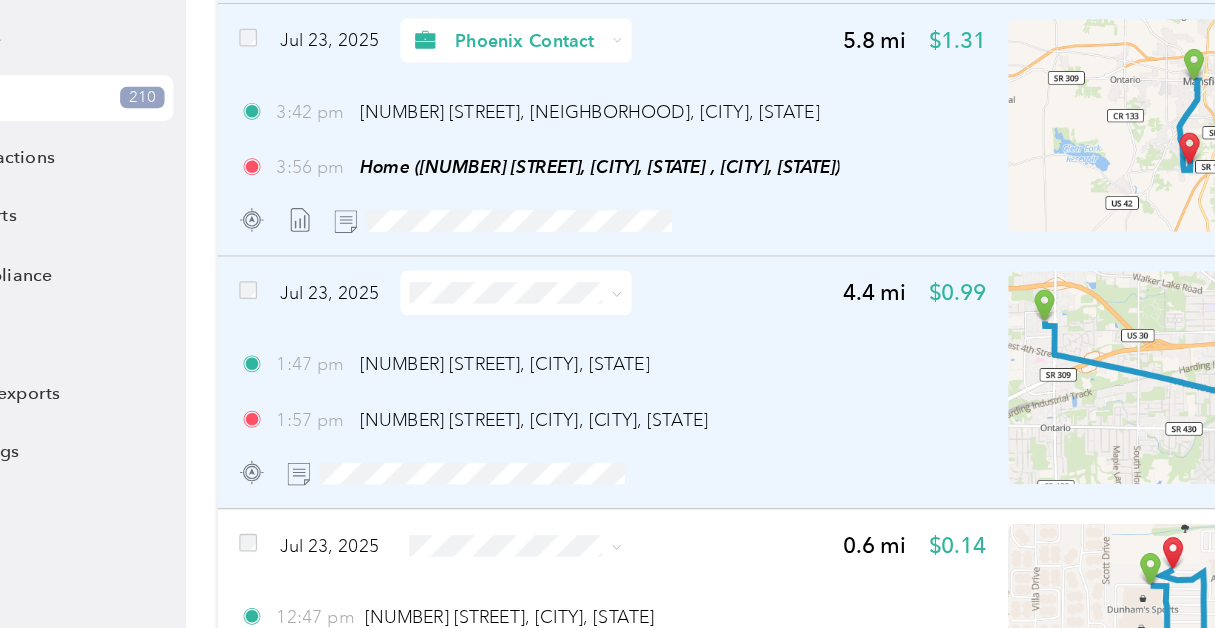click at bounding box center (569, 323) 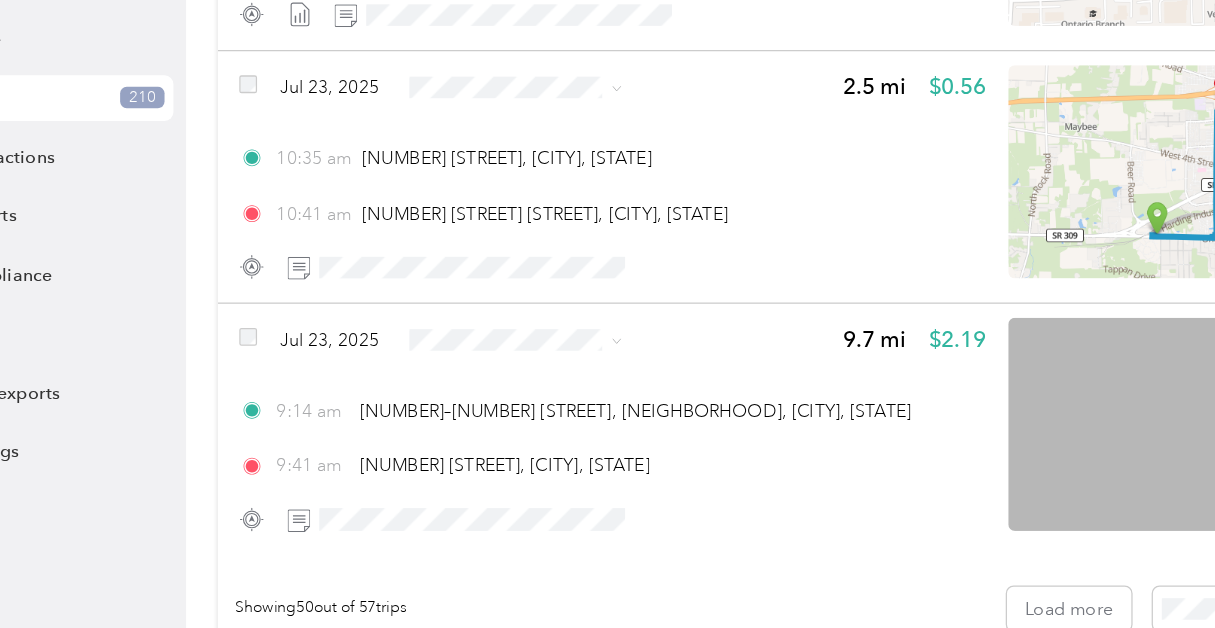scroll, scrollTop: 9740, scrollLeft: 0, axis: vertical 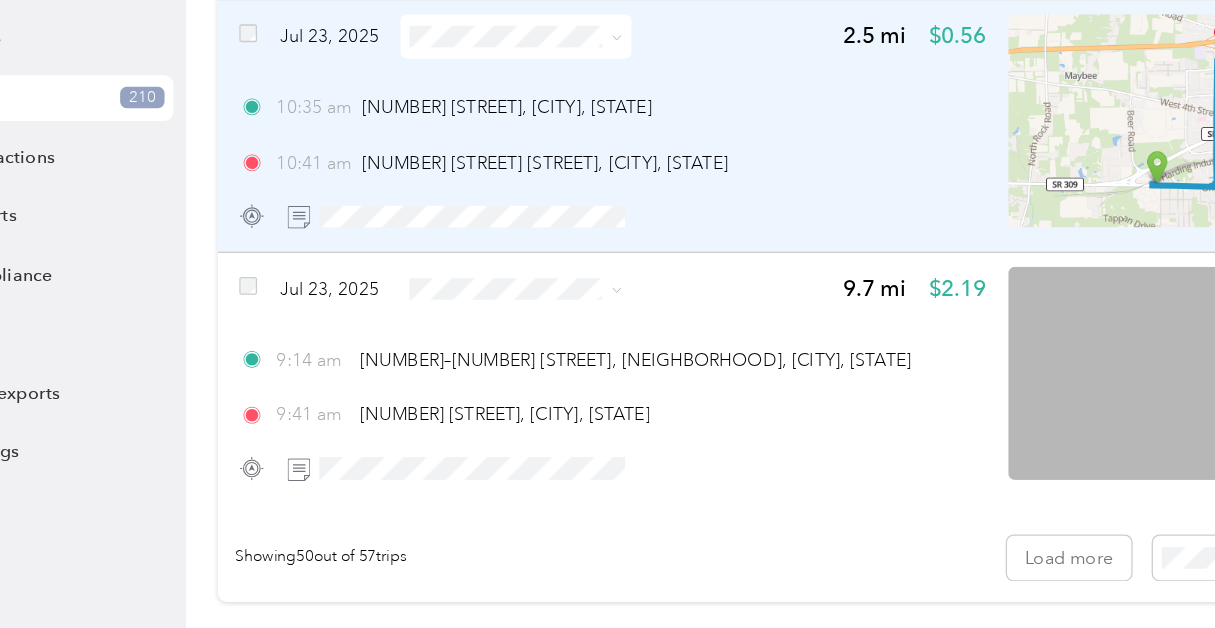 click 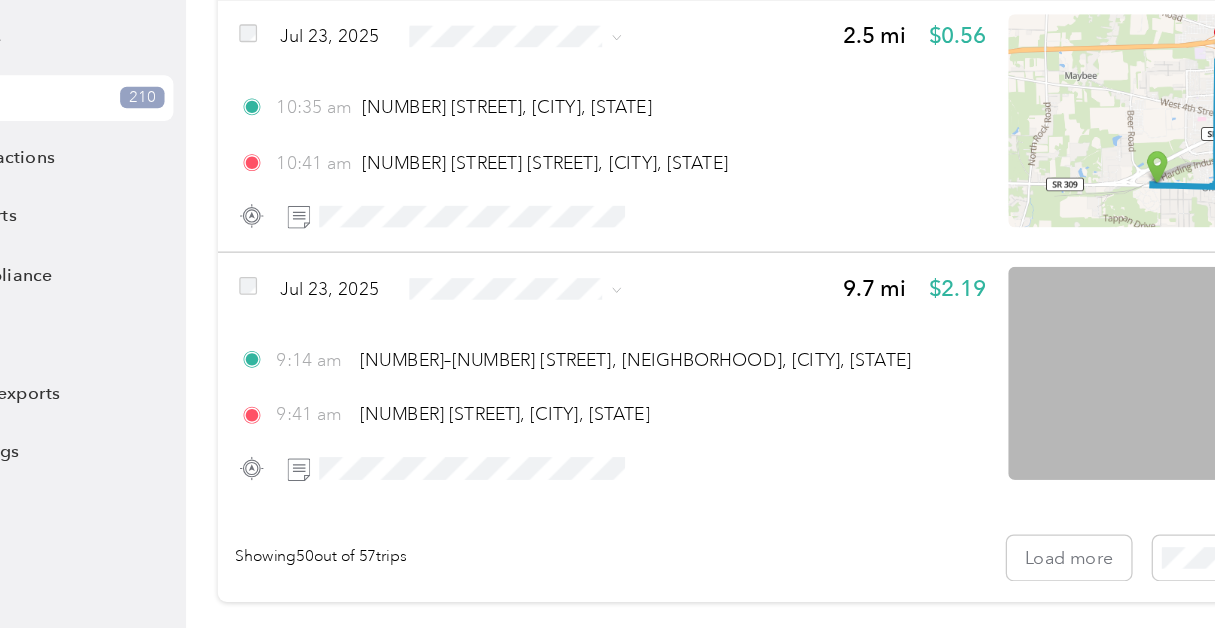 click on "Phoenix Contact" at bounding box center (507, 155) 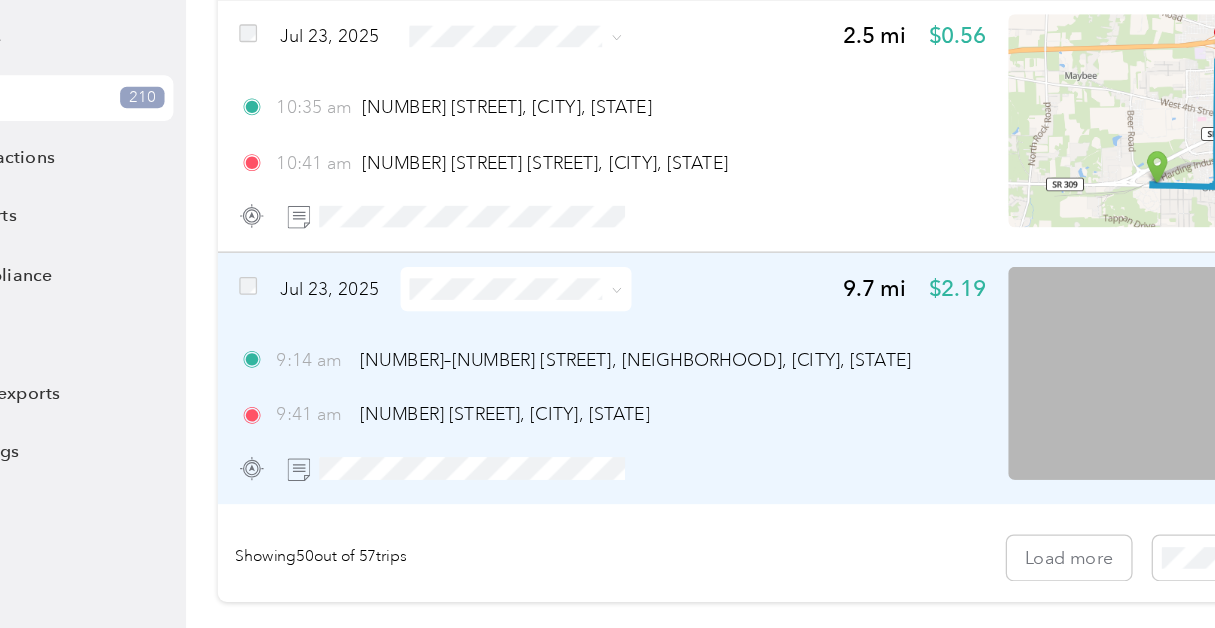 click at bounding box center (569, 320) 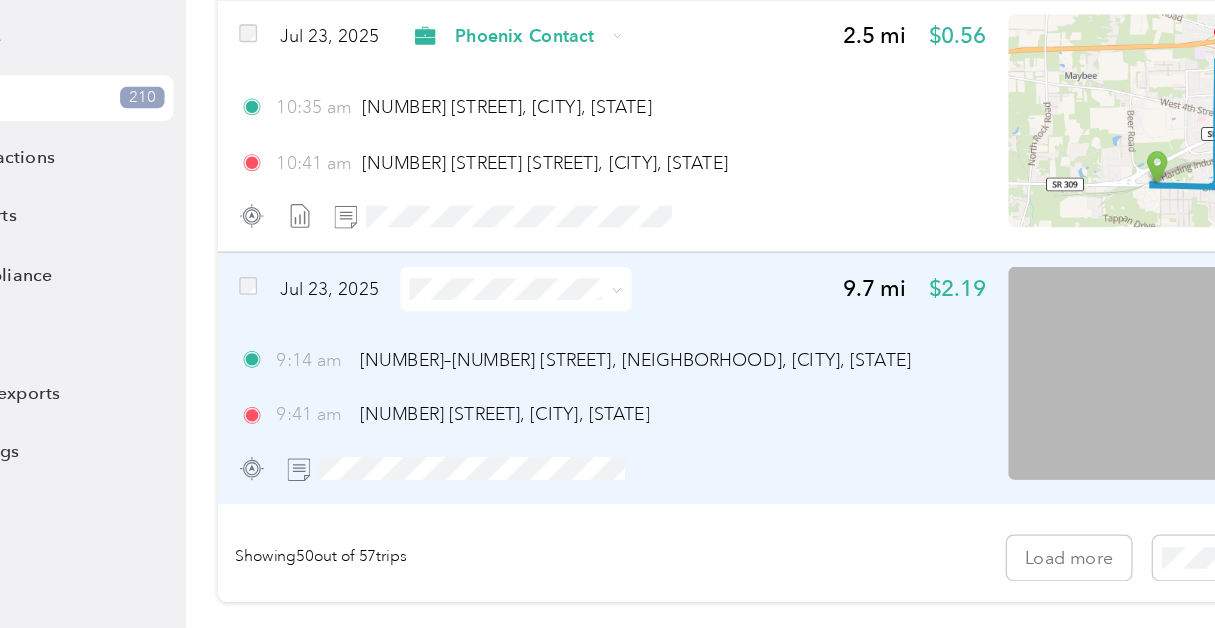 click 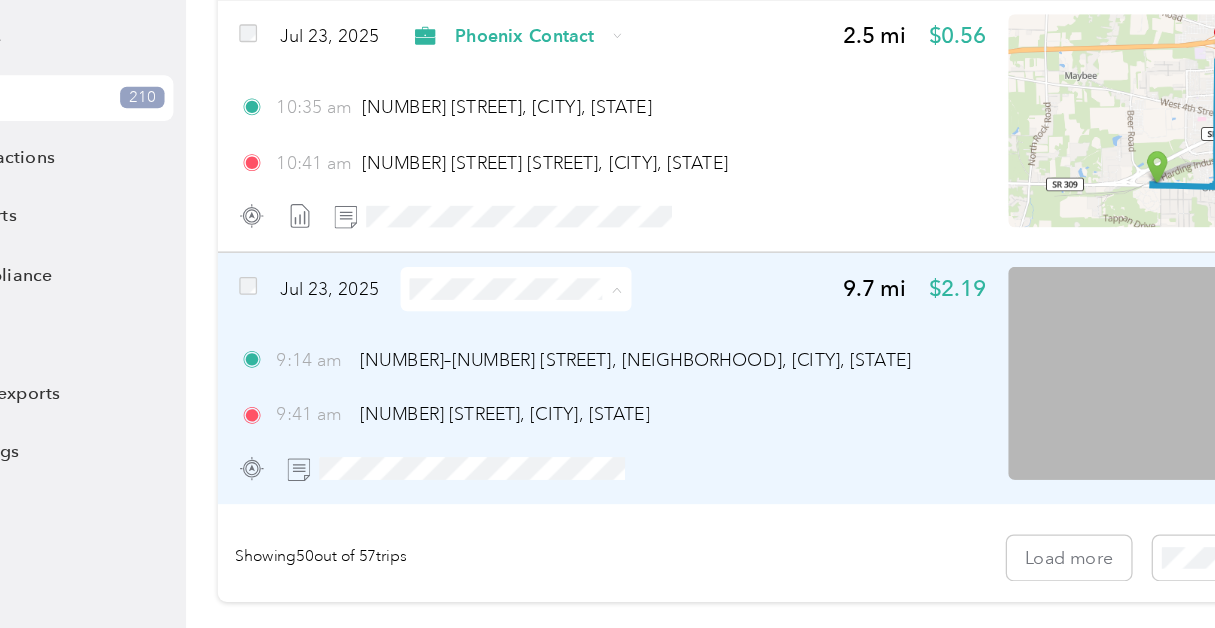 click on "Phoenix Contact" at bounding box center (507, 356) 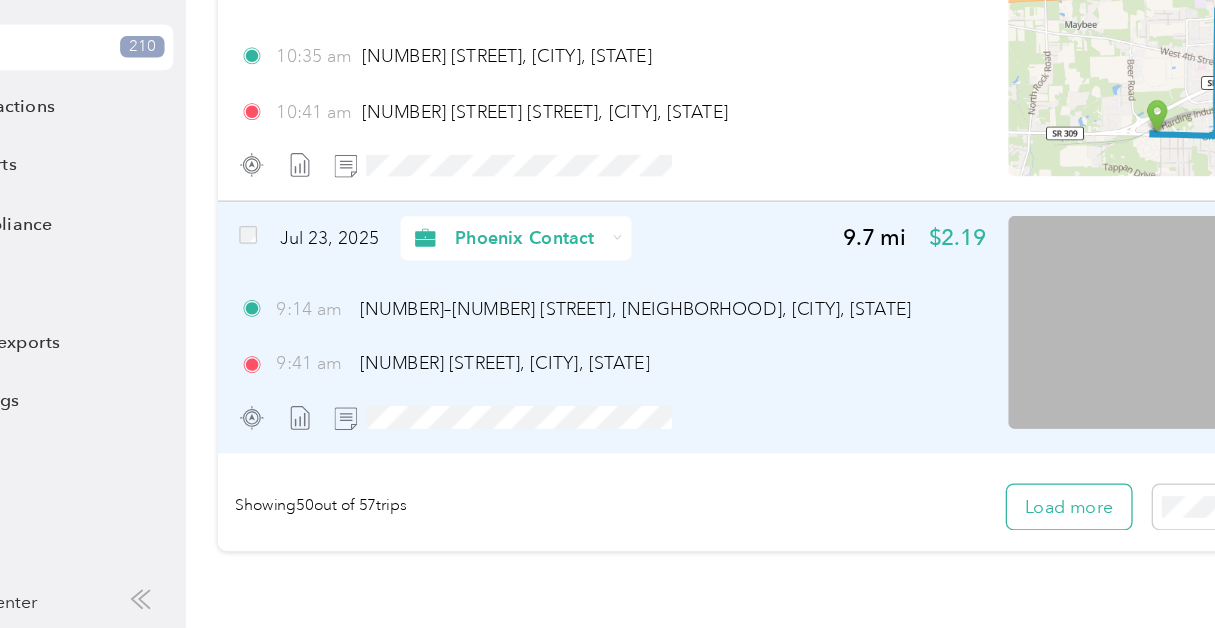 click on "Load more" at bounding box center [926, 532] 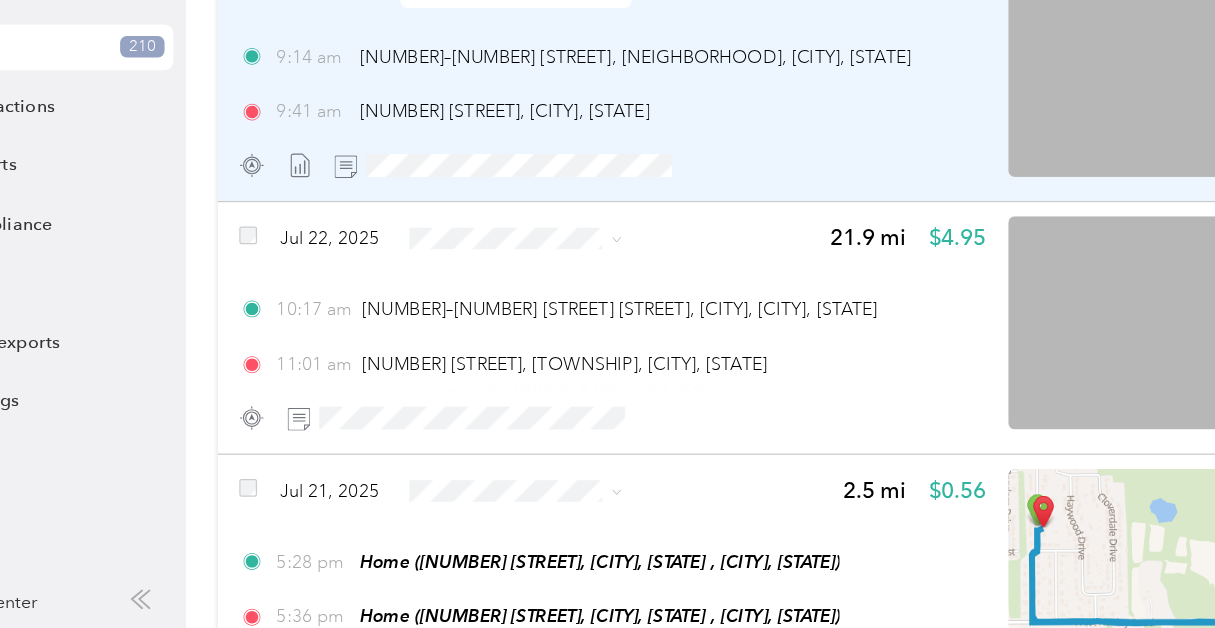 scroll, scrollTop: 10060, scrollLeft: 0, axis: vertical 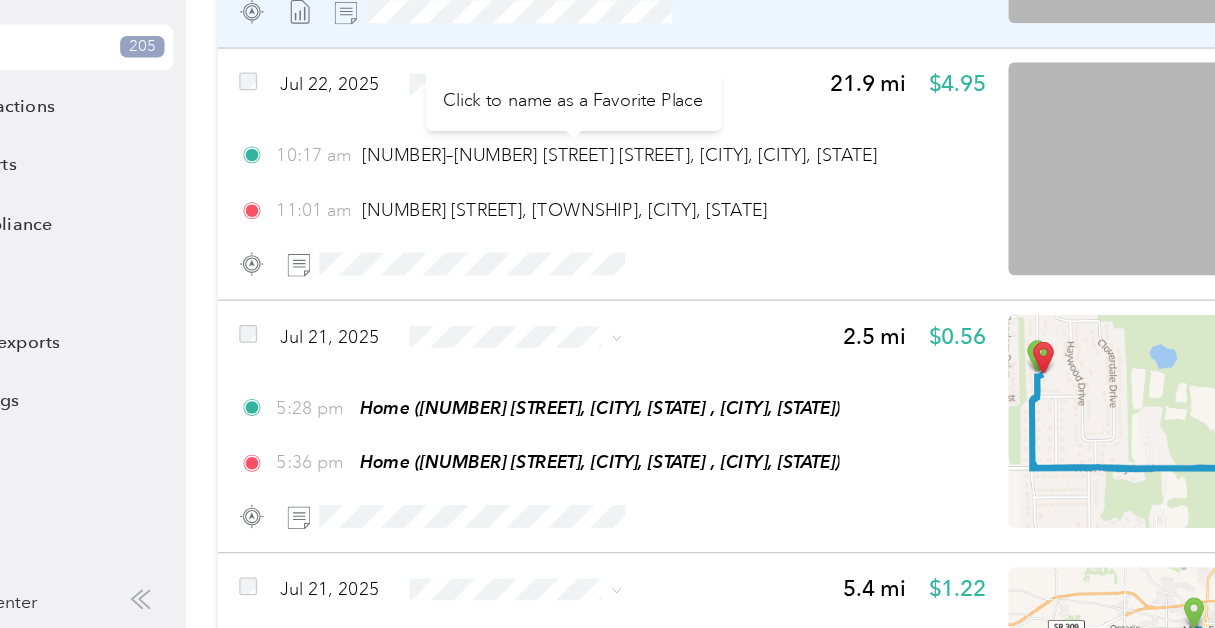 click on "Click to name as a Favorite Place" at bounding box center (535, 211) 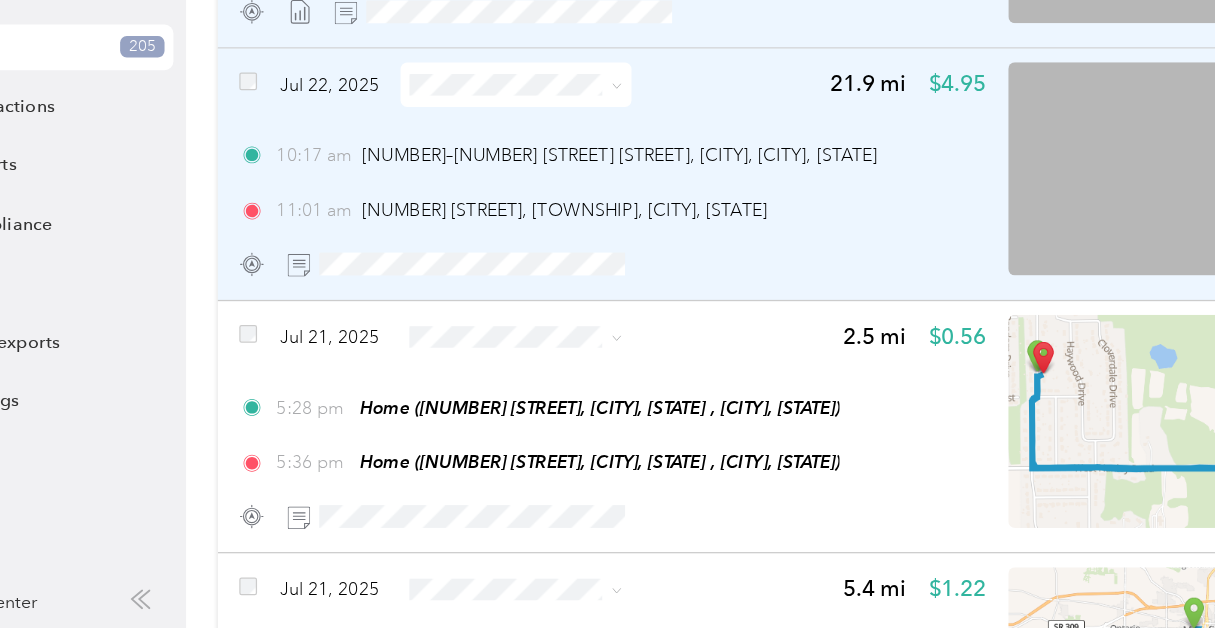 click 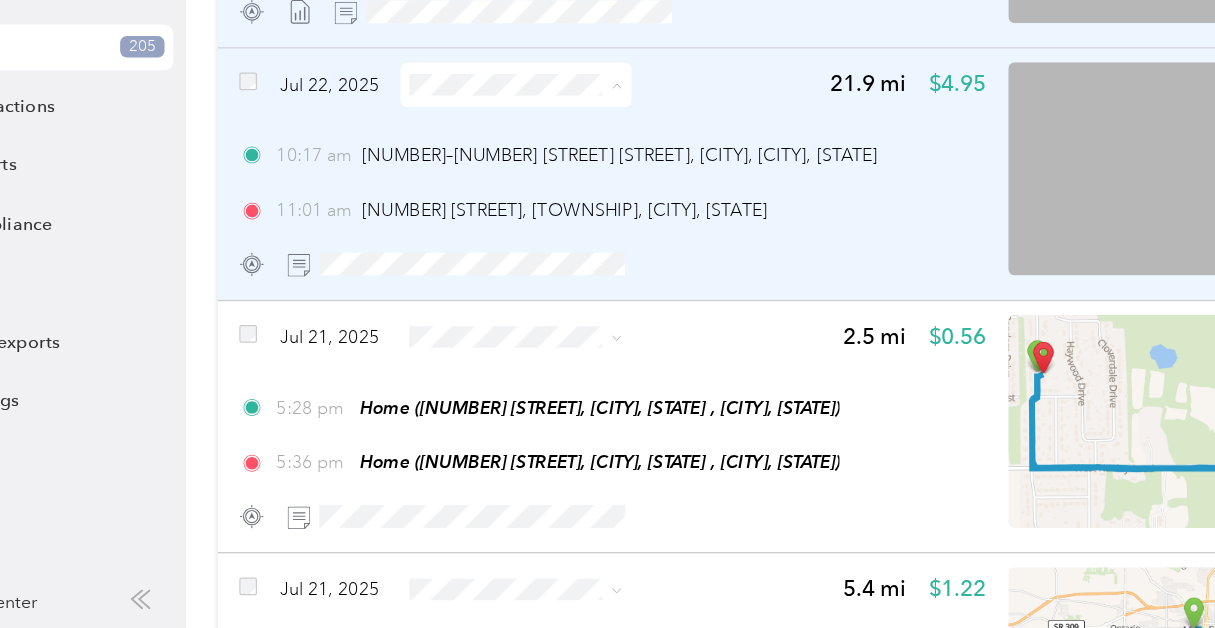 click on "Phoenix Contact" at bounding box center [507, 235] 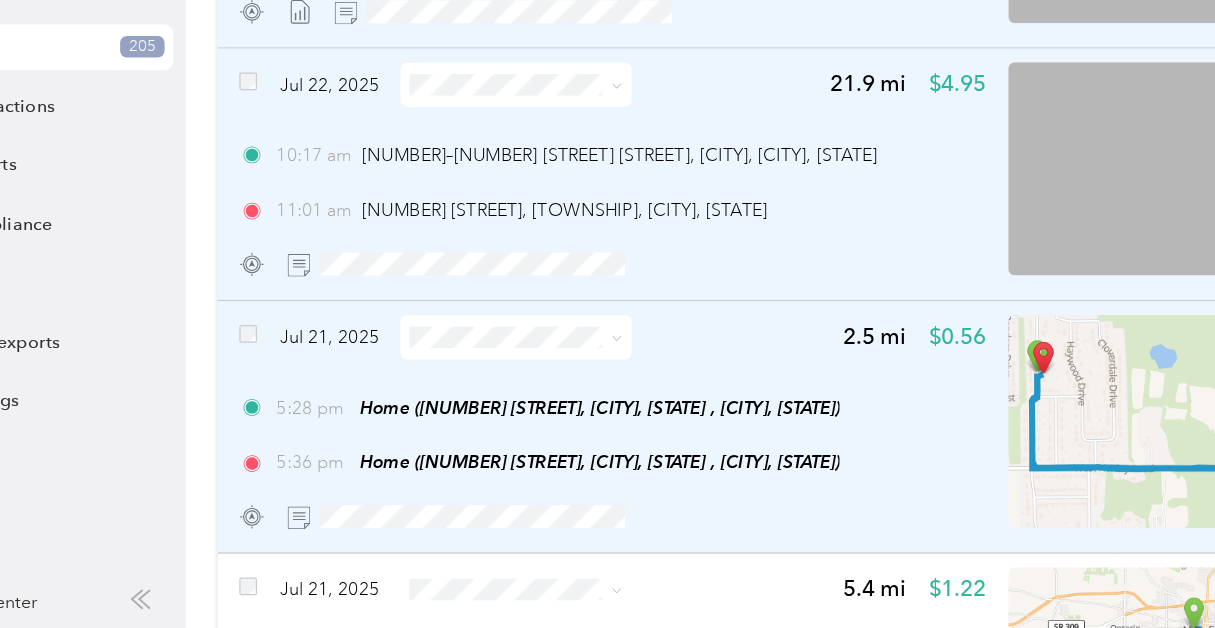 click 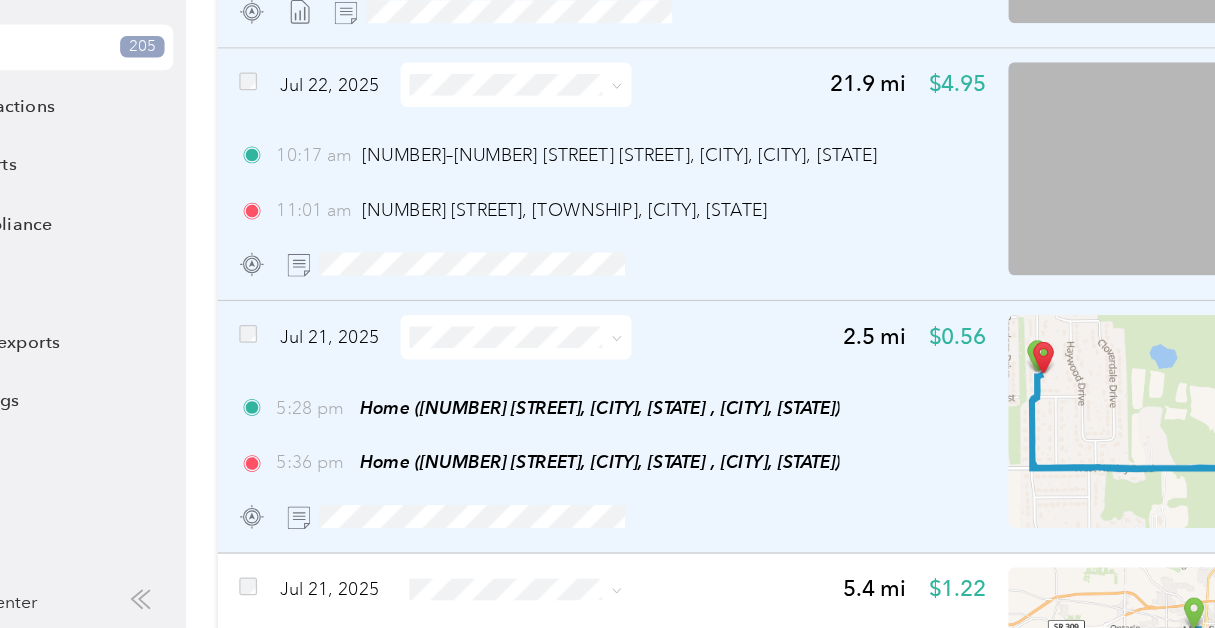 click on "Phoenix Contact" at bounding box center [507, 432] 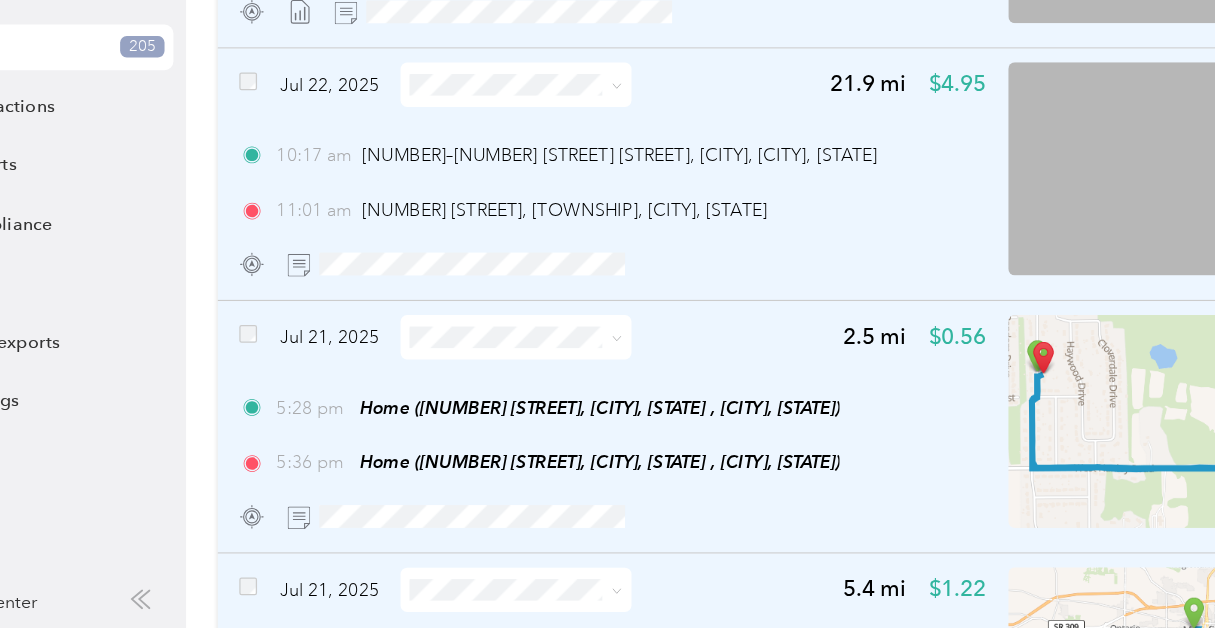 click 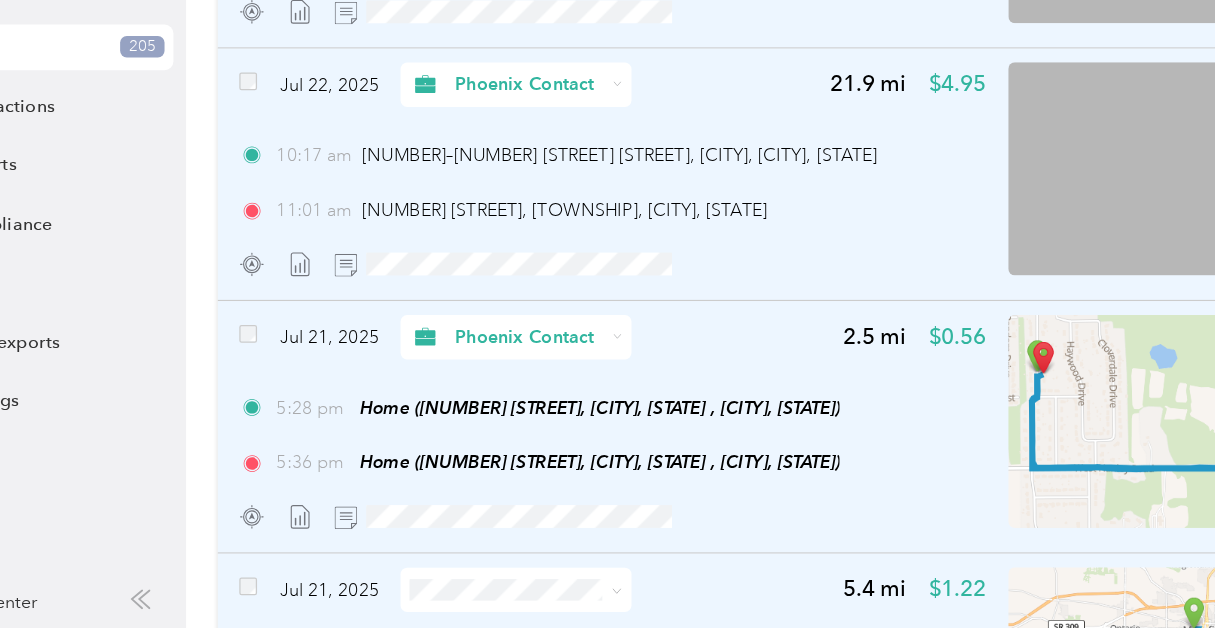 click on "Phoenix Contact" at bounding box center [490, 524] 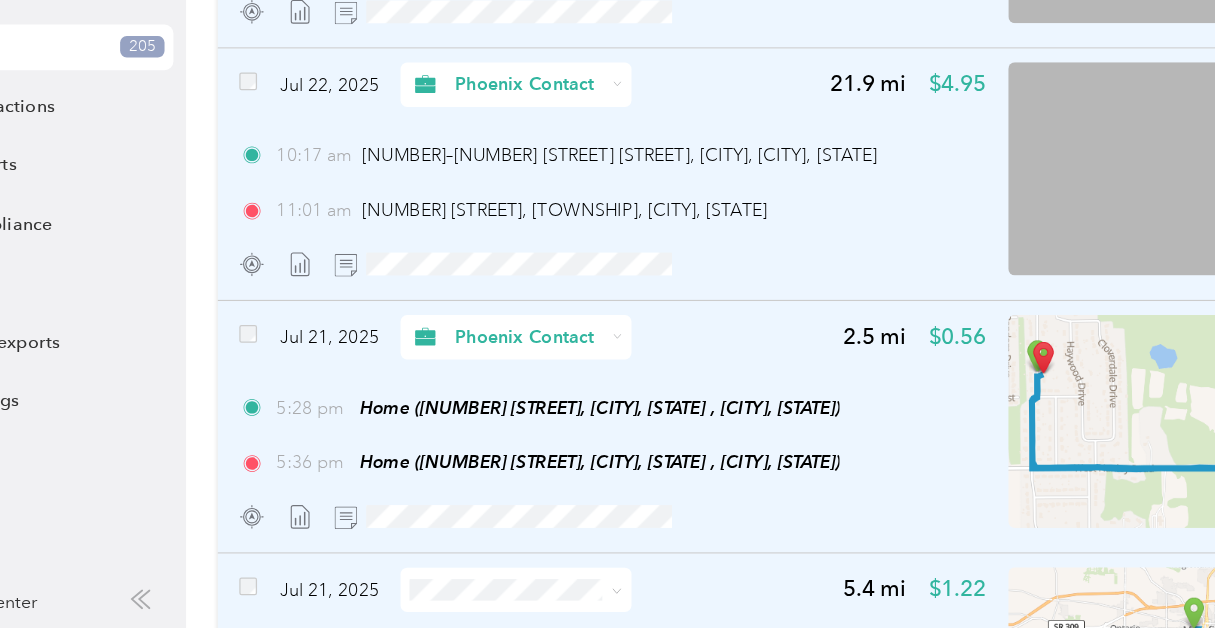 click on "[MONTH] [DAY], [YEAR] [NUMBER]   mi $[NUMBER] [TIME] [NUMBER] [STREET], [CITY], [CITY], [STATE] [TIME] Home  ([NUMBER] [STREET], [CITY], [STATE], [CITY], [STATE])" at bounding box center (718, 668) 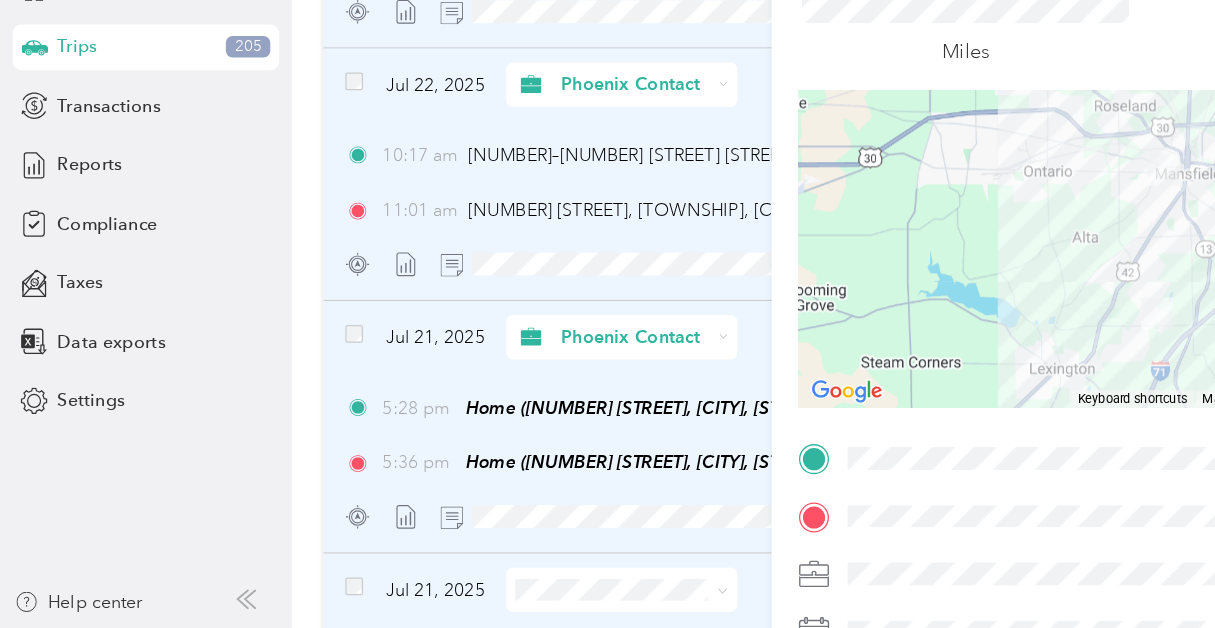 click on "Trip details Save This trip cannot be edited because it is either under review, approved, or paid. Contact your Team Manager to edit it. Miles 1.22 Value  ← Move left → Move right ↑ Move up ↓ Move down + Zoom in - Zoom out Home Jump left by 75% End Jump right by 75% Page Up Jump up by 75% Page Down Jump down by 75% Keyboard shortcuts Map Data Map data ©2025 Google Map data ©2025 Google 2 km  Click to toggle between metric and imperial units Terms Report a map error TO Add photo" at bounding box center (607, 314) 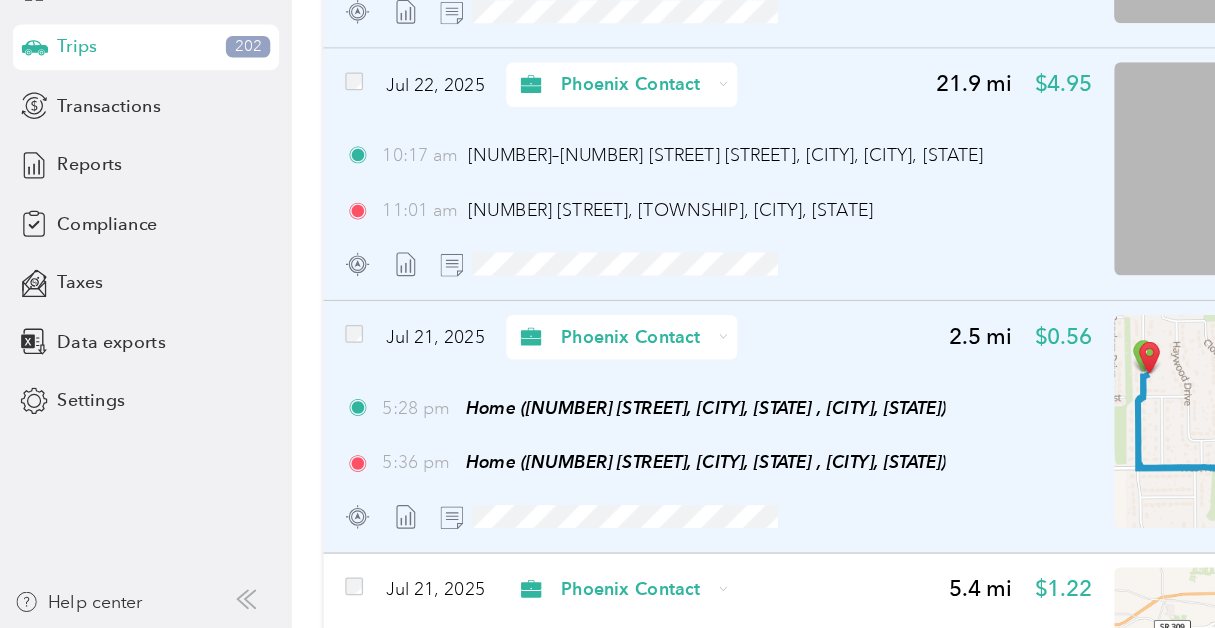 click on "Jul 21, 2025 Phoenix Contact 5.4   mi $1.22" at bounding box center (566, 597) 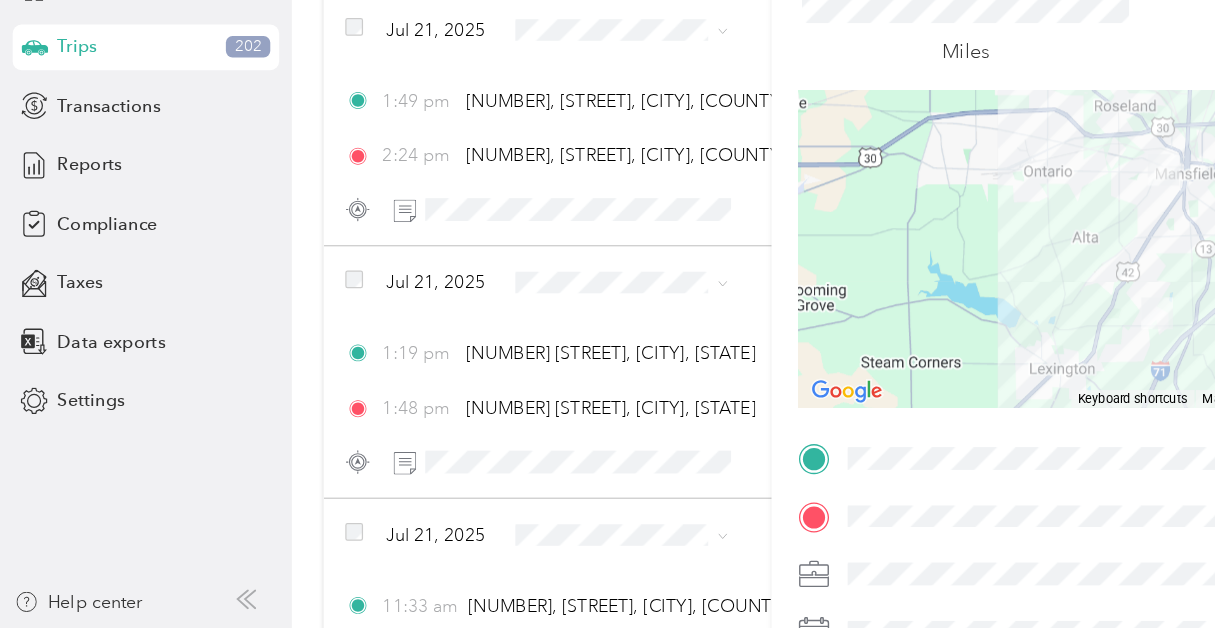 scroll, scrollTop: 10660, scrollLeft: 0, axis: vertical 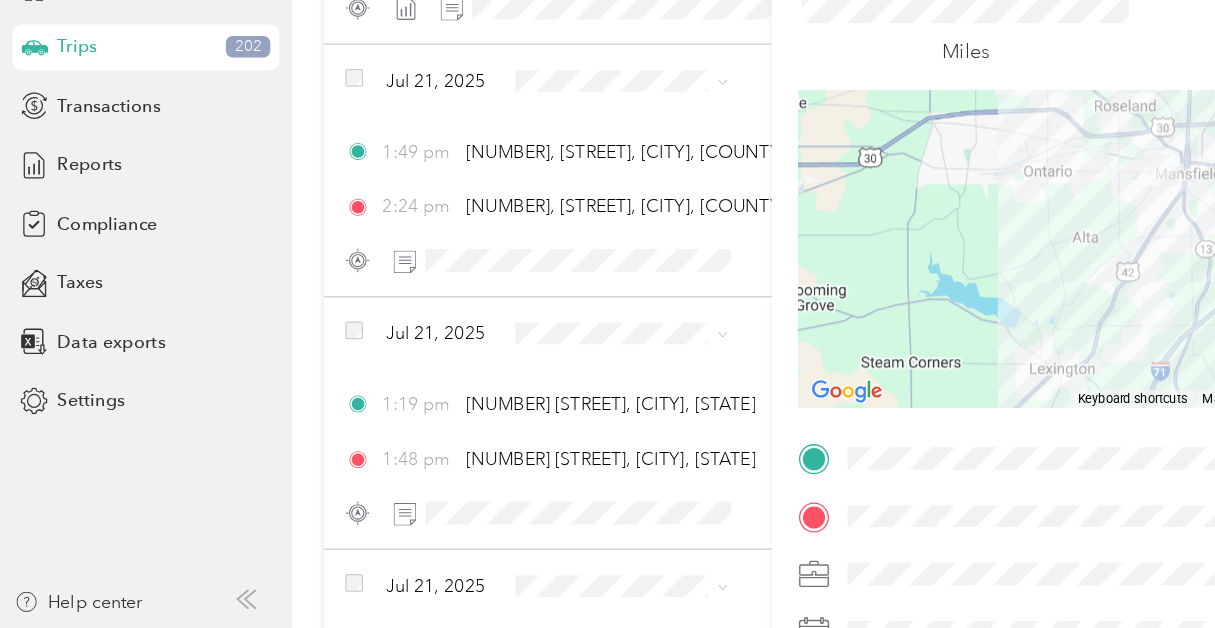 click on "Trip details Save This trip cannot be edited because it is either under review, approved, or paid. Contact your Team Manager to edit it. Miles 1.22 Value  ← Move left → Move right ↑ Move up ↓ Move down + Zoom in - Zoom out Home Jump left by 75% End Jump right by 75% Page Up Jump up by 75% Page Down Jump down by 75% Keyboard shortcuts Map Data Map data ©2025 Google Map data ©2025 Google 2 km  Click to toggle between metric and imperial units Terms Report a map error TO Add photo" at bounding box center [607, 314] 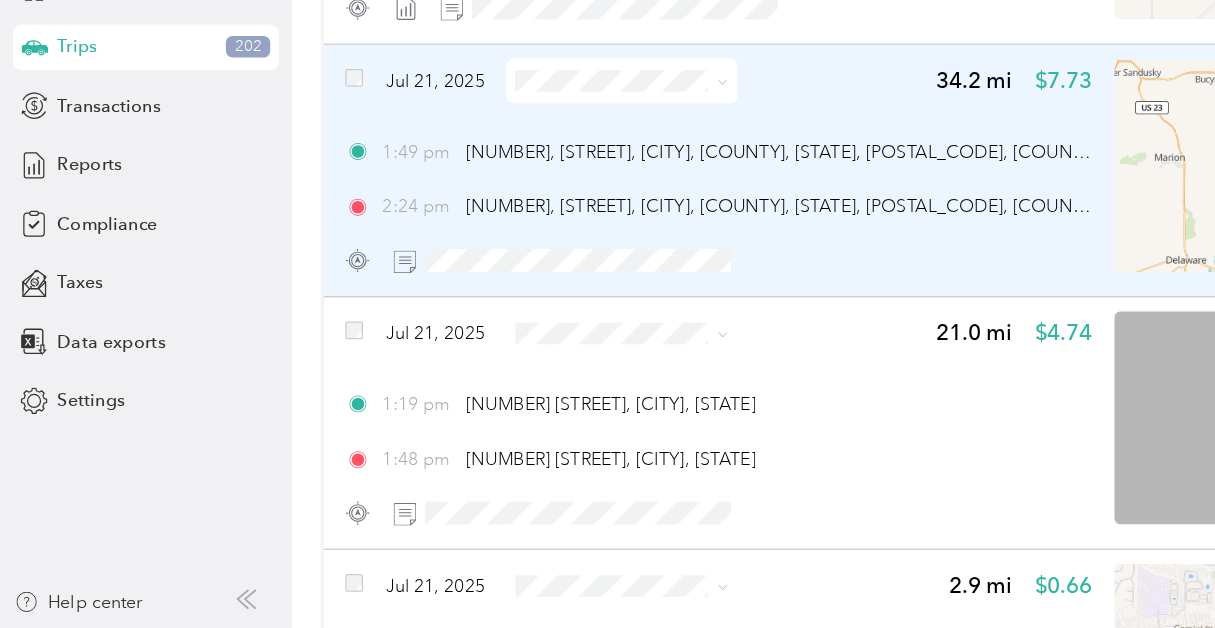 click at bounding box center [566, 196] 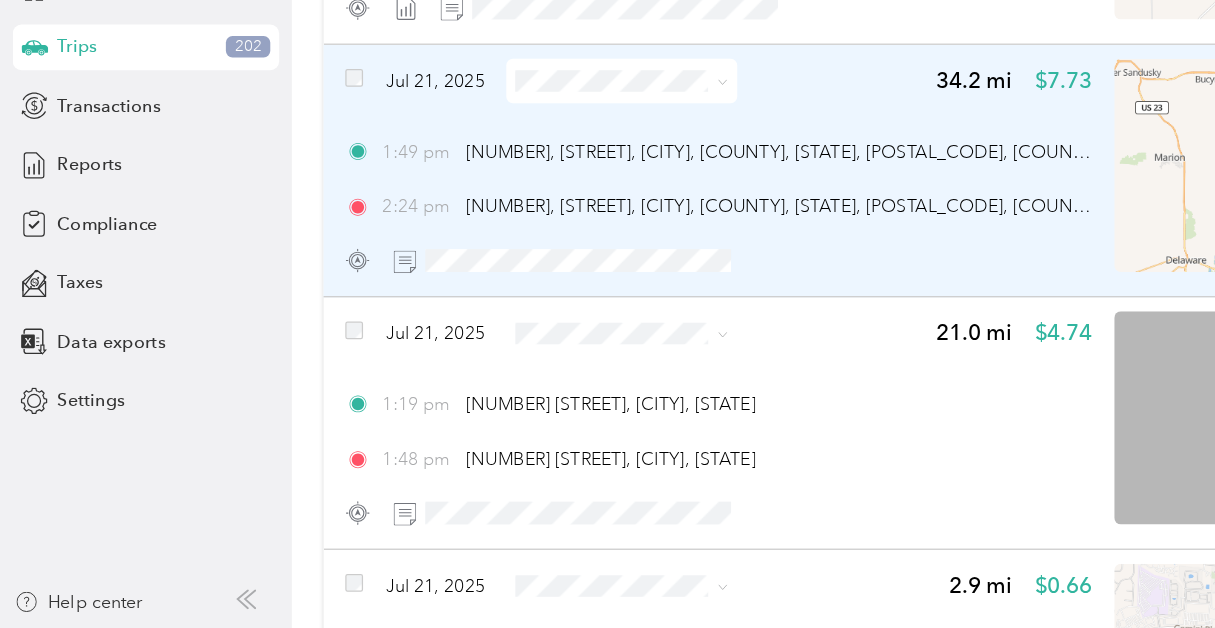 click on "Phoenix Contact" at bounding box center [507, 228] 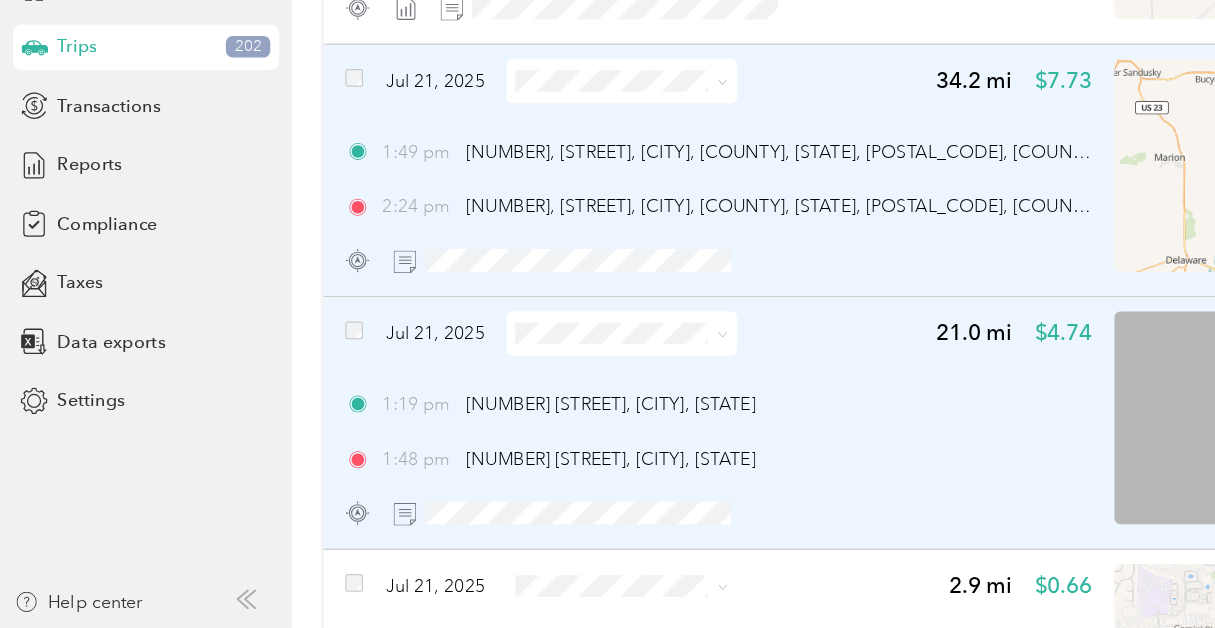 click at bounding box center [569, 395] 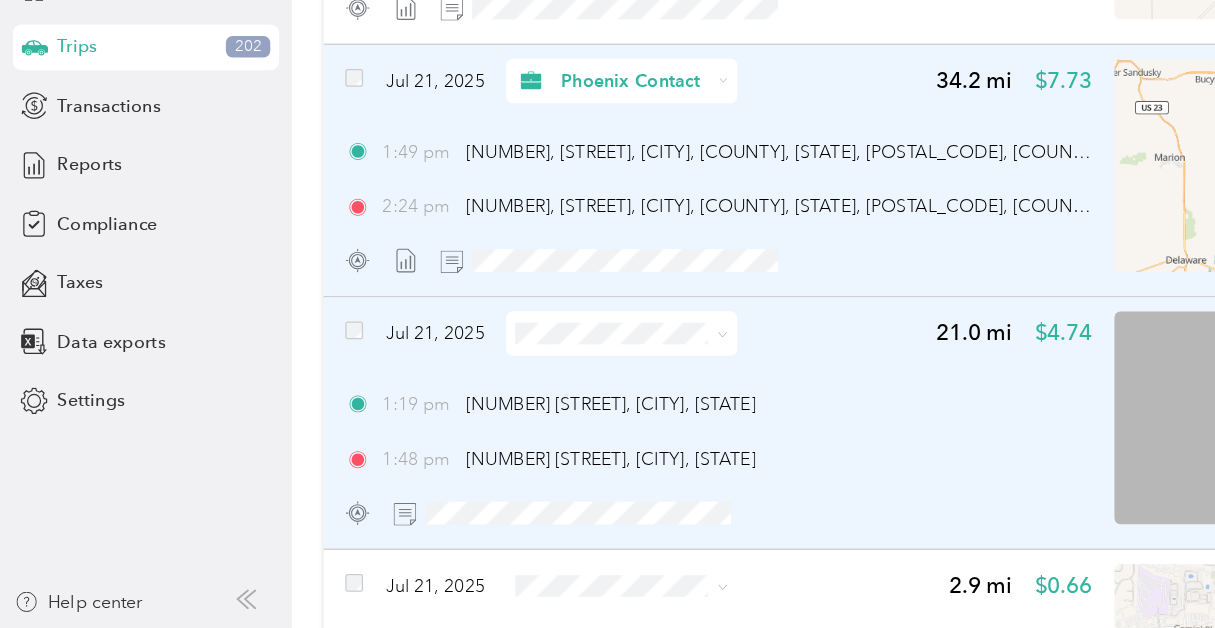 click on "Phoenix Contact" at bounding box center (507, 424) 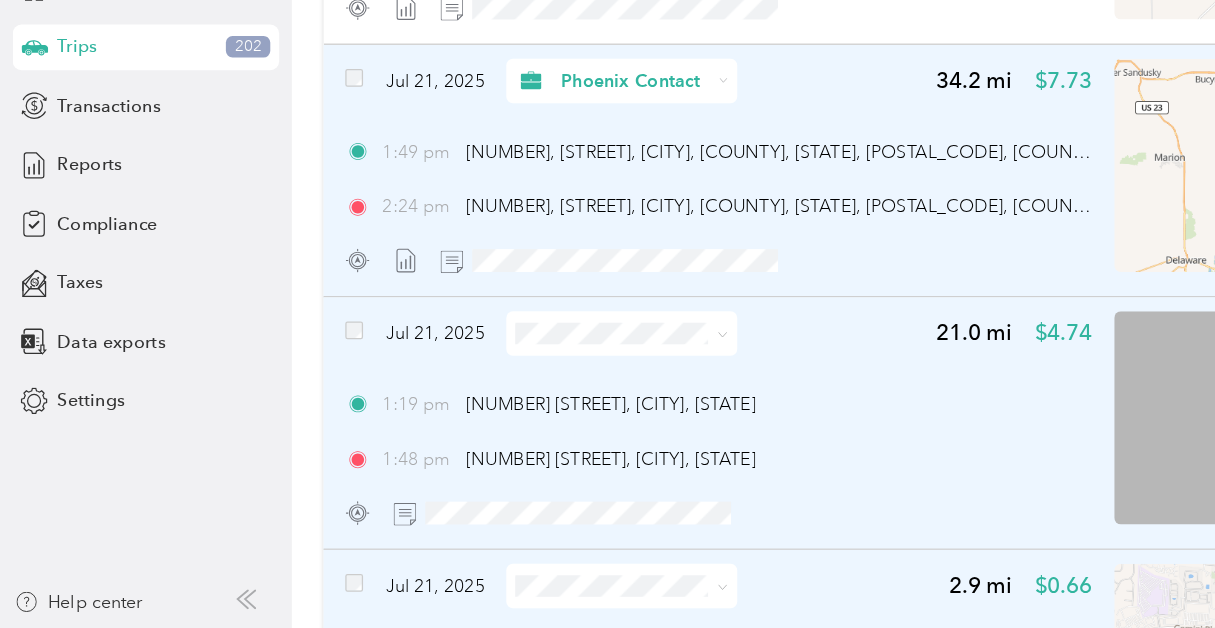 click 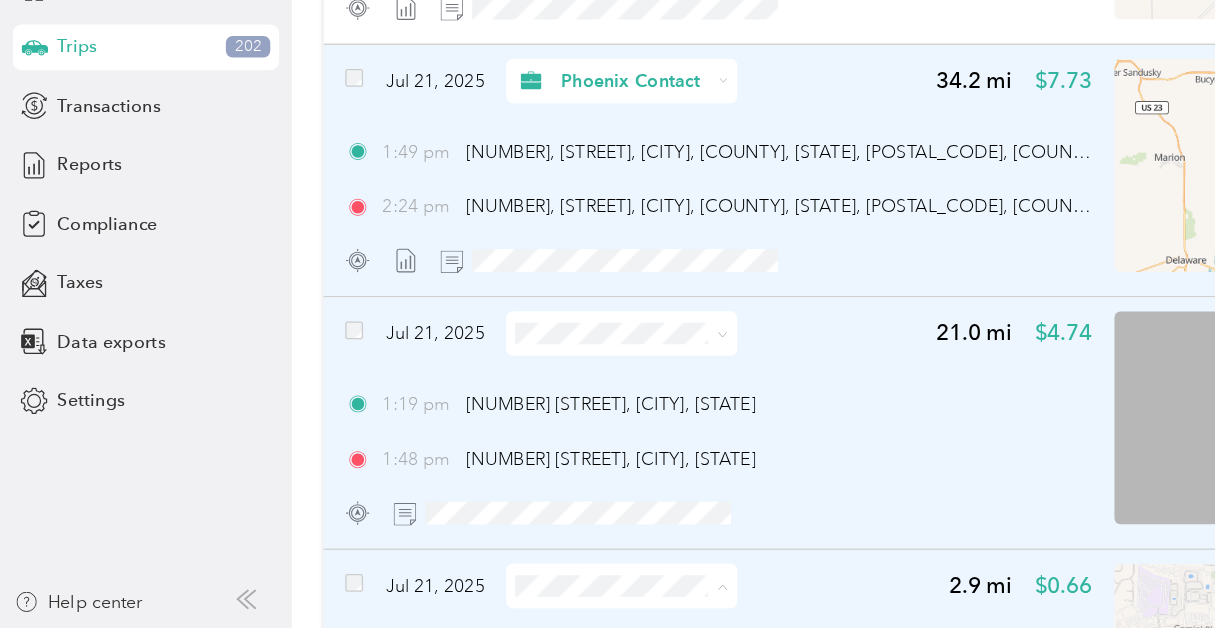 click on "Phoenix Contact" at bounding box center (507, 521) 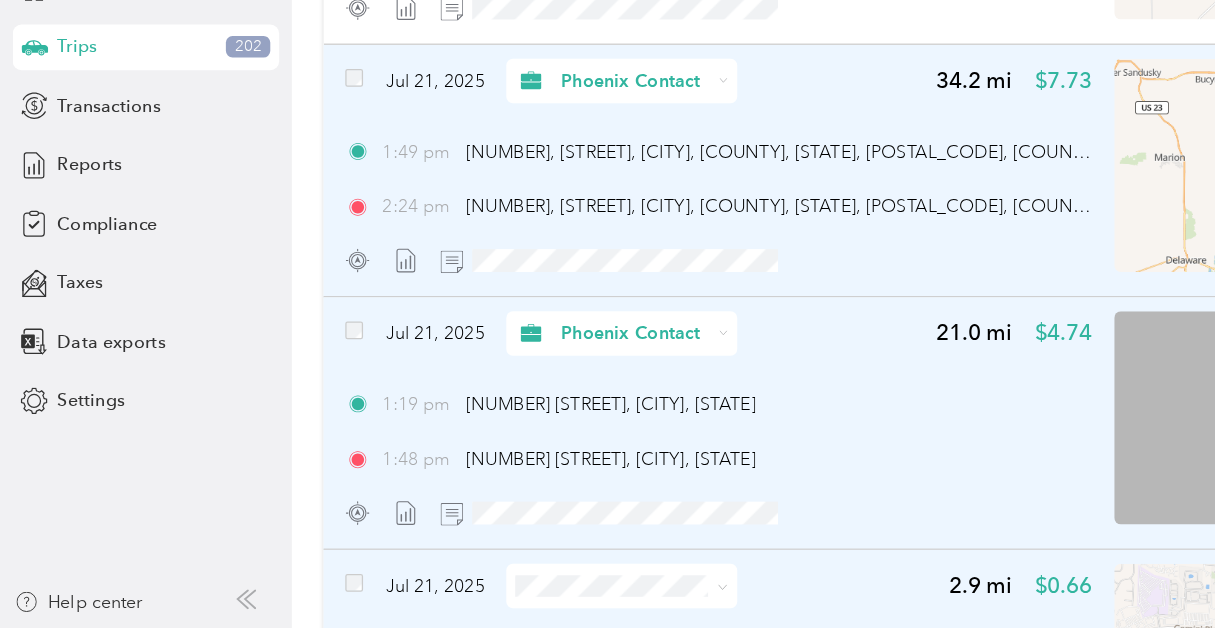 click on "[DATE] [NUMBER]   mi $[PRICE]" at bounding box center (566, 594) 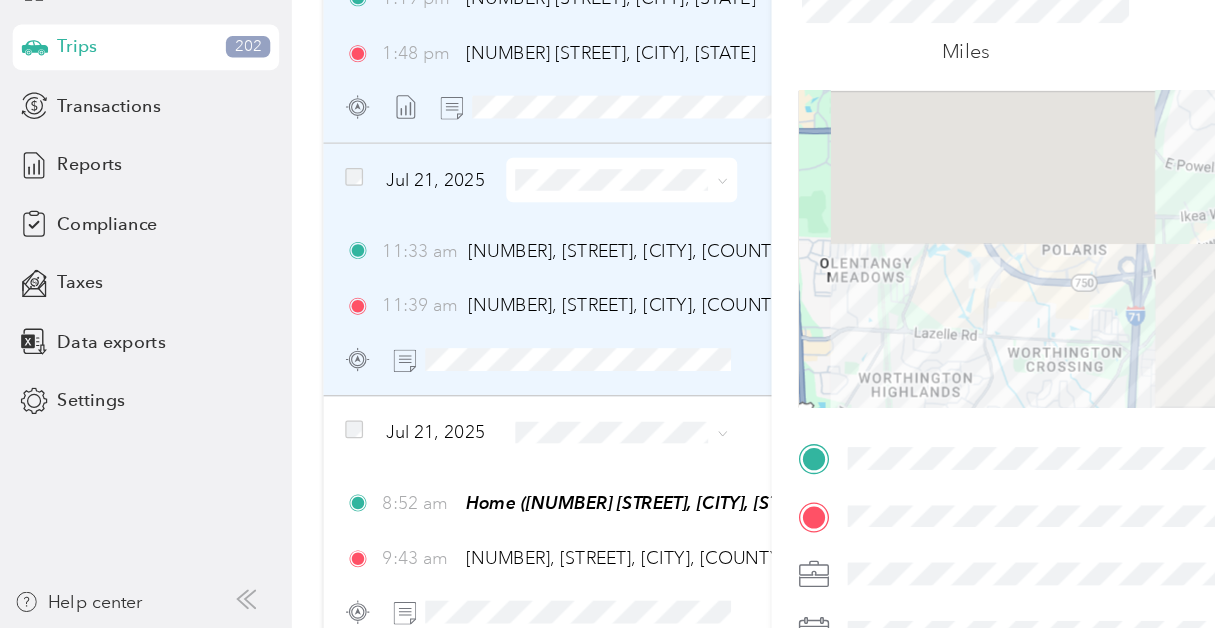 scroll, scrollTop: 11060, scrollLeft: 0, axis: vertical 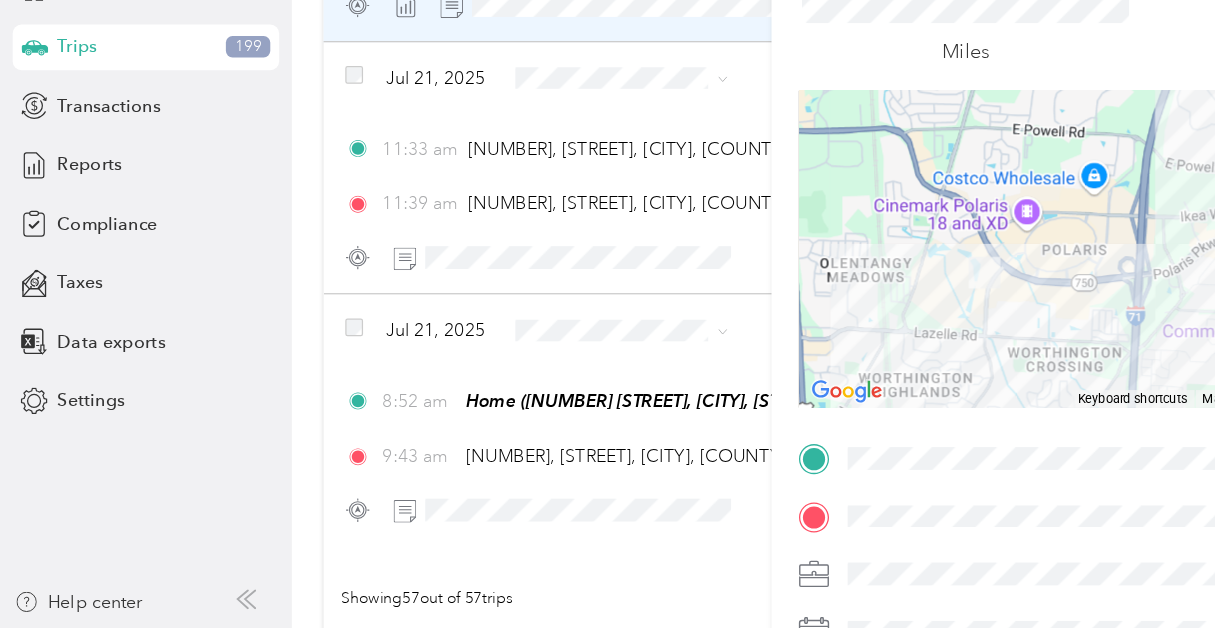 click on "Trip details Save This trip cannot be edited because it is either under review, approved, or paid. Contact your Team Manager to edit it. Miles [NUMBER] Value  ← Move left → Move right ↑ Move up ↓ Move down + Zoom in - Zoom out Home Jump left by 75% End Jump right by 75% Page Up Jump up by 75% Page Down Jump down by 75% Keyboard shortcuts Map Data Map data ©[YEAR] Google Map data ©[YEAR] Google [NUMBER] km  Click to toggle between metric and imperial units Terms Report a map error TO Add photo" at bounding box center [607, 314] 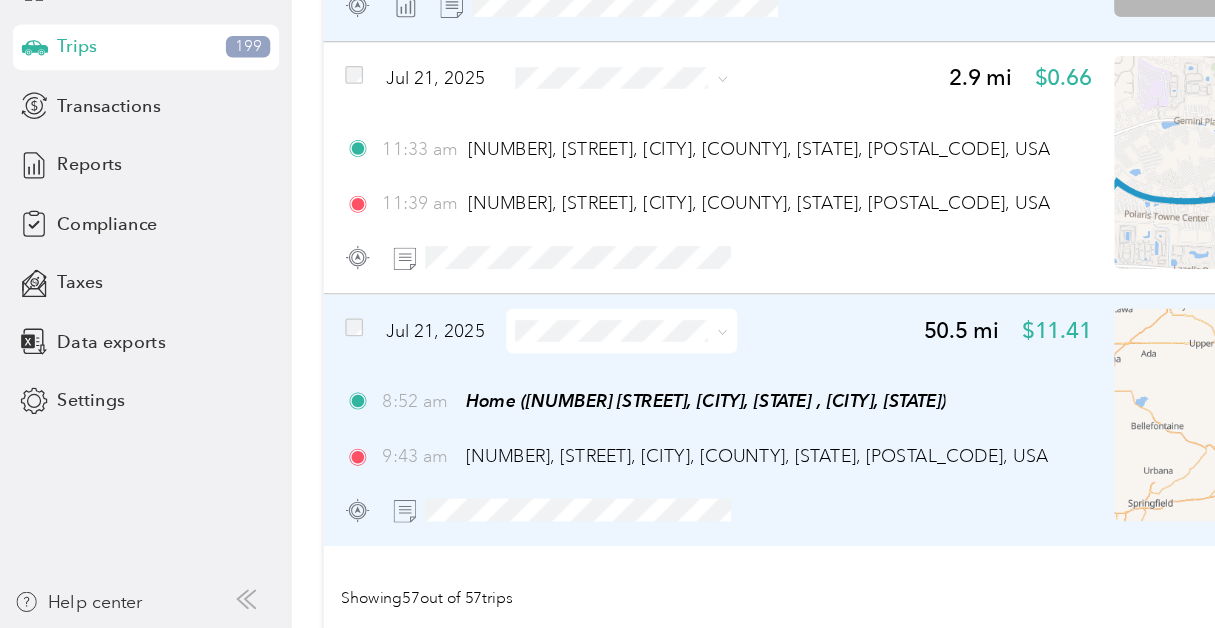 click at bounding box center (566, 393) 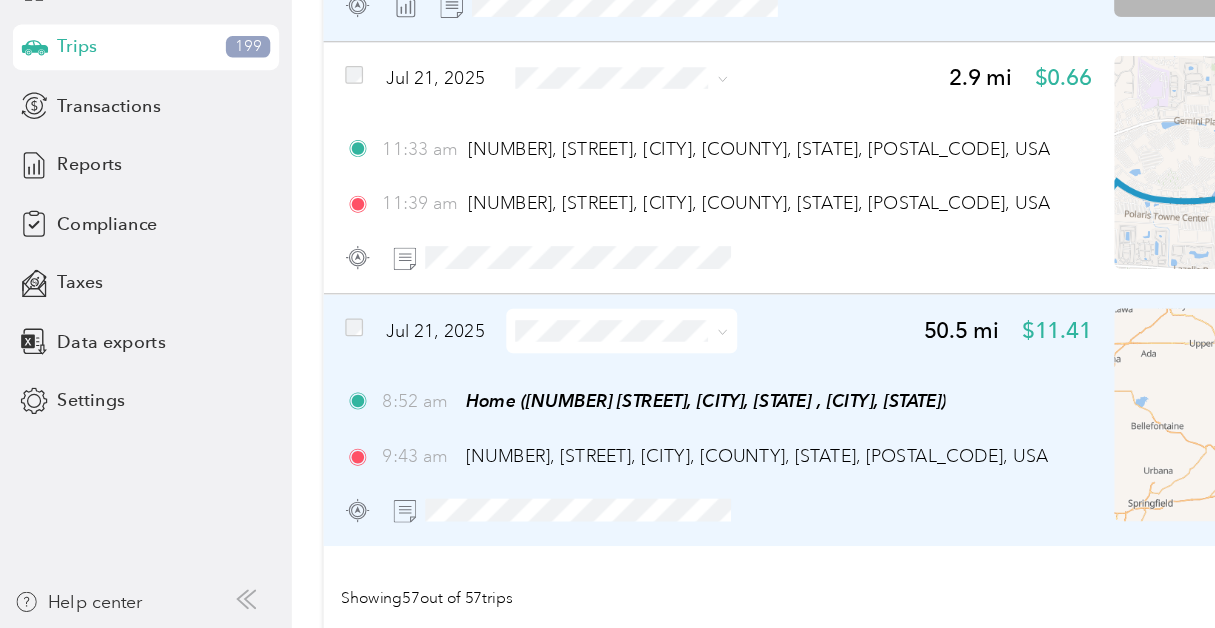 click 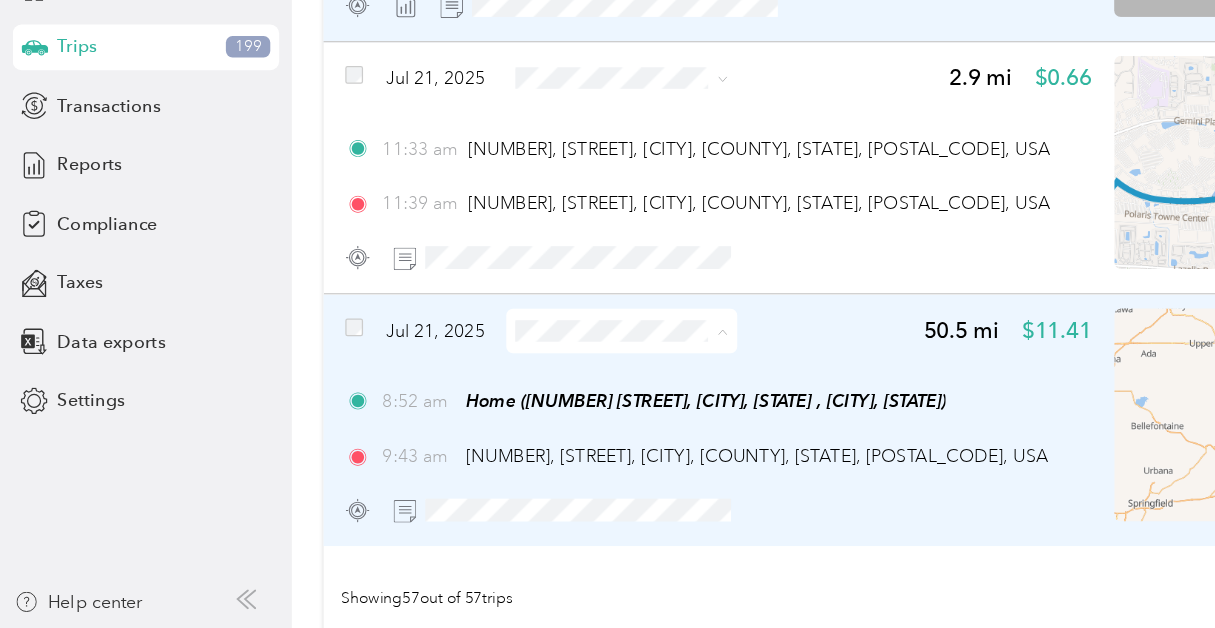 click on "Phoenix Contact" at bounding box center (507, 429) 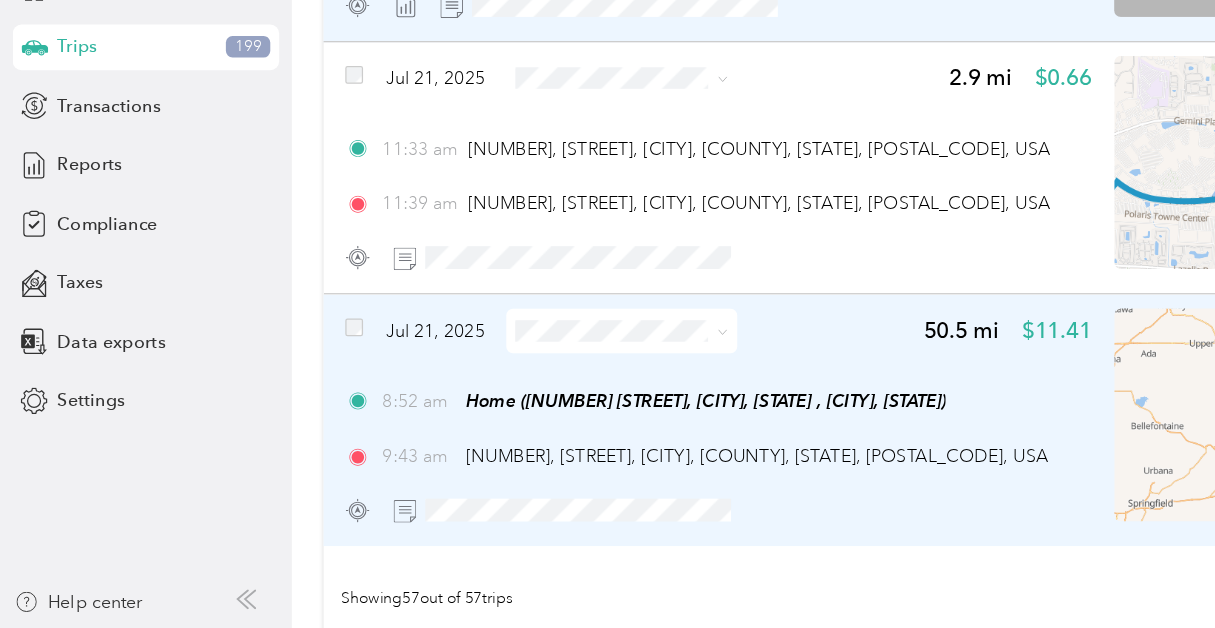 click on "Showing  57  out of   57  trips" at bounding box center [718, 605] 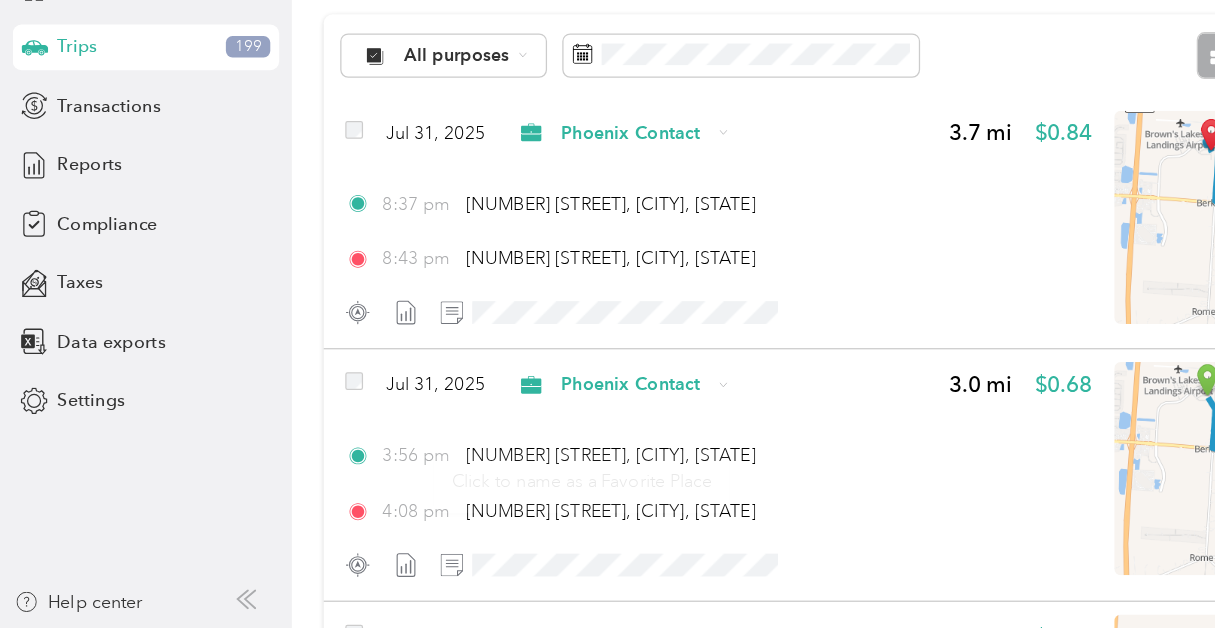 scroll, scrollTop: 0, scrollLeft: 0, axis: both 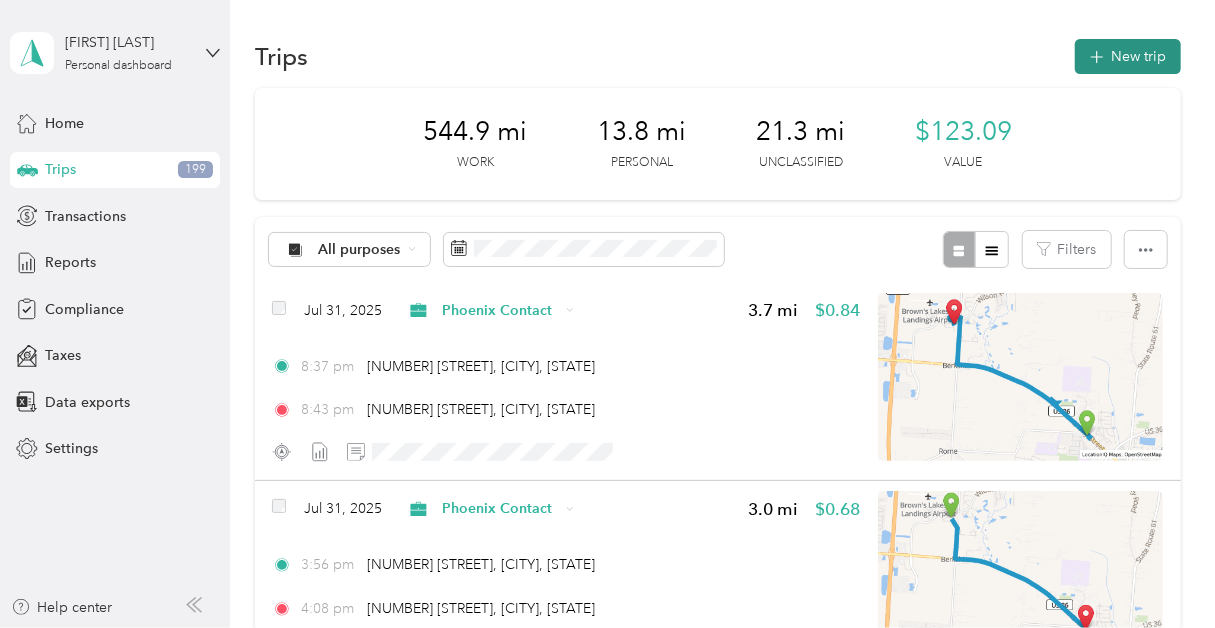 click 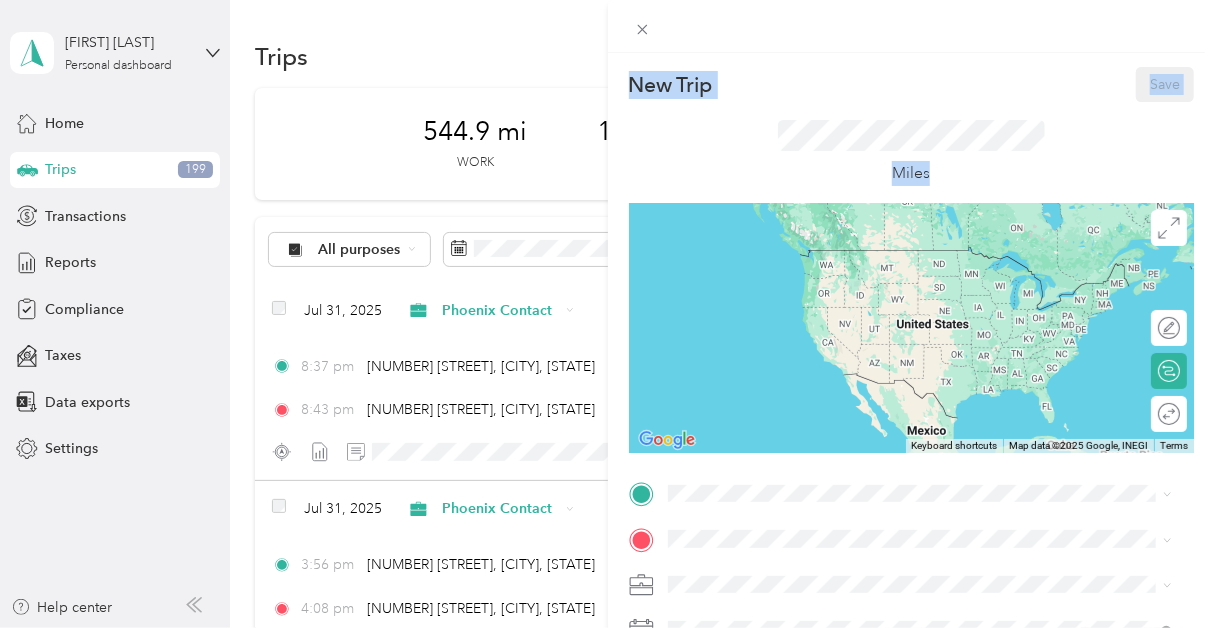 drag, startPoint x: 1092, startPoint y: 52, endPoint x: 795, endPoint y: 454, distance: 499.81296 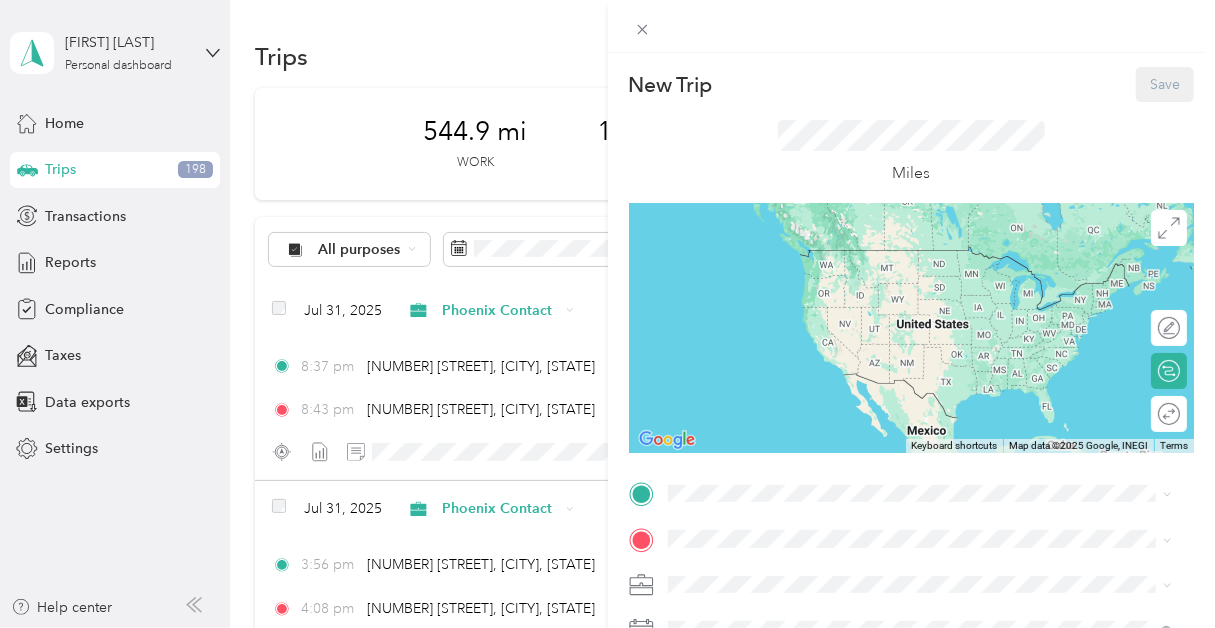 click on "Home" at bounding box center (935, 252) 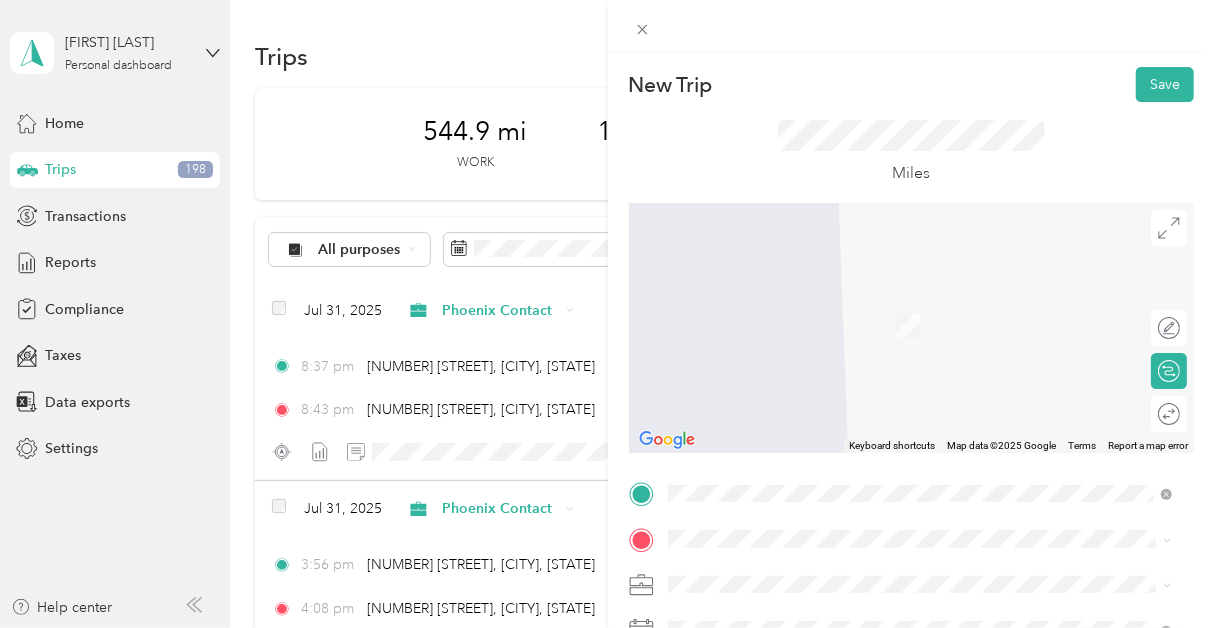 click on "[NUMBER] [STREET], [CITY], [POSTAL_CODE], [CITY], [STATE], United States" at bounding box center (925, 334) 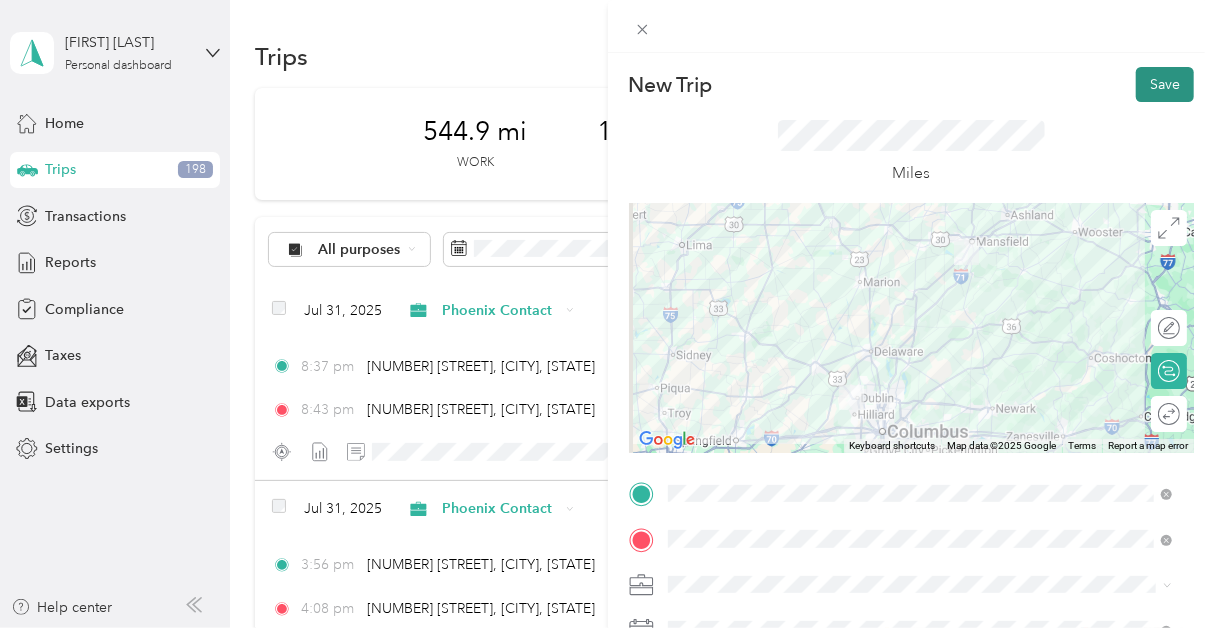 click on "Save" at bounding box center [1165, 84] 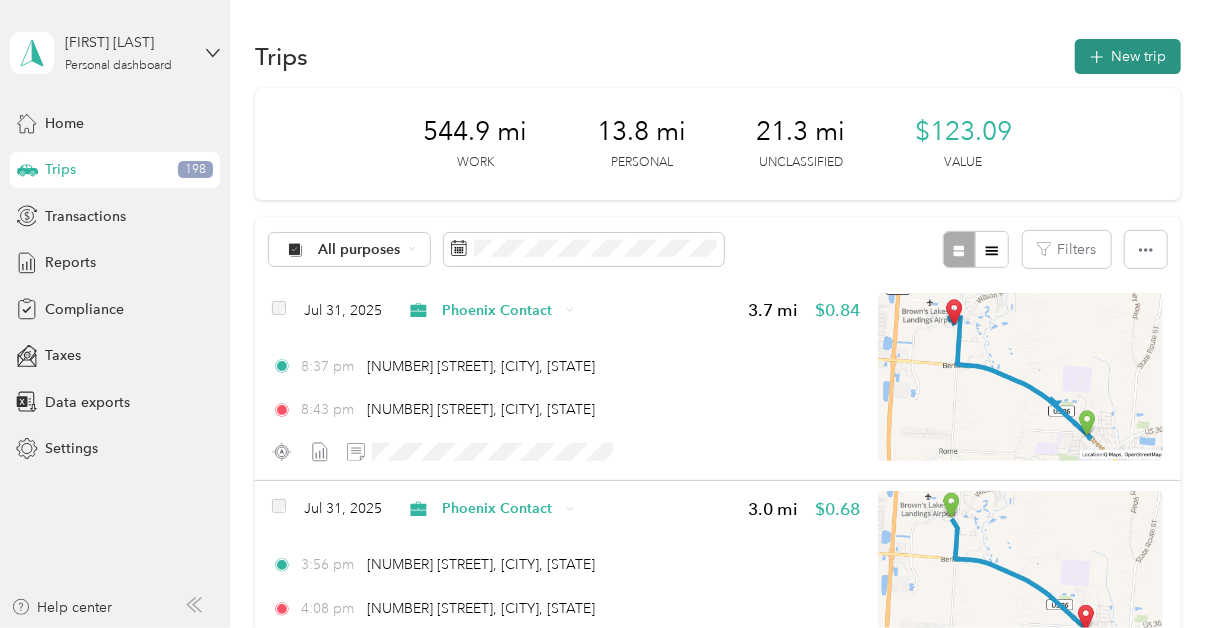 click on "New trip" at bounding box center [1128, 56] 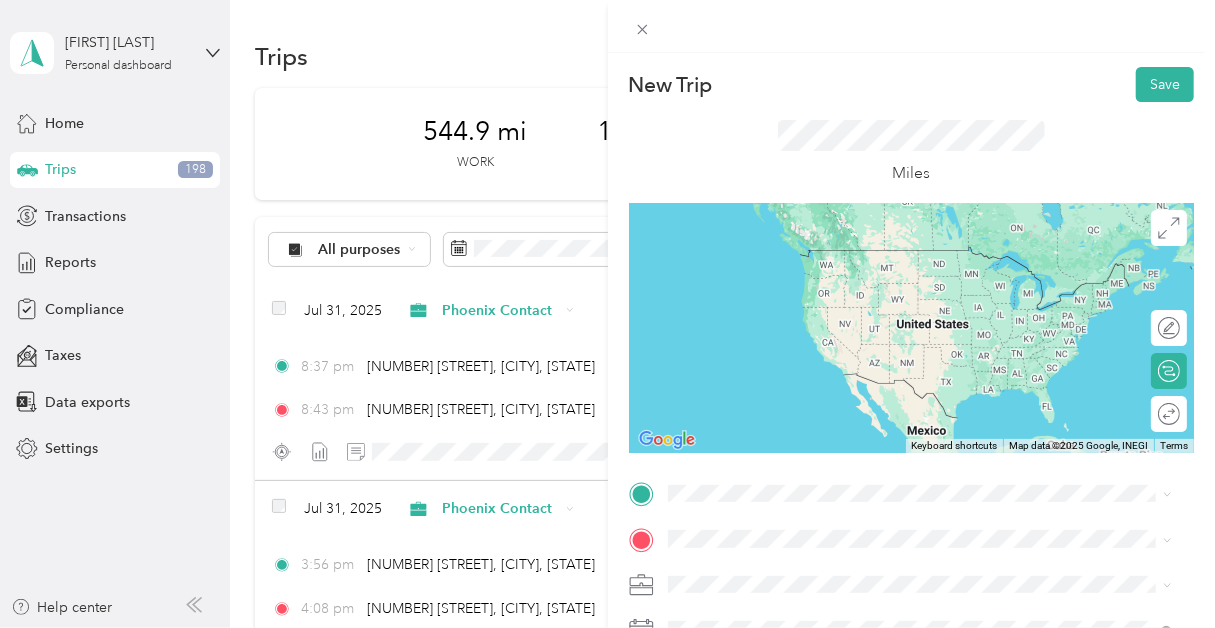 click on "graybar columbus" at bounding box center (764, 253) 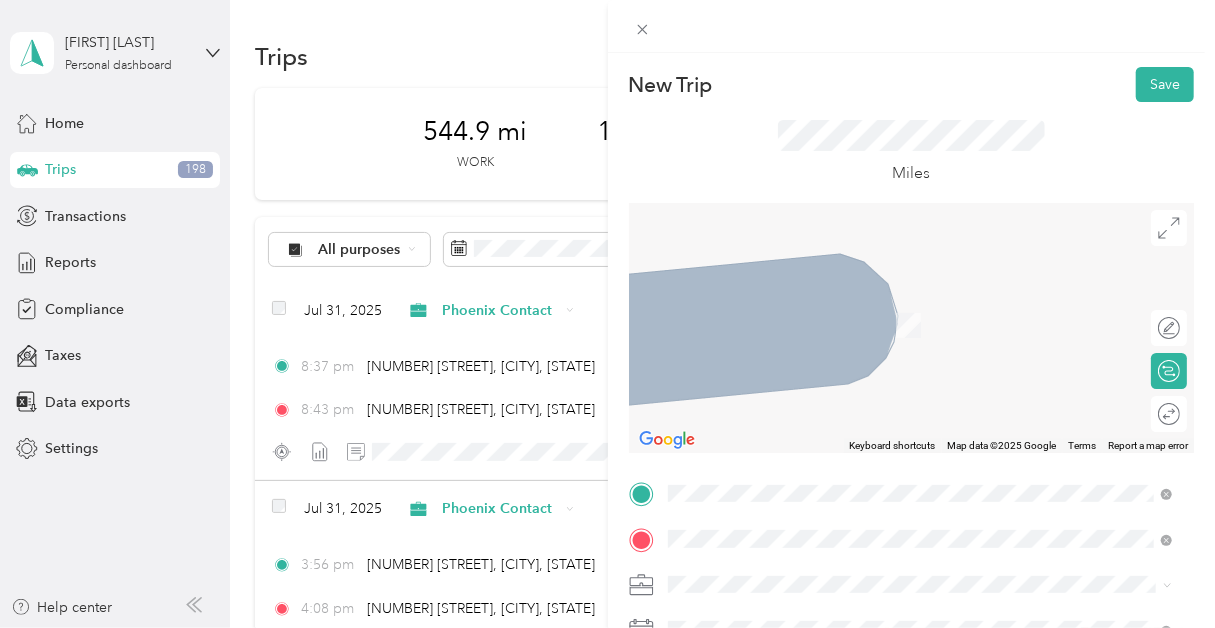 click on "Dublin Technical Systems, [NUMBER] [STREET], [CITY], [STATE] [POSTAL_CODE], United States , [POSTAL_CODE], [CITY], [STATE], United States" at bounding box center (917, 346) 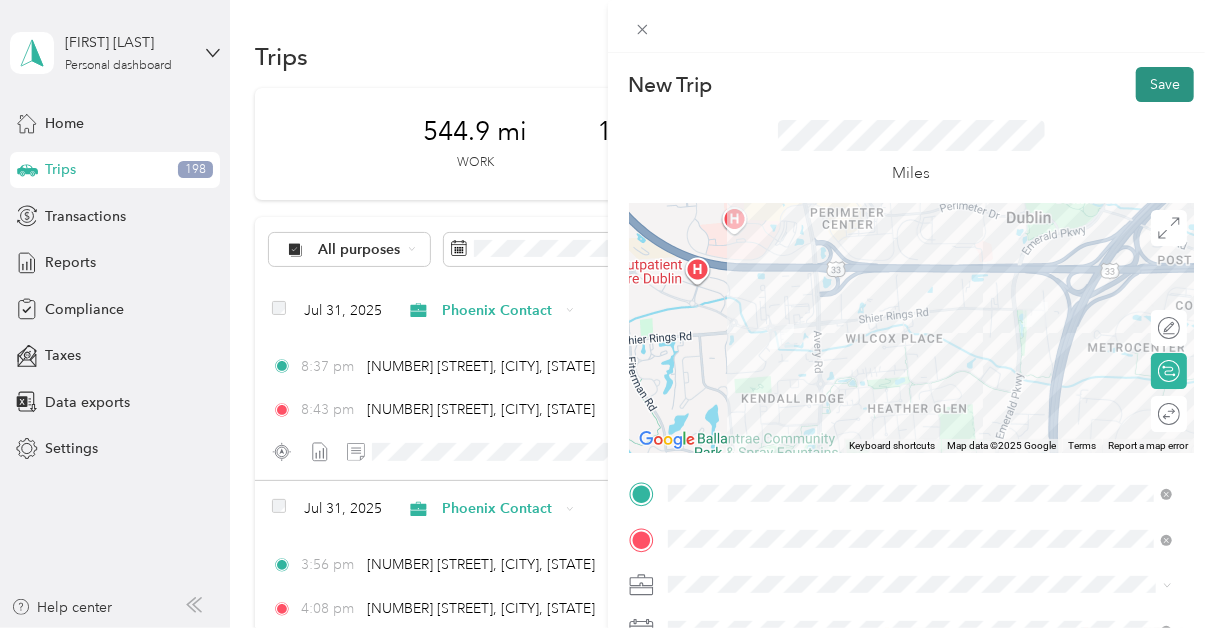 click on "Save" at bounding box center [1165, 84] 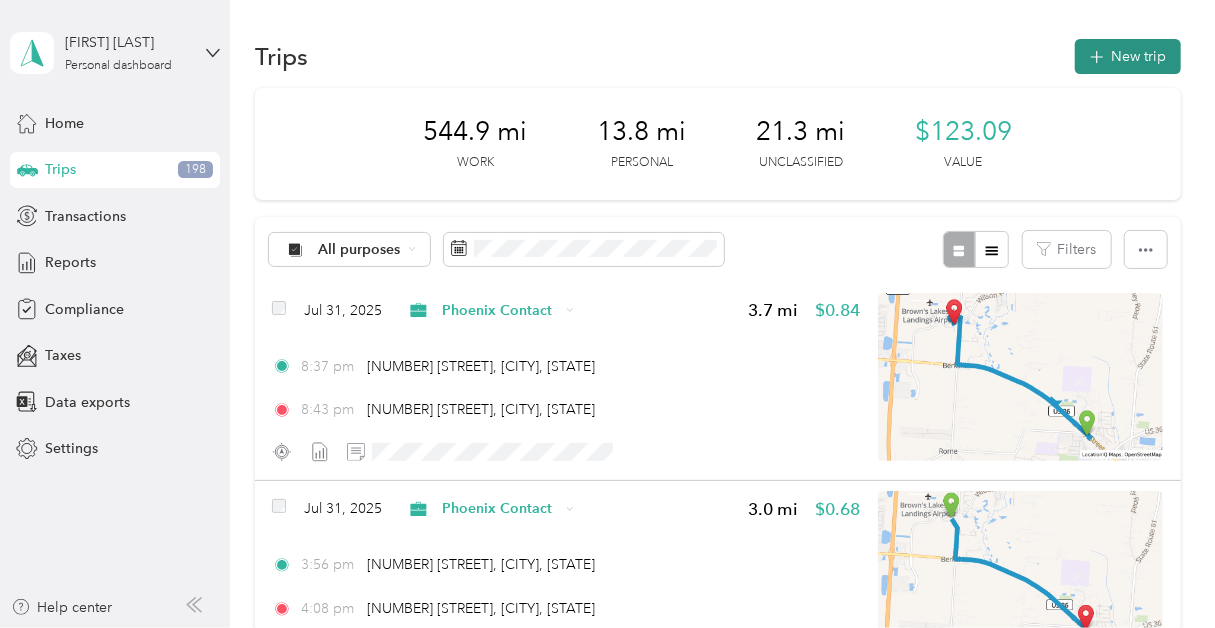 click on "New trip" at bounding box center [1128, 56] 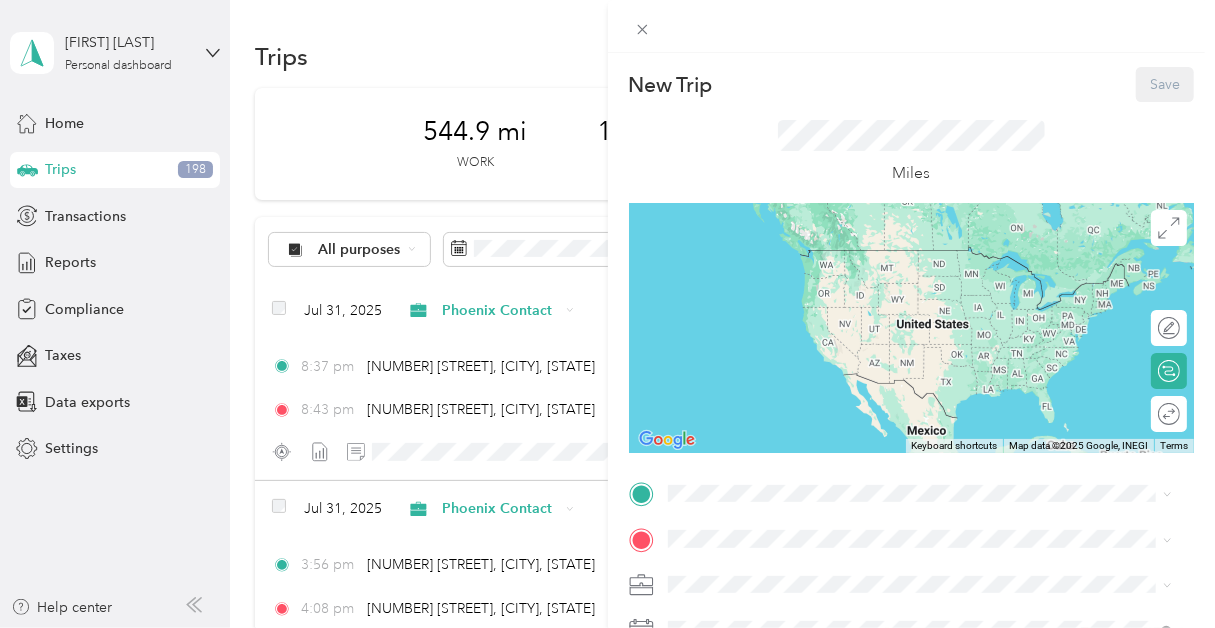 click on "[NUMBER] [STREET], [CITY], [STATE], United States , [POSTAL_CODE], [CITY], [STATE], United States" at bounding box center [926, 288] 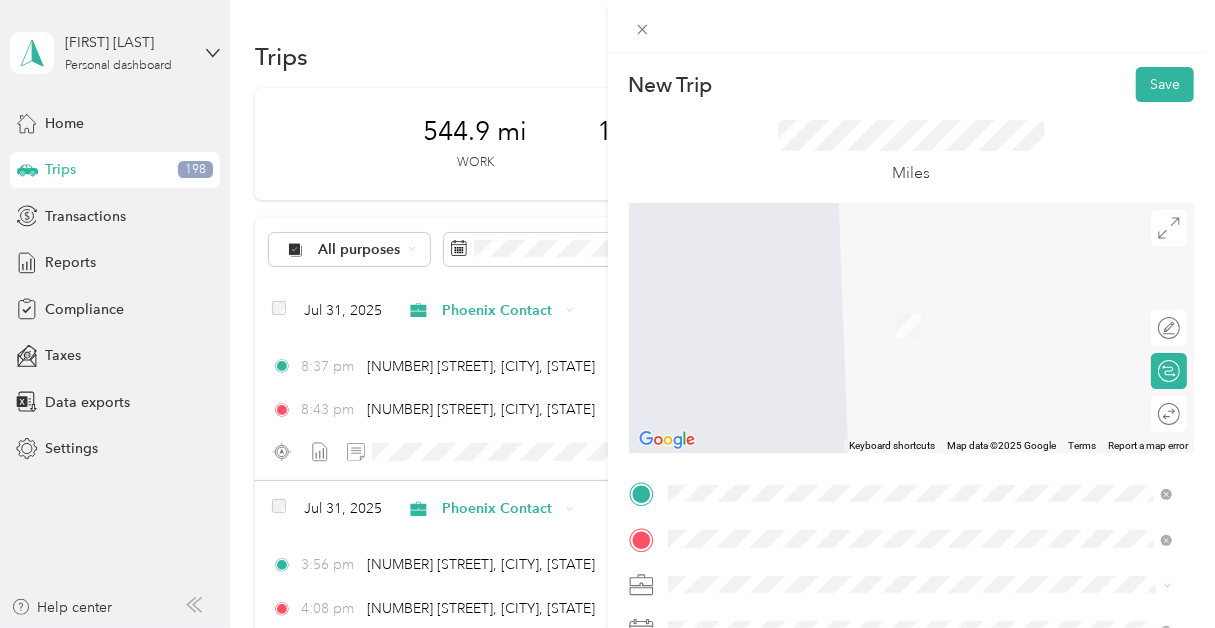 click on "[NUMBER] [STREET], [CITY], [POSTAL_CODE], [CITY], [STATE], [COUNTRY]" at bounding box center (902, 336) 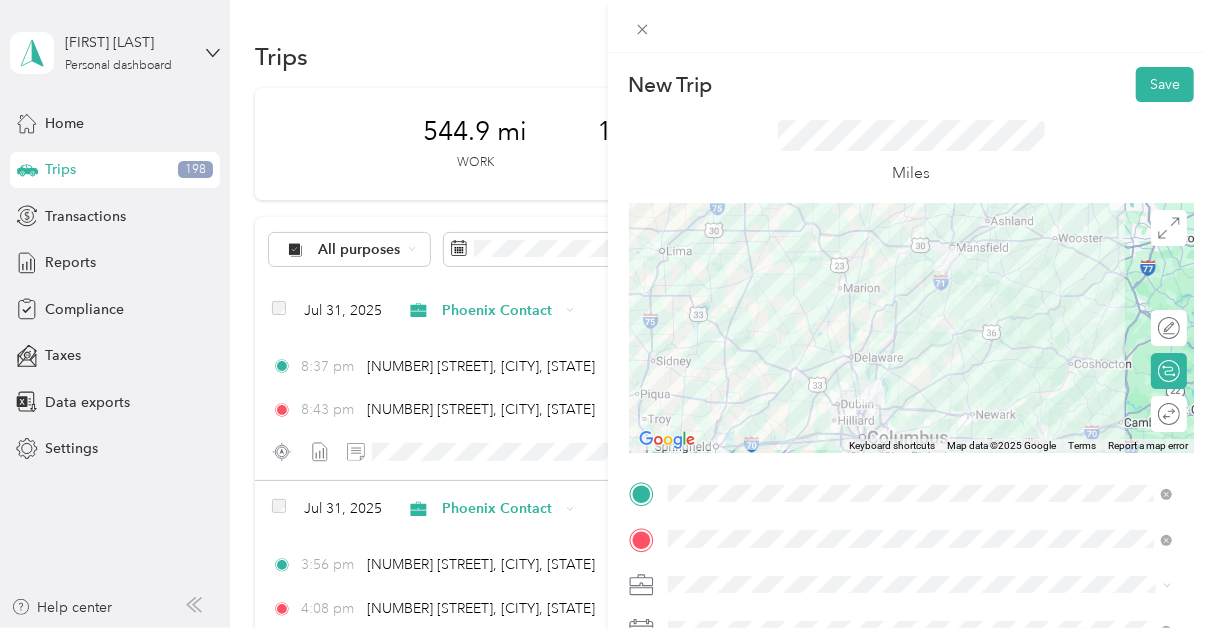 click at bounding box center [928, 585] 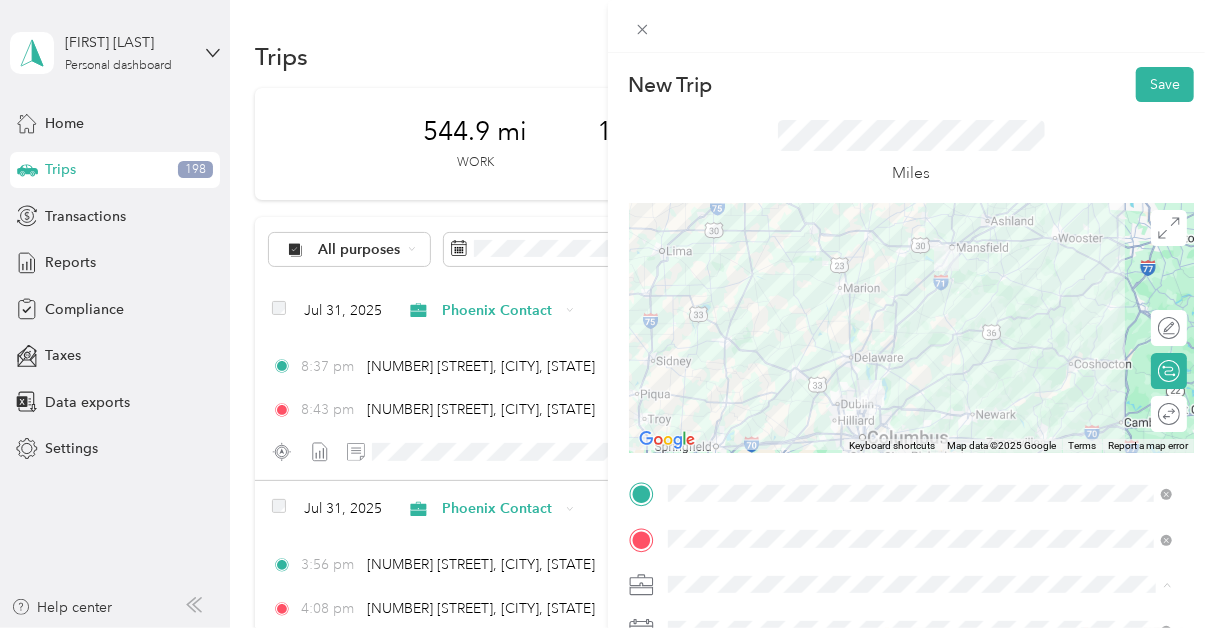 click on "Phoenix Contact" at bounding box center (727, 514) 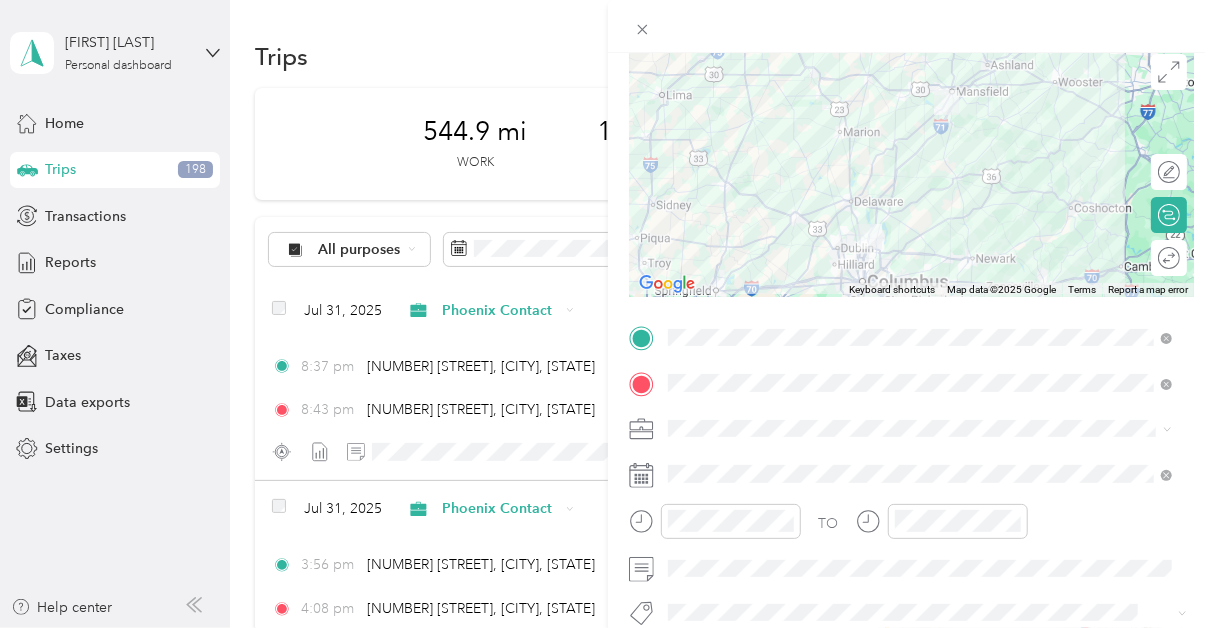 scroll, scrollTop: 163, scrollLeft: 0, axis: vertical 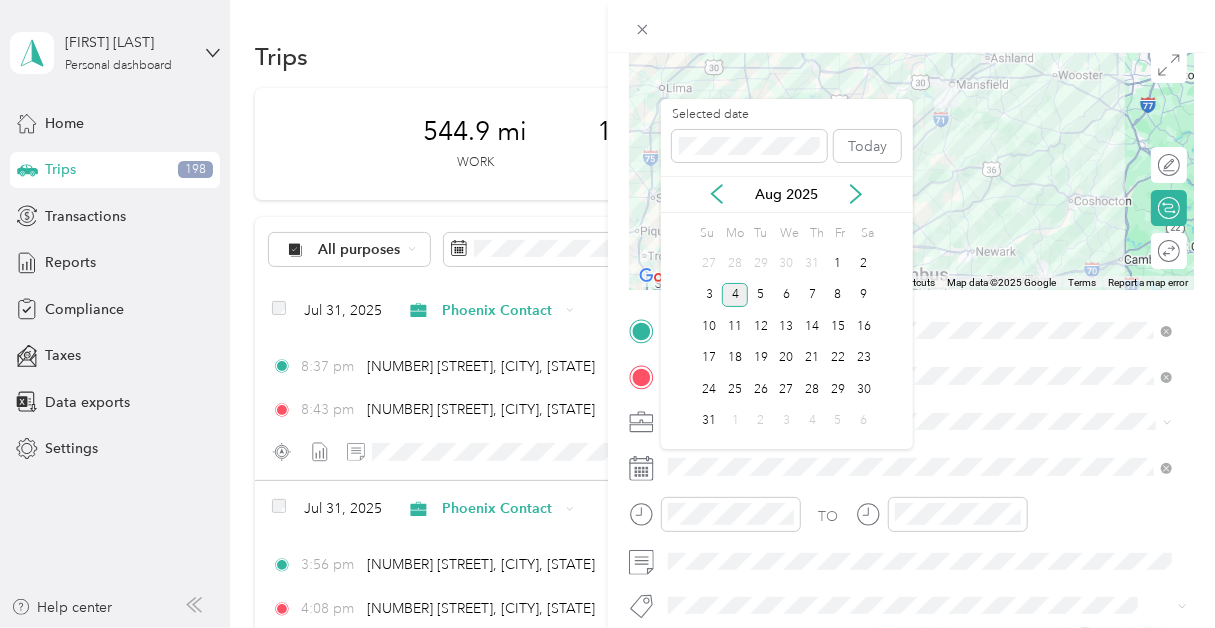 click on "Aug 2025" at bounding box center [787, 194] 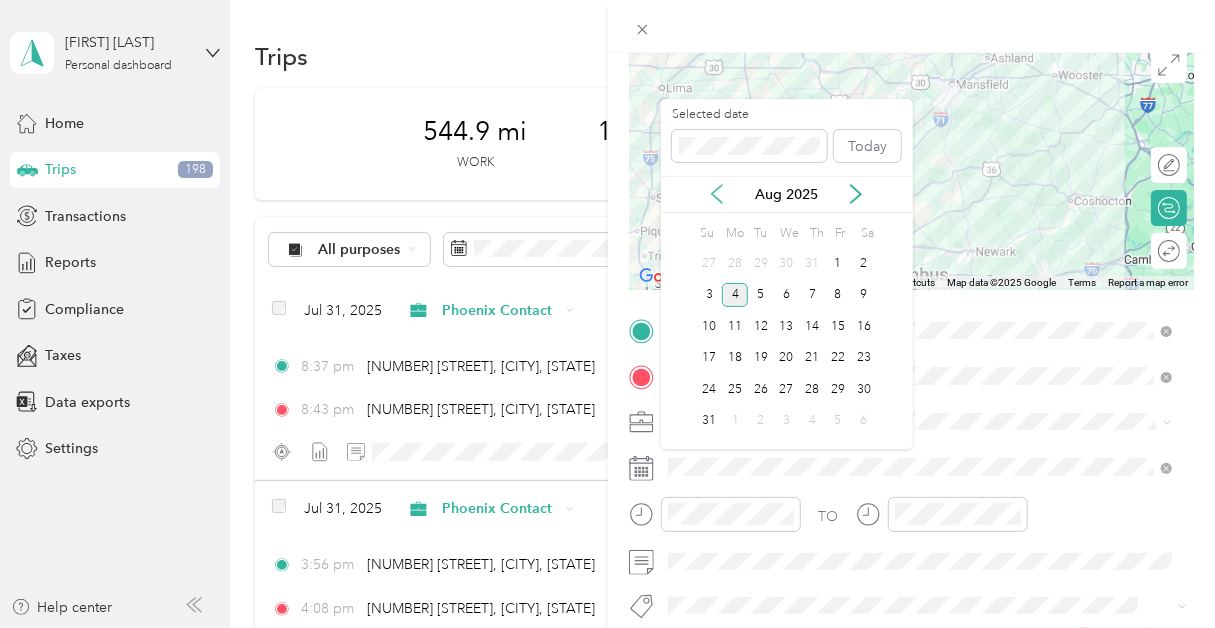 click 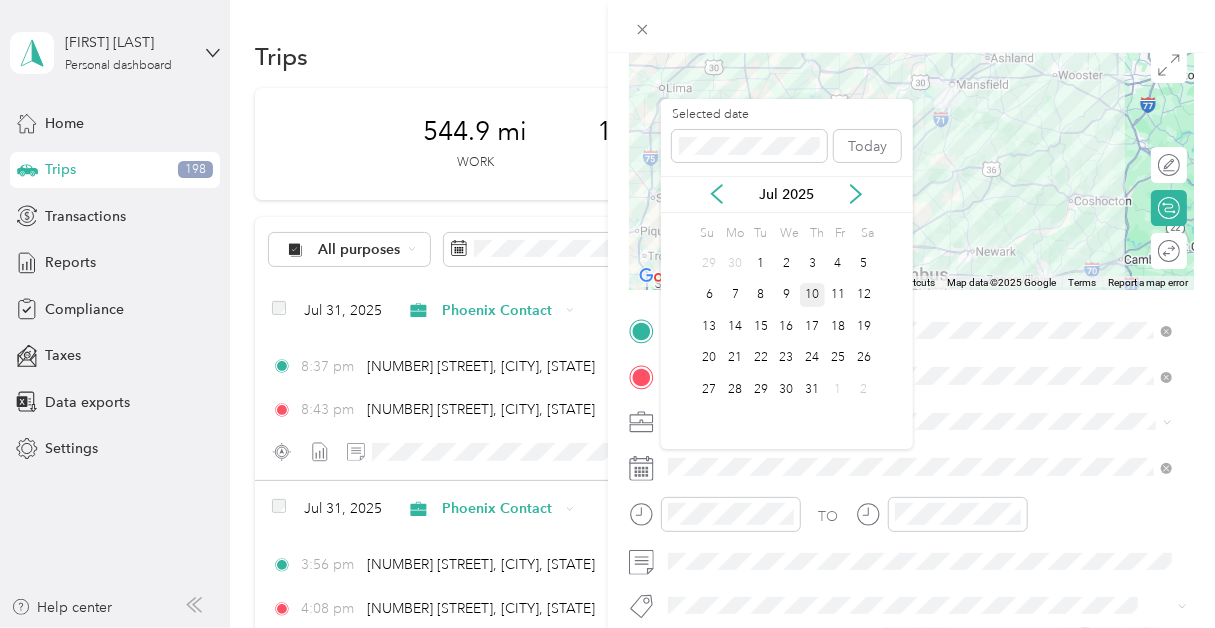 click on "10" at bounding box center [813, 295] 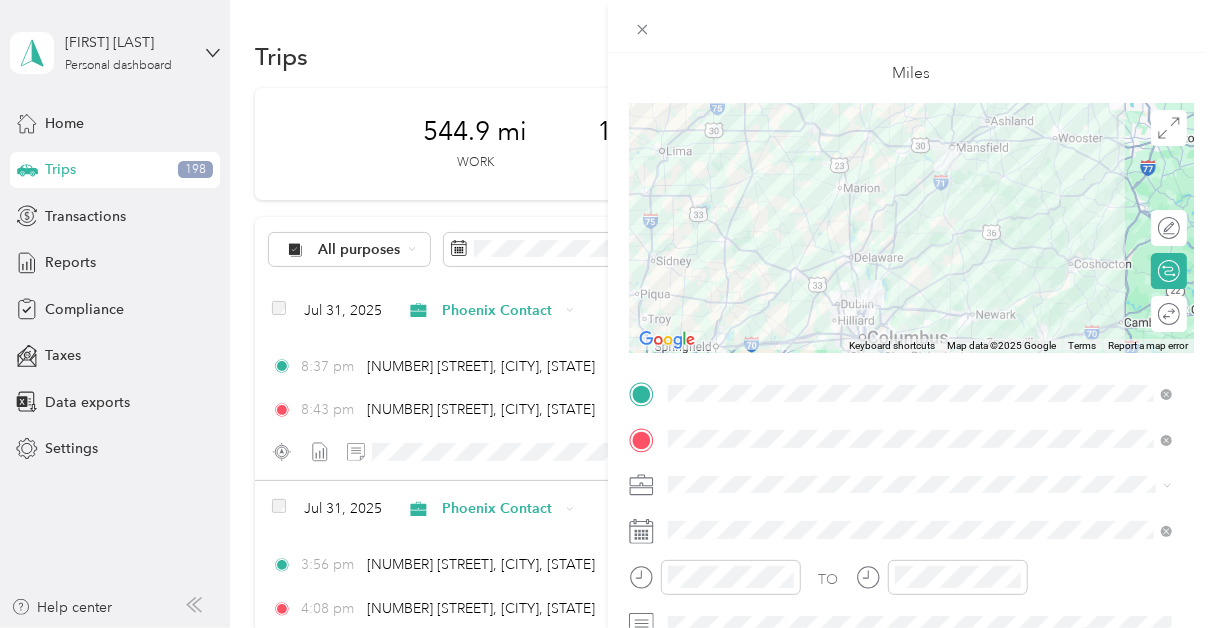 scroll, scrollTop: 0, scrollLeft: 0, axis: both 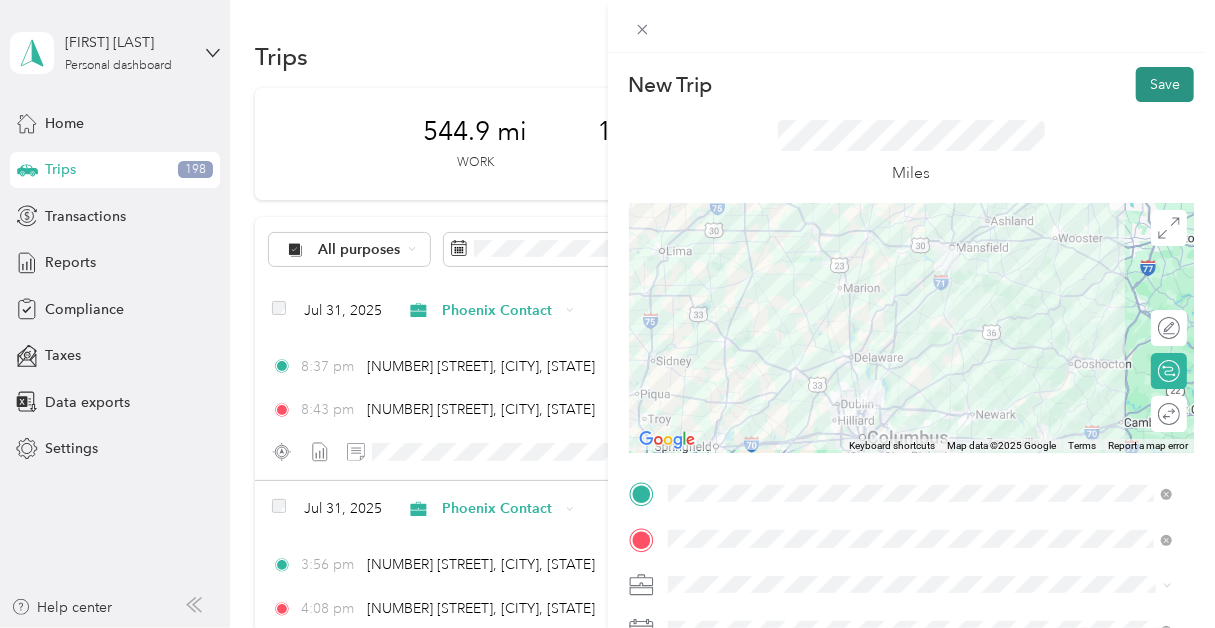 click on "Save" at bounding box center (1165, 84) 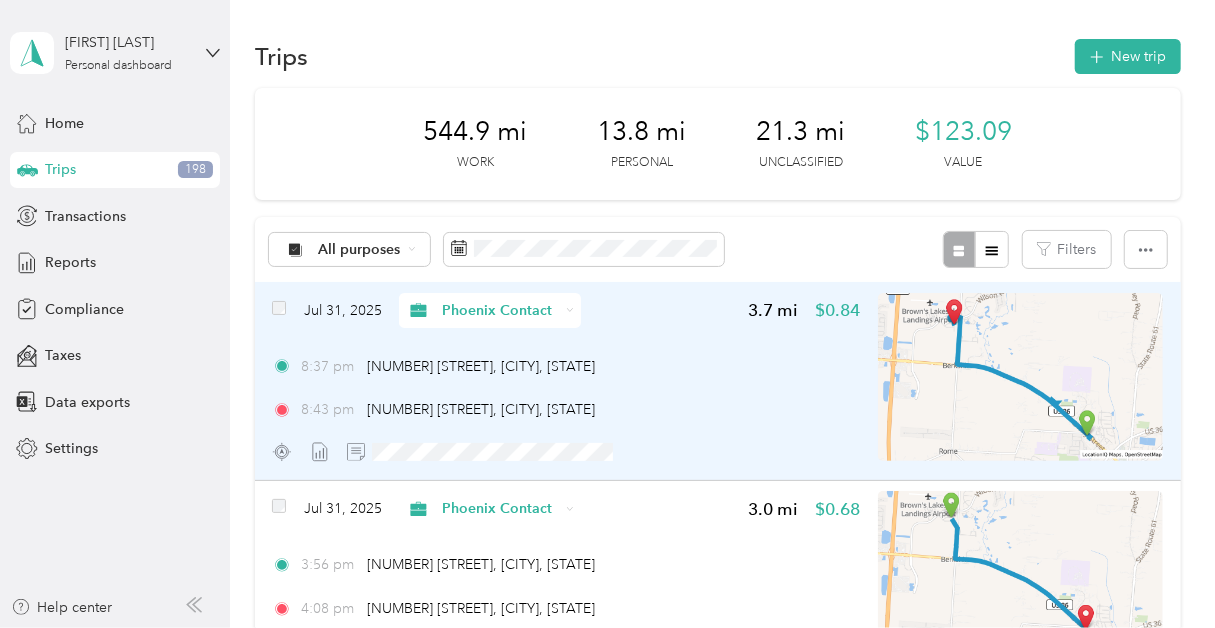 click on "[TIME] [NUMBER] [STREET], [CITY], [STATE]" at bounding box center [566, 409] 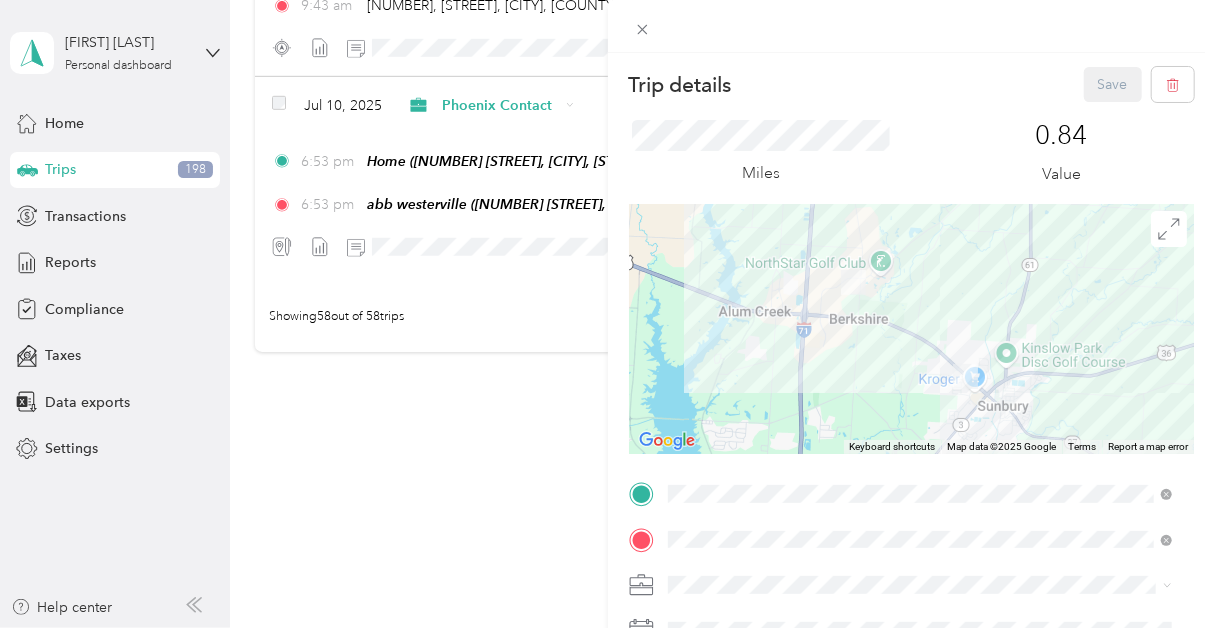 scroll, scrollTop: 11507, scrollLeft: 0, axis: vertical 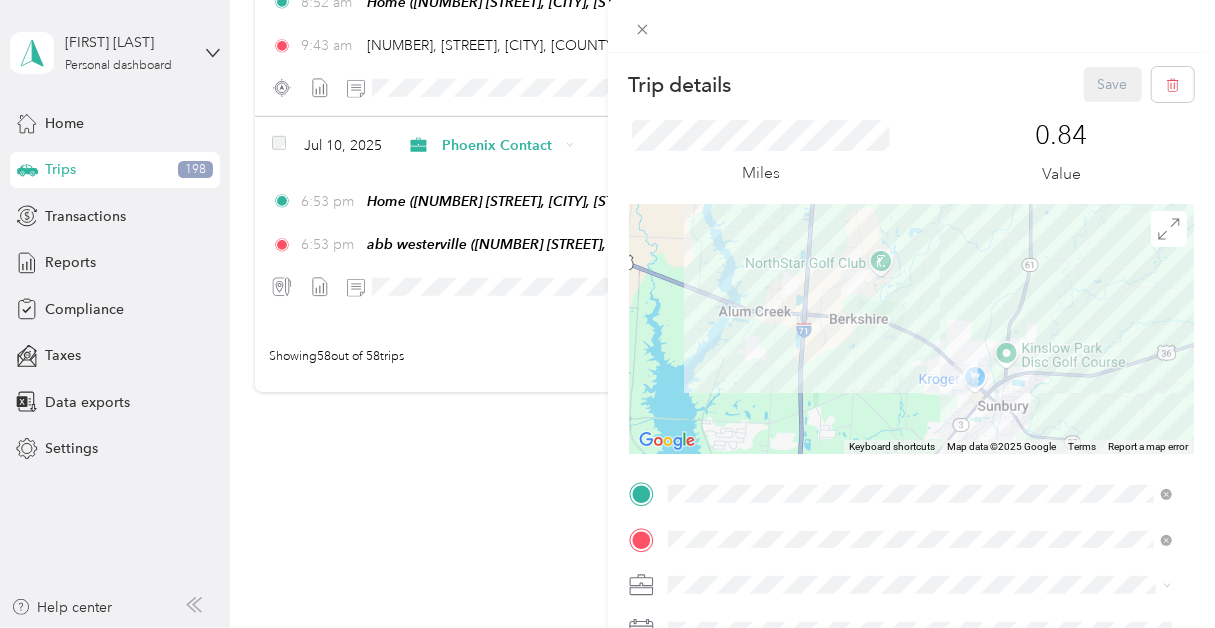 click on "Trip details Save This trip cannot be edited because it is either under review, approved, or paid. Contact your Team Manager to edit it. Miles [NUMBER] Value  ← Move left → Move right ↑ Move up ↓ Move down + Zoom in - Zoom out Home Jump left by 75% End Jump right by 75% Page Up Jump up by 75% Page Down Jump down by 75% Keyboard shortcuts Map Data Map data ©[YEAR] Google Map data ©[YEAR] Google [NUMBER] km  Click to toggle between metric and imperial units Terms Report a map error TO Add photo" at bounding box center [607, 314] 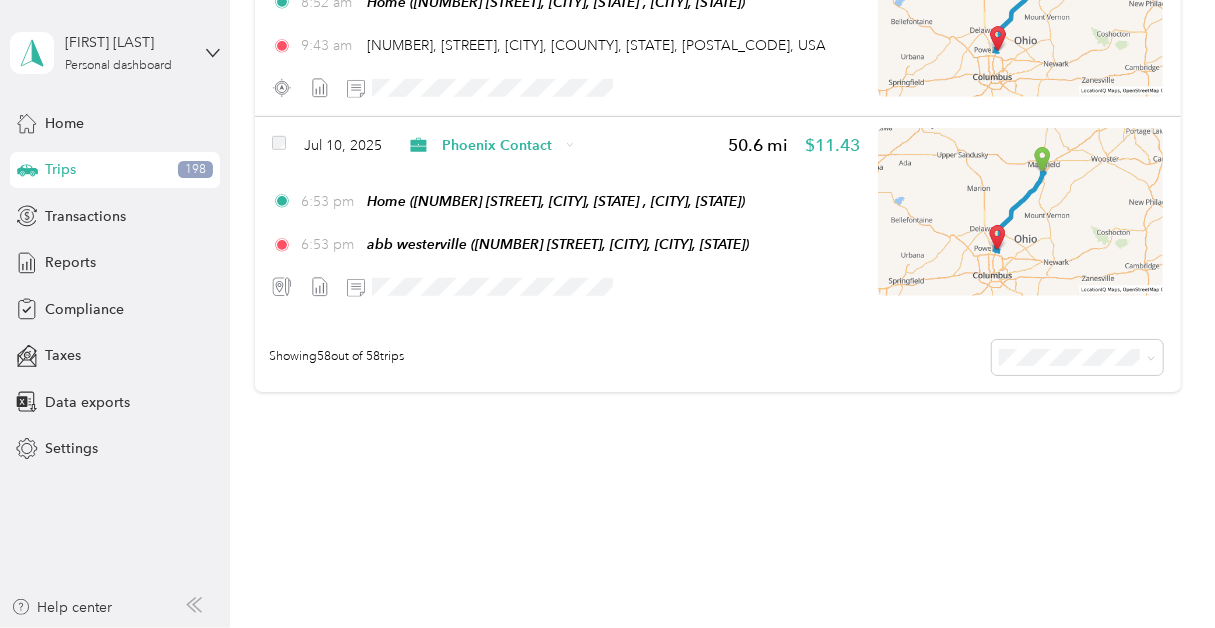 click on "Showing  58  out of   58  trips" at bounding box center [718, 357] 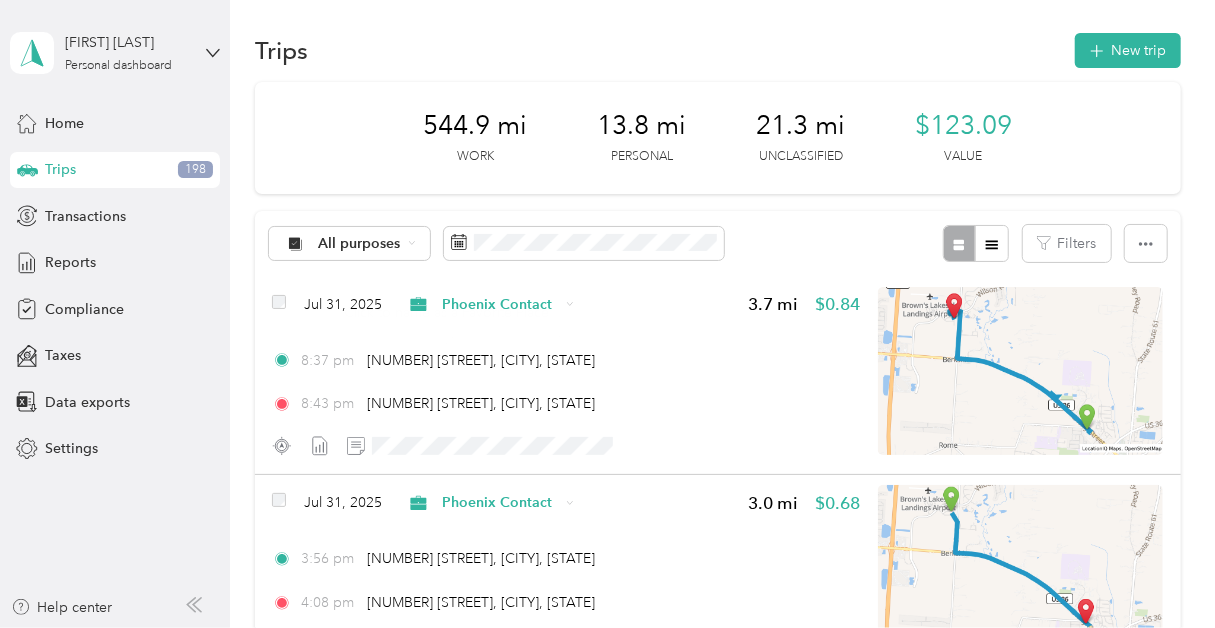 scroll, scrollTop: 0, scrollLeft: 0, axis: both 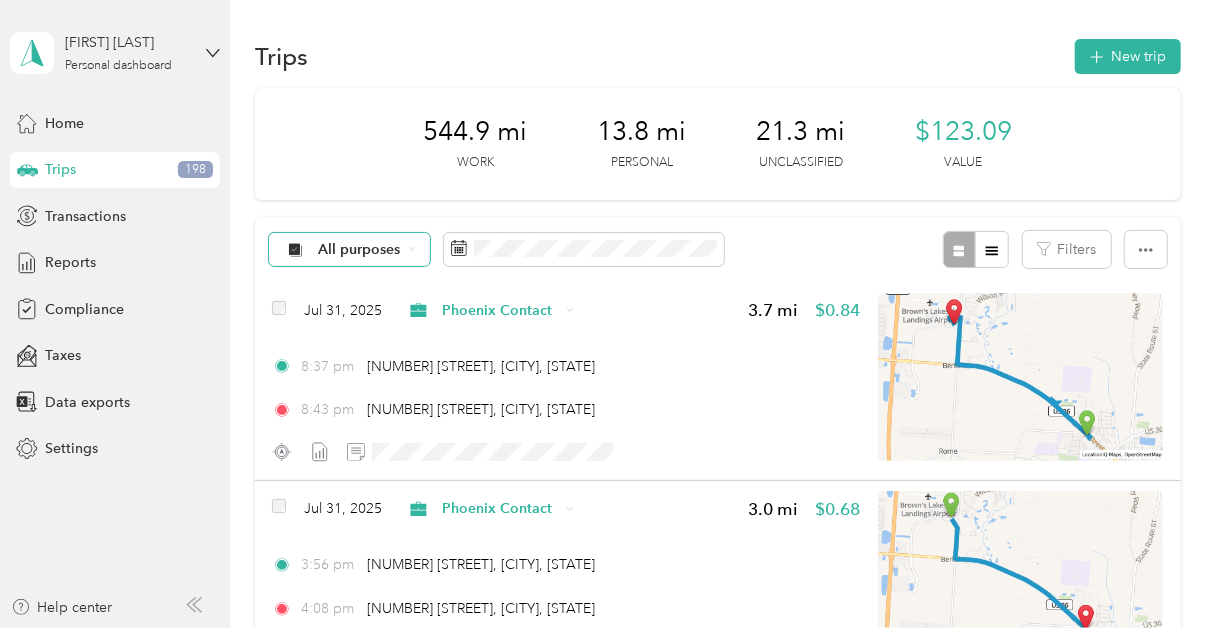 click 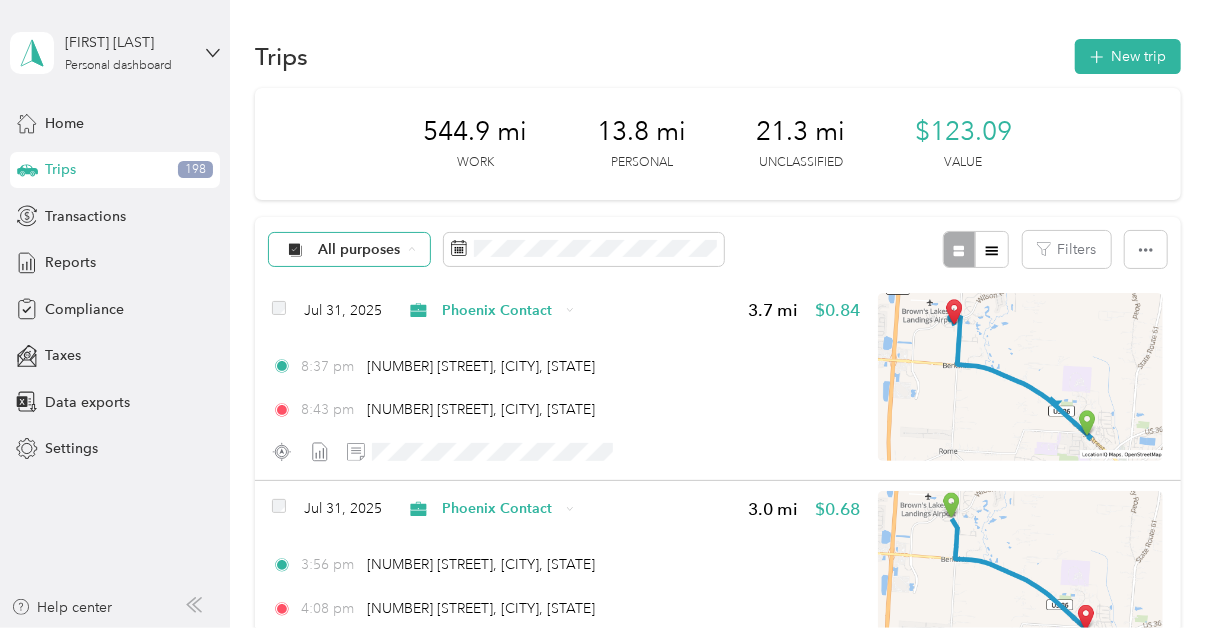 click on "All purposes Unclassified Phoenix Contact Personal" at bounding box center (356, 338) 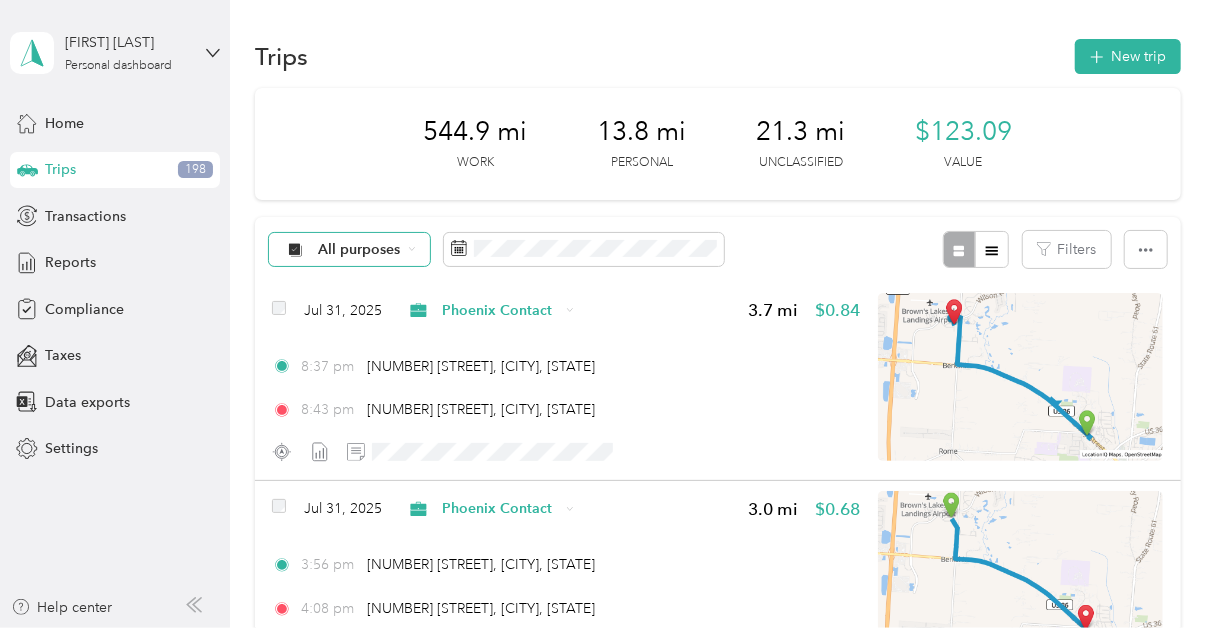 click 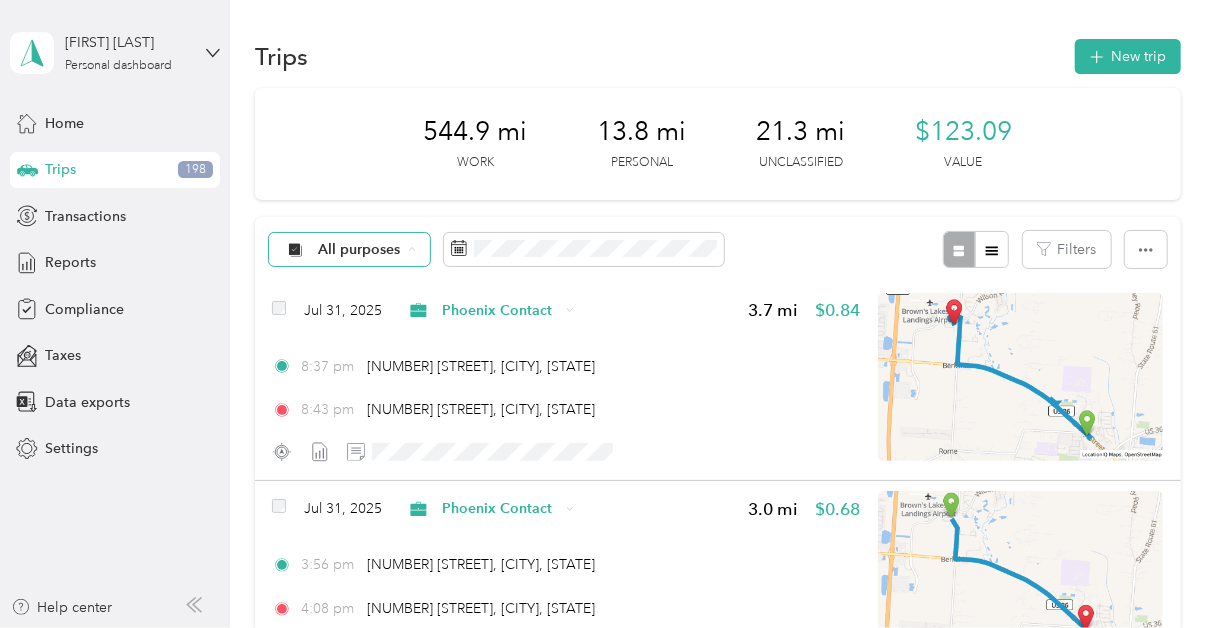 click on "Unclassified" at bounding box center (356, 320) 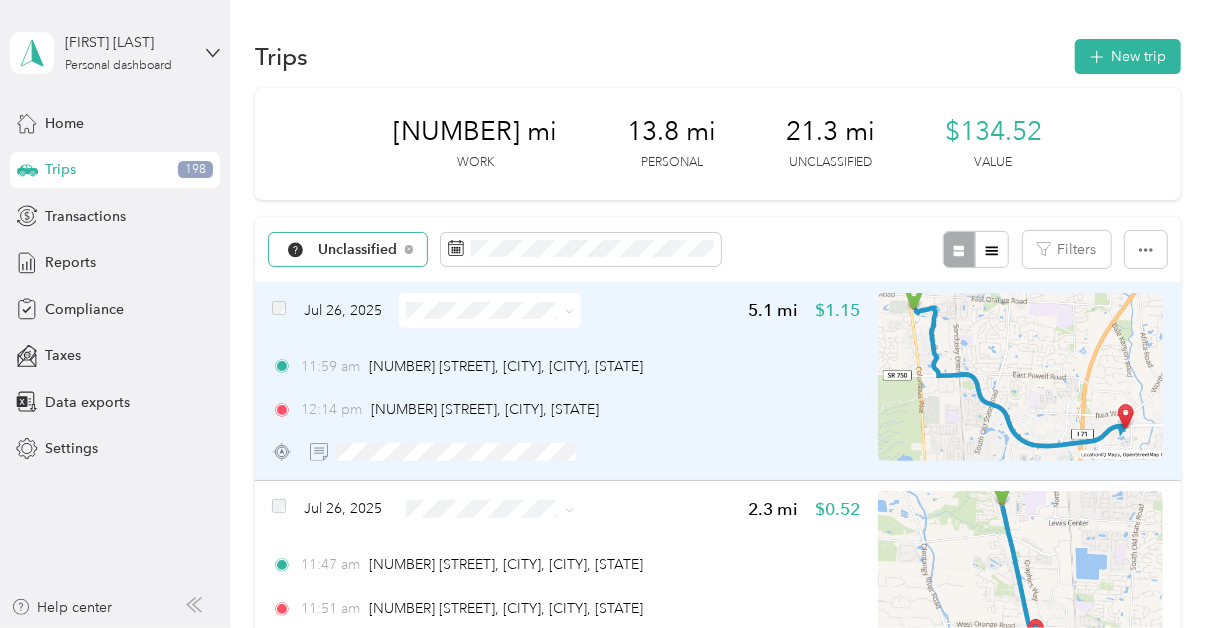 click at bounding box center [566, 451] 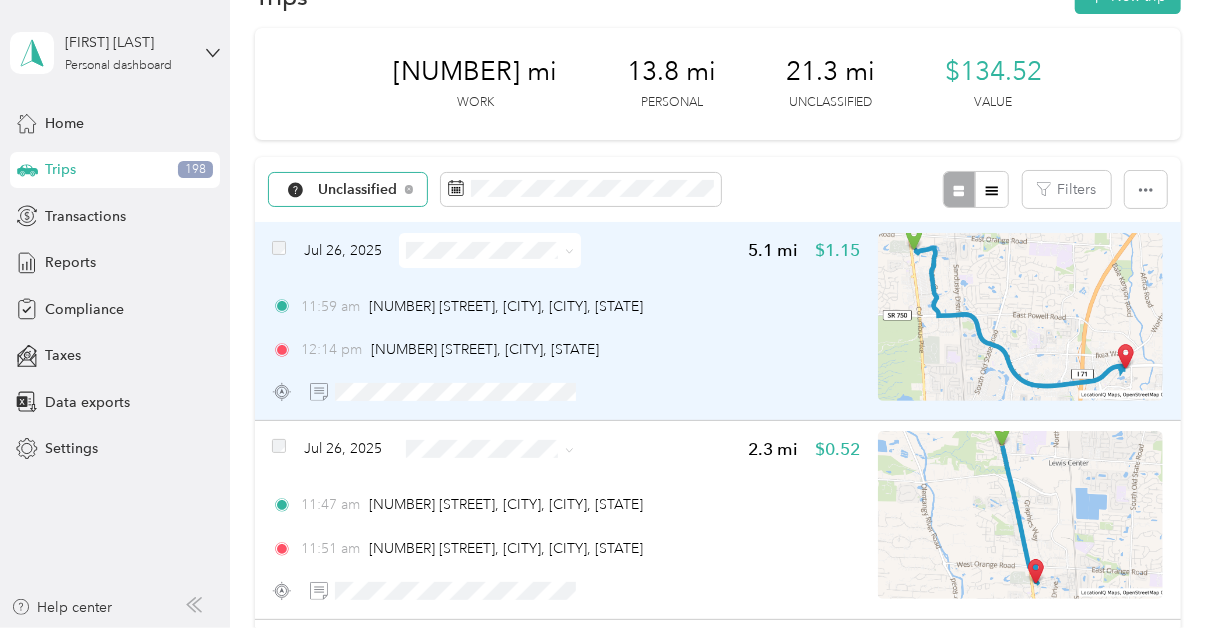 scroll, scrollTop: 0, scrollLeft: 0, axis: both 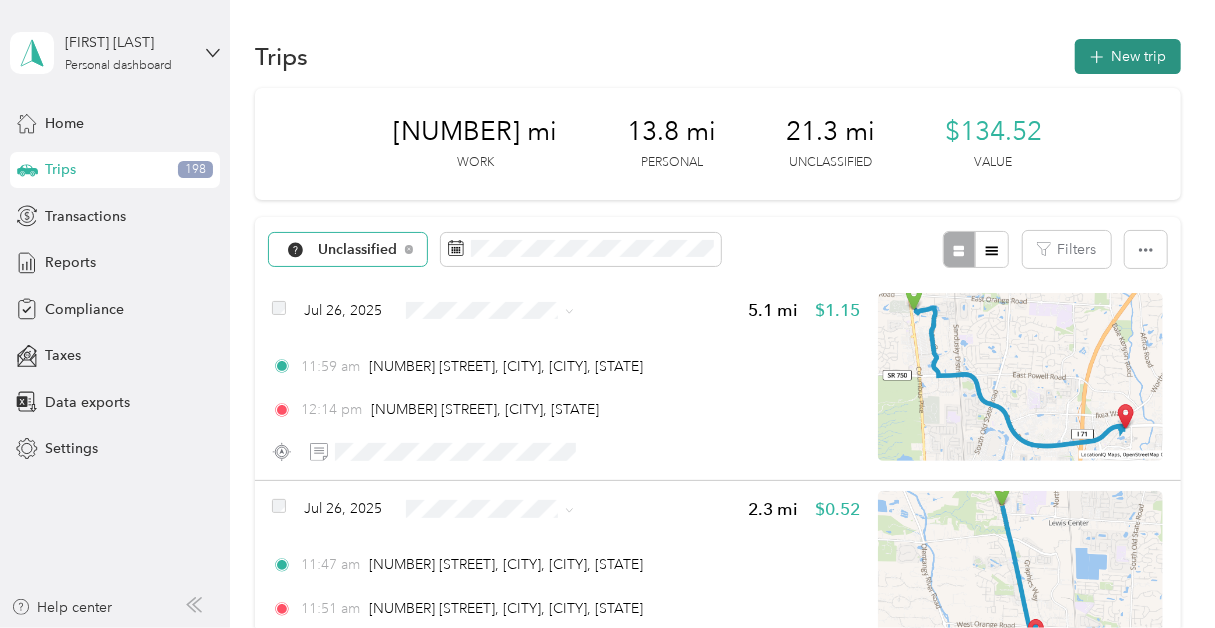 click on "New trip" at bounding box center (1128, 56) 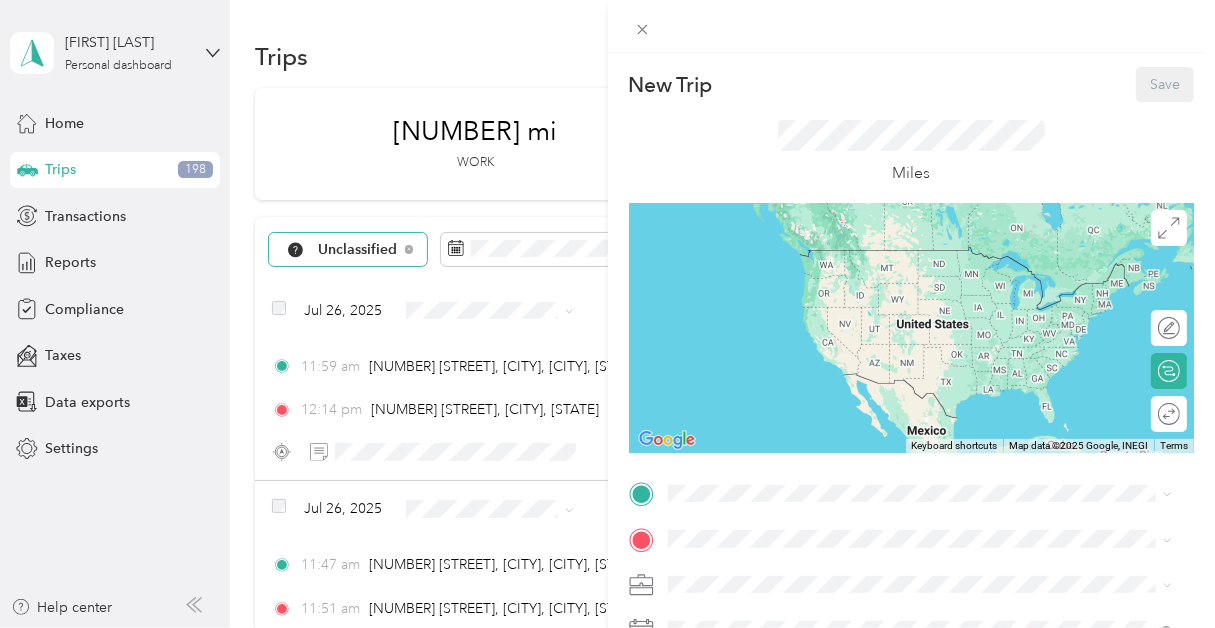 click on "New Trip Save This trip cannot be edited because it is either under review, approved, or paid. Contact your Team Manager to edit it. Miles ← Move left → Move right ↑ Move up ↓ Move down + Zoom in - Zoom out Home Jump left by 75% End Jump right by 75% Page Up Jump up by 75% Page Down Jump down by 75% Keyboard shortcuts Map Data Map data ©2025 Google, INEGI Map data ©2025 Google, INEGI 1000 km  Click to toggle between metric and imperial units Terms Report a map error Edit route Calculate route Round trip TO Add photo" at bounding box center [607, 314] 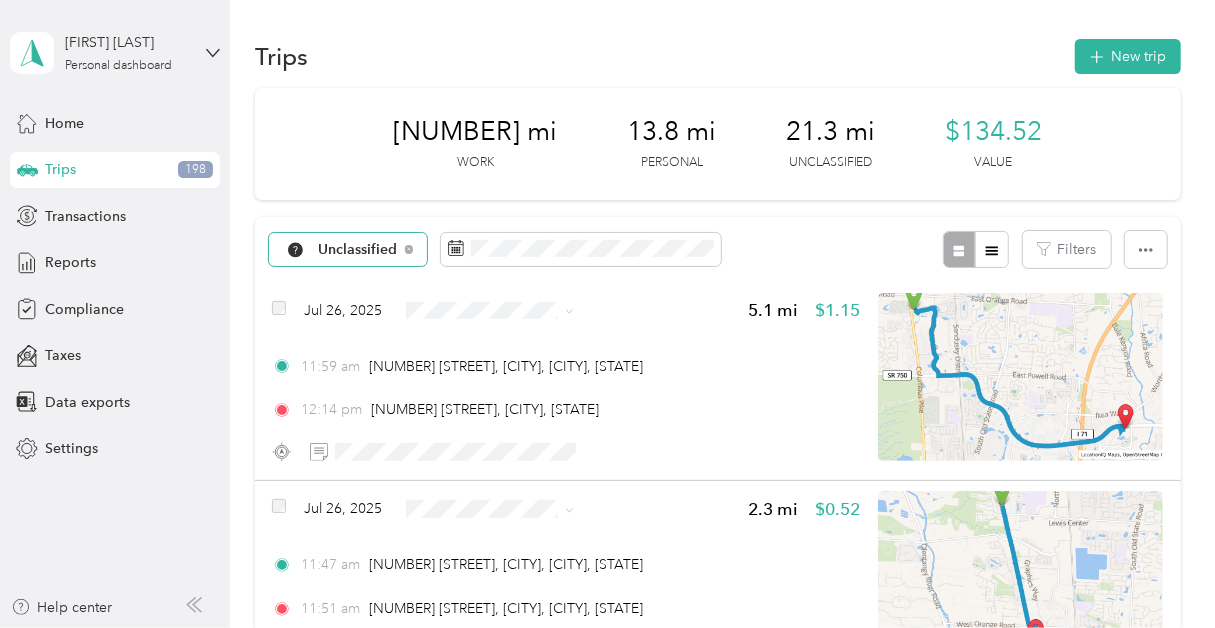 click on "New Trip Save This trip cannot be edited because it is either under review, approved, or paid. Contact your Team Manager to edit it. Miles ← Move left → Move right ↑ Move up ↓ Move down + Zoom in - Zoom out Home Jump left by 75% End Jump right by 75% Page Up Jump up by 75% Page Down Jump down by 75% Keyboard shortcuts Map Data Map data ©2025 Google, INEGI Map data ©2025 Google, INEGI 1000 km  Click to toggle between metric and imperial units Terms Report a map error Edit route Calculate route Round trip TO Add photo" at bounding box center (602, 628) 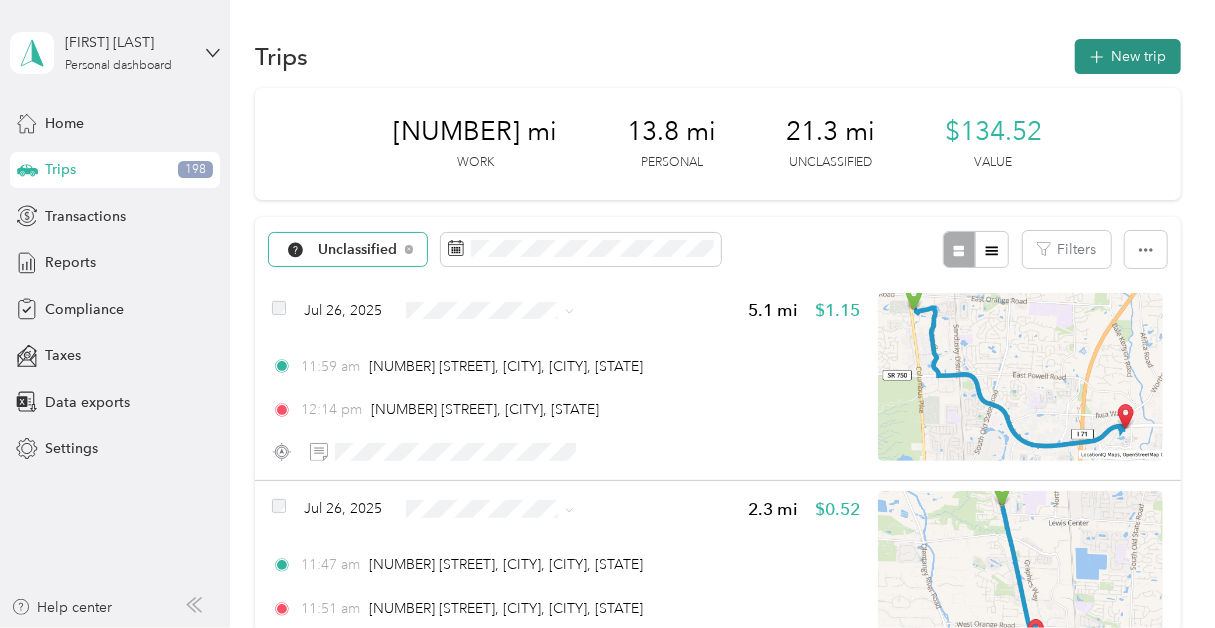 click on "New trip" at bounding box center (1128, 56) 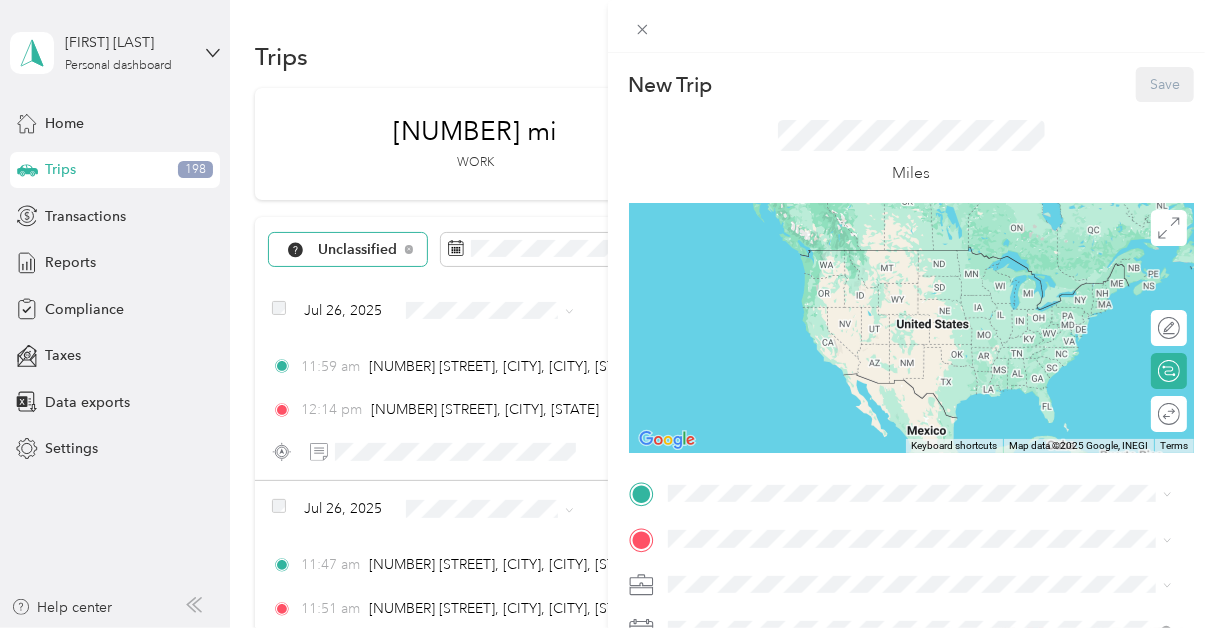 click on "[NUMBER] [STREET], [CITY], [STATE], United States , [POSTAL_CODE], [CITY], [STATE], United States" at bounding box center (926, 290) 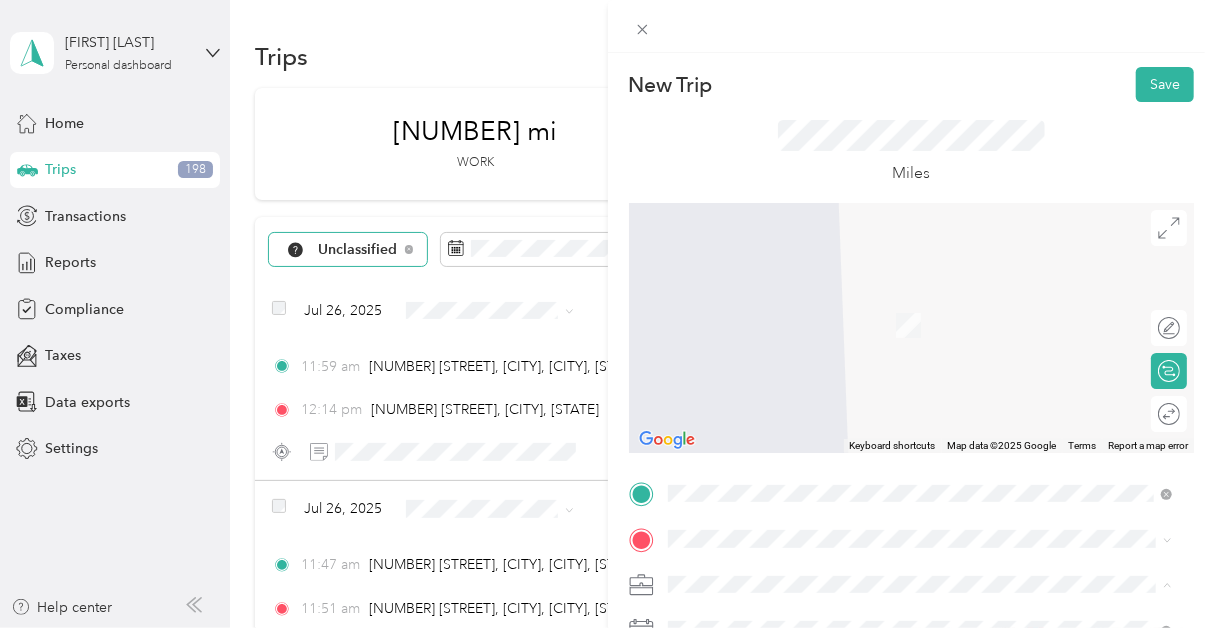 click on "Personal" at bounding box center [920, 549] 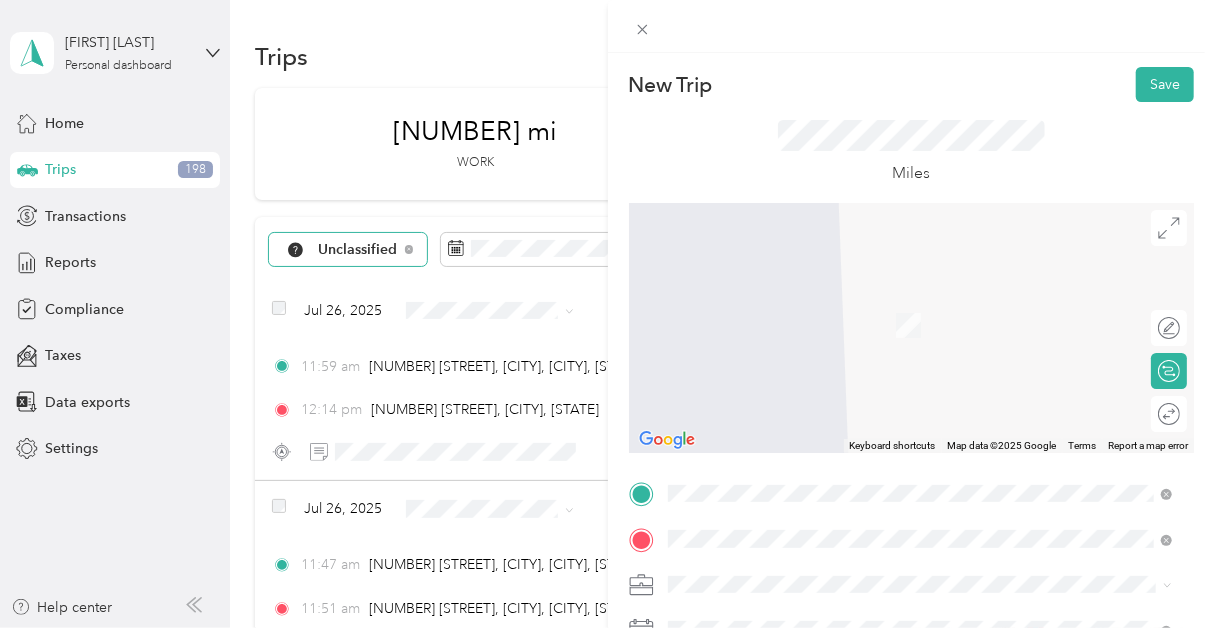 click on "[NUMBER] [STREET]
[CITY], [STATE] [POSTAL_CODE], United States" at bounding box center (853, 304) 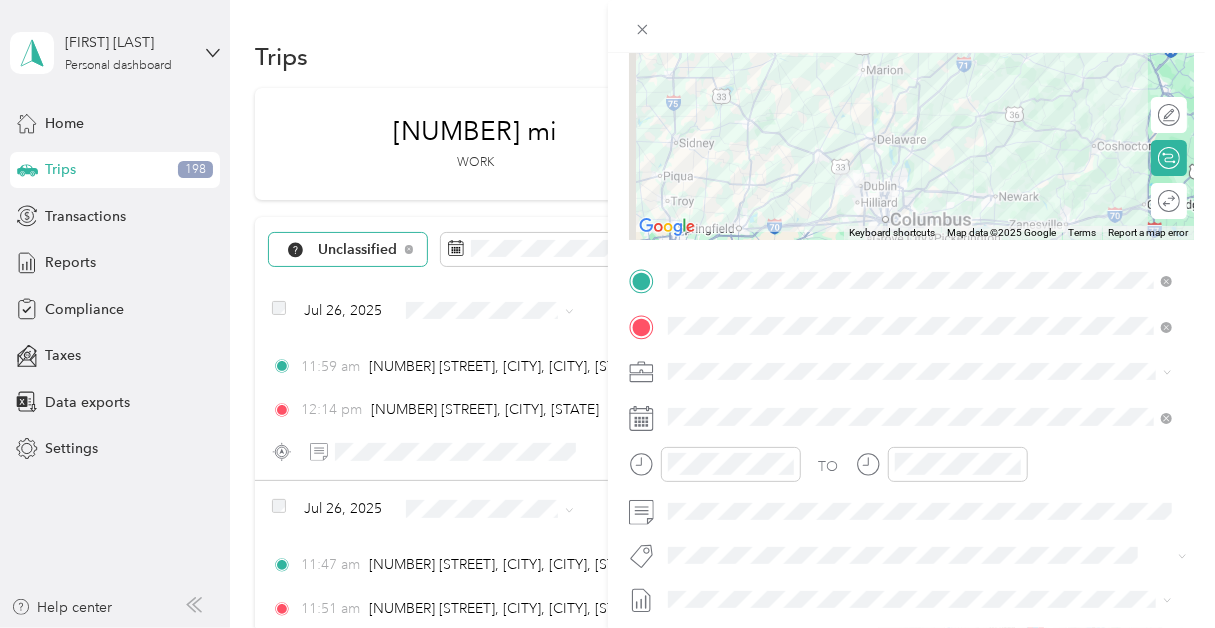scroll, scrollTop: 232, scrollLeft: 0, axis: vertical 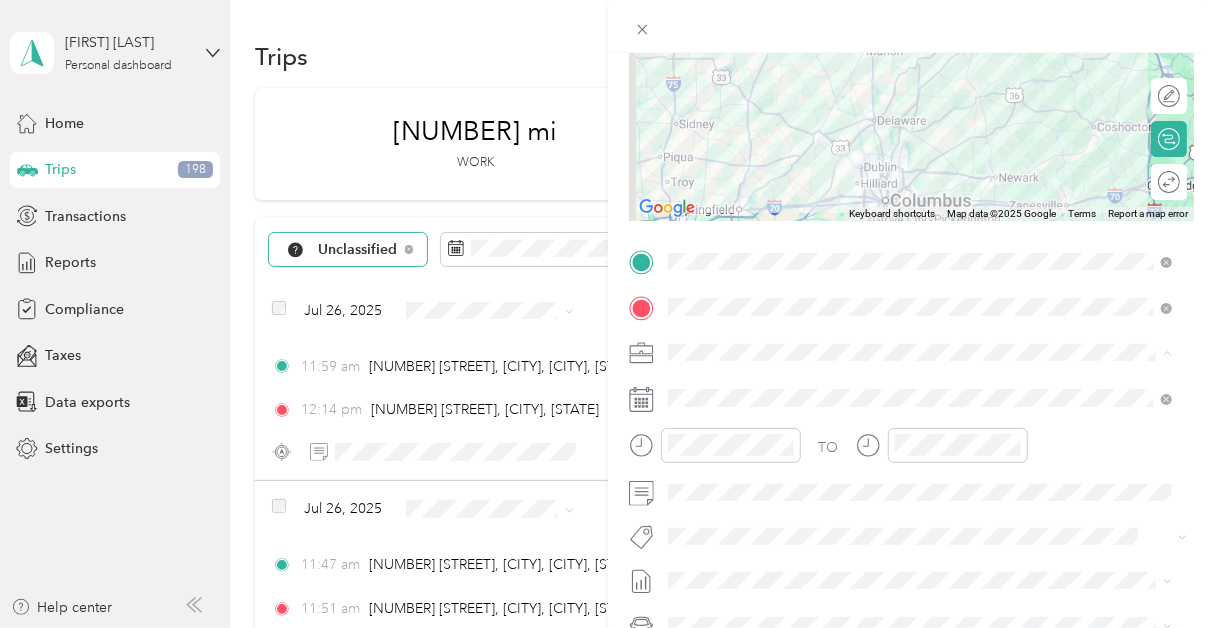 click on "Phoenix Contact" at bounding box center (920, 387) 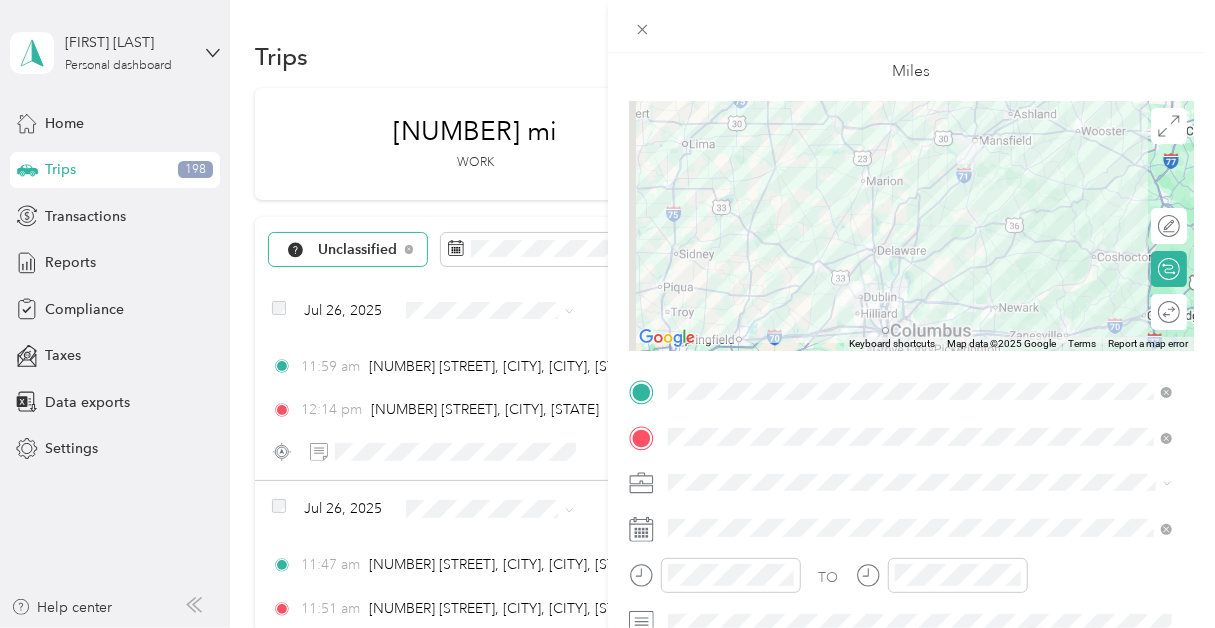 scroll, scrollTop: 0, scrollLeft: 0, axis: both 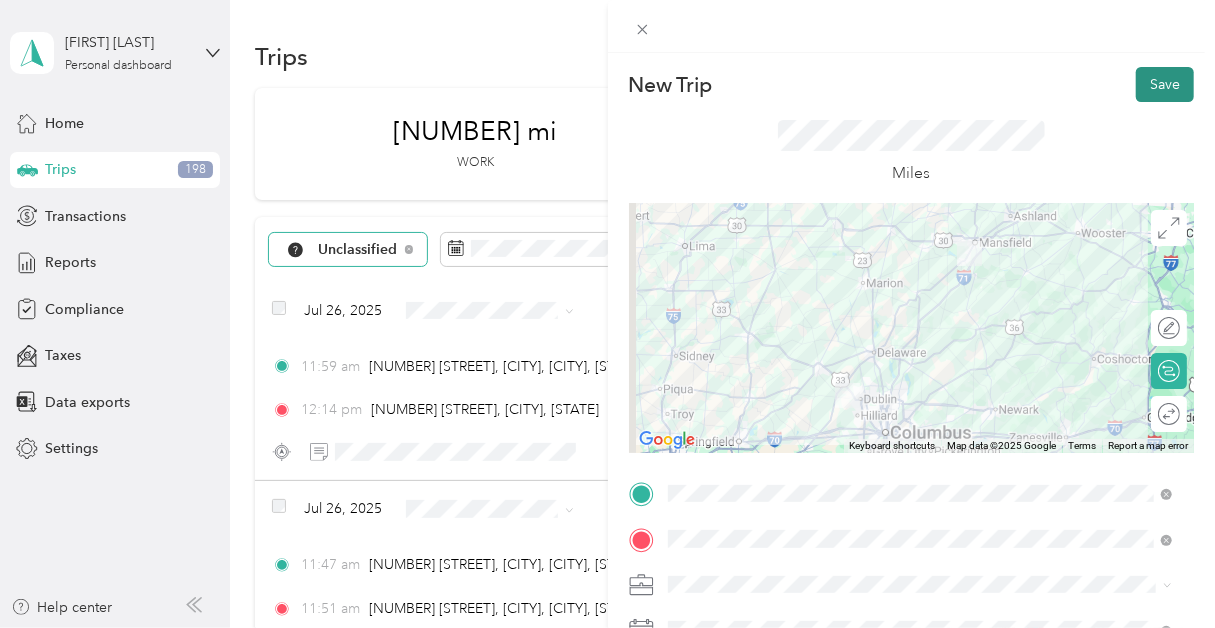 click on "Save" at bounding box center (1165, 84) 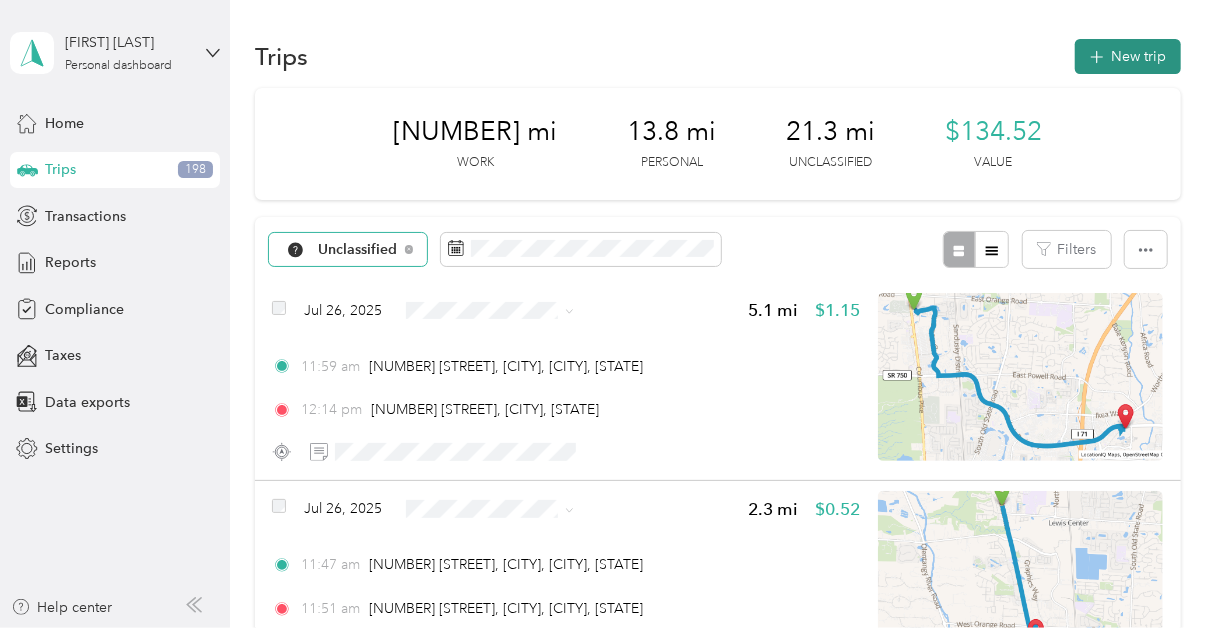 click on "New trip" at bounding box center (1128, 56) 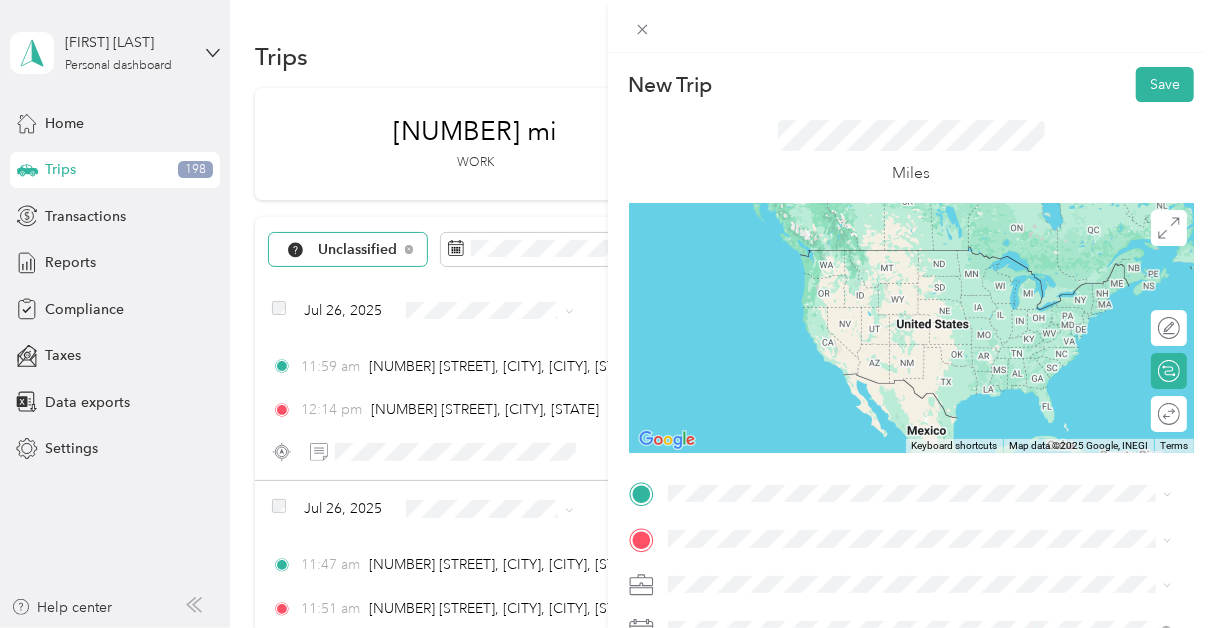 click on "[NUMBER] [STREET]
[CITY], [STATE] [POSTAL_CODE], United States" at bounding box center [853, 258] 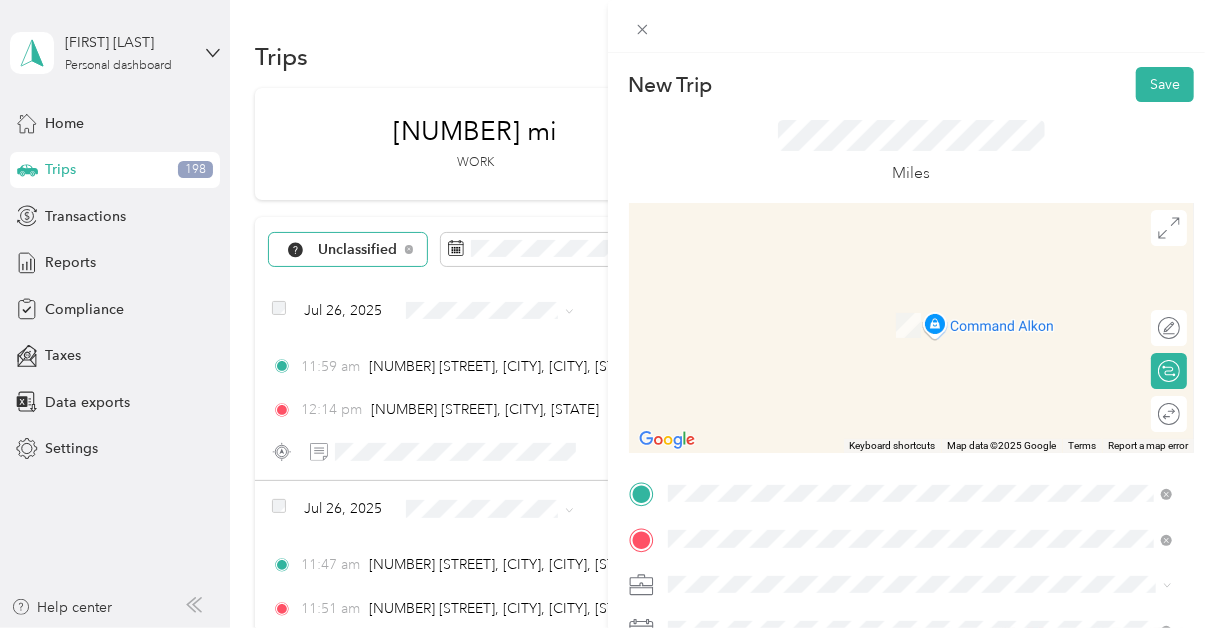 click on "ATS ATS, [NUMBER] [STREET], [CITY], [STATE] [POSTAL_CODE], United States , [POSTAL_CODE], [CITY], [STATE], United States" at bounding box center (935, 325) 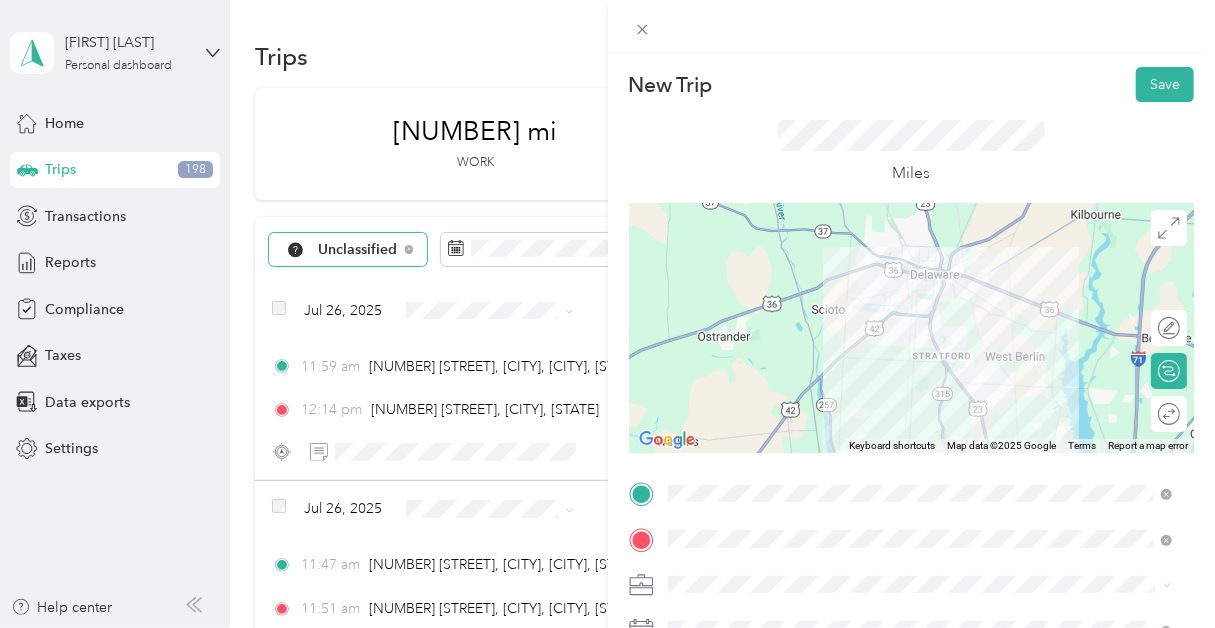 drag, startPoint x: 740, startPoint y: 574, endPoint x: 647, endPoint y: 581, distance: 93.26307 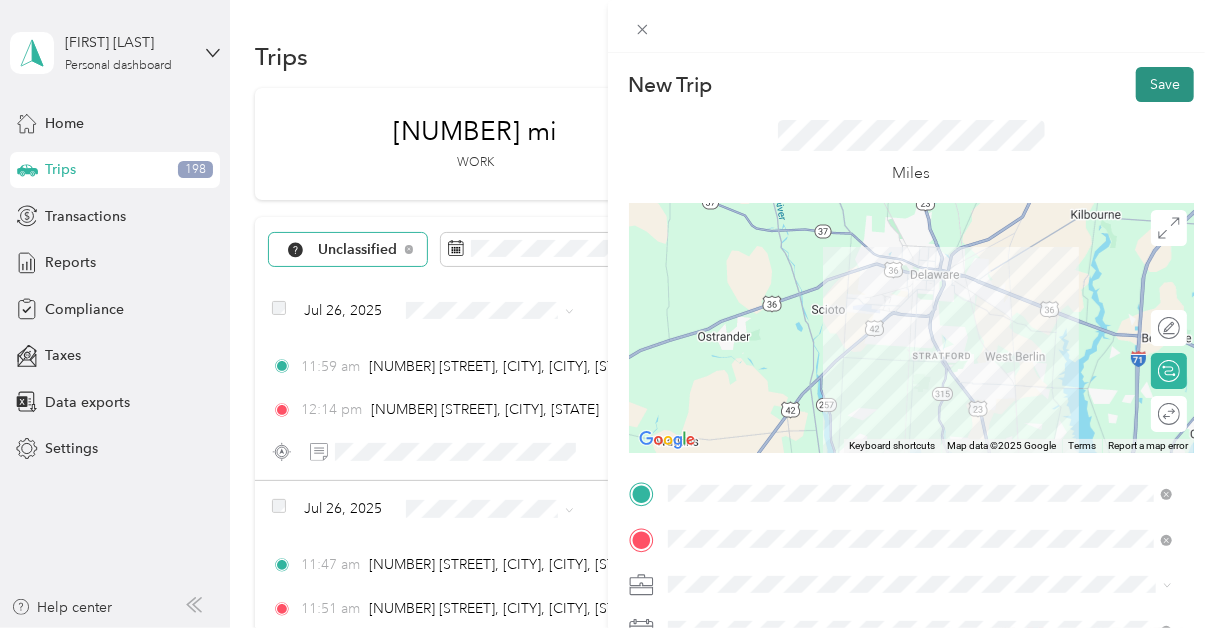 click on "Save" at bounding box center [1165, 84] 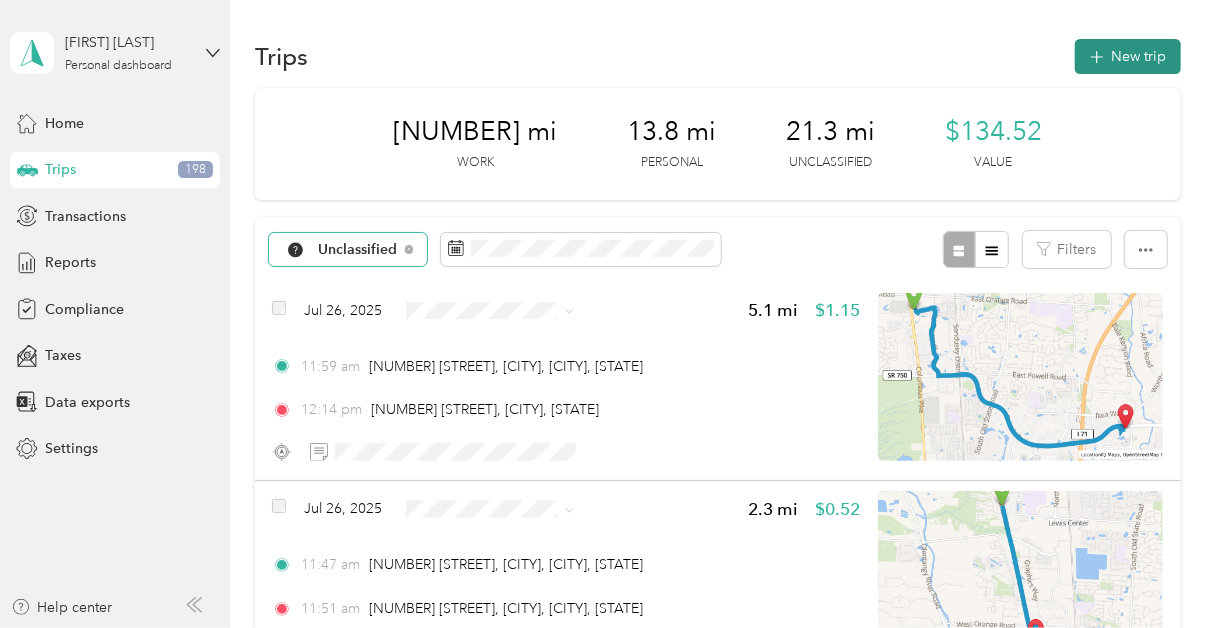 click on "New trip" at bounding box center [1128, 56] 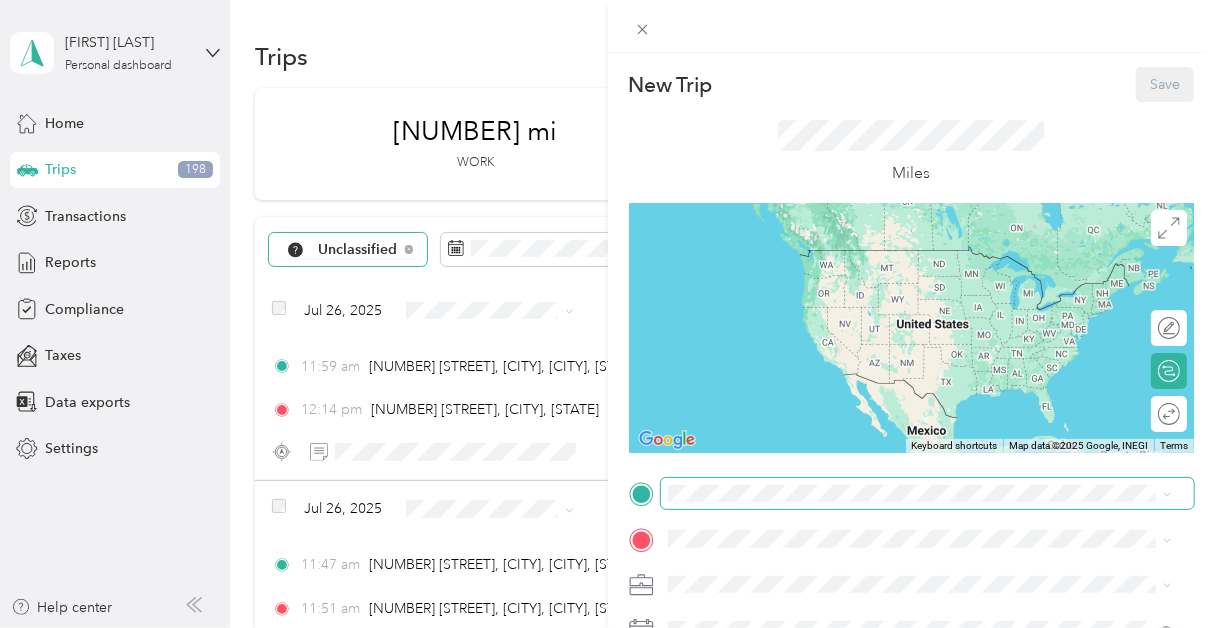 click at bounding box center [928, 494] 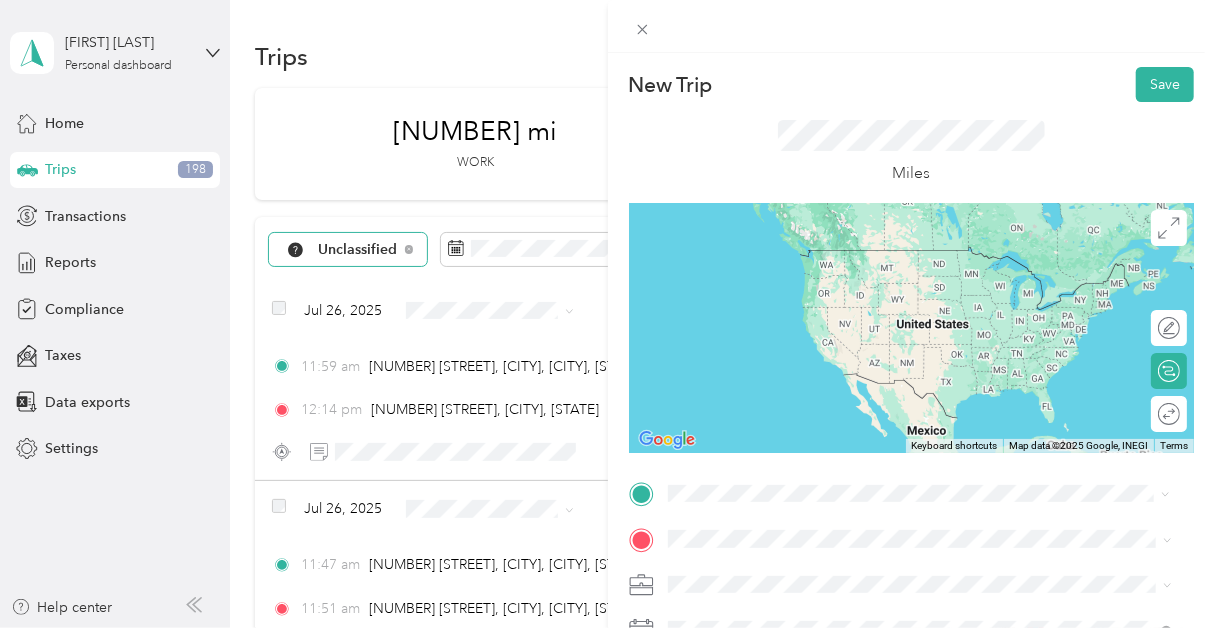 click on "ATS, [NUMBER] [STREET], [CITY], [STATE] [POSTAL_CODE], United States , [POSTAL_CODE], [CITY], [STATE], United States" at bounding box center [916, 290] 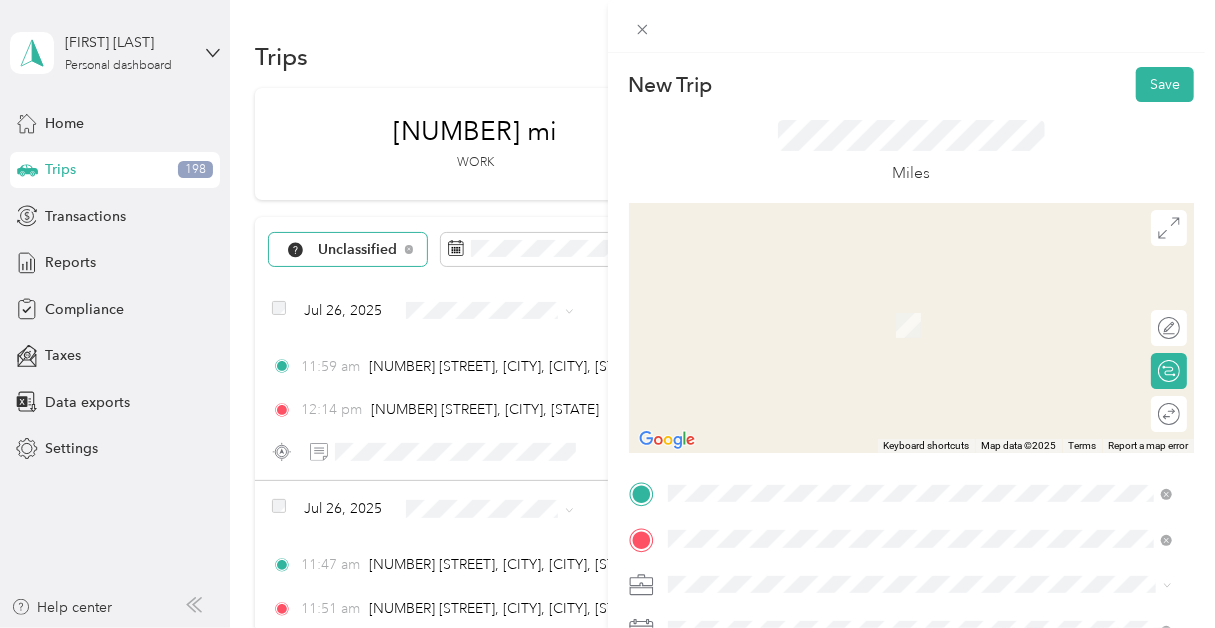 click on "[NUMBER] [STREET], [CITY], [STATE], United States , [POSTAL_CODE], [CITY], [STATE], United States" at bounding box center [926, 336] 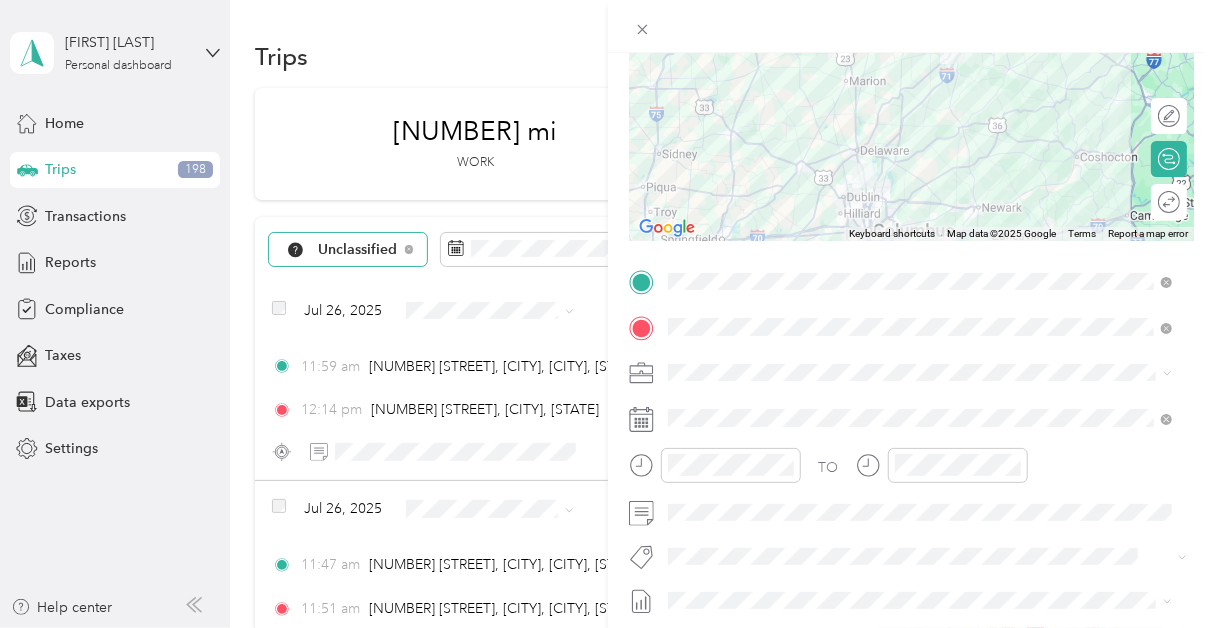 scroll, scrollTop: 213, scrollLeft: 0, axis: vertical 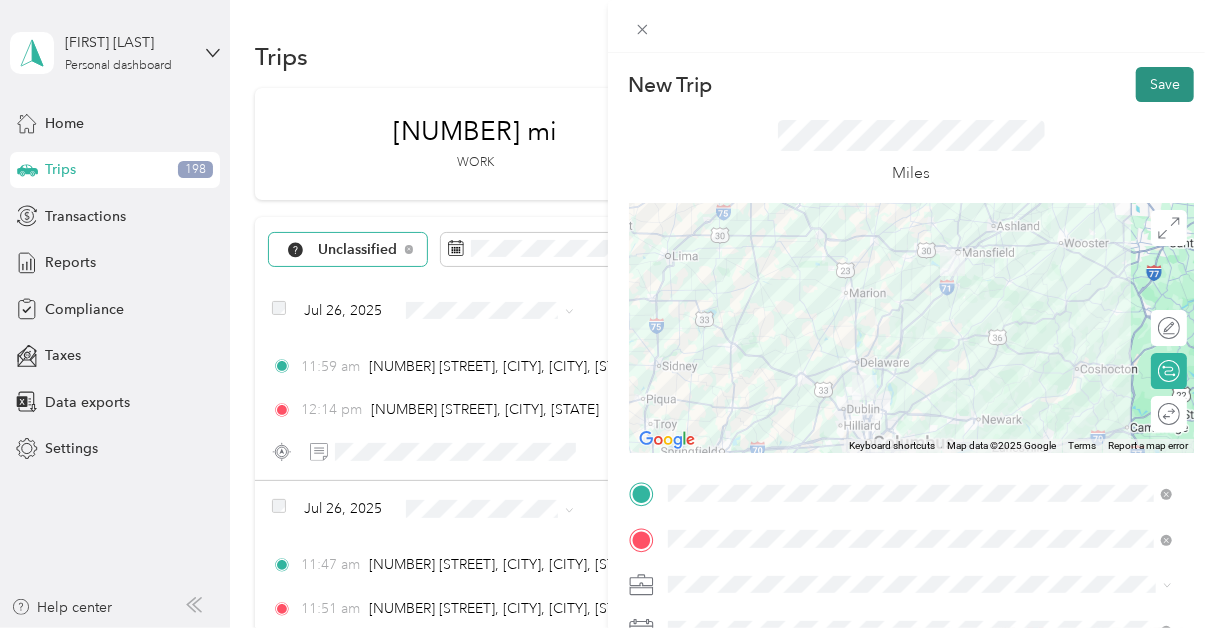 click on "Save" at bounding box center [1165, 84] 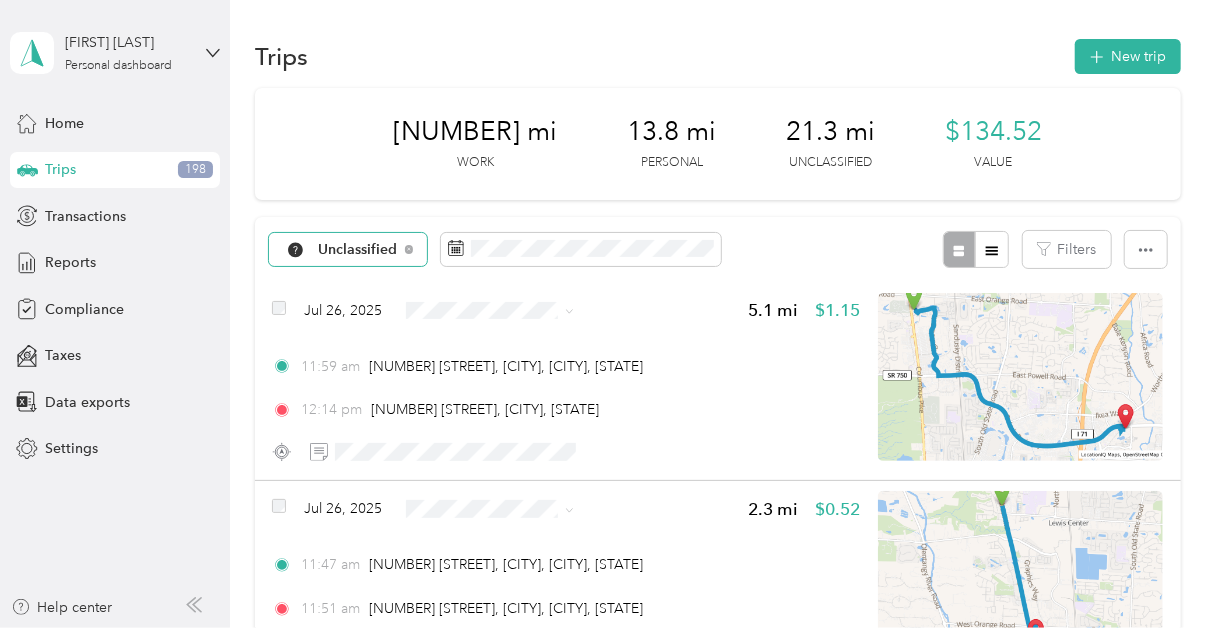 click on "Trips 198" at bounding box center (115, 170) 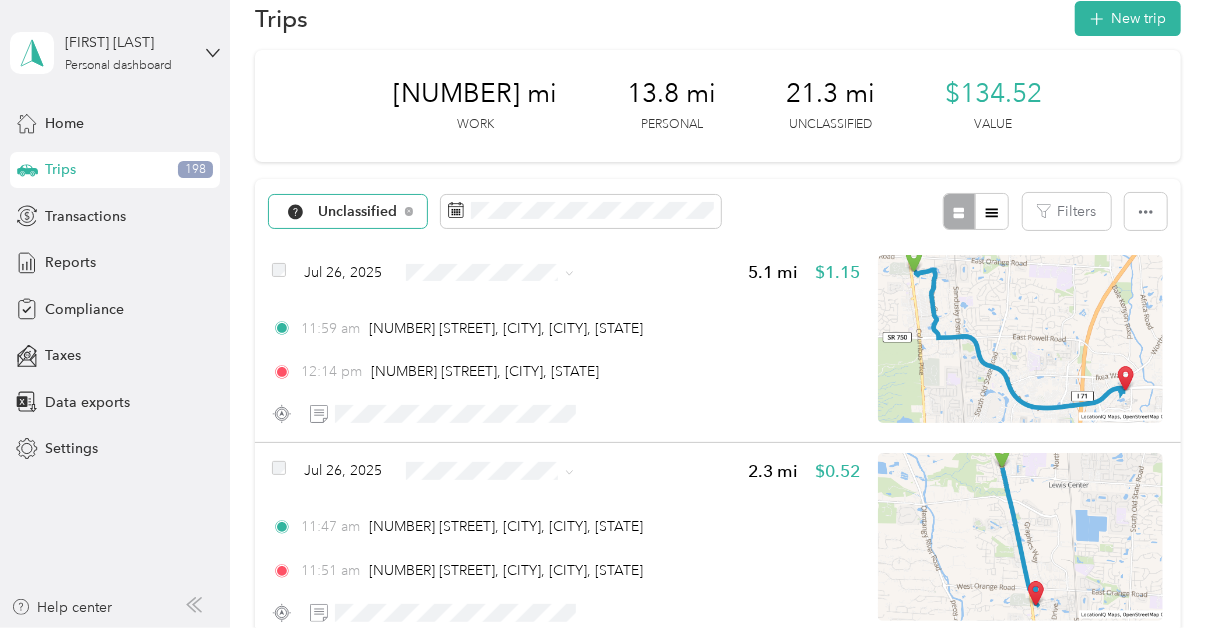 scroll, scrollTop: 0, scrollLeft: 0, axis: both 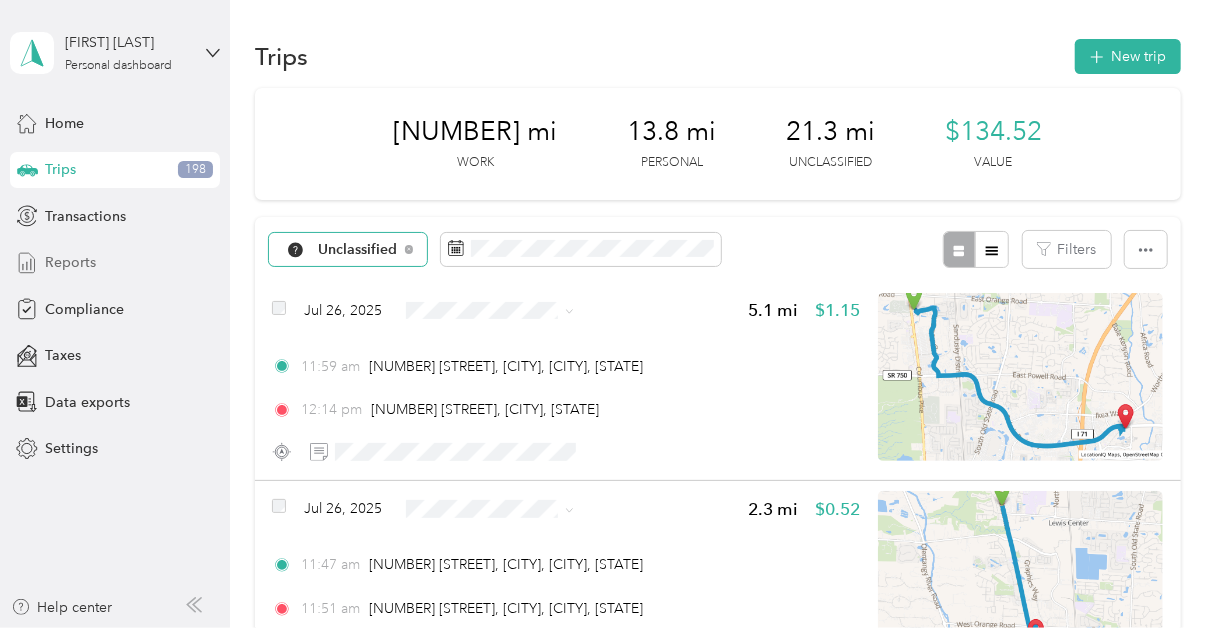 click on "Reports" at bounding box center [70, 262] 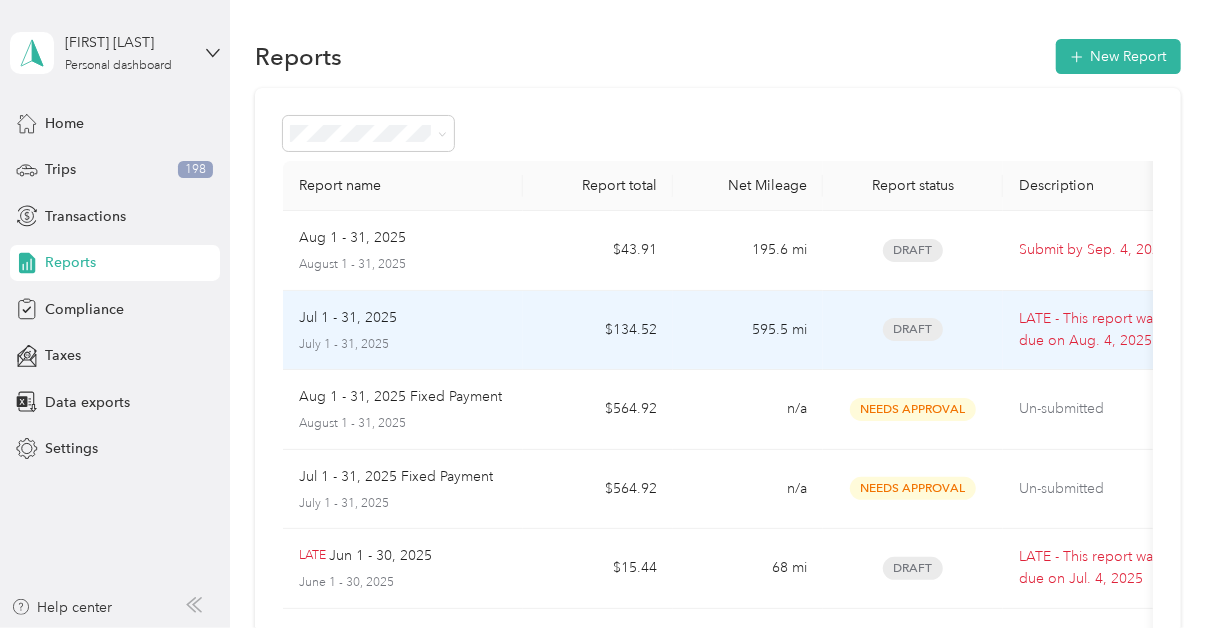 click on "Jul 1 - 31, 2025" at bounding box center [348, 318] 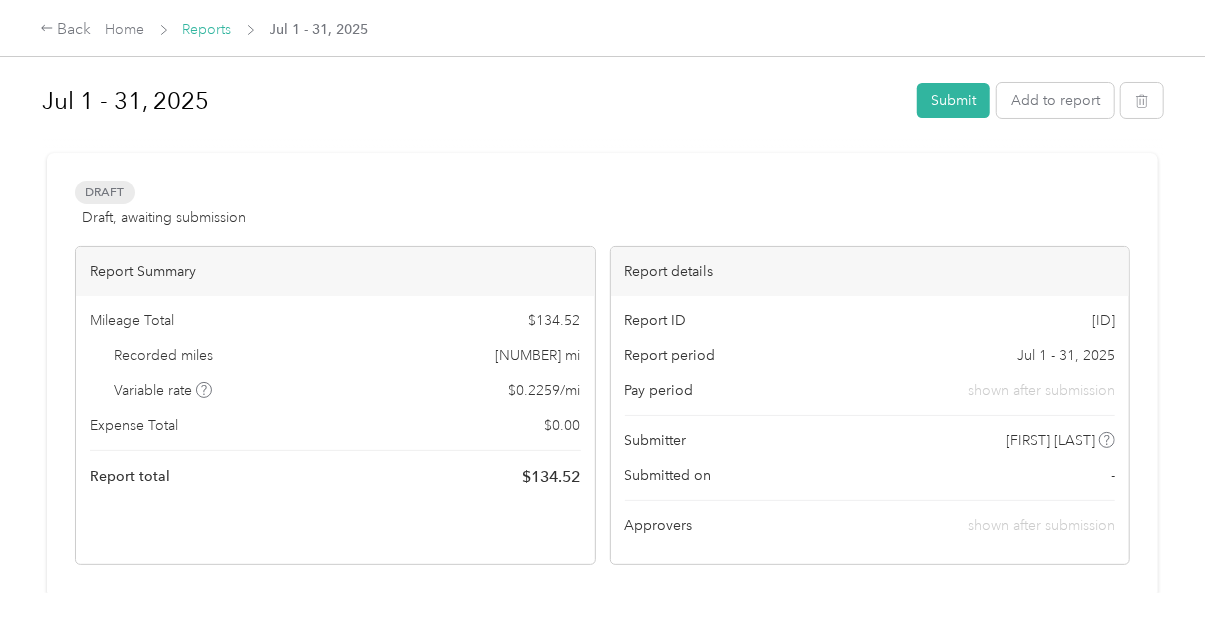 click on "Reports" at bounding box center [207, 29] 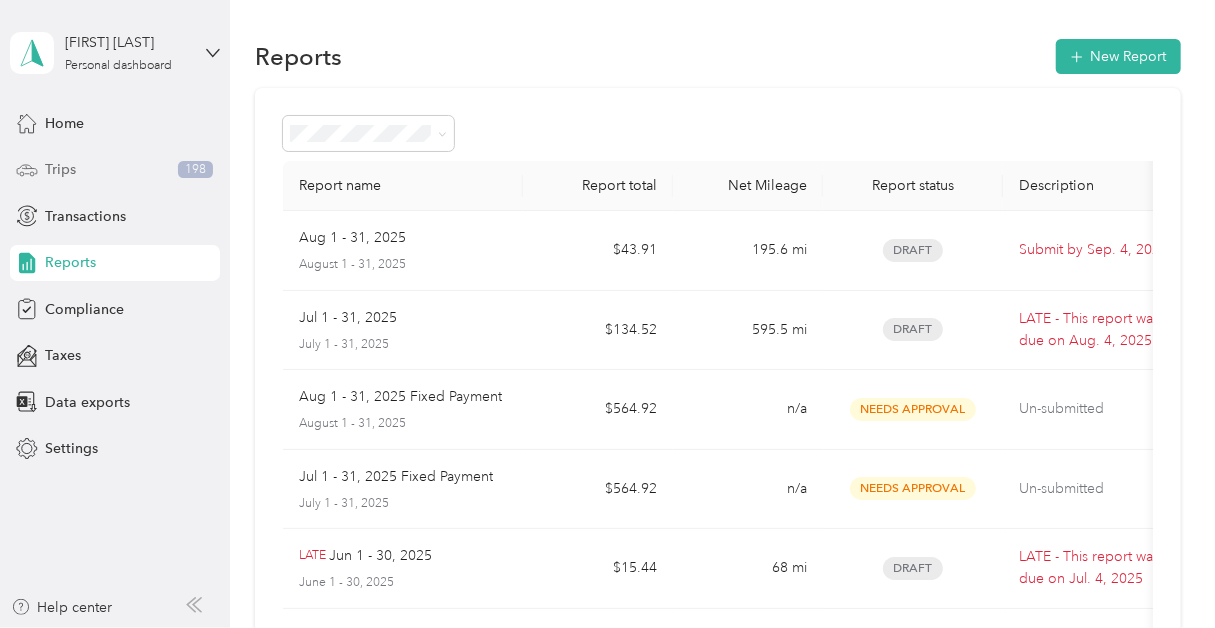 click on "Trips" at bounding box center [60, 169] 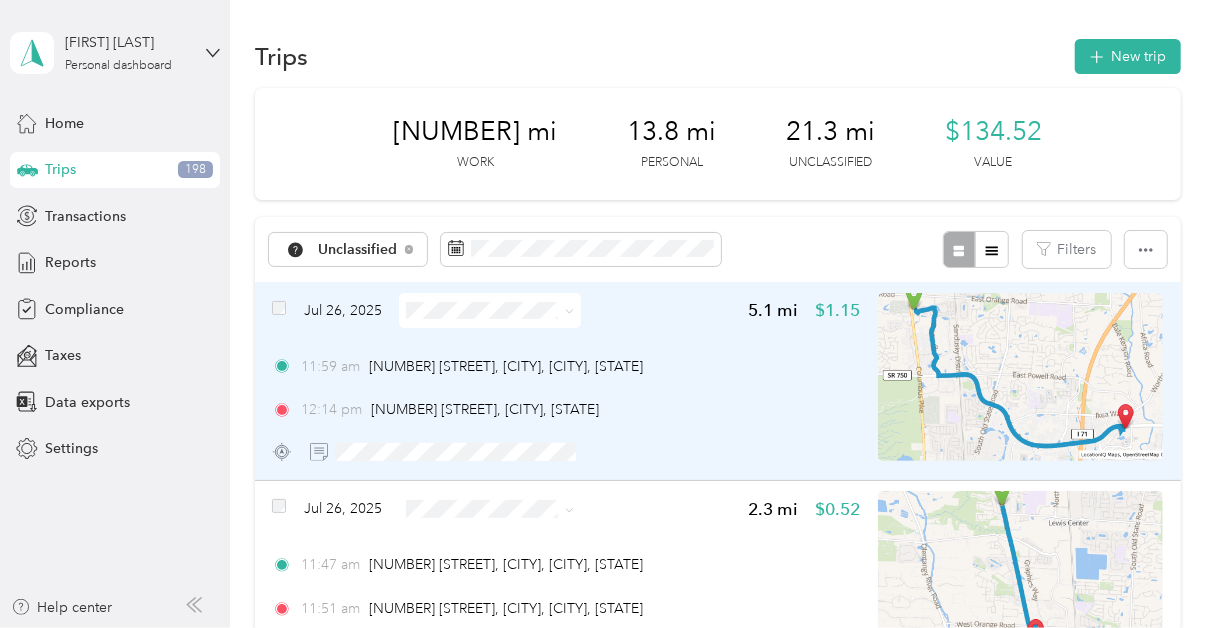 click on "[DATE] [NUMBER]   mi $[PRICE] [TIME] [NUMBER] [STREET], [CITY], [CITY], [STATE] [TIME] [NUMBER] [STREET], [CITY], [STATE]" at bounding box center [566, 381] 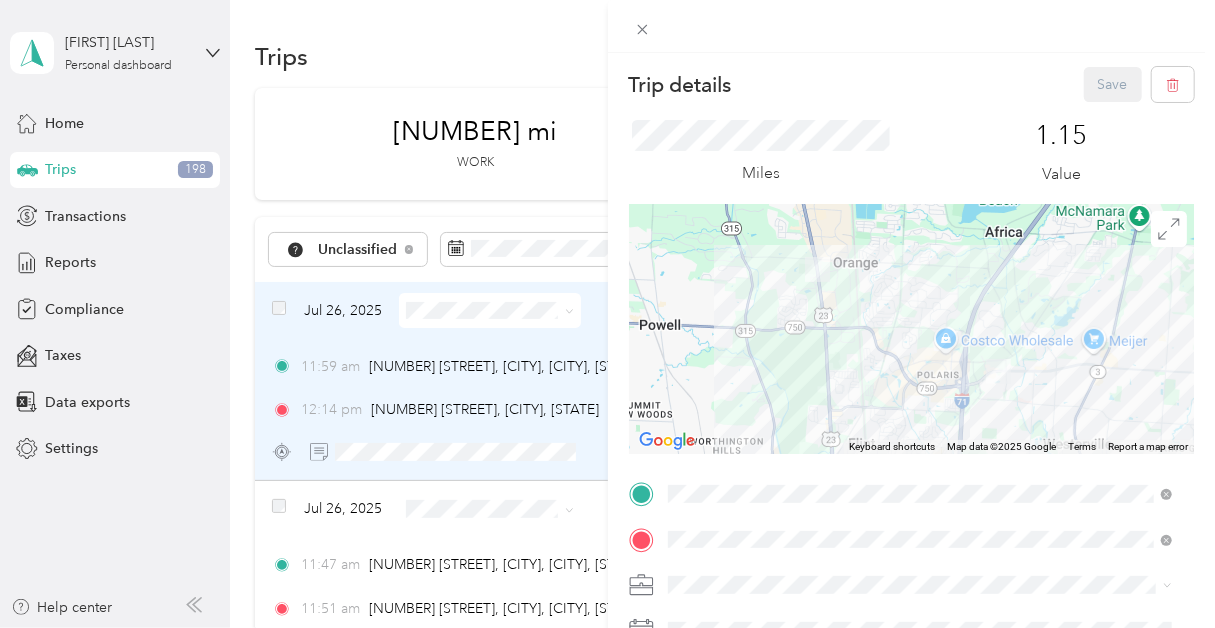 scroll, scrollTop: 0, scrollLeft: 0, axis: both 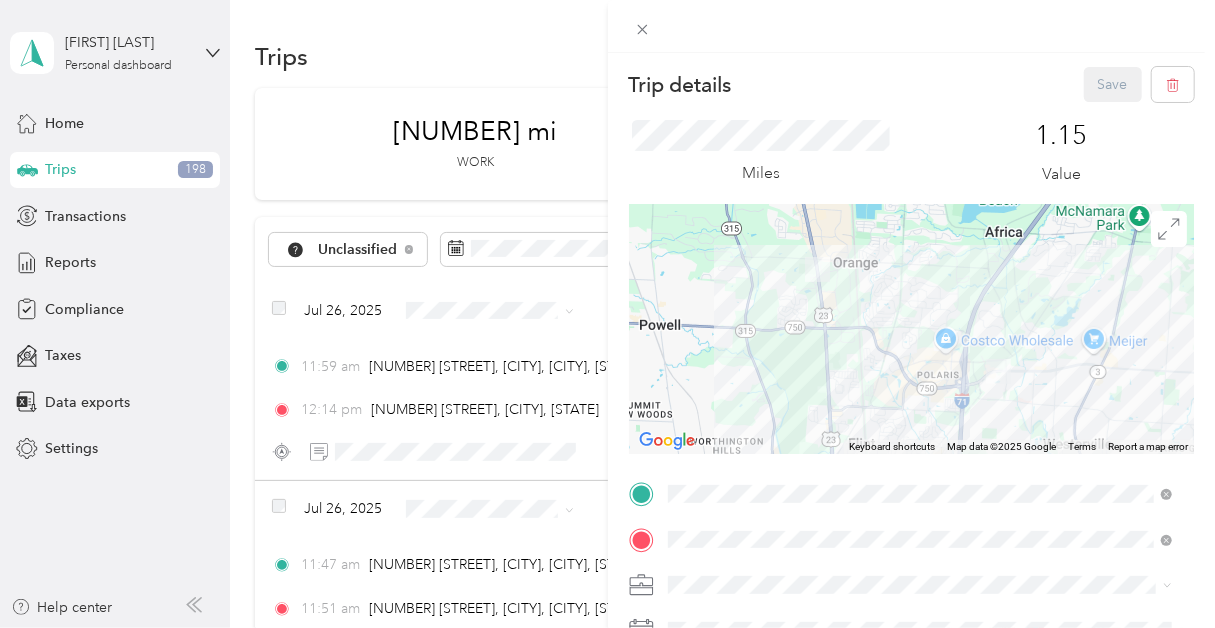 click on "Trip details Save This trip cannot be edited because it is either under review, approved, or paid. Contact your Team Manager to edit it. Miles [NUMBER] Value  ← Move left → Move right ↑ Move up ↓ Move down + Zoom in - Zoom out Home Jump left by 75% End Jump right by 75% Page Up Jump up by 75% Page Down Jump down by 75% Keyboard shortcuts Map Data Map data ©[YEAR] Google Map data ©[YEAR] Google [NUMBER] km  Click to toggle between metric and imperial units Terms Report a map error TO Add photo" at bounding box center [607, 314] 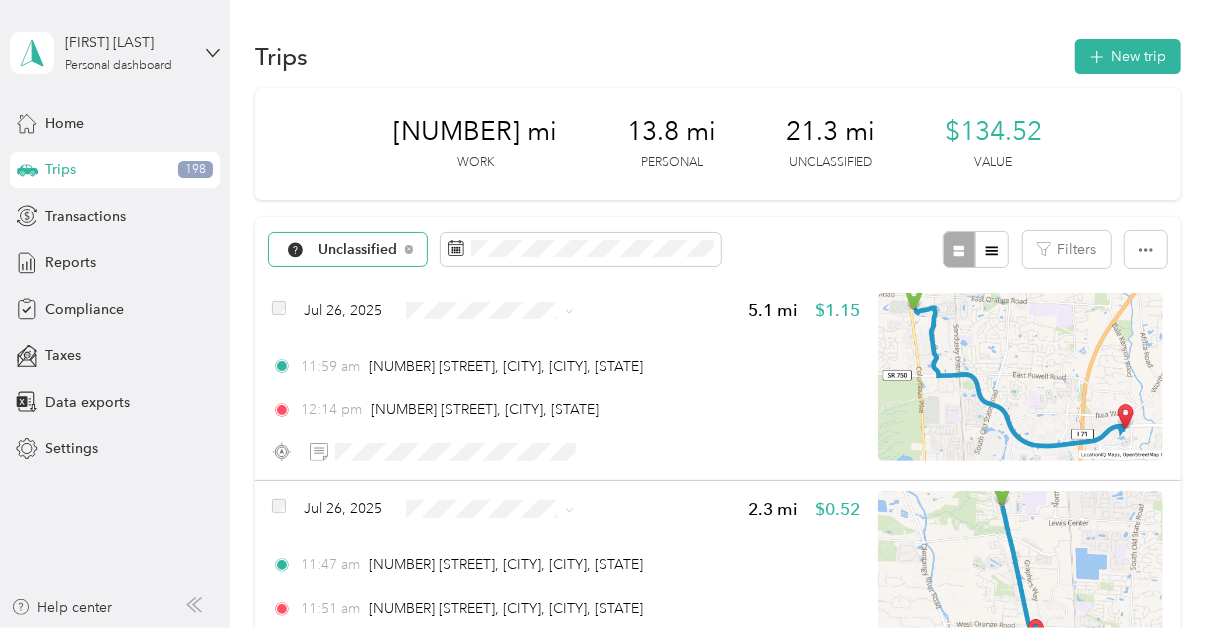 click on "Unclassified" at bounding box center (348, 250) 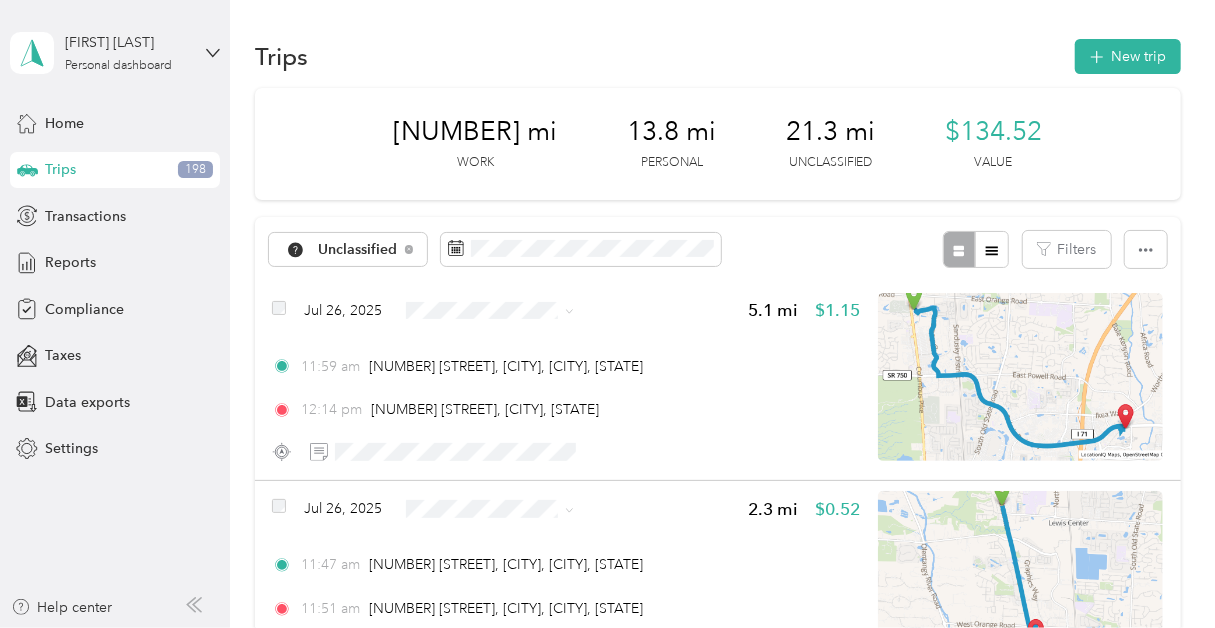 click on "Phoenix Contact" at bounding box center (374, 353) 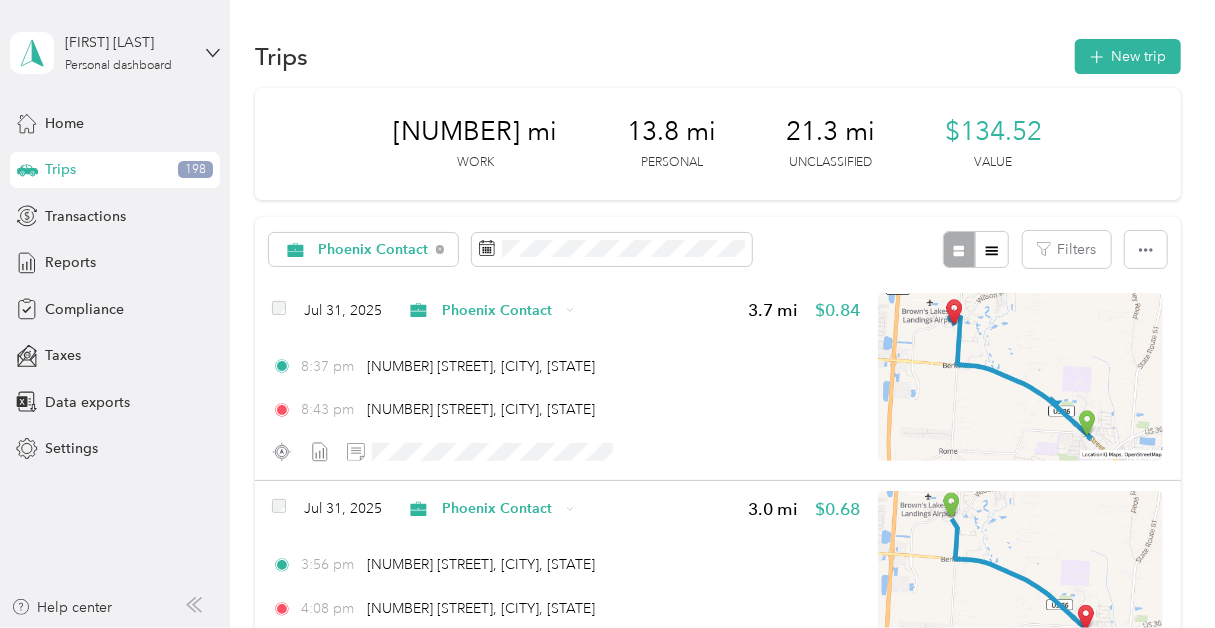 click on "[DATE] Phoenix Contact 3.7   mi $[PRICE] [TIME] [NUMBER] [STREET], [CITY], [STATE] [TIME] [NUMBER] [STREET], [CITY], [STATE]" at bounding box center (566, 381) 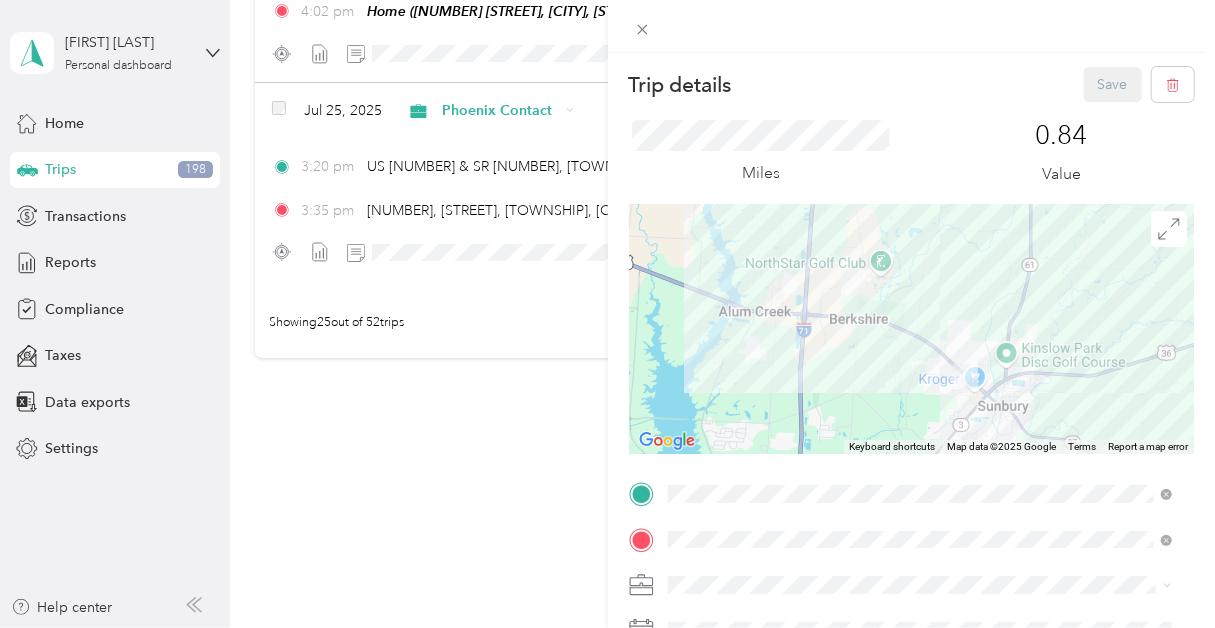 scroll, scrollTop: 4980, scrollLeft: 0, axis: vertical 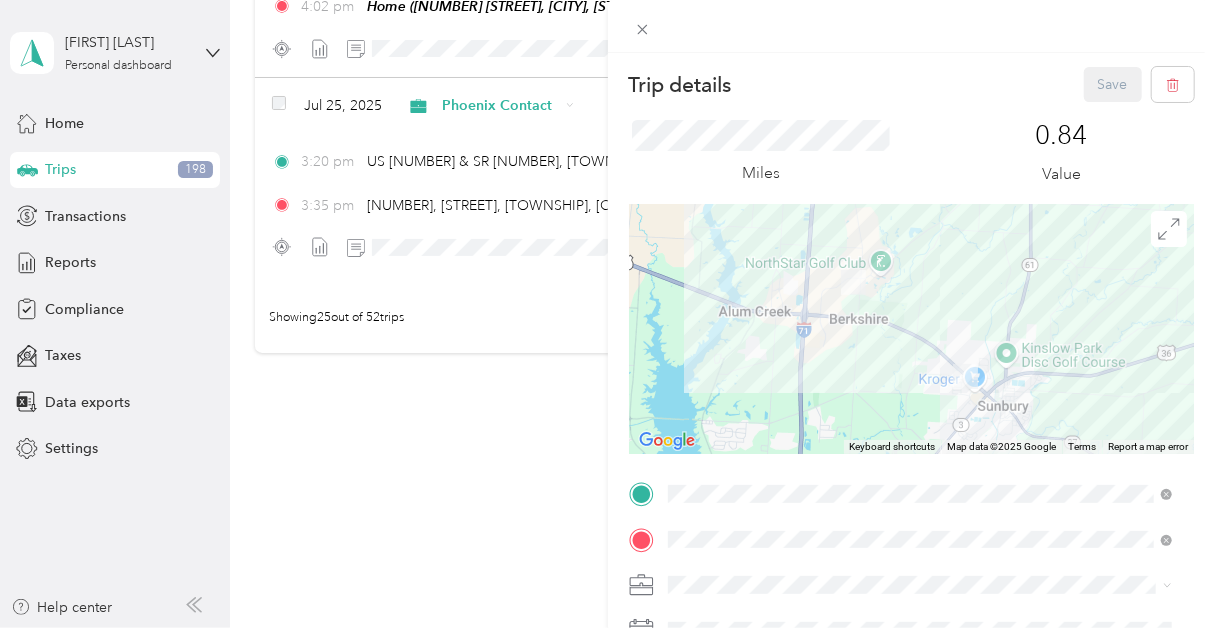 click on "Trip details Save This trip cannot be edited because it is either under review, approved, or paid. Contact your Team Manager to edit it. Miles [NUMBER] Value  ← Move left → Move right ↑ Move up ↓ Move down + Zoom in - Zoom out Home Jump left by 75% End Jump right by 75% Page Up Jump up by 75% Page Down Jump down by 75% Keyboard shortcuts Map Data Map data ©[YEAR] Google Map data ©[YEAR] Google [NUMBER] km  Click to toggle between metric and imperial units Terms Report a map error TO Add photo" at bounding box center (607, 314) 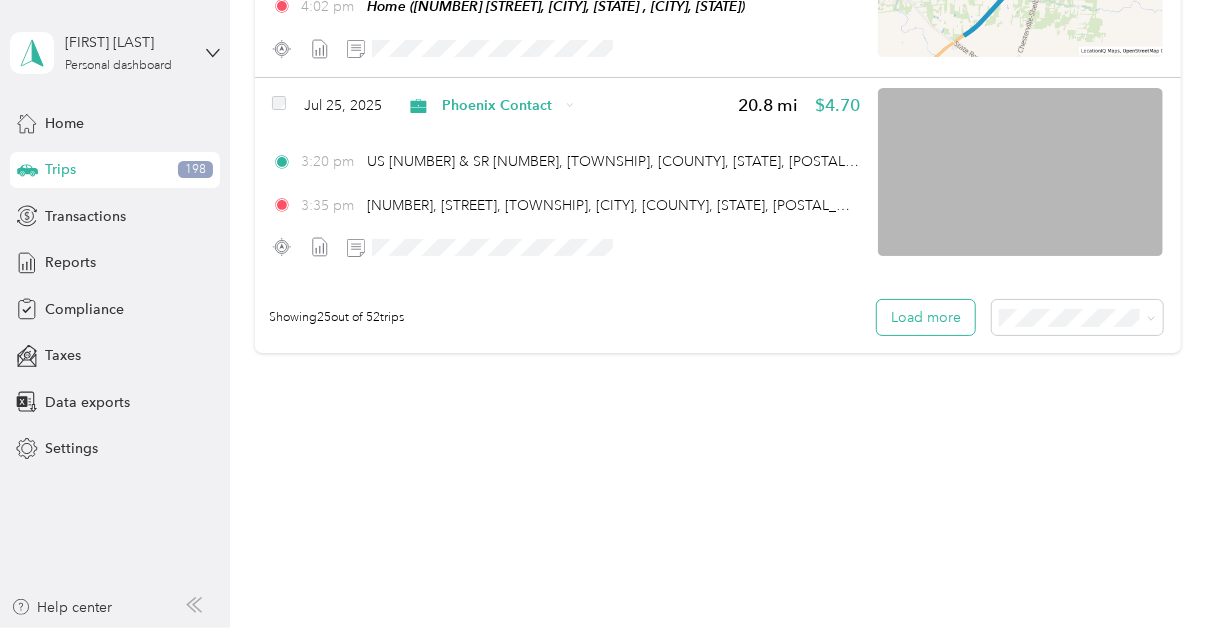 click on "Load more" at bounding box center [926, 317] 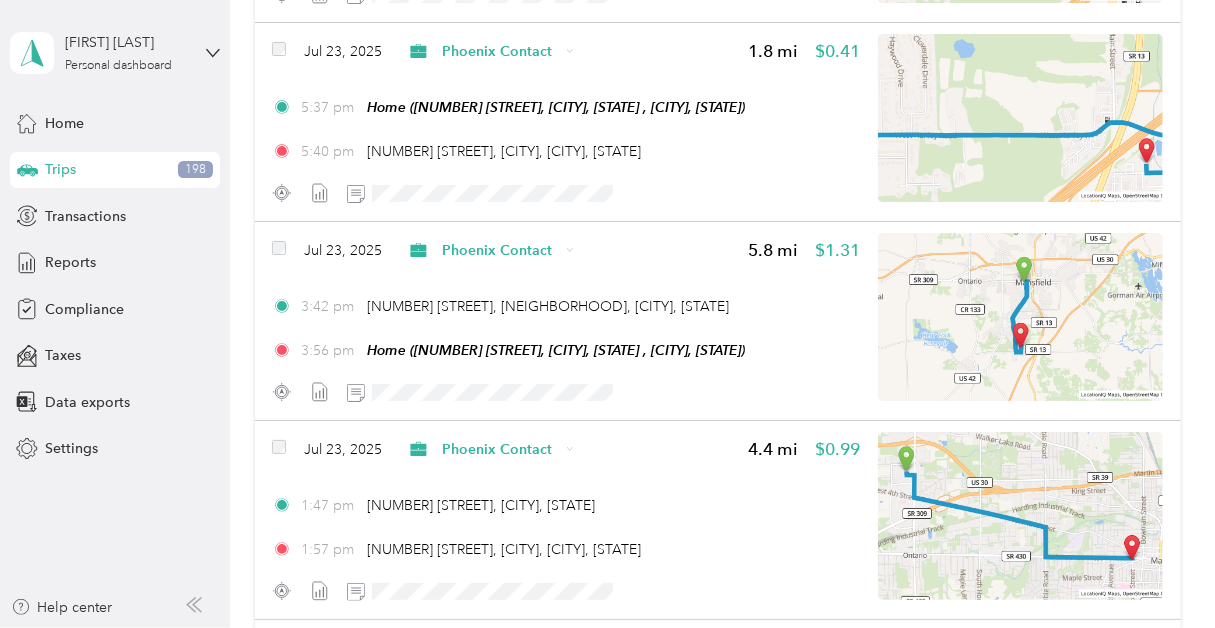 scroll, scrollTop: 7740, scrollLeft: 0, axis: vertical 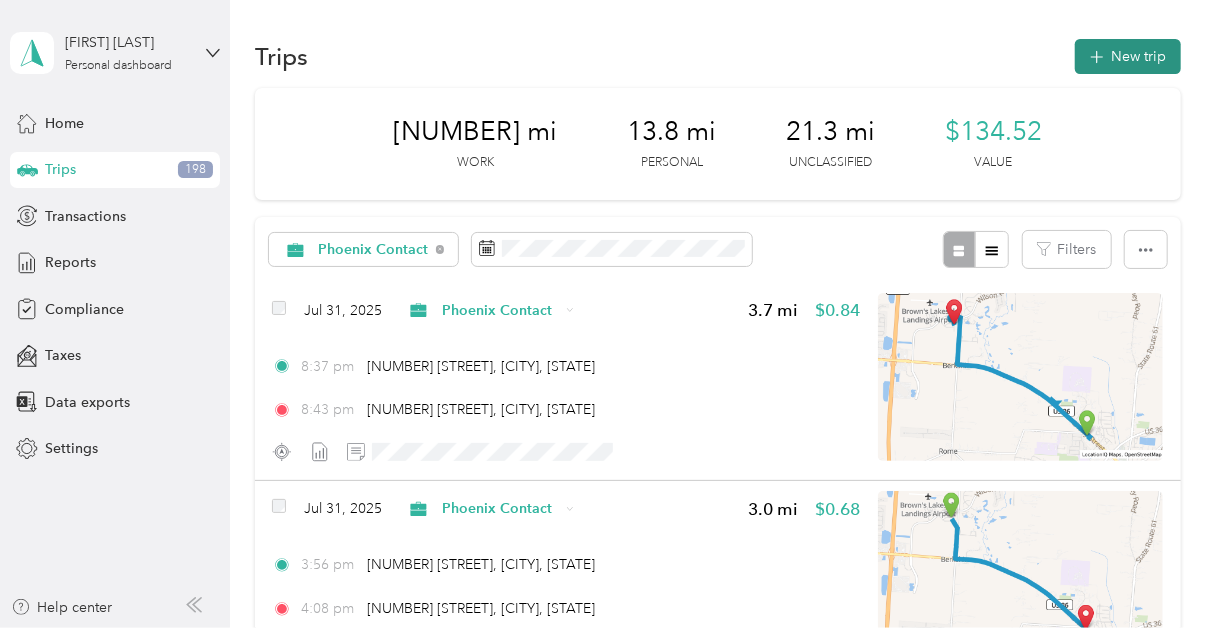 click on "New trip" at bounding box center [1128, 56] 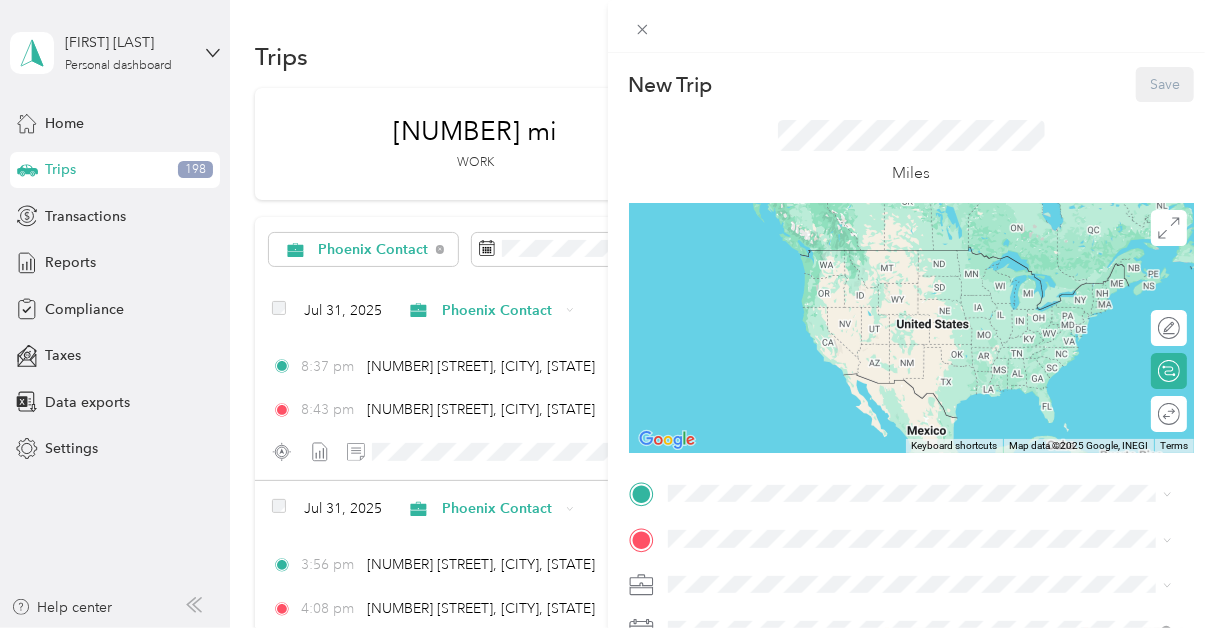 click on "Home  [NUMBER] [STREET], [CITY], [STATE], United States , [POSTAL_CODE], [CITY], [STATE], United States" at bounding box center (935, 279) 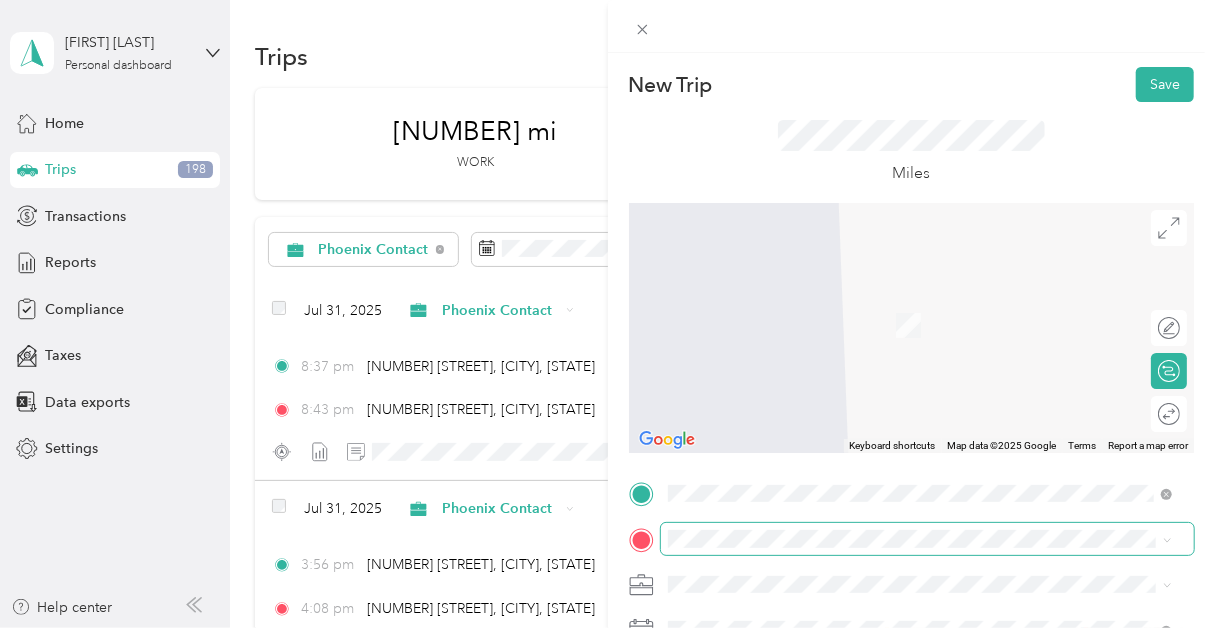 click at bounding box center (928, 539) 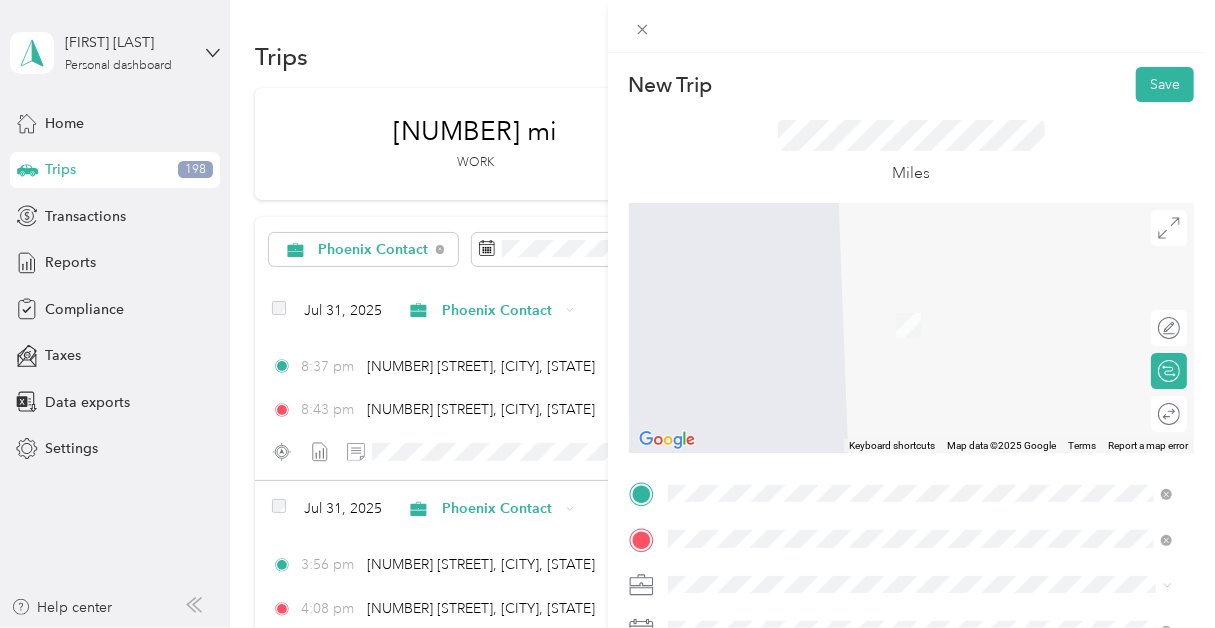 click on "[NUMBER] [STREET], [CITY], [POSTAL_CODE], [CITY], [STATE], United States" at bounding box center [925, 336] 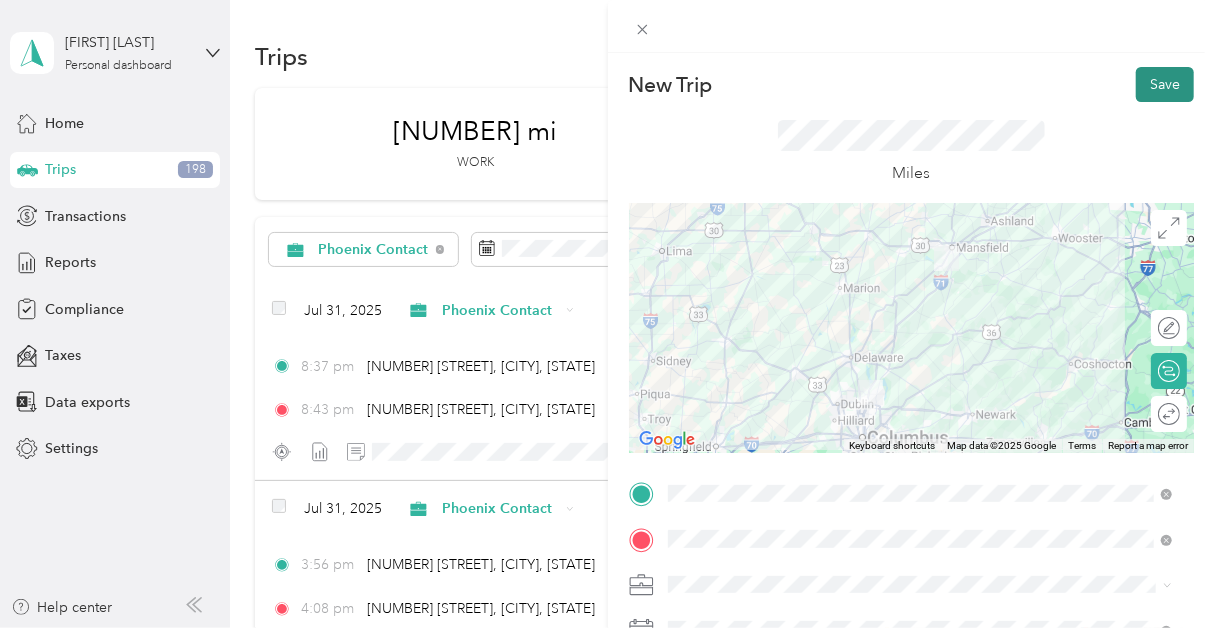 click on "Save" at bounding box center (1165, 84) 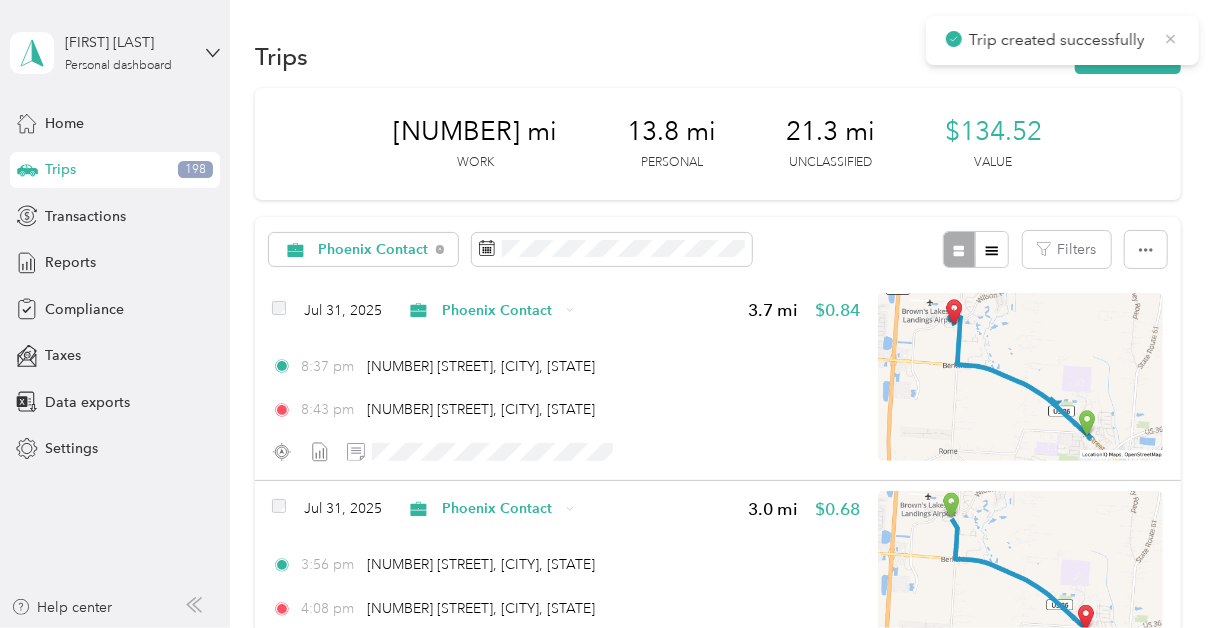 click 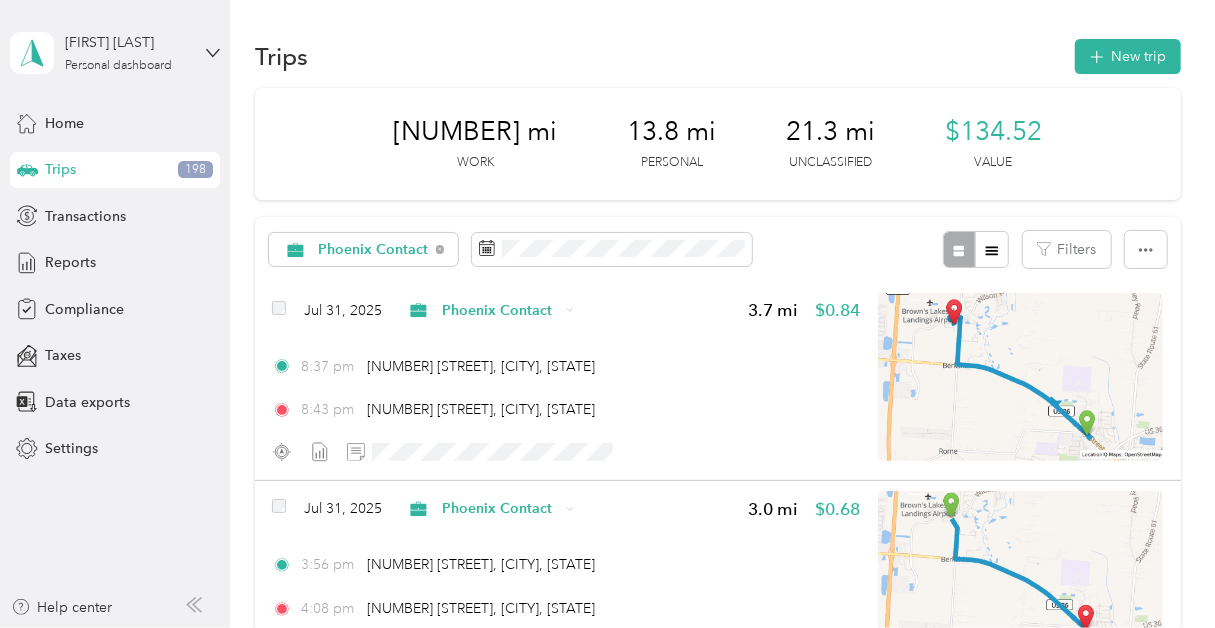 click on "Trip created successfully [FIRST] [LAST] Personal dashboard Home Trips 198 Transactions Reports Compliance Taxes Data exports Settings   Help center Trips New trip 595.5   mi Work 13.8   mi Personal 21.3   mi Unclassified $[PRICE] Value Phoenix Contact Filters [DATE] Phoenix Contact 3.7   mi $[PRICE] [TIME] [NUMBER] [STREET], [CITY], [STATE] [TIME] [NUMBER] [STREET], [CITY], [STATE] [DATE] Phoenix Contact 3.0   mi $[PRICE] [TIME] [NUMBER] [STREET], [CITY], [STATE] [TIME] [NUMBER] [STREET], [CITY], [STATE] [DATE] Phoenix Contact 1.0   mi $[PRICE] [TIME] [STREET], [CITY], [STATE] [TIME] [NUMBER] [STREET], [CITY], [STATE] [DATE] Phoenix Contact 10.4   mi $[PRICE] [TIME] roosters gemini ([NUMBER] [STREET], [CITY], [CITY], [STATE]) [TIME] [NUMBER], [STREET], [CITY], [COUNTY], [STATE], [POSTAL_CODE], [COUNTRY] [DATE] Phoenix Contact 1.7   mi $[PRICE] [TIME] [NUMBER] [STREET], [CITY], [STATE] [TIME] roosters gemini ([NUMBER] [STREET], [CITY], [CITY], [STATE]) [DATE] Phoenix Contact 1.0   mi $[PRICE] [TIME] [NUMBER] [STREET], [CITY], [STATE] [TIME] [NUMBER] [STREET], [CITY], [STATE] [DATE] Phoenix Contact 0.6   mi $[PRICE] [TIME] [TIME] [DATE] Phoenix Contact 50.9   mi $[PRICE]" at bounding box center (602, 314) 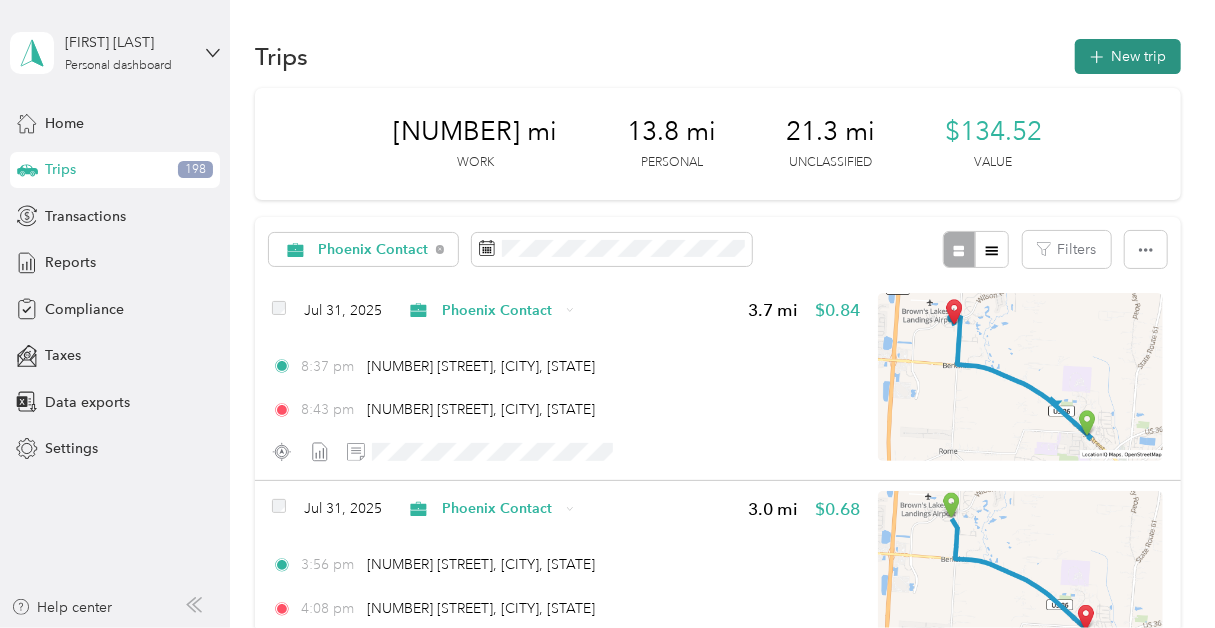 click on "New trip" at bounding box center [1128, 56] 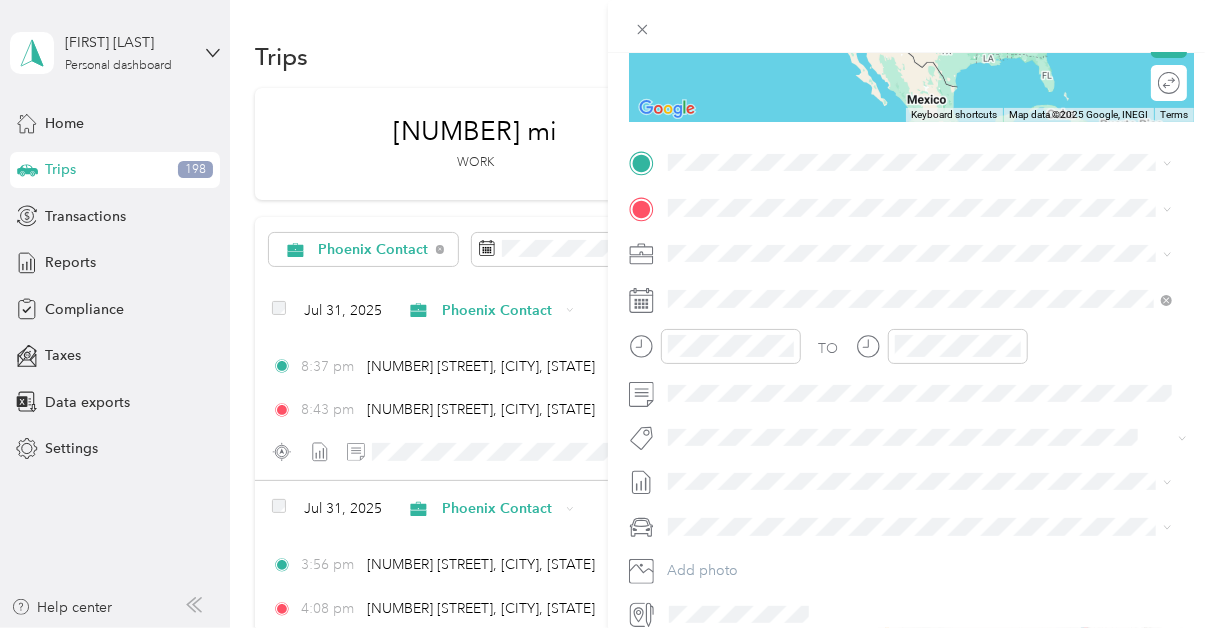 scroll, scrollTop: 333, scrollLeft: 0, axis: vertical 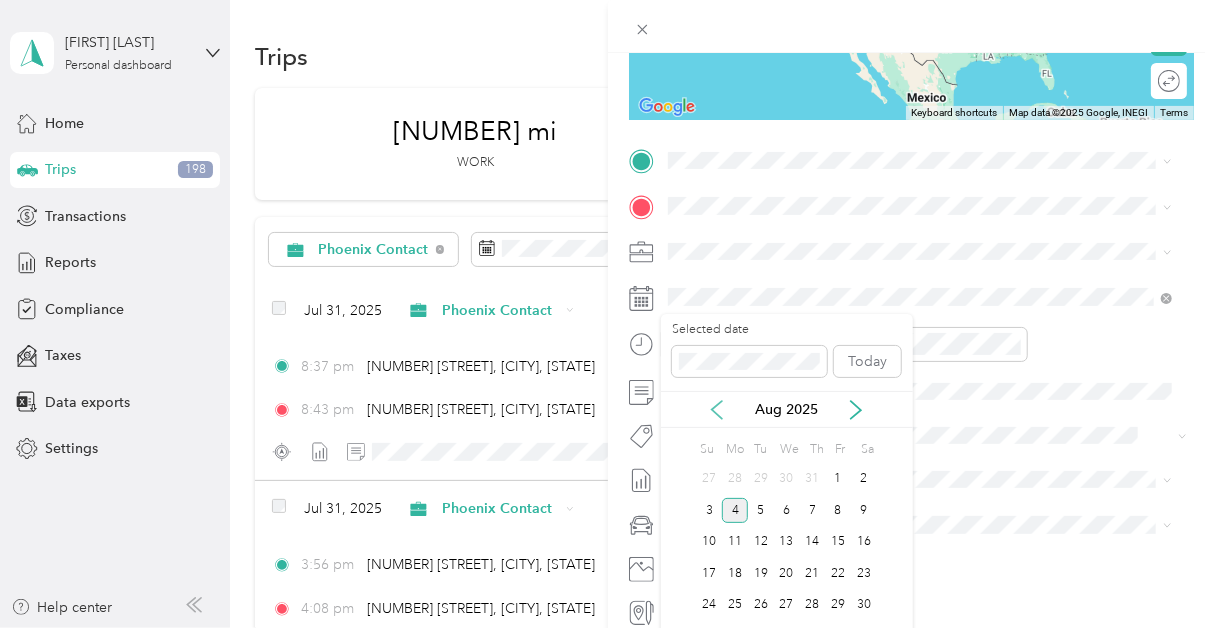 click 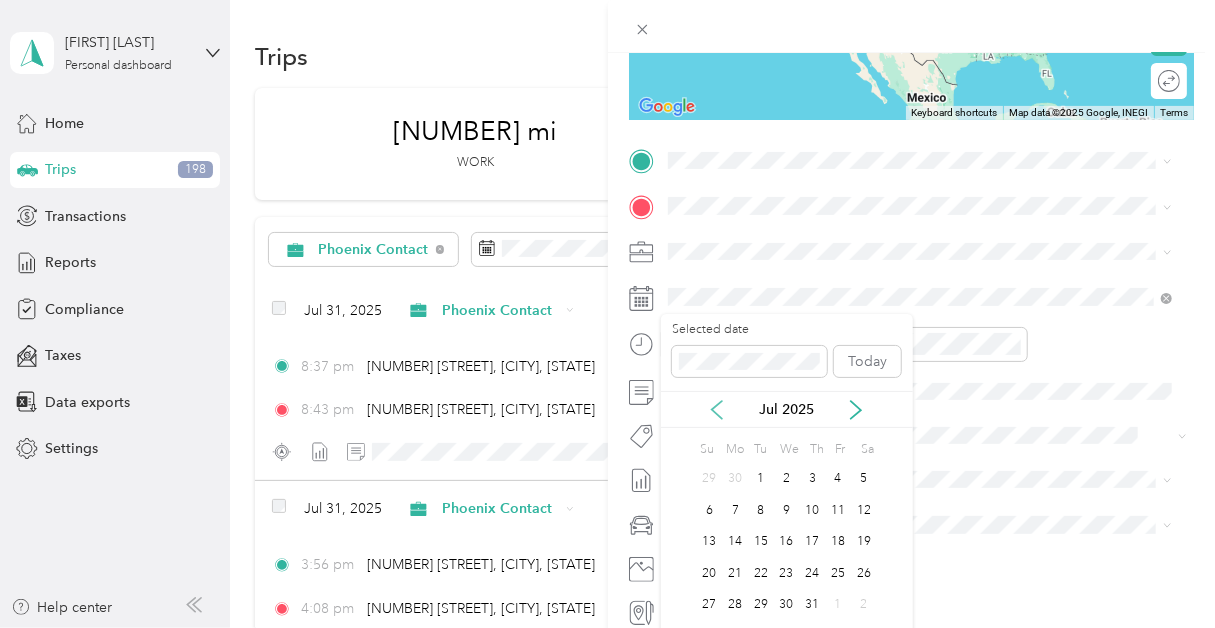 click 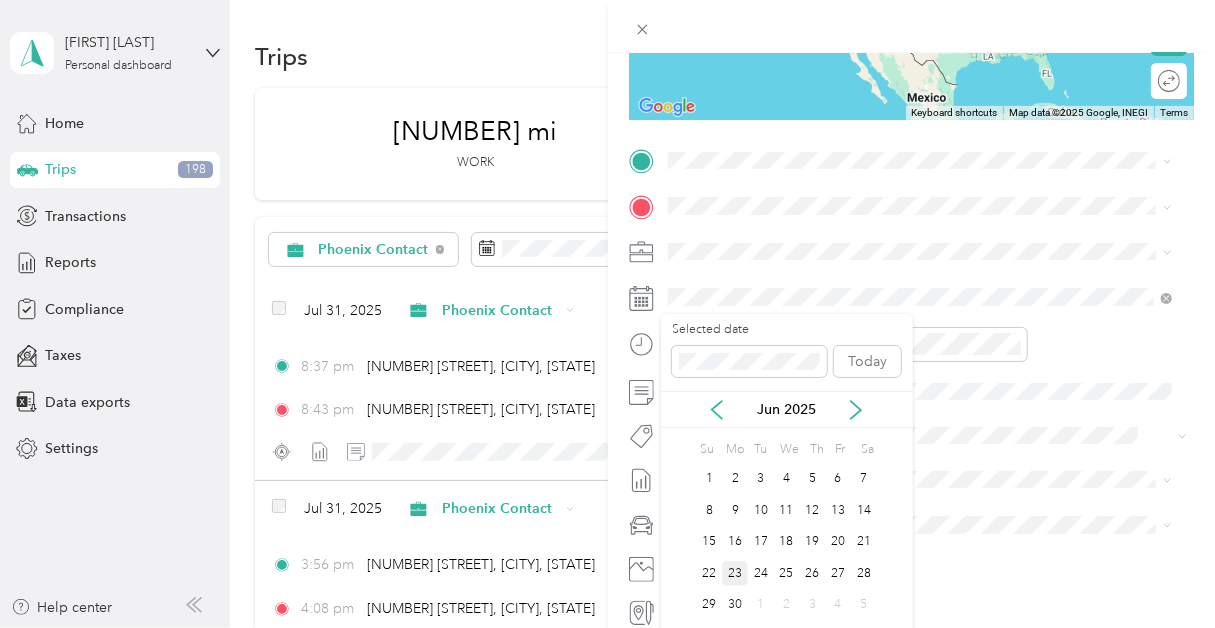 click on "23" at bounding box center [735, 573] 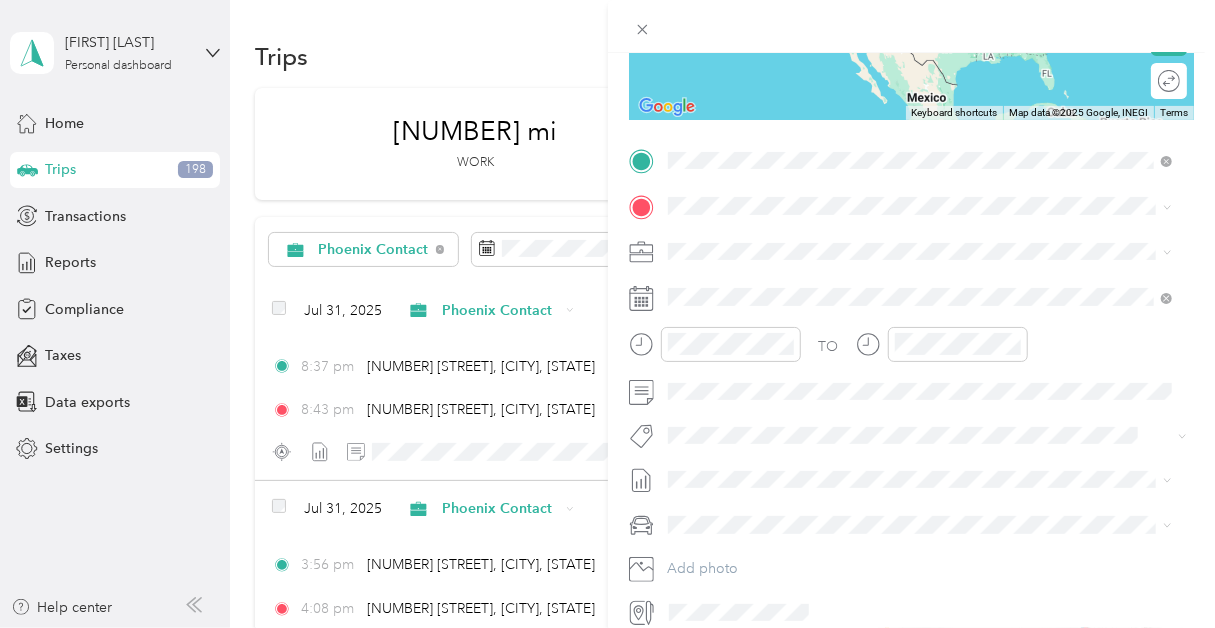 click on "vertiv westerville" at bounding box center (760, 239) 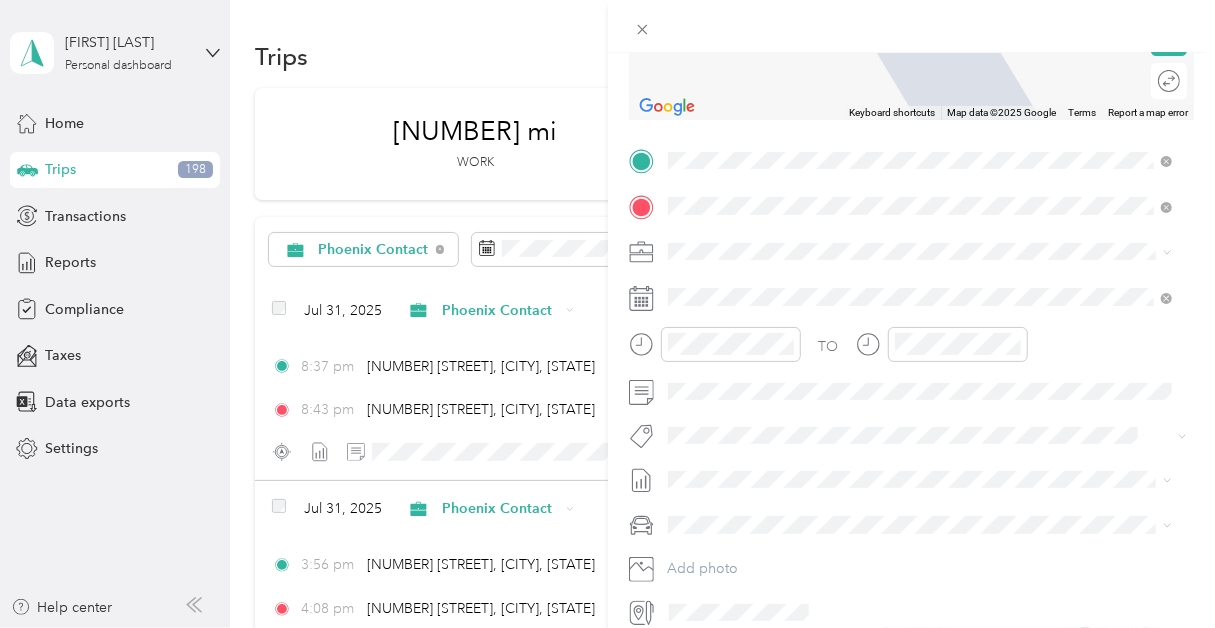 click on "Home  [NUMBER] [STREET], [CITY], [STATE], United States , [POSTAL_CODE], [CITY], [STATE], United States" at bounding box center (935, 307) 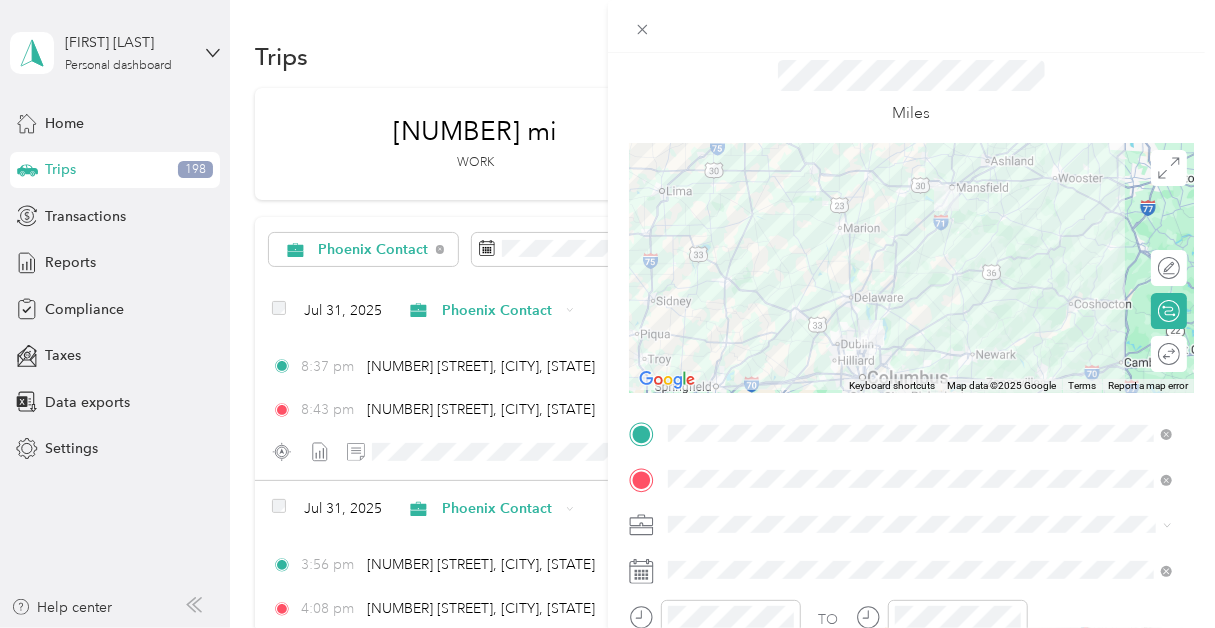 scroll, scrollTop: 0, scrollLeft: 0, axis: both 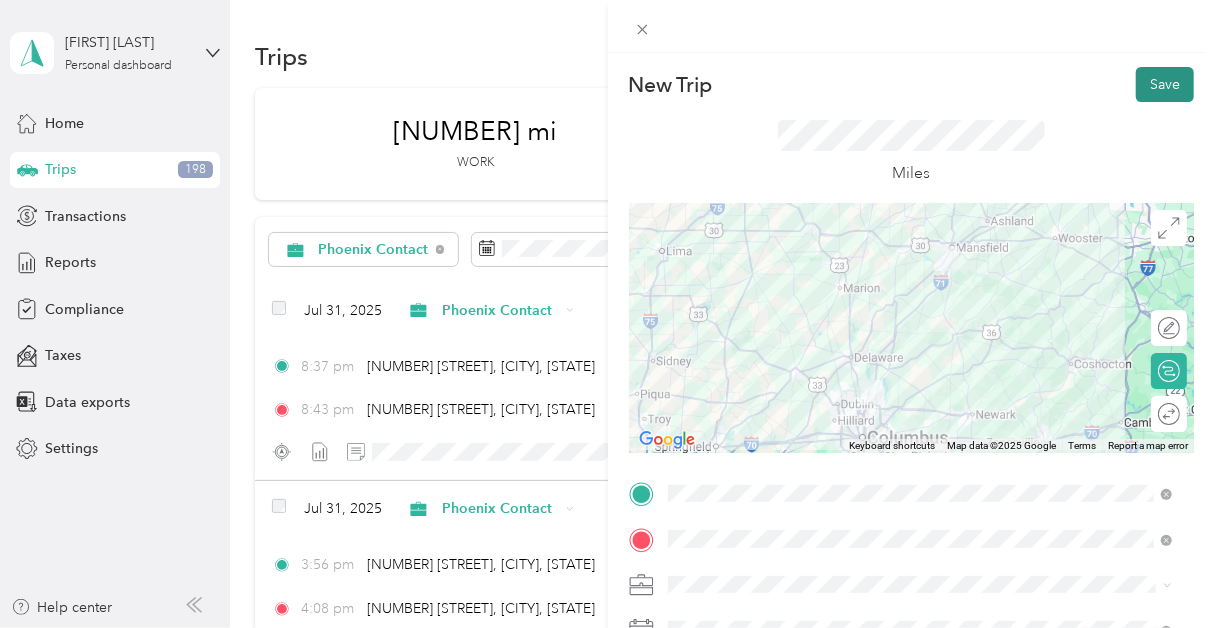 click on "Save" at bounding box center [1165, 84] 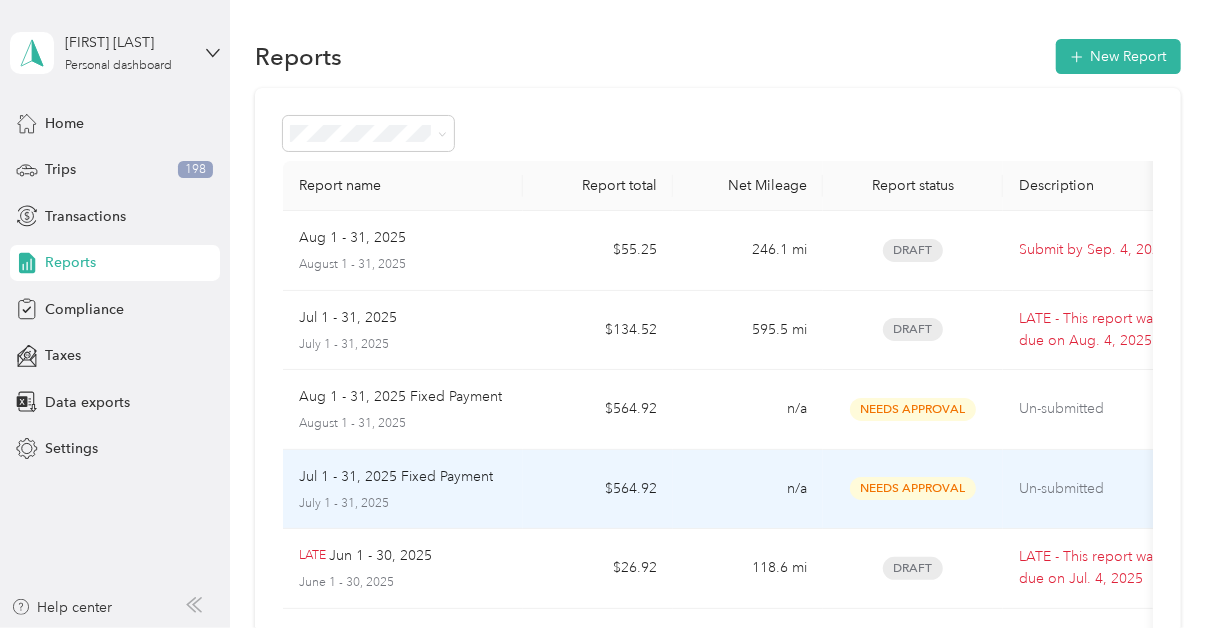 click on "Jul 1 - 31, 2025 Fixed Payment" at bounding box center [396, 477] 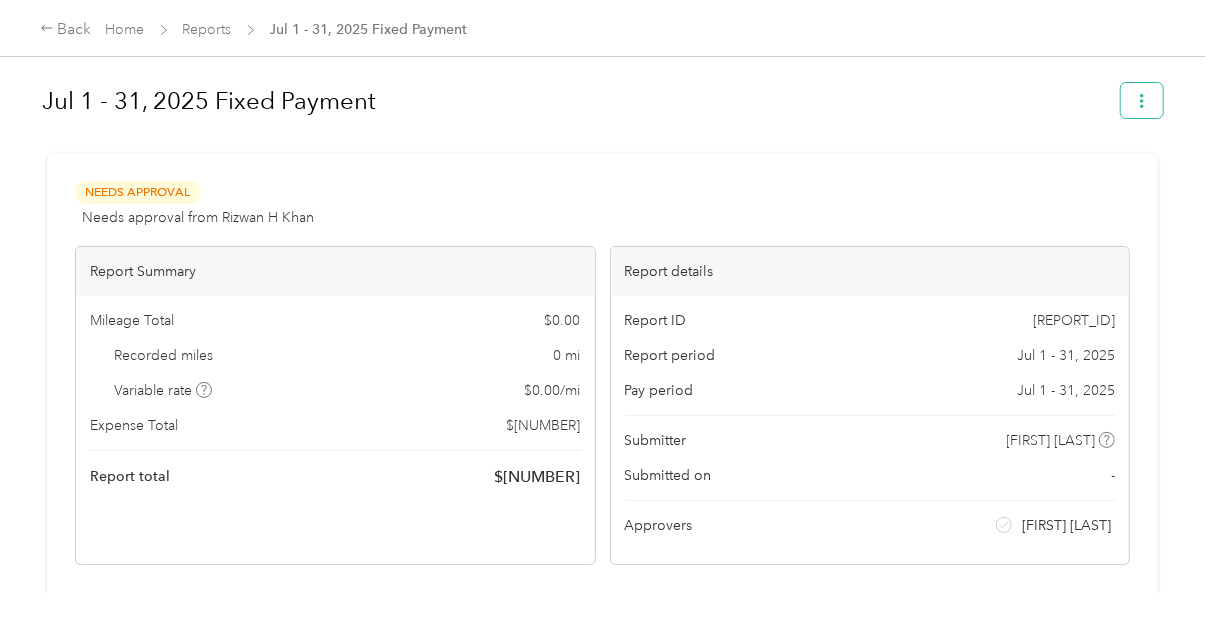 click 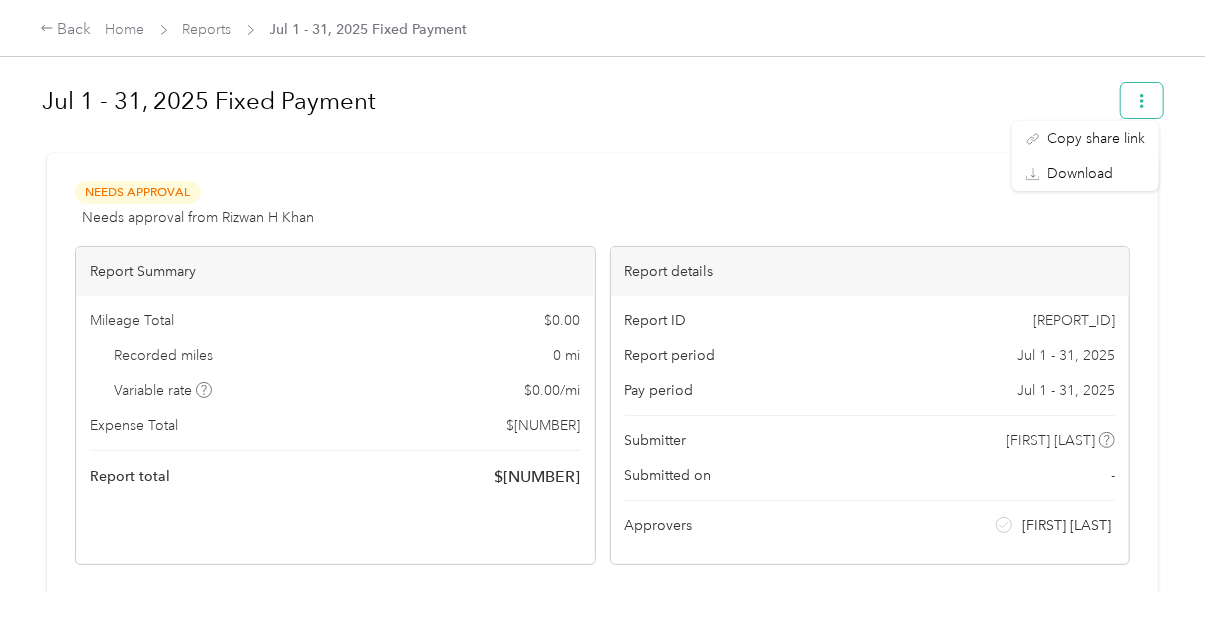click 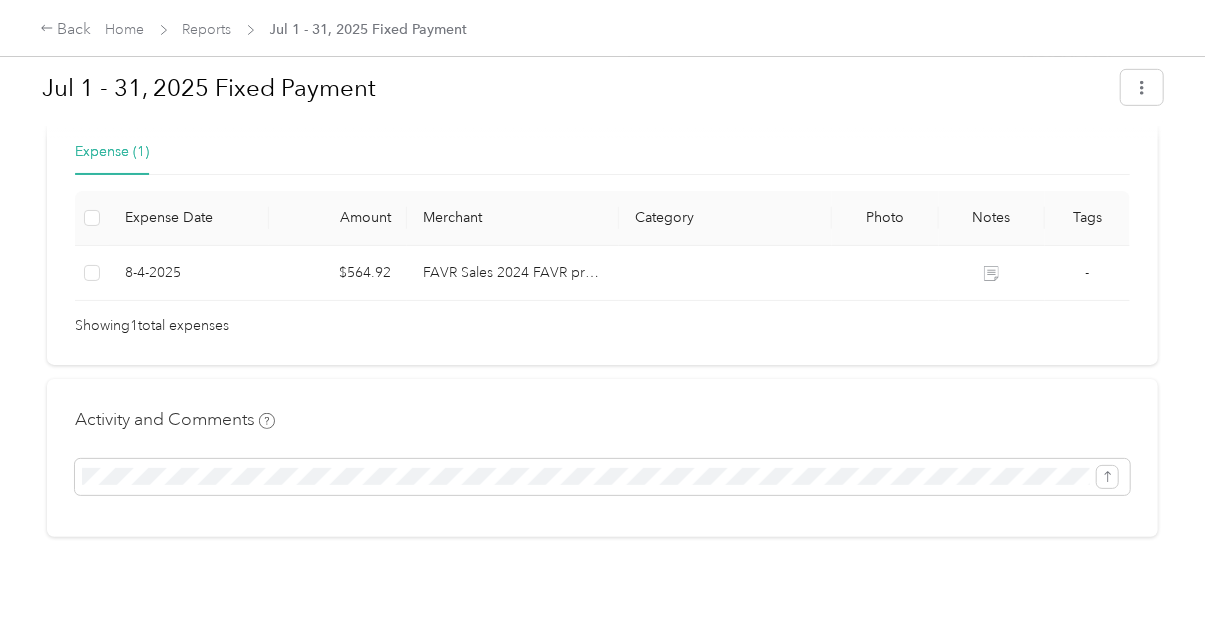 scroll, scrollTop: 492, scrollLeft: 0, axis: vertical 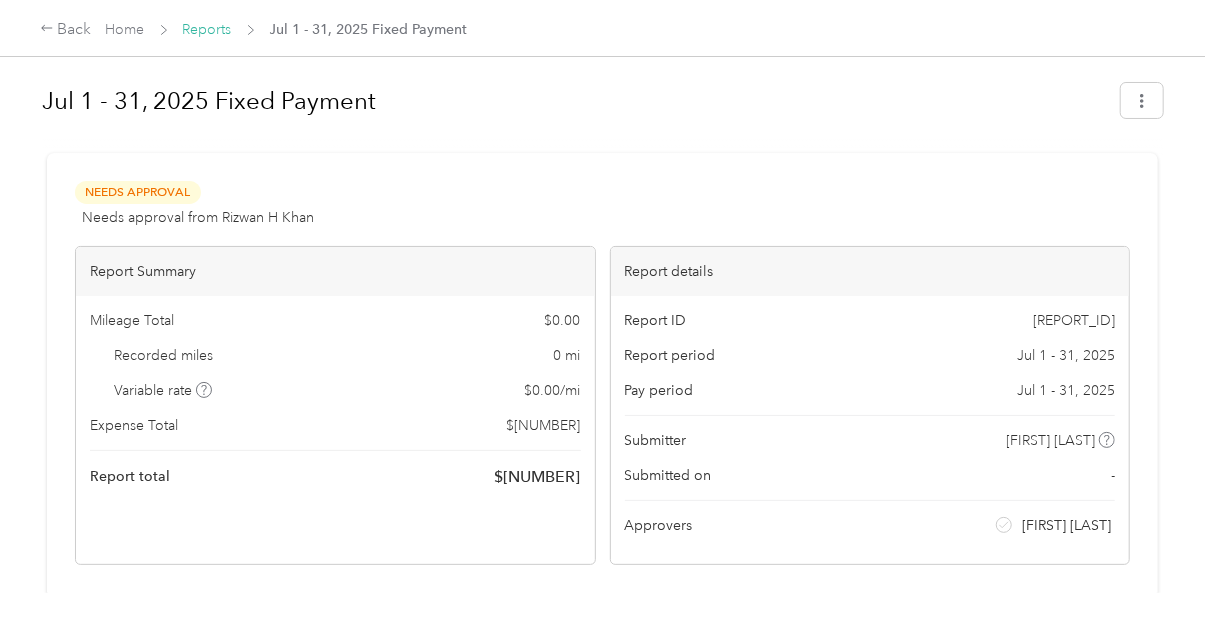 click on "Reports" at bounding box center [207, 29] 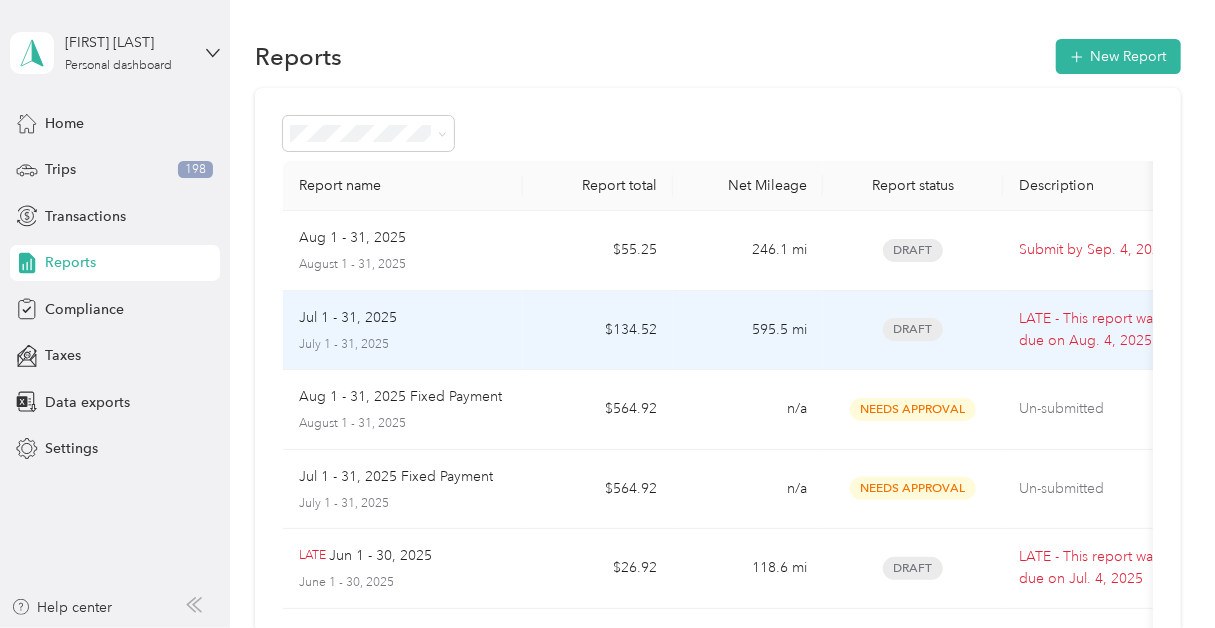 click on "Jul 1 - 31, 2025" at bounding box center [348, 318] 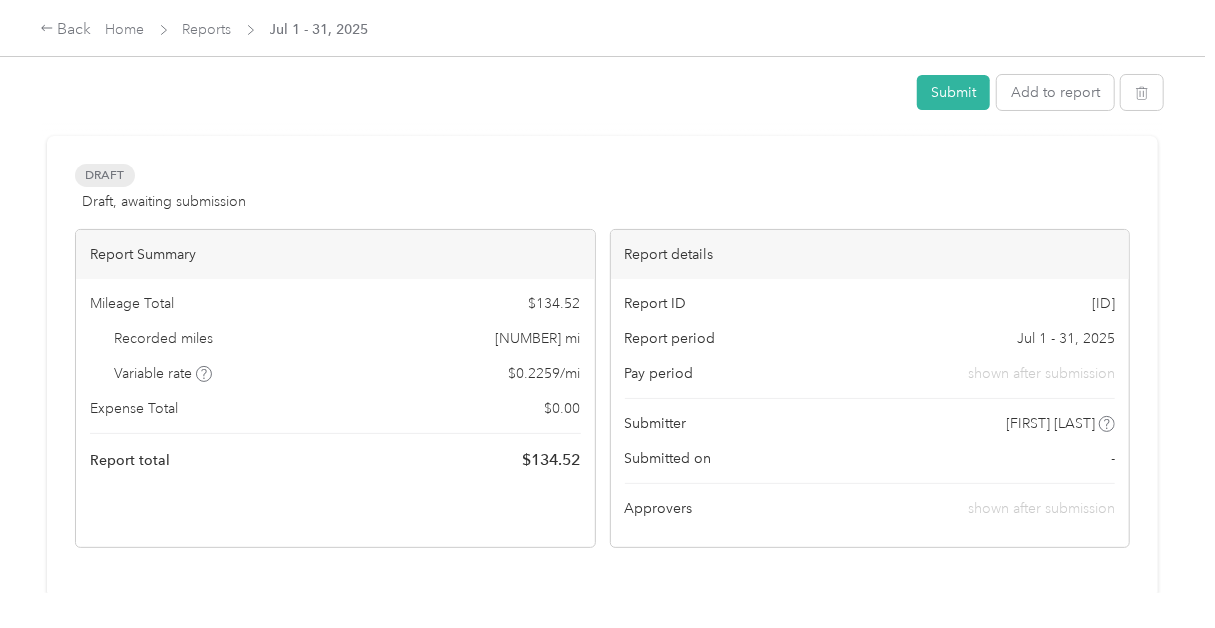 click on "Home" at bounding box center [125, 29] 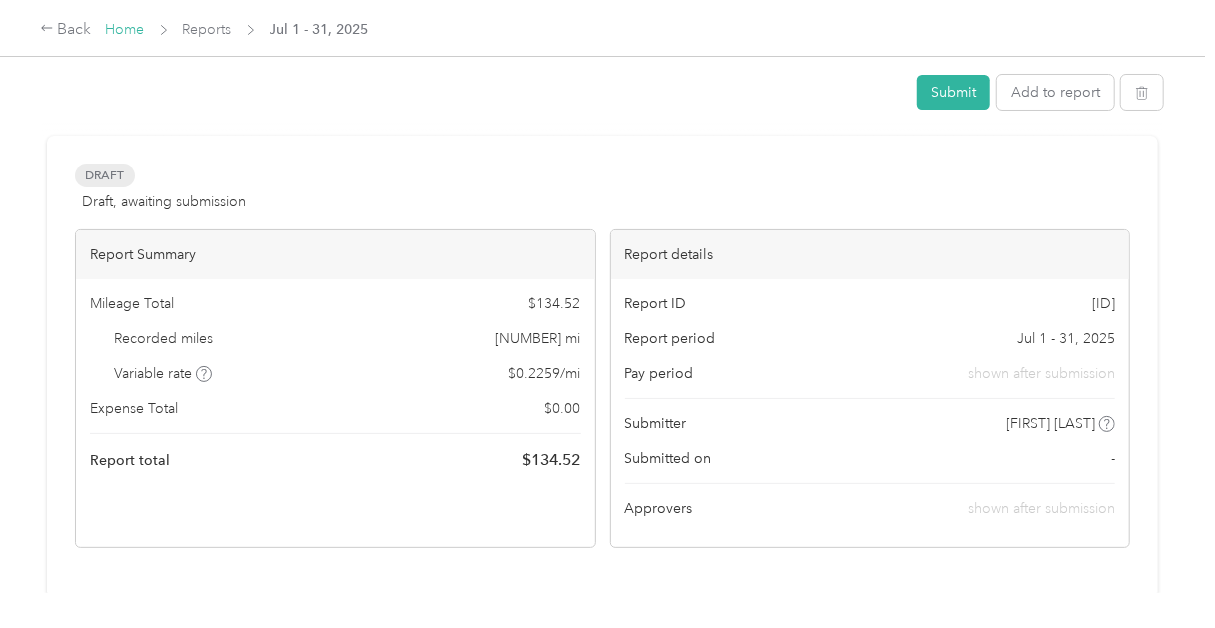 click on "Home" at bounding box center [125, 29] 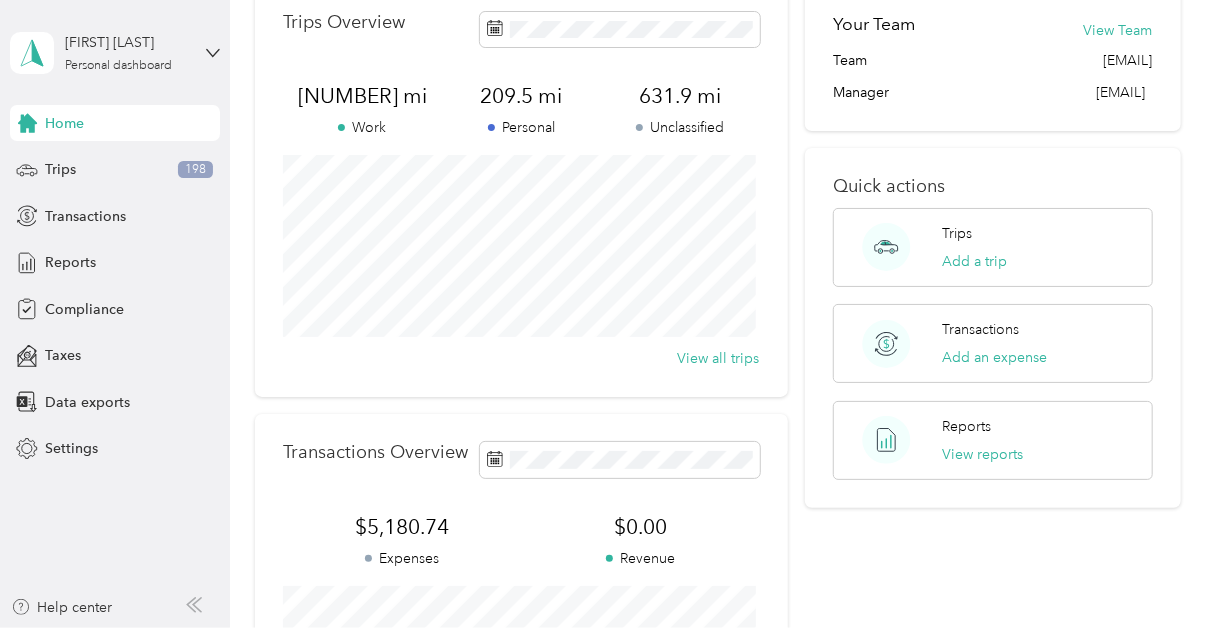 scroll, scrollTop: 103, scrollLeft: 0, axis: vertical 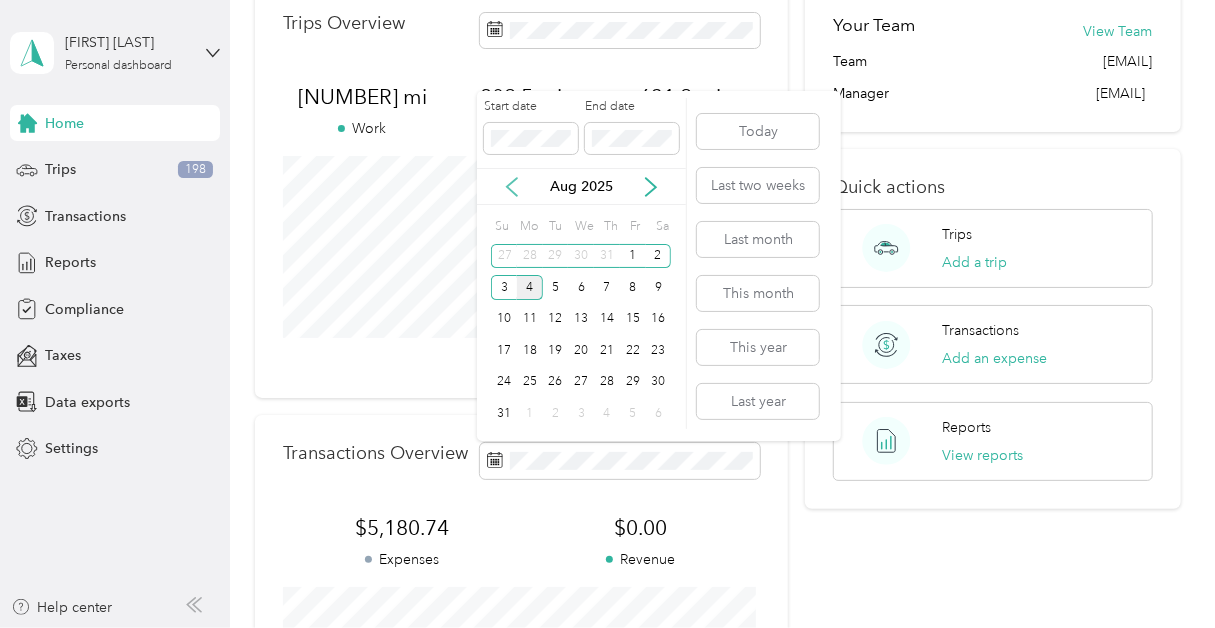 click 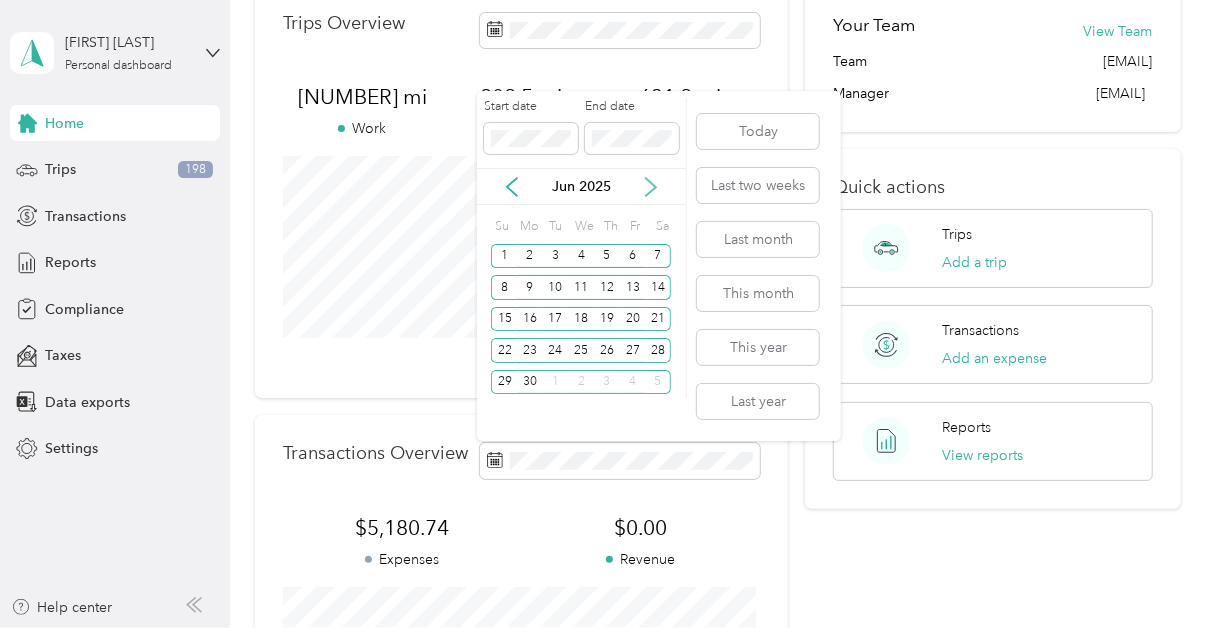 click 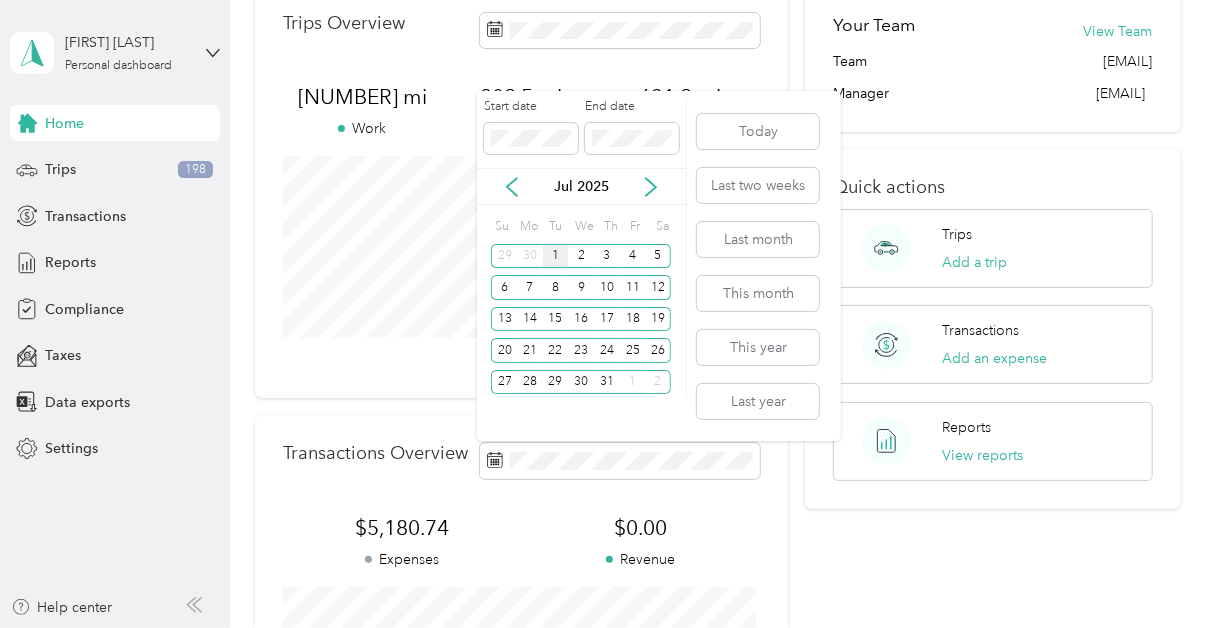 click on "1" at bounding box center [556, 256] 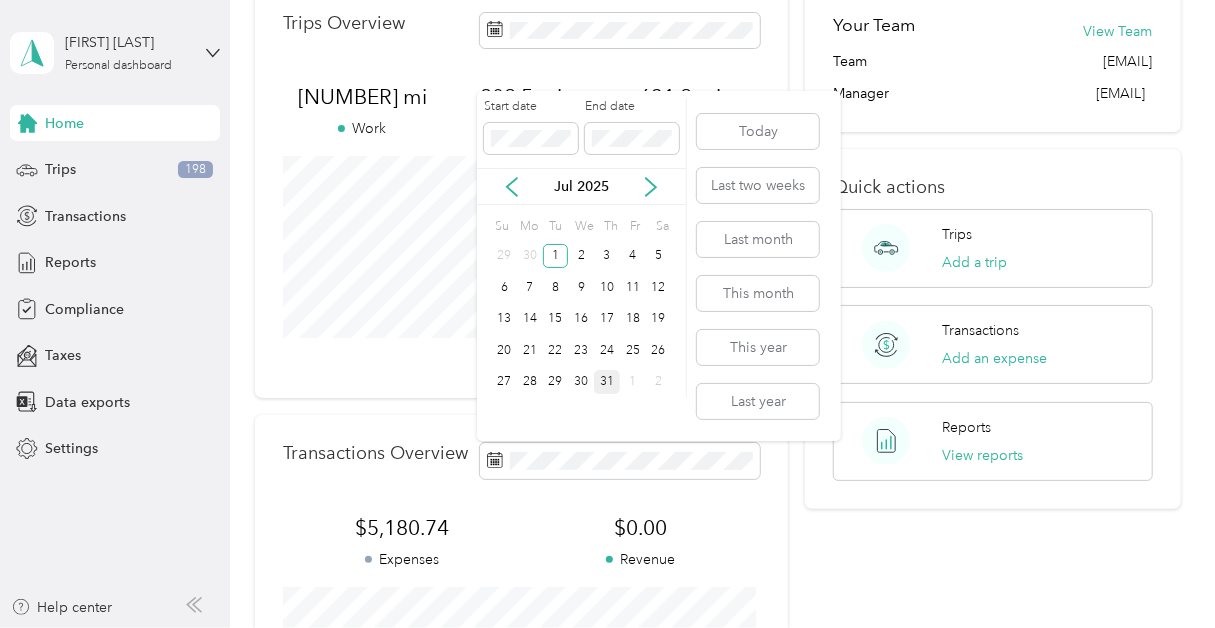 click on "31" at bounding box center [607, 382] 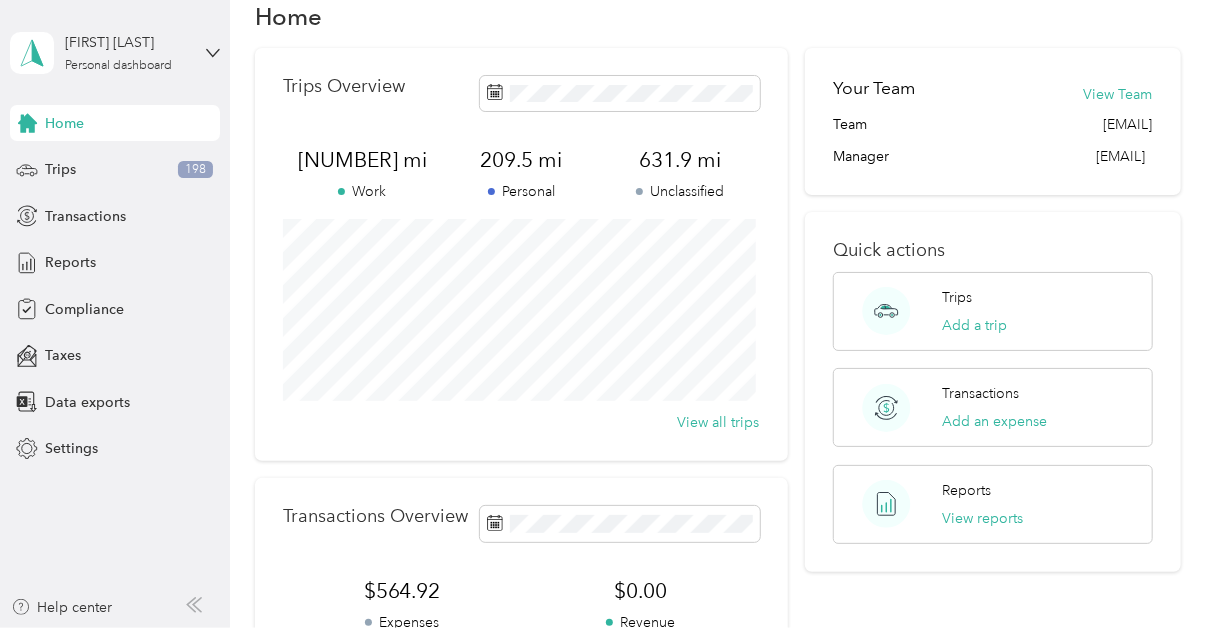 scroll, scrollTop: 0, scrollLeft: 0, axis: both 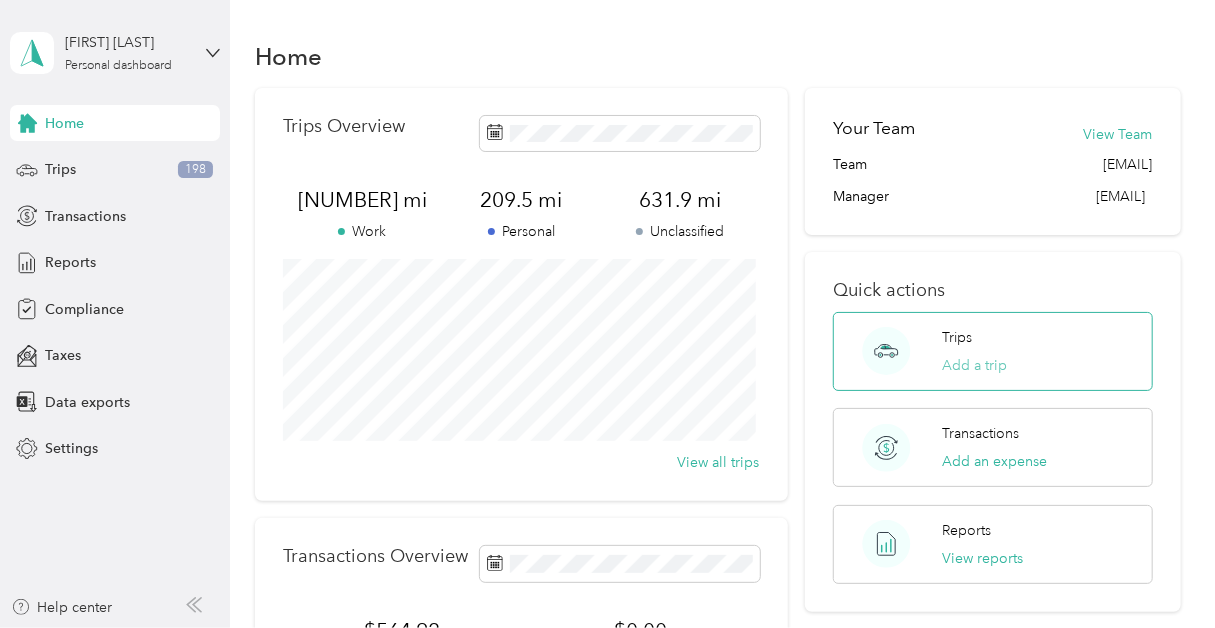 click on "Add a trip" at bounding box center (975, 365) 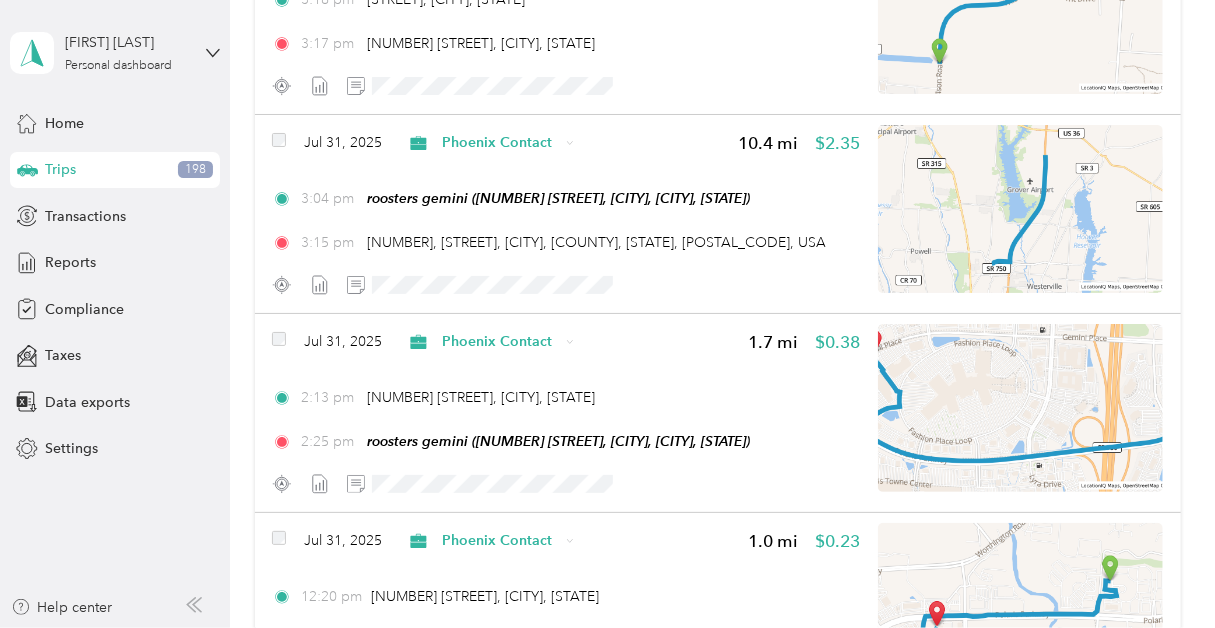 scroll, scrollTop: 0, scrollLeft: 0, axis: both 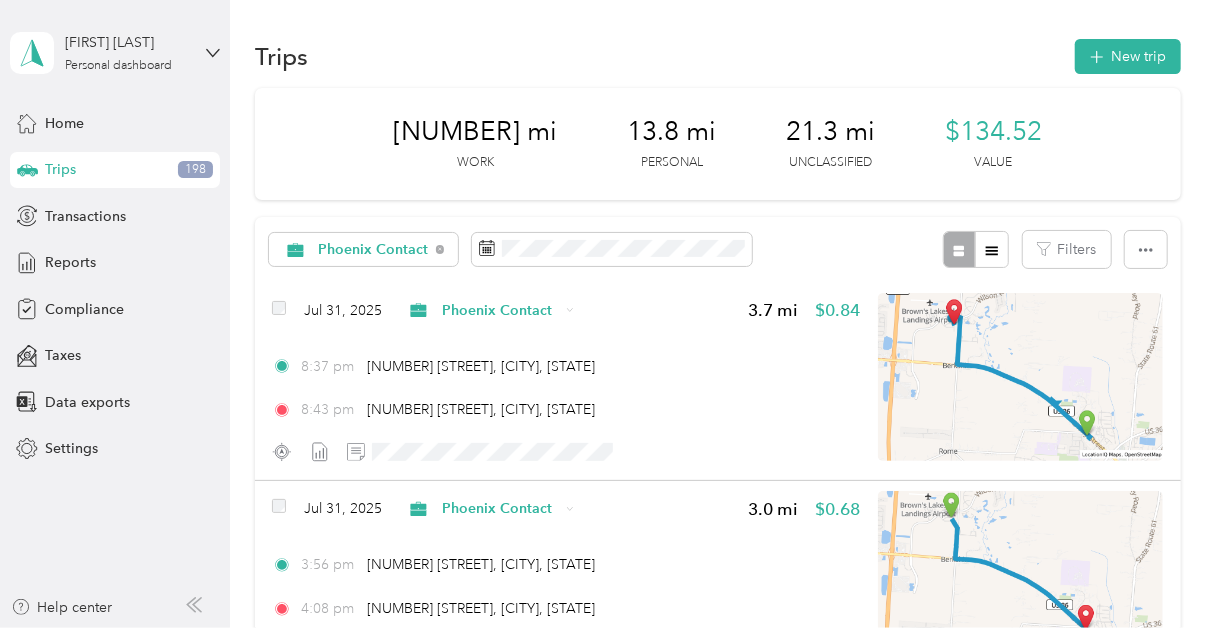 click on "Trips" at bounding box center (60, 169) 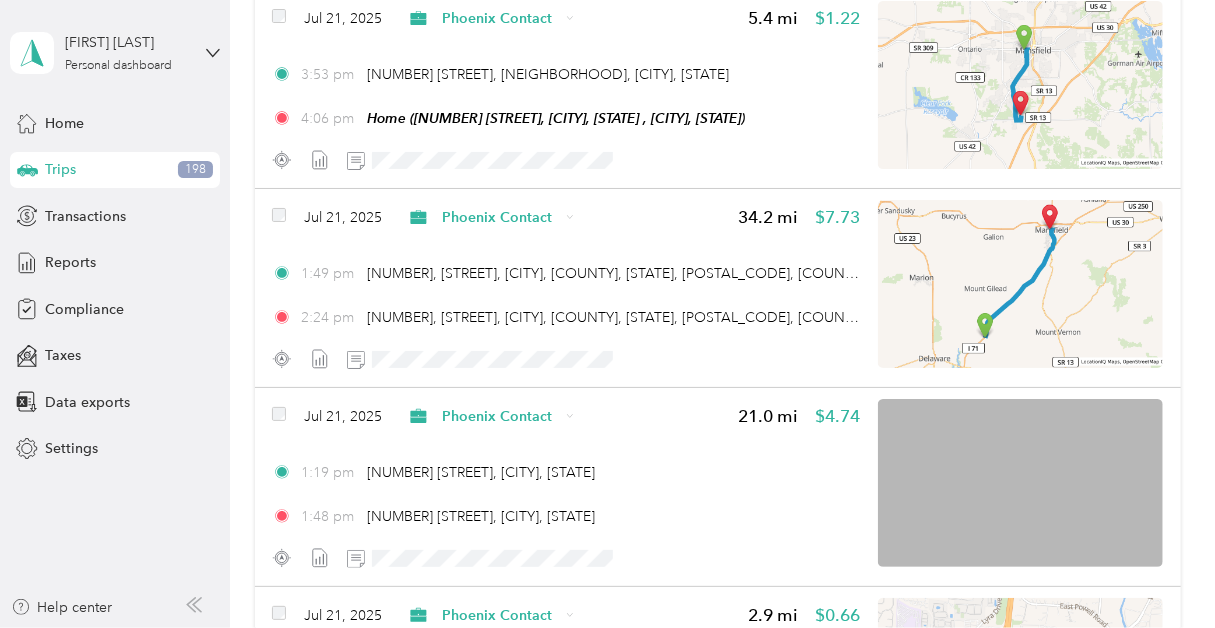 scroll, scrollTop: 9955, scrollLeft: 0, axis: vertical 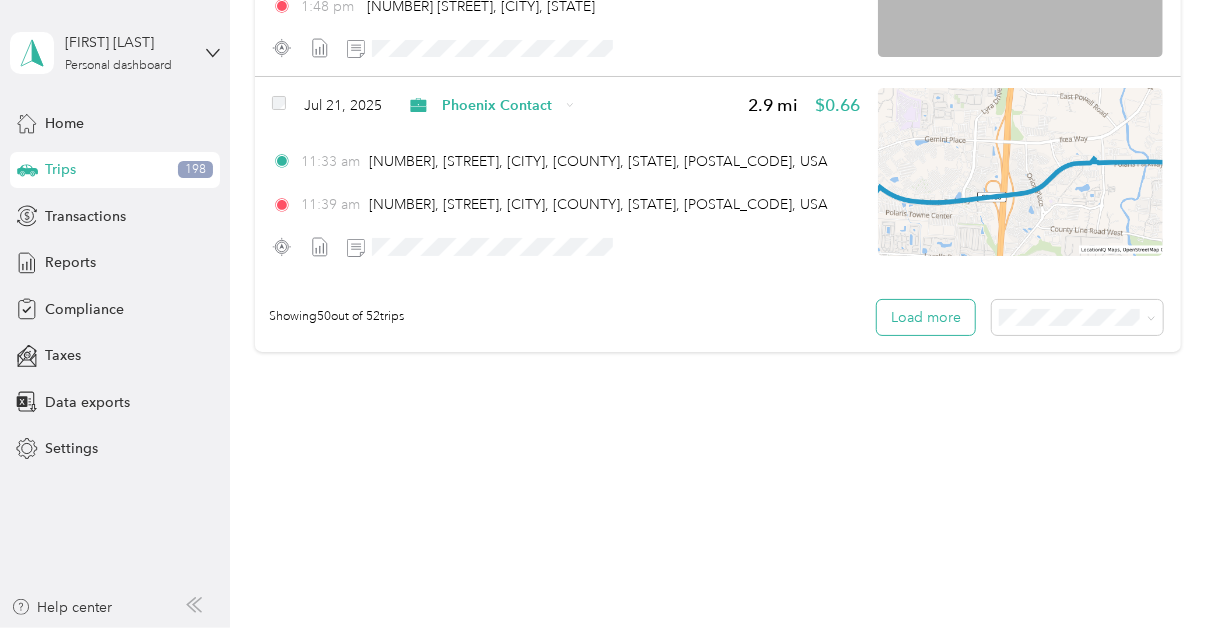 click on "Load more" at bounding box center [926, 317] 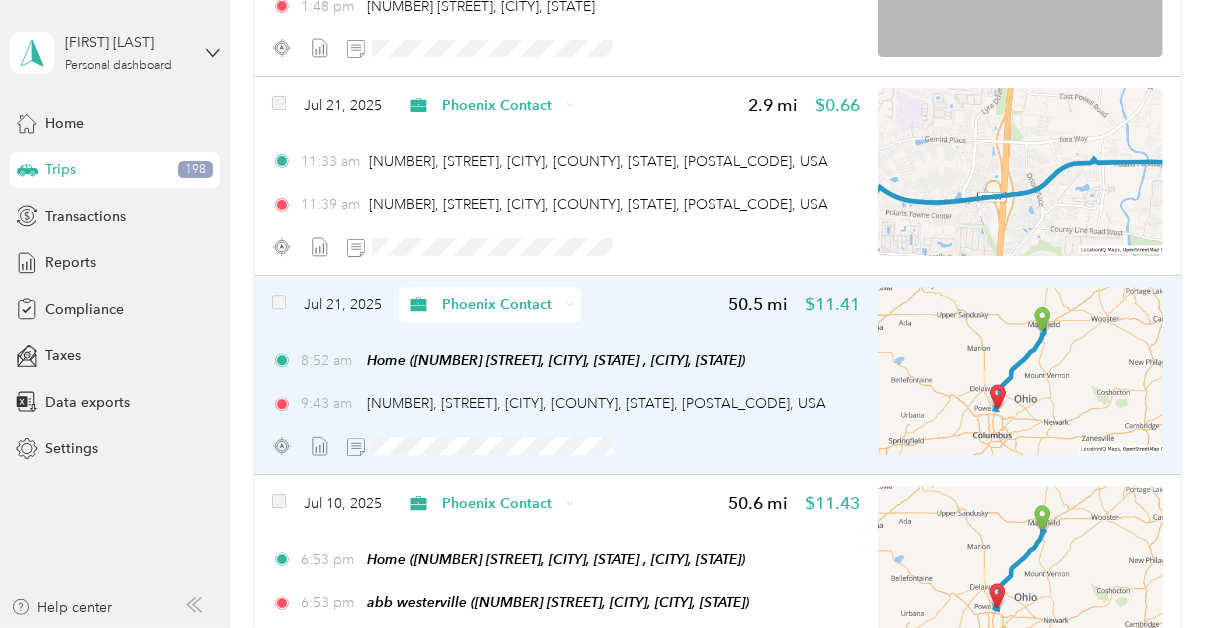 click on "[DATE] Phoenix Contact [NUMBER]   mi $[PRICE]" at bounding box center [566, 304] 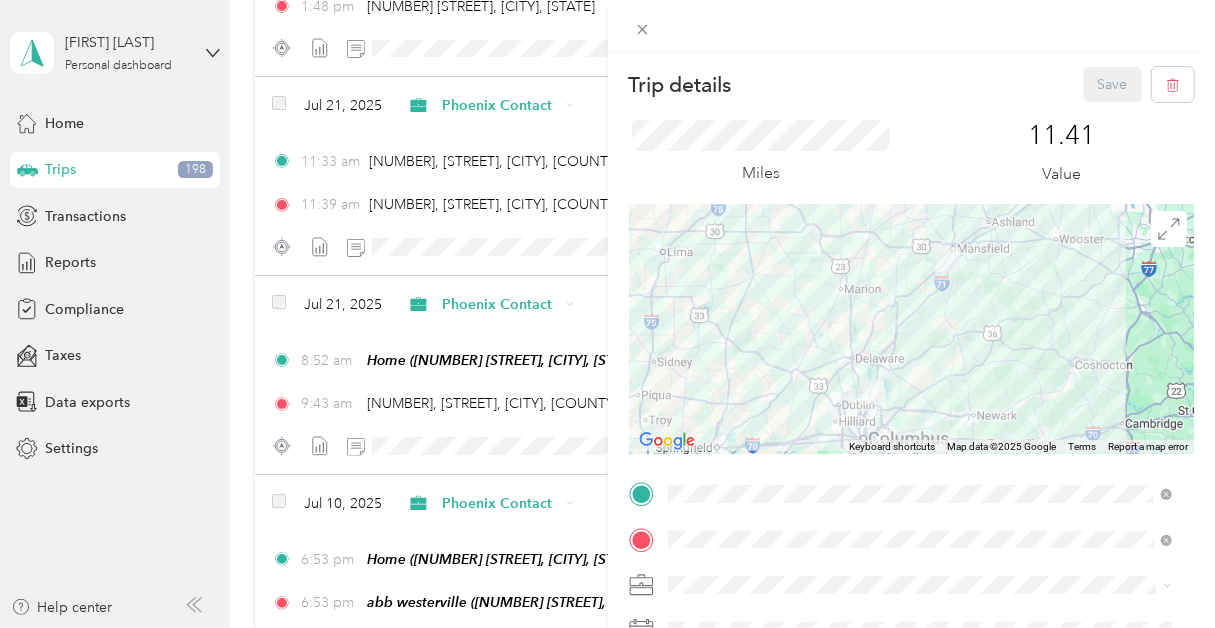 click on "Trip details Save This trip cannot be edited because it is either under review, approved, or paid. Contact your Team Manager to edit it. Miles [NUMBER] Value  ← Move left → Move right ↑ Move up ↓ Move down + Zoom in - Zoom out Home Jump left by 75% End Jump right by 75% Page Up Jump up by 75% Page Down Jump down by 75% Keyboard shortcuts Map Data Map data ©[YEAR] Google Map data ©[YEAR] Google [NUMBER] km  Click to toggle between metric and imperial units Terms Report a map error TO Add photo" at bounding box center (607, 314) 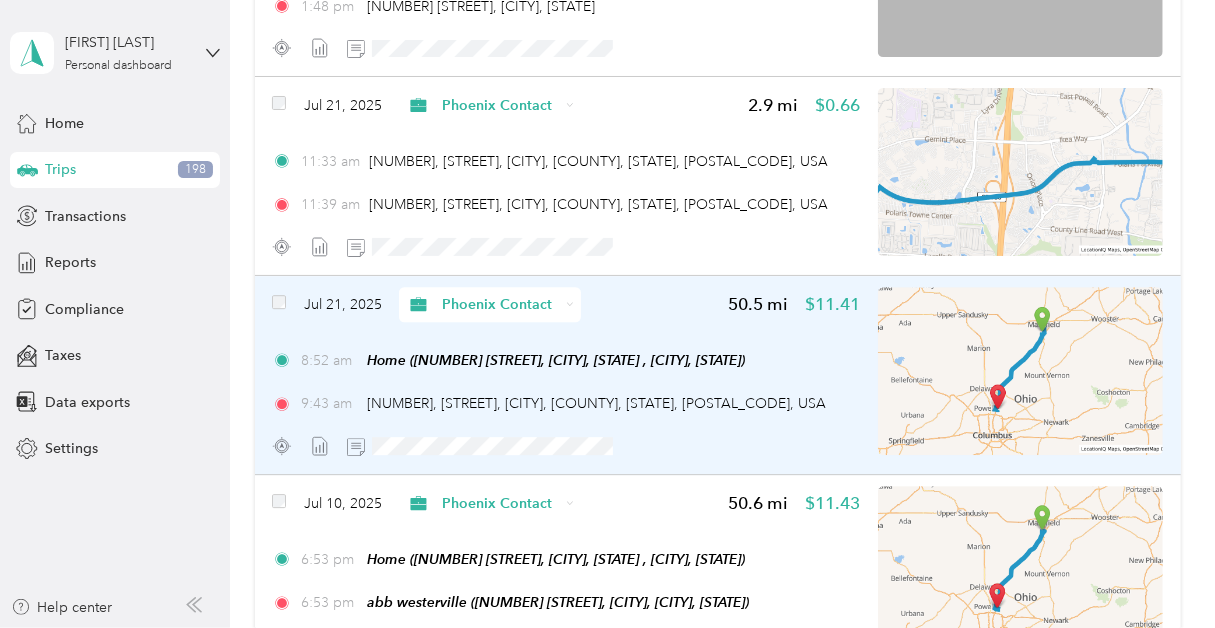 click on "[MONTH] [DAY], [YEAR] Phoenix Contact [NUMBER]   mi $[NUMBER] [TIME] Home  ([NUMBER] [STREET], [CITY], [STATE], [CITY], [STATE]) [TIME] [NUMBER], [STREET], [CITY], [COUNTY], [STATE], [POSTAL_CODE], USA" at bounding box center (566, 375) 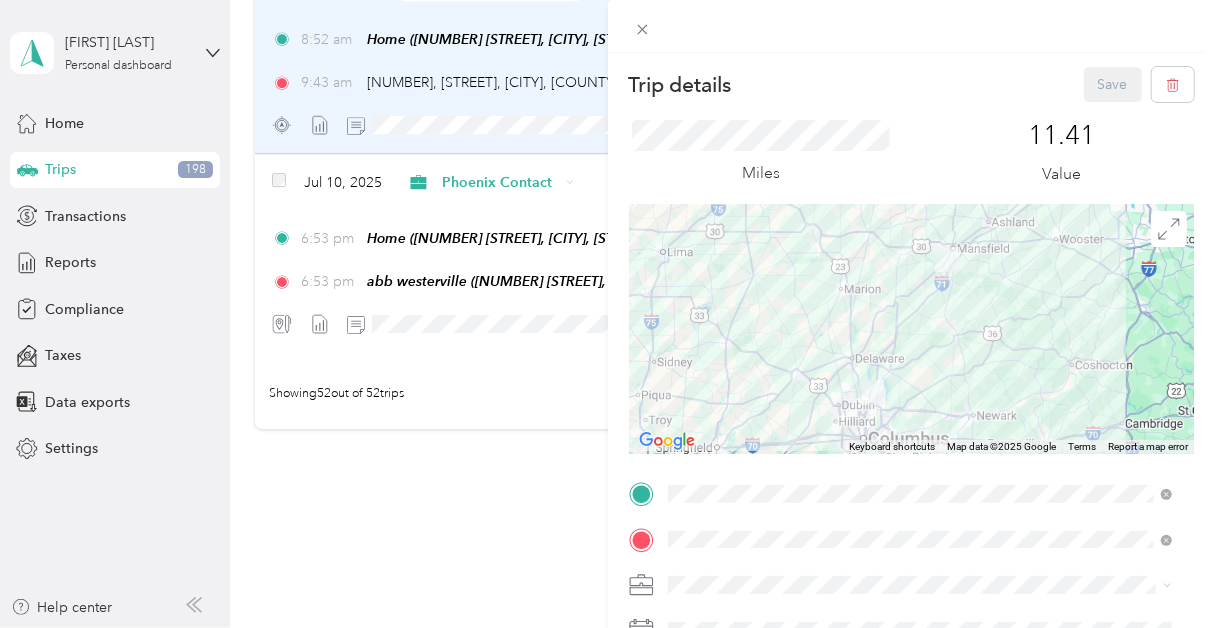 scroll, scrollTop: 10353, scrollLeft: 0, axis: vertical 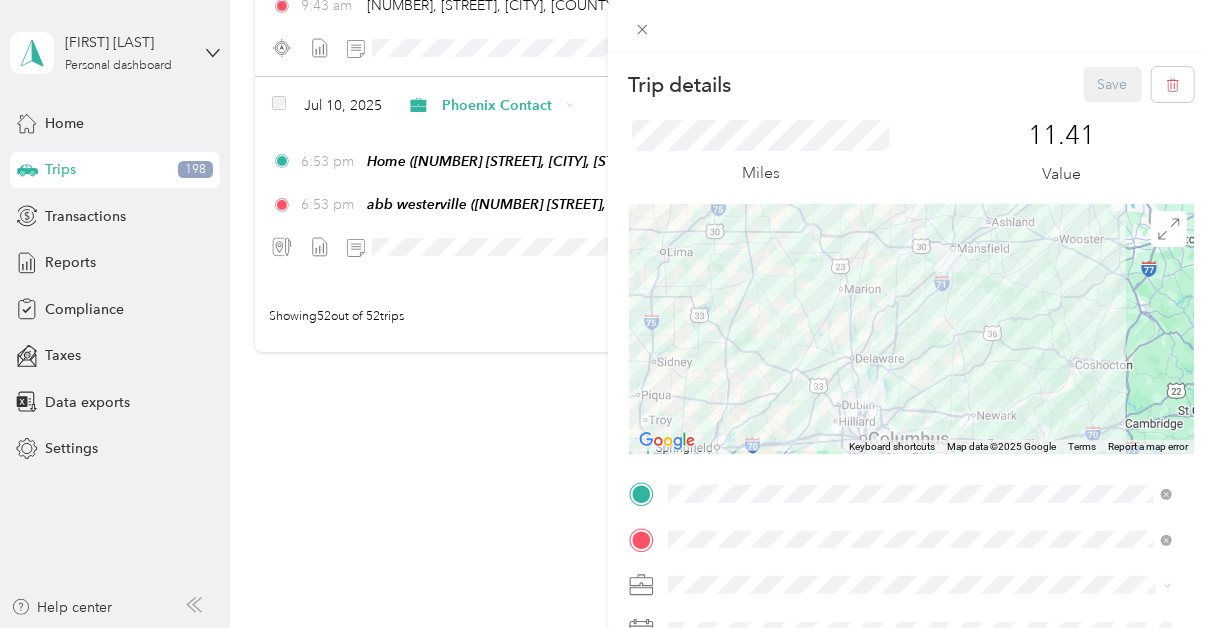 click on "Trip details Save This trip cannot be edited because it is either under review, approved, or paid. Contact your Team Manager to edit it. Miles [NUMBER] Value  ← Move left → Move right ↑ Move up ↓ Move down + Zoom in - Zoom out Home Jump left by 75% End Jump right by 75% Page Up Jump up by 75% Page Down Jump down by 75% Keyboard shortcuts Map Data Map data ©[YEAR] Google Map data ©[YEAR] Google [NUMBER] km  Click to toggle between metric and imperial units Terms Report a map error TO Add photo" at bounding box center (607, 314) 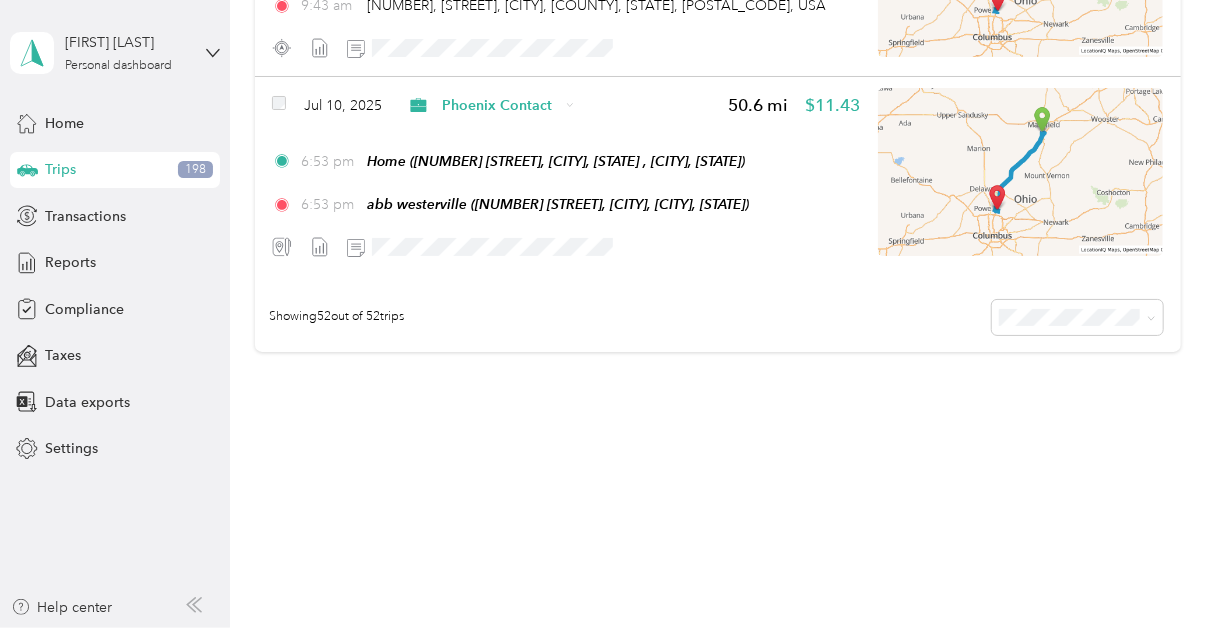 click on "595.5   mi Work 13.8   mi Personal 21.3   mi Unclassified $[PRICE] Value Phoenix Contact Filters [DATE] Phoenix Contact 3.7   mi $[PRICE] [TIME] [NUMBER] [STREET], [CITY], [STATE] [TIME] [NUMBER] [STREET], [CITY], [STATE] [DATE] Phoenix Contact 3.0   mi $[PRICE] [TIME] [NUMBER] [STREET], [CITY], [STATE] [TIME] [NUMBER] [STREET], [CITY], [STATE] [DATE] Phoenix Contact 1.0   mi $[PRICE] [TIME] [STREET], [CITY], [STATE] [TIME] [NUMBER] [STREET], [CITY], [STATE] [DATE] Phoenix Contact 10.4   mi $[PRICE] [TIME] roosters gemini ([NUMBER] [STREET], [CITY], [CITY], [STATE]) [TIME] [NUMBER], [STREET], [CITY], [COUNTY], [STATE], [POSTAL_CODE], [COUNTRY] [DATE] Phoenix Contact 1.7   mi $[PRICE] [TIME] [NUMBER] [STREET], [CITY], [STATE] [TIME] roosters gemini ([NUMBER] [STREET], [CITY], [CITY], [STATE]) [DATE] Phoenix Contact 1.0   mi $[PRICE] [TIME] [NUMBER] [STREET], [CITY], [STATE] [TIME] [NUMBER] [STREET], [CITY], [STATE] [DATE] Phoenix Contact 0.6   mi $[PRICE] [TIME] [TIME] [DATE] Phoenix Contact 50.9   mi $[PRICE]" at bounding box center [718, -4921] 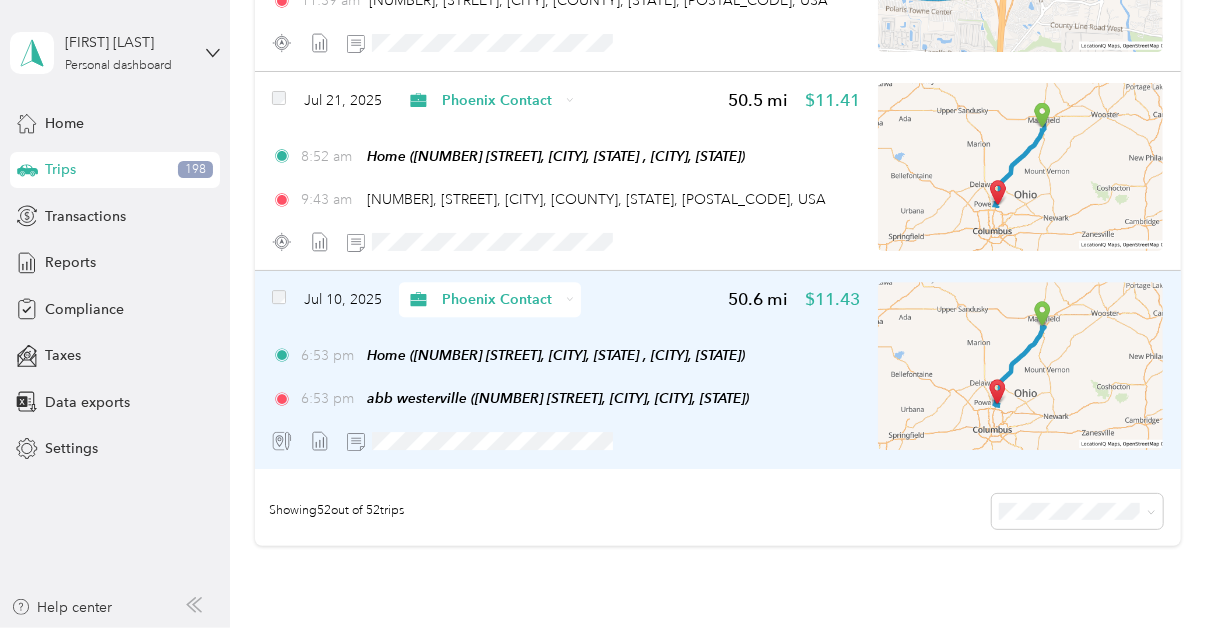 scroll, scrollTop: 10113, scrollLeft: 0, axis: vertical 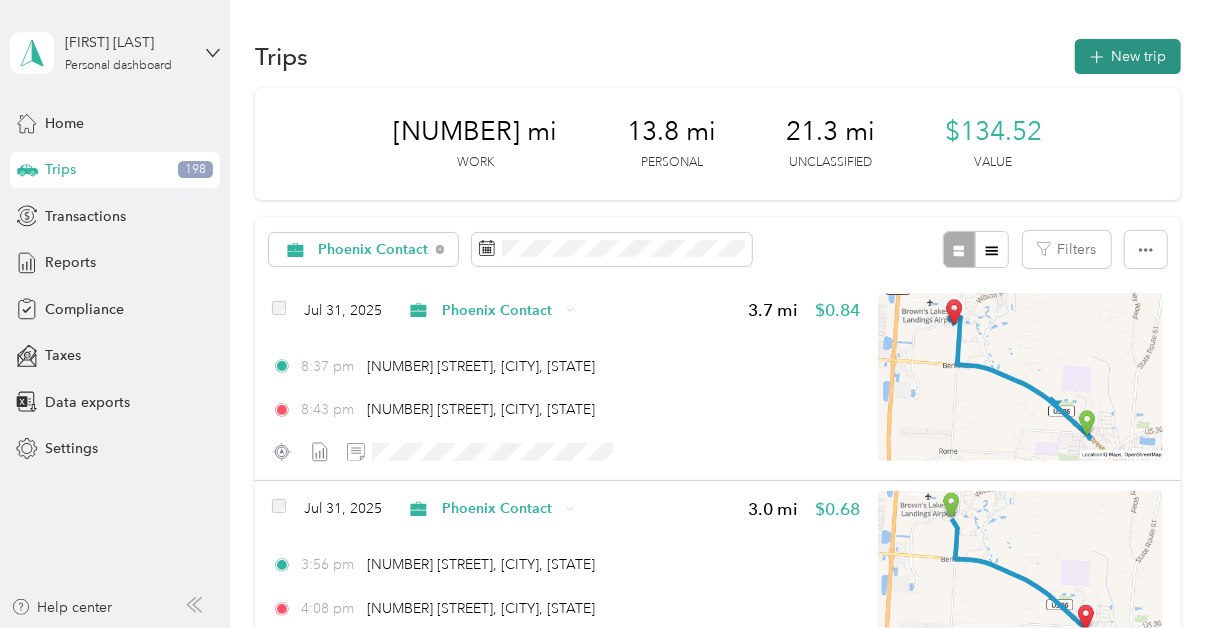 click on "New trip" at bounding box center (1128, 56) 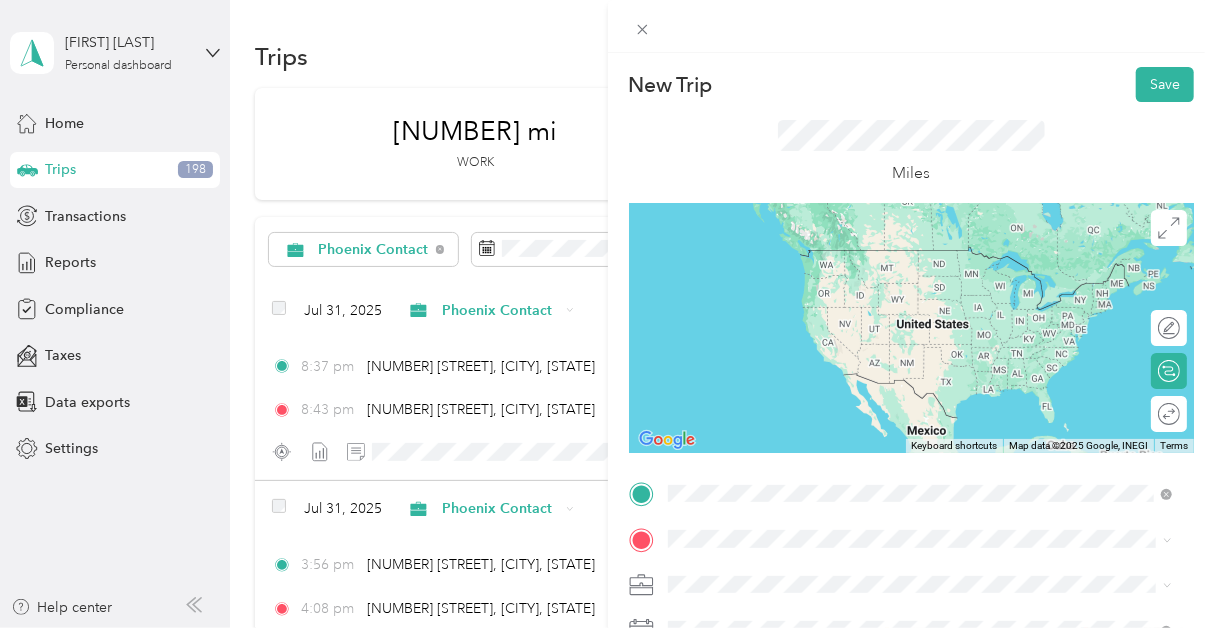 click on "[NUMBER] [STREET], [CITY], [POSTAL_CODE], [CITY], [STATE], [COUNTRY]" at bounding box center [902, 290] 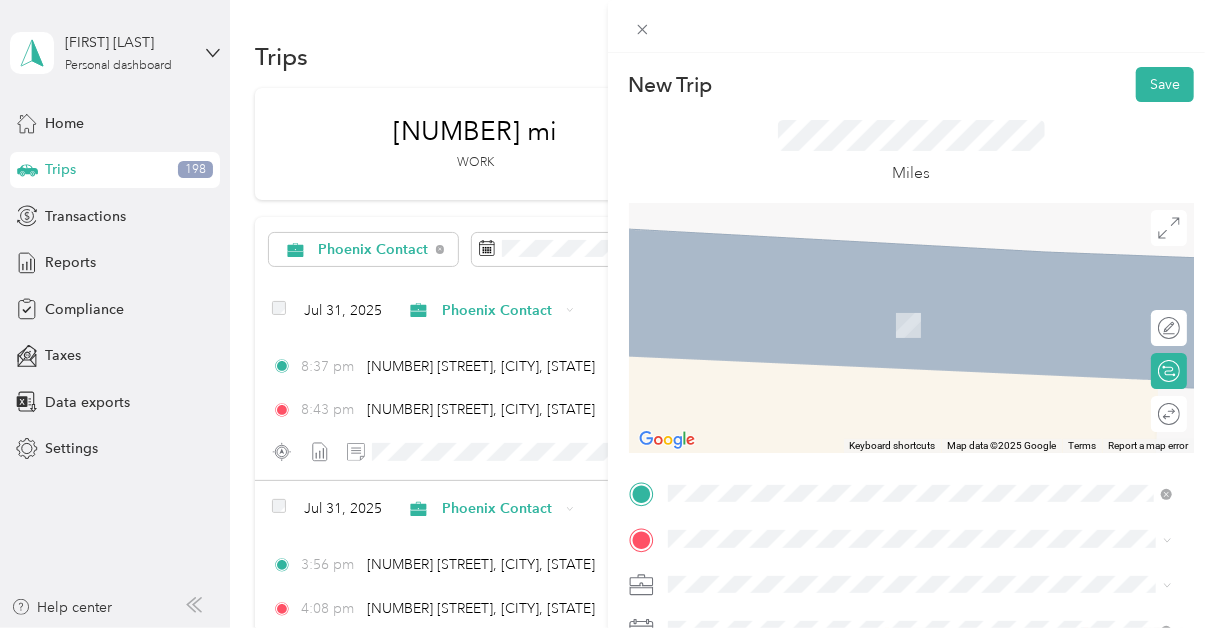 click on "[NUMBER] [STREET], [CITY], [STATE], United States , [POSTAL_CODE], [CITY], [STATE], United States" at bounding box center (926, 335) 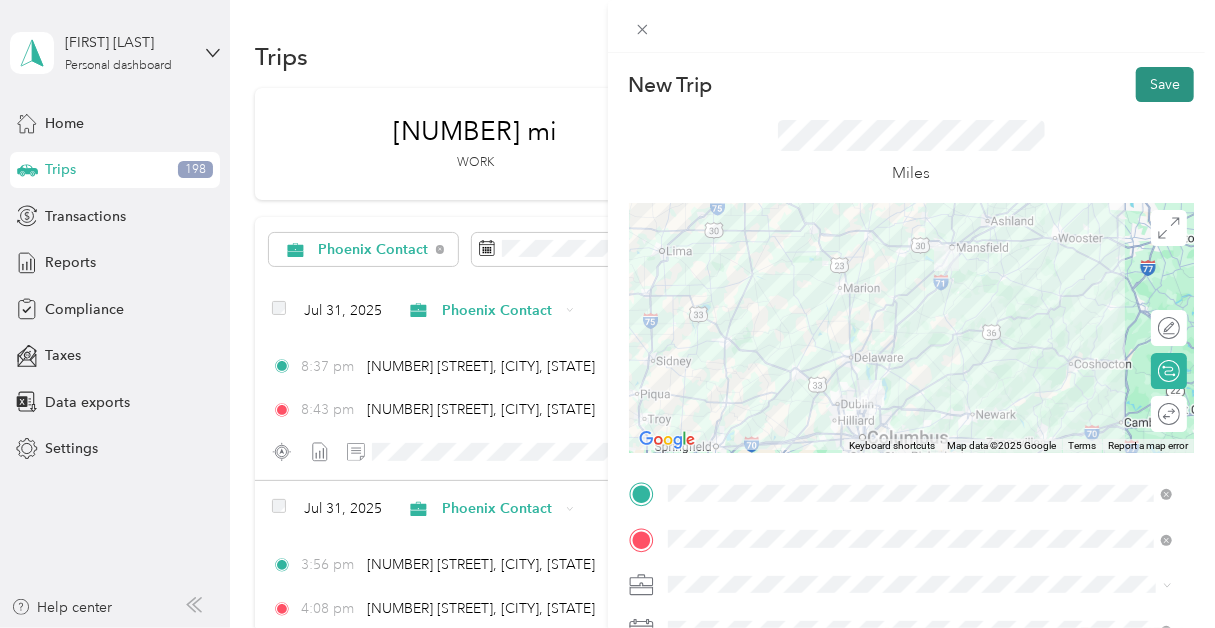click on "Save" at bounding box center (1165, 84) 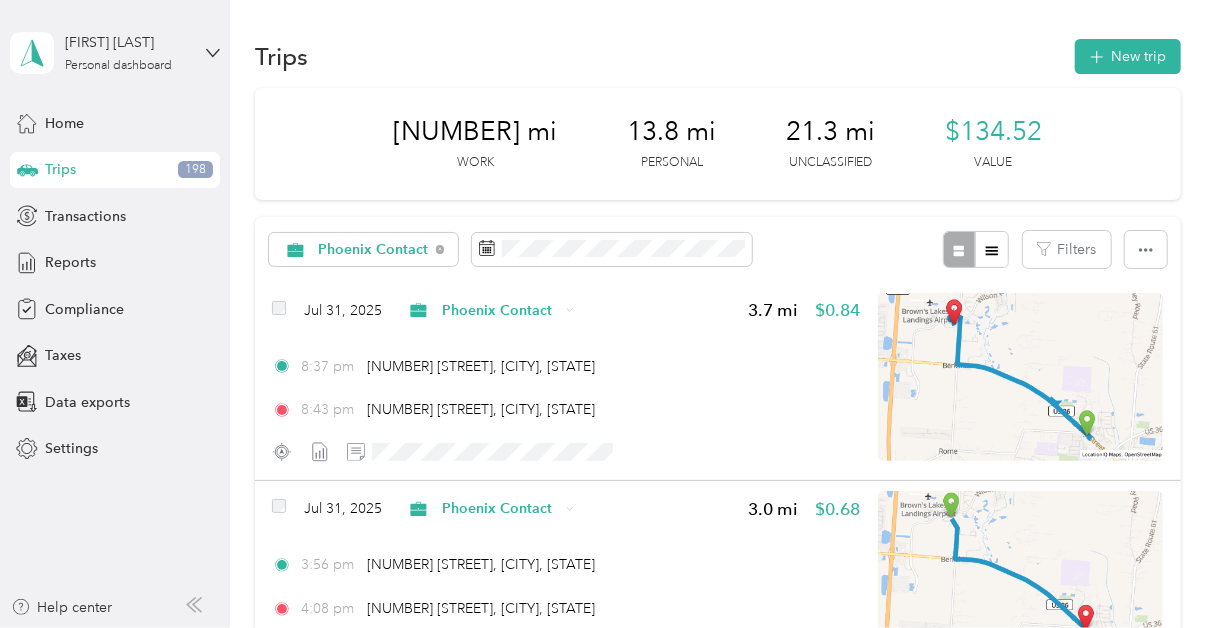 click on "595.5   mi Work 13.8   mi Personal 21.3   mi Unclassified $[PRICE] Value Phoenix Contact Filters [DATE] Phoenix Contact 3.7   mi $[PRICE] [TIME] [NUMBER] [STREET], [CITY], [STATE] [TIME] [NUMBER] [STREET], [CITY], [STATE] [DATE] Phoenix Contact 3.0   mi $[PRICE] [TIME] [NUMBER] [STREET], [CITY], [STATE] [TIME] [NUMBER] [STREET], [CITY], [STATE] [DATE] Phoenix Contact 1.0   mi $[PRICE] [TIME] [STREET], [CITY], [STATE] [TIME] [NUMBER] [STREET], [CITY], [STATE] [DATE] Phoenix Contact 10.4   mi $[PRICE] [TIME] roosters gemini ([NUMBER] [STREET], [CITY], [CITY], [STATE]) [TIME] [NUMBER], [STREET], [CITY], [COUNTY], [STATE], [POSTAL_CODE], [COUNTRY] [DATE] Phoenix Contact 1.7   mi $[PRICE] [TIME] [NUMBER] [STREET], [CITY], [STATE] [TIME] roosters gemini ([NUMBER] [STREET], [CITY], [CITY], [STATE]) [DATE] Phoenix Contact 1.0   mi $[PRICE] [TIME] [NUMBER] [STREET], [CITY], [STATE] [TIME] [NUMBER] [STREET], [CITY], [STATE] [DATE] Phoenix Contact 0.6   mi $[PRICE] [TIME] [TIME] [DATE] Phoenix Contact 50.9   mi $[PRICE]" at bounding box center (718, 5397) 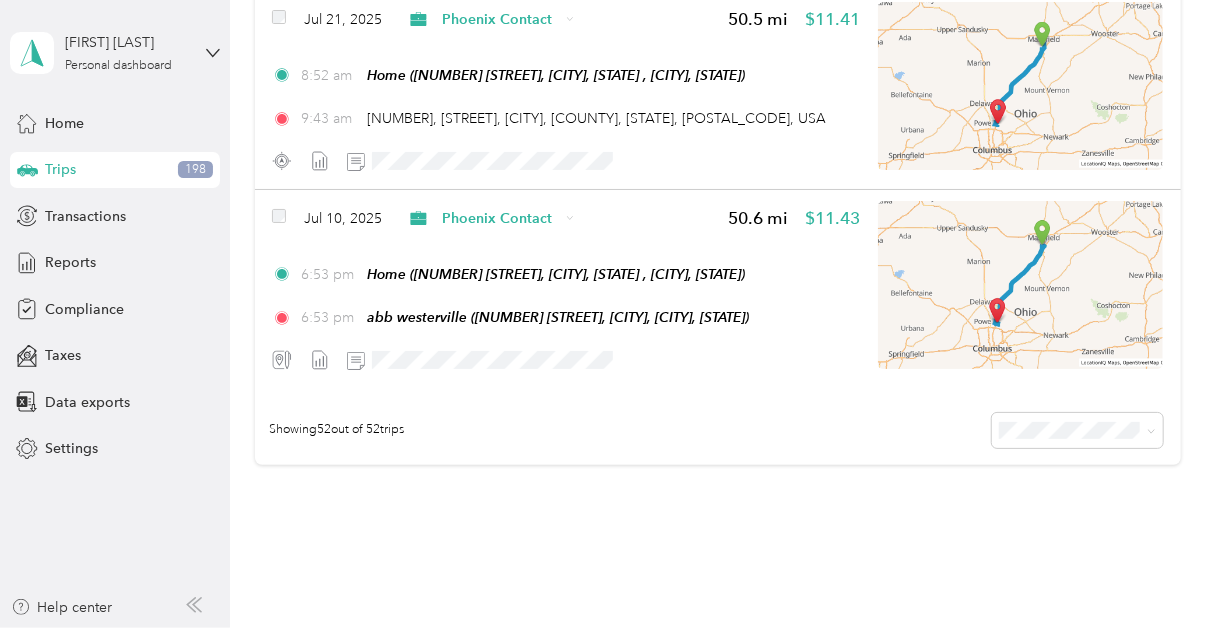 scroll, scrollTop: 10353, scrollLeft: 0, axis: vertical 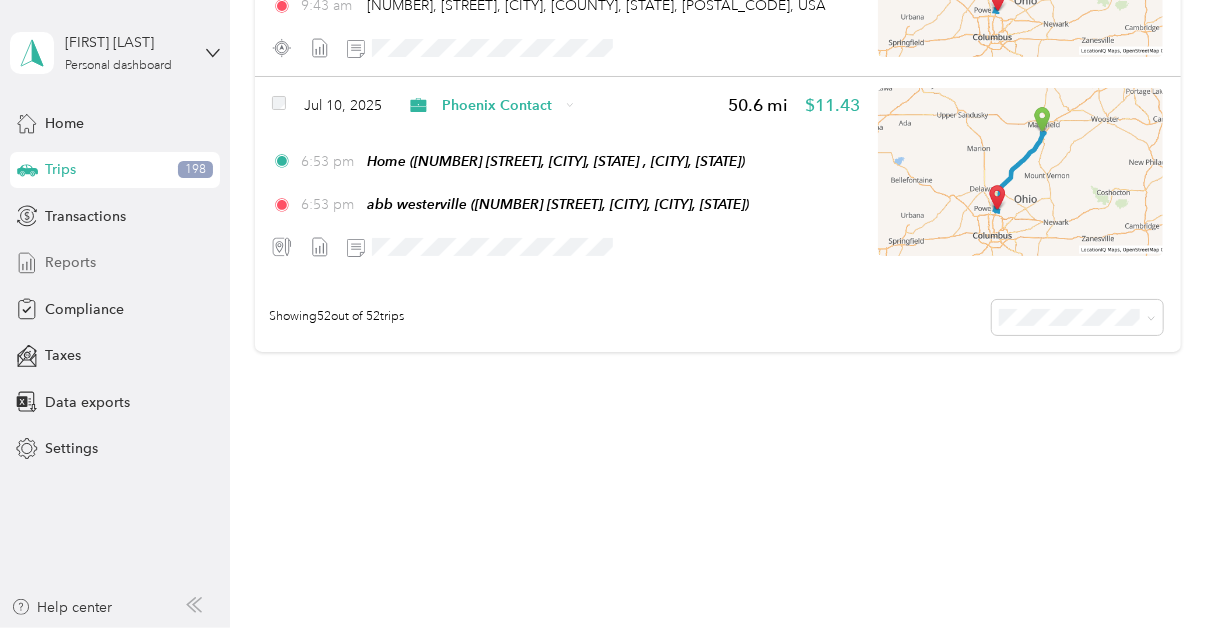 click on "Reports" at bounding box center (70, 262) 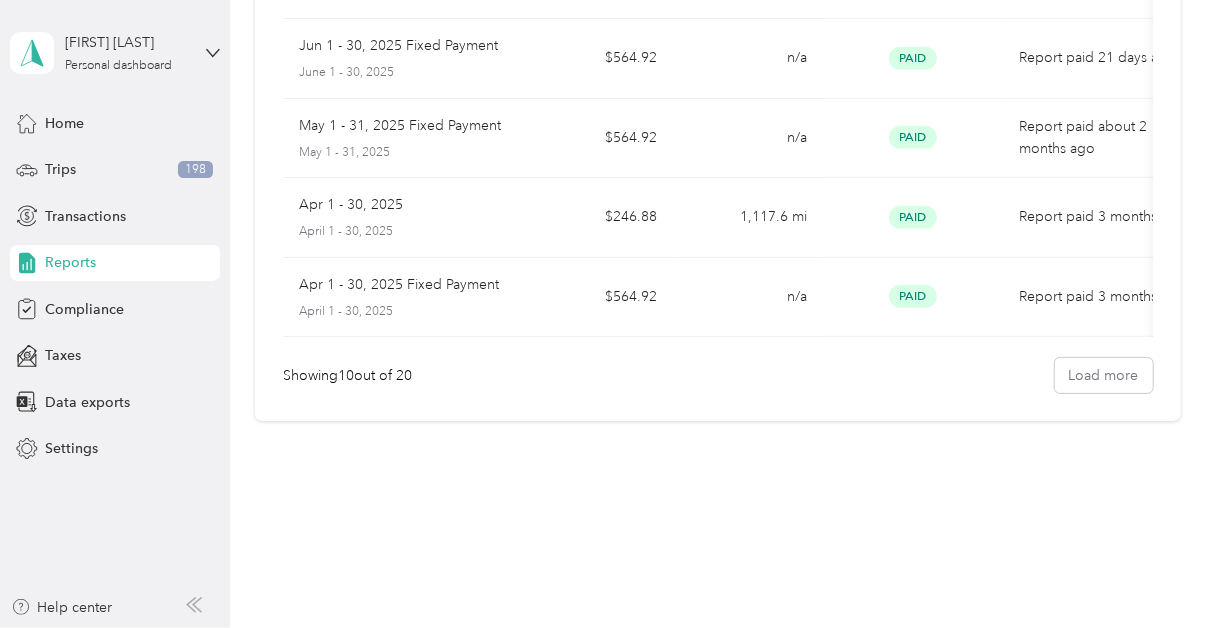 scroll, scrollTop: 680, scrollLeft: 0, axis: vertical 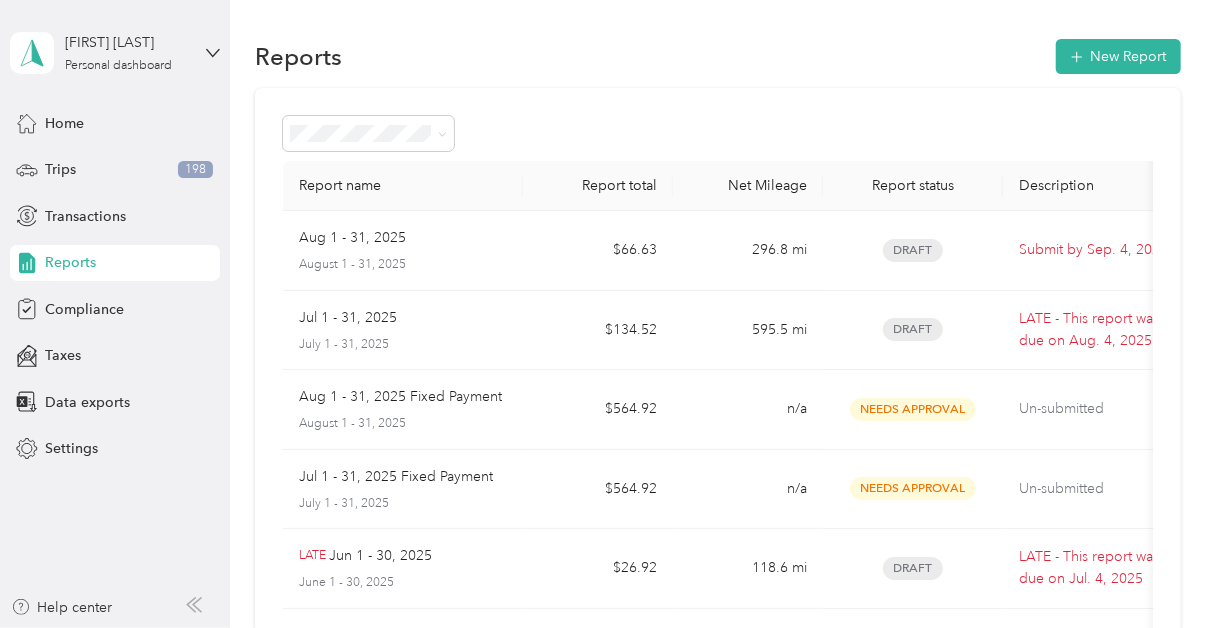 click on "Reports" at bounding box center (70, 262) 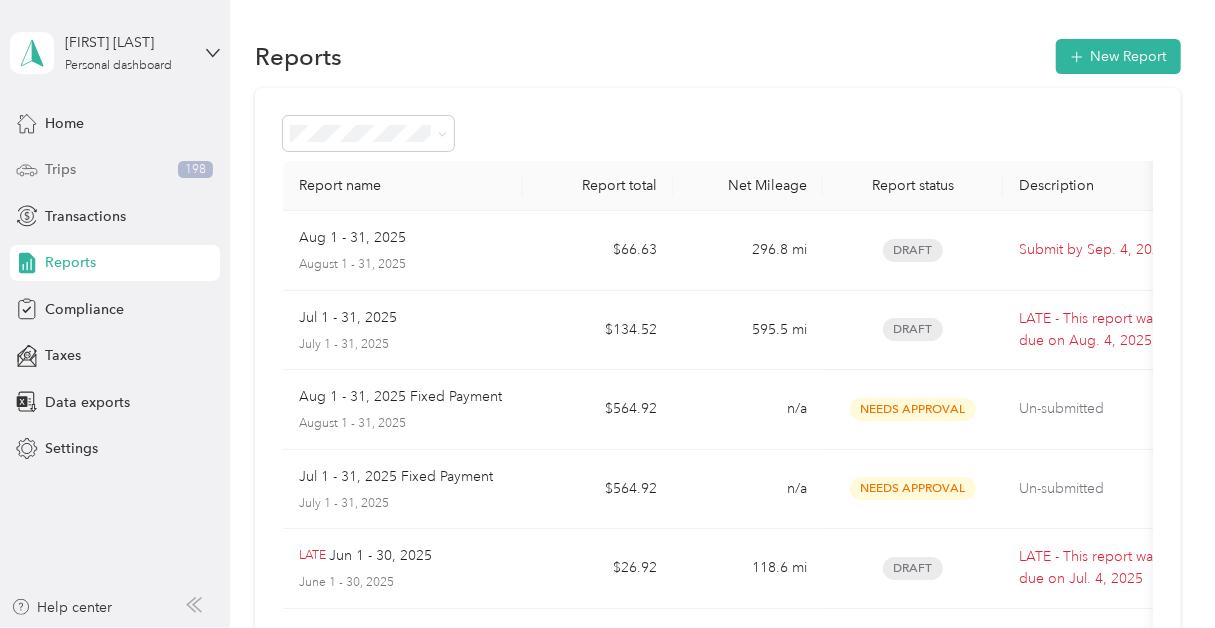 click on "Trips" at bounding box center [60, 169] 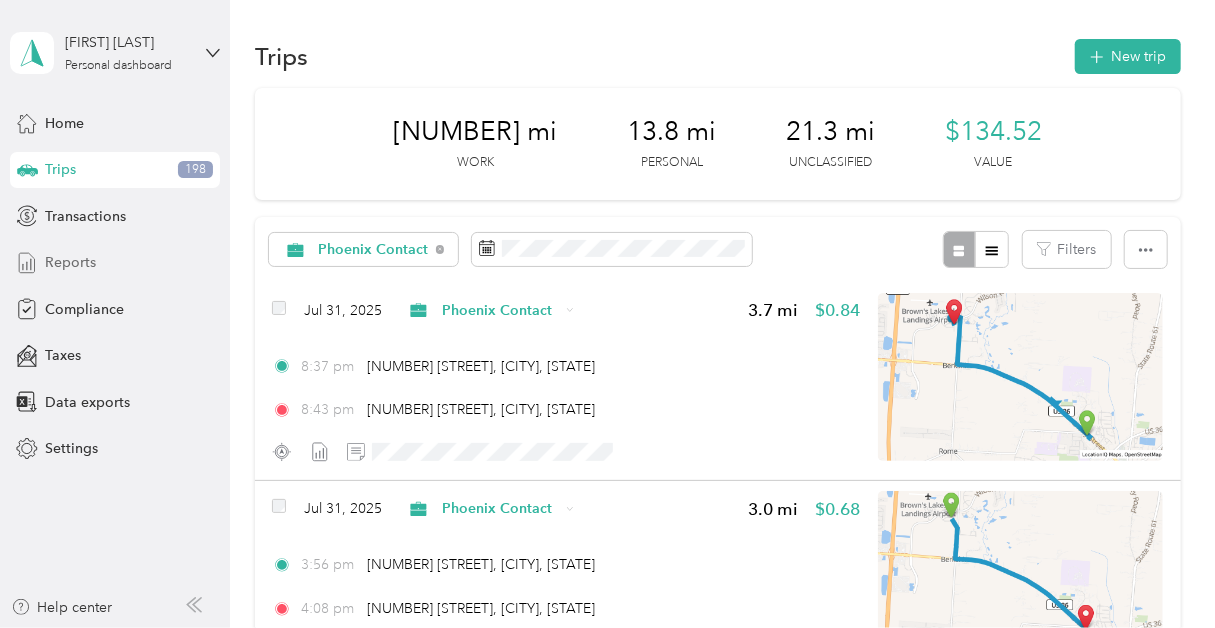 click on "Reports" at bounding box center [70, 262] 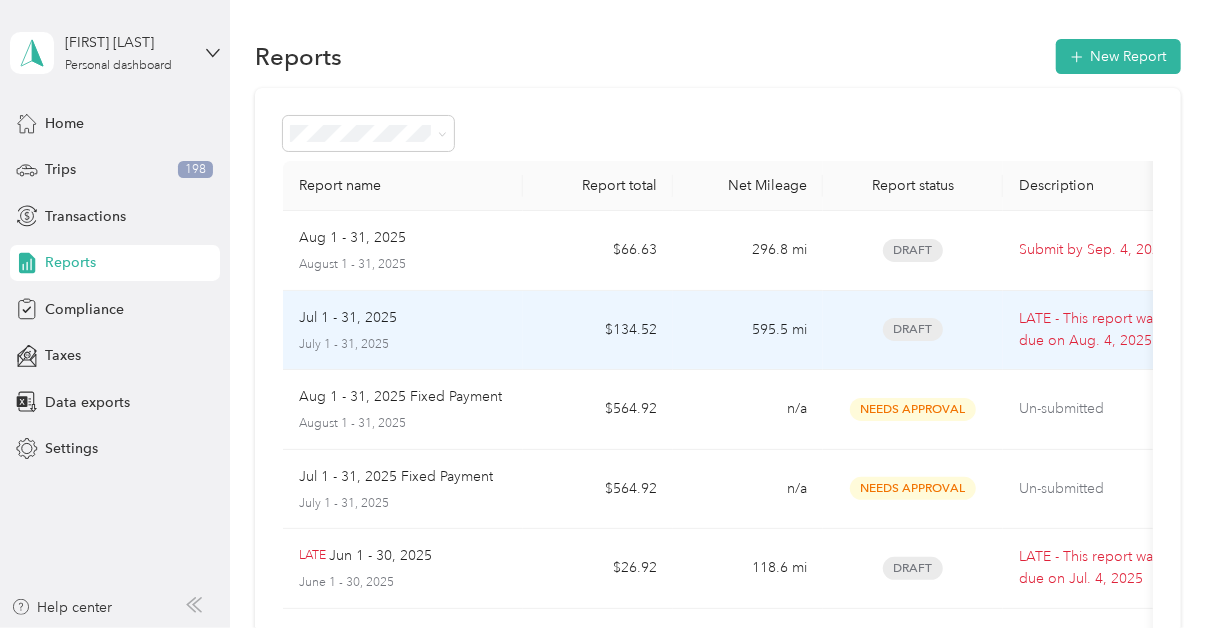 click on "$134.52" at bounding box center [598, 331] 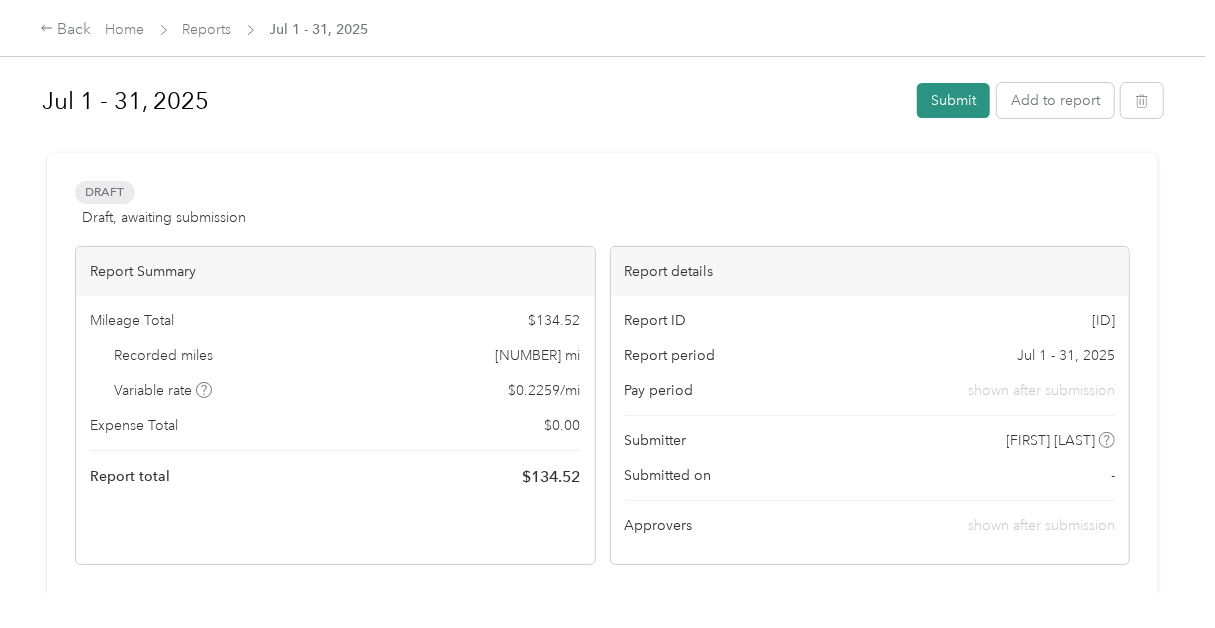 click on "Submit" at bounding box center (953, 100) 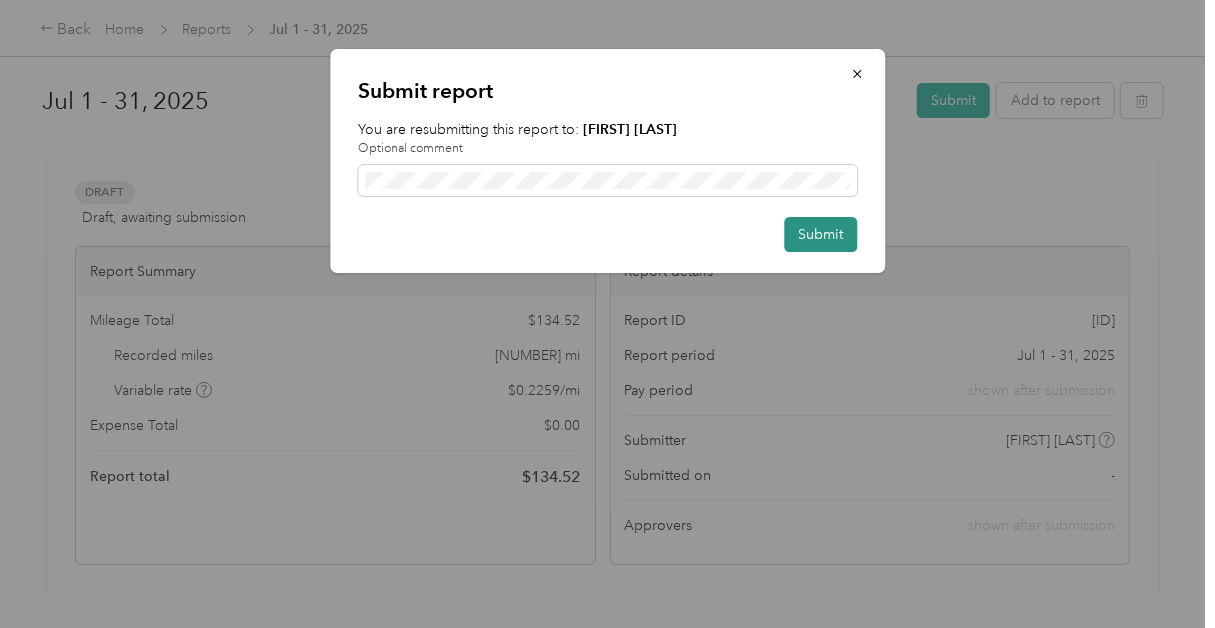 click on "Submit" at bounding box center (820, 234) 